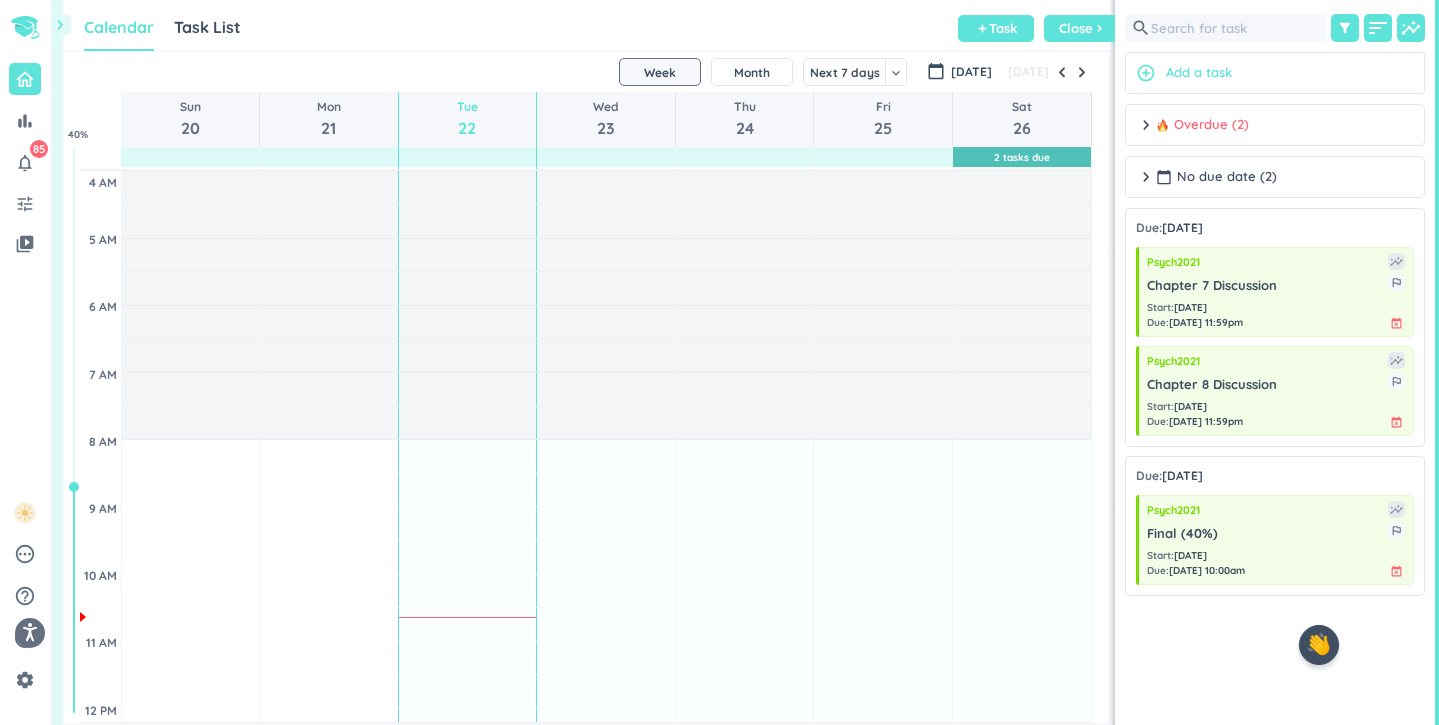 scroll, scrollTop: 0, scrollLeft: 0, axis: both 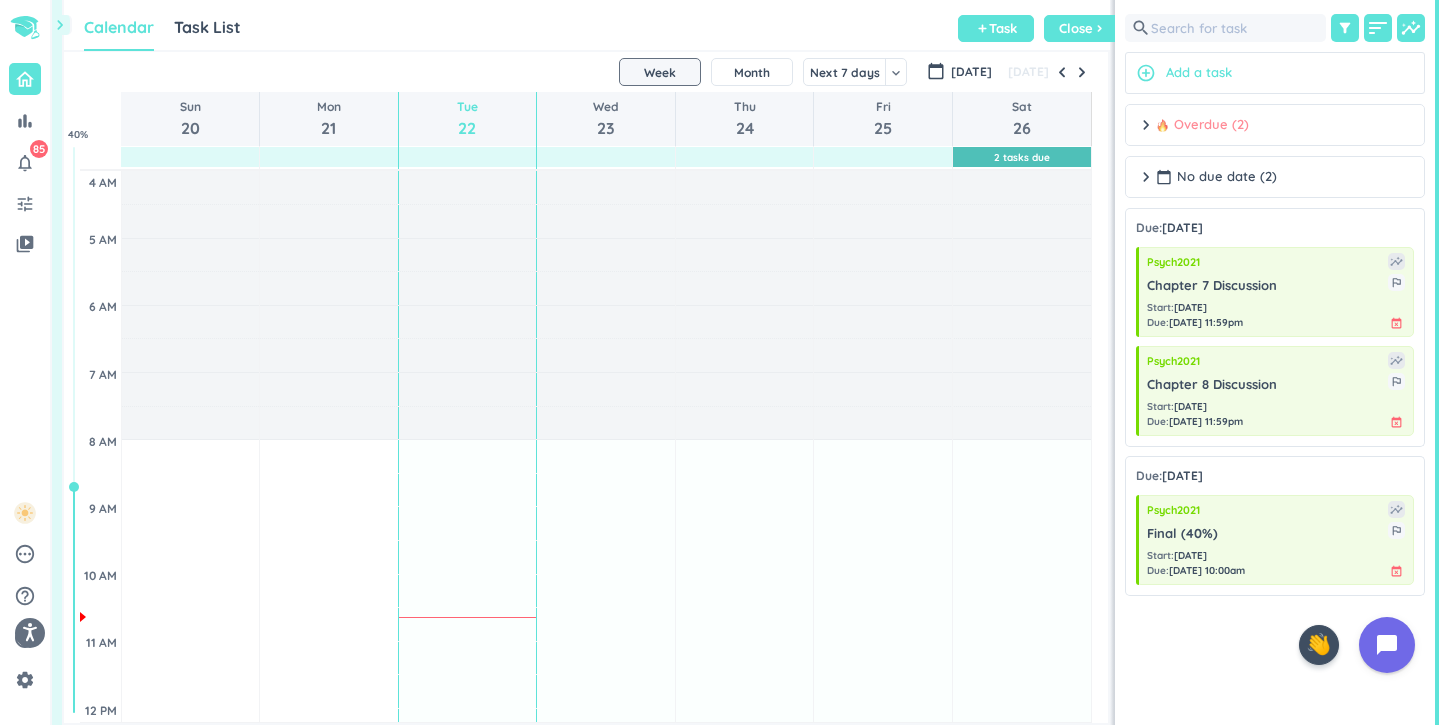 click on "Overdue (2)" at bounding box center (1202, 125) 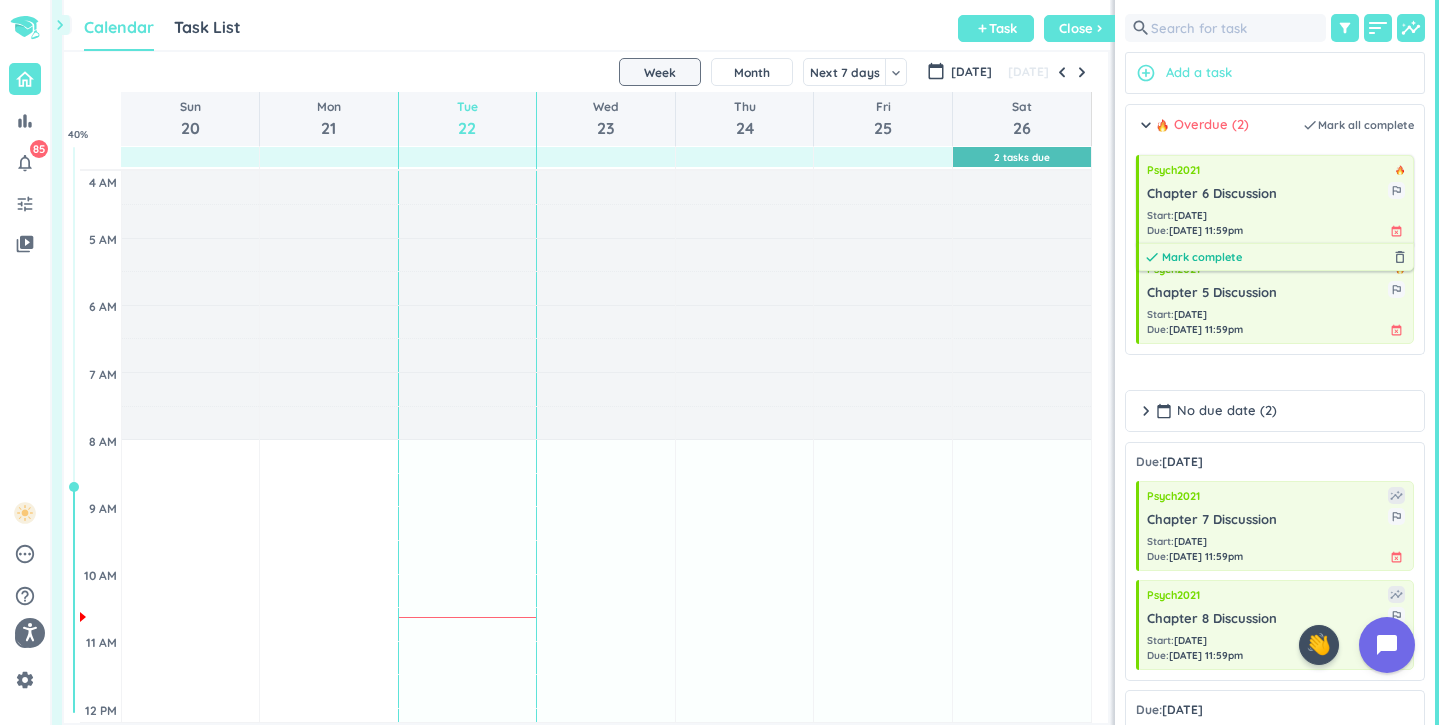 click on "Mark complete" at bounding box center [1202, 257] 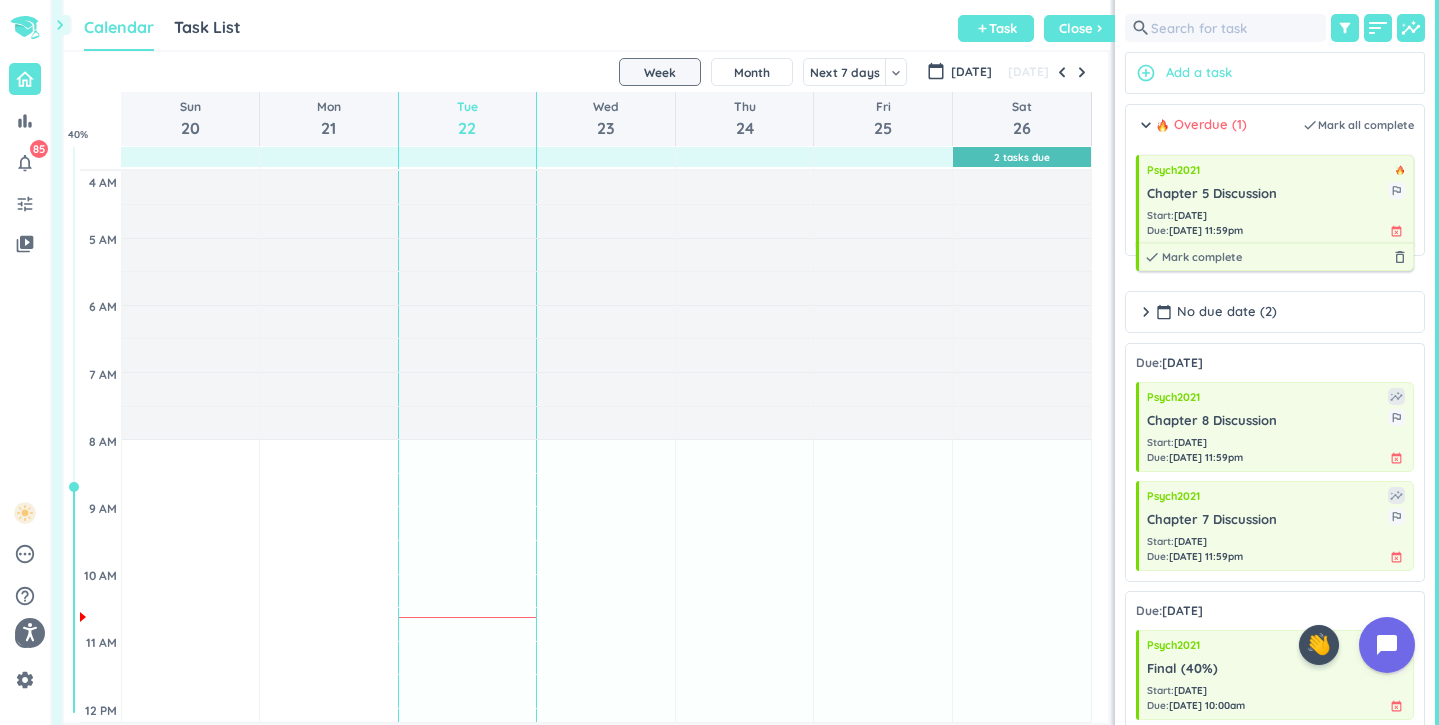 click on "done [PERSON_NAME] complete delete_outline" at bounding box center (1275, 257) 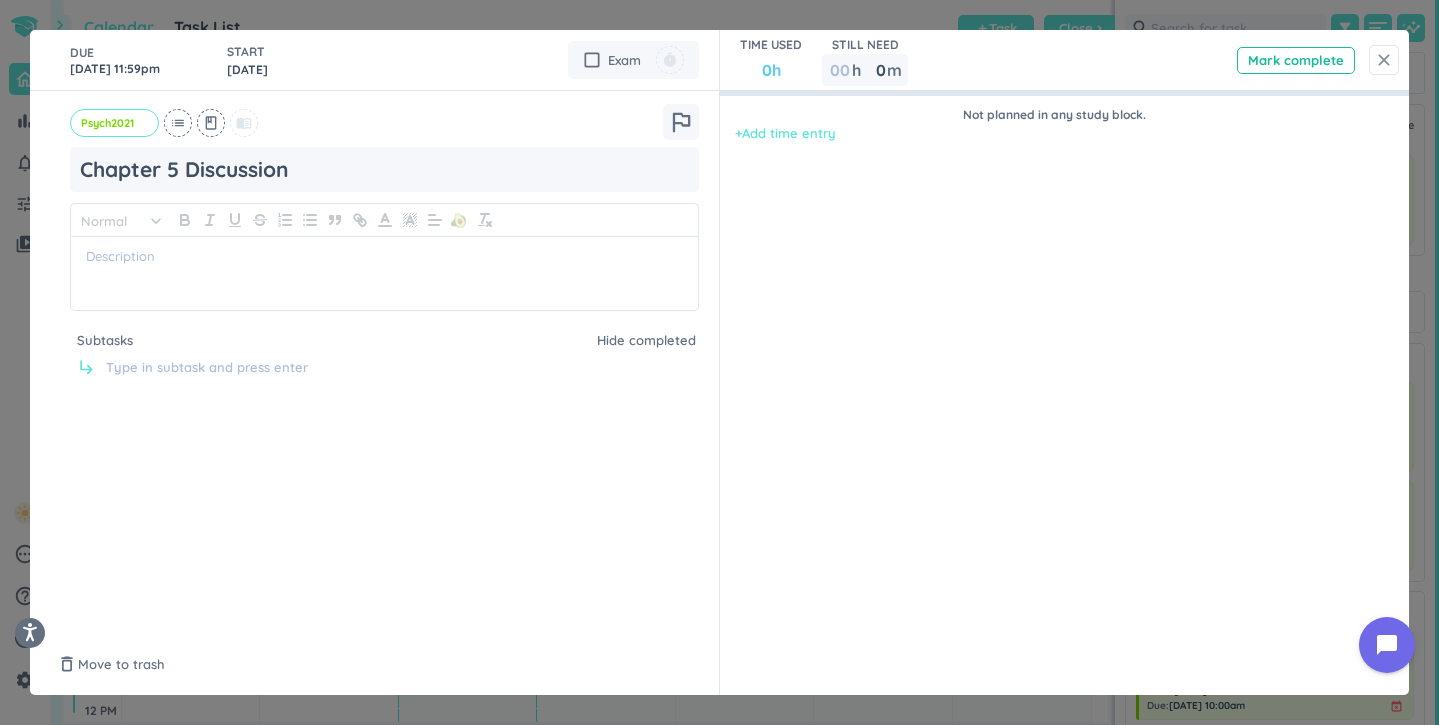 click on "close" at bounding box center [1384, 60] 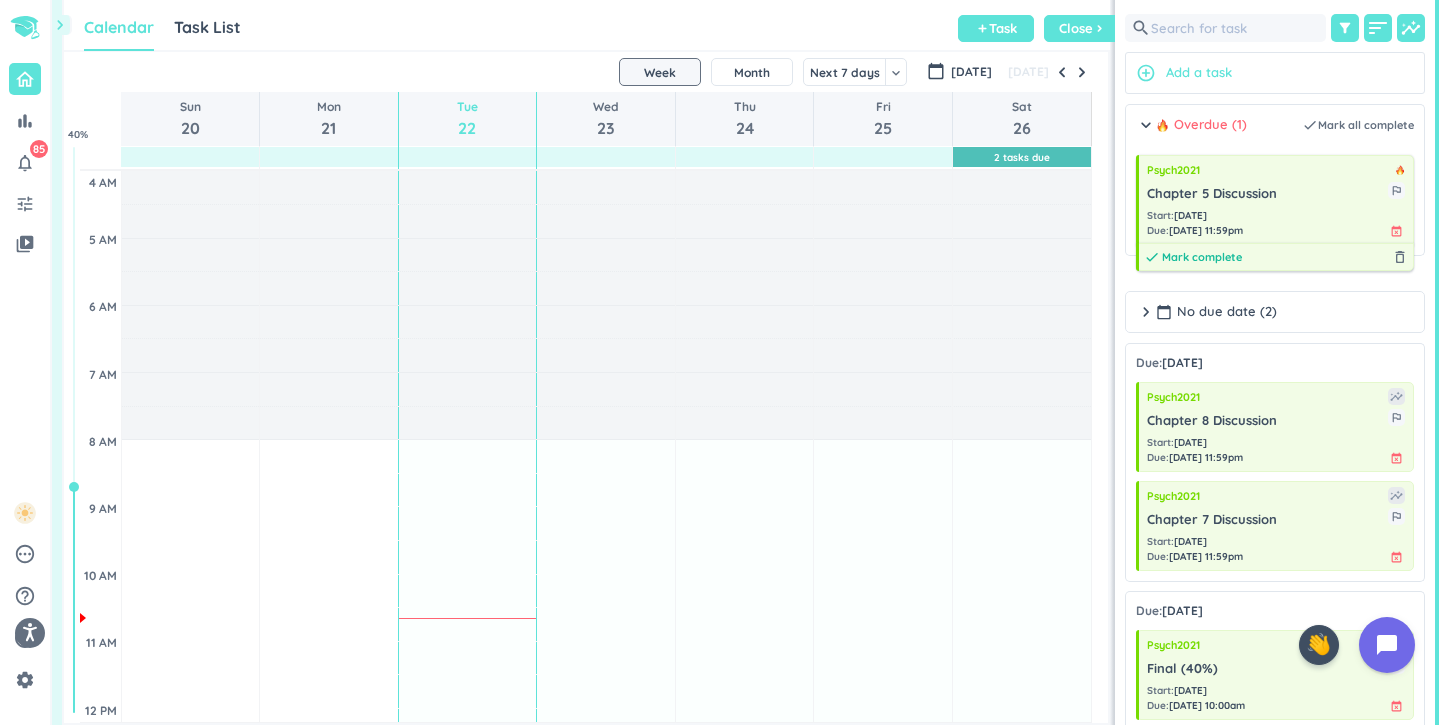 click on "Mark complete" at bounding box center [1202, 257] 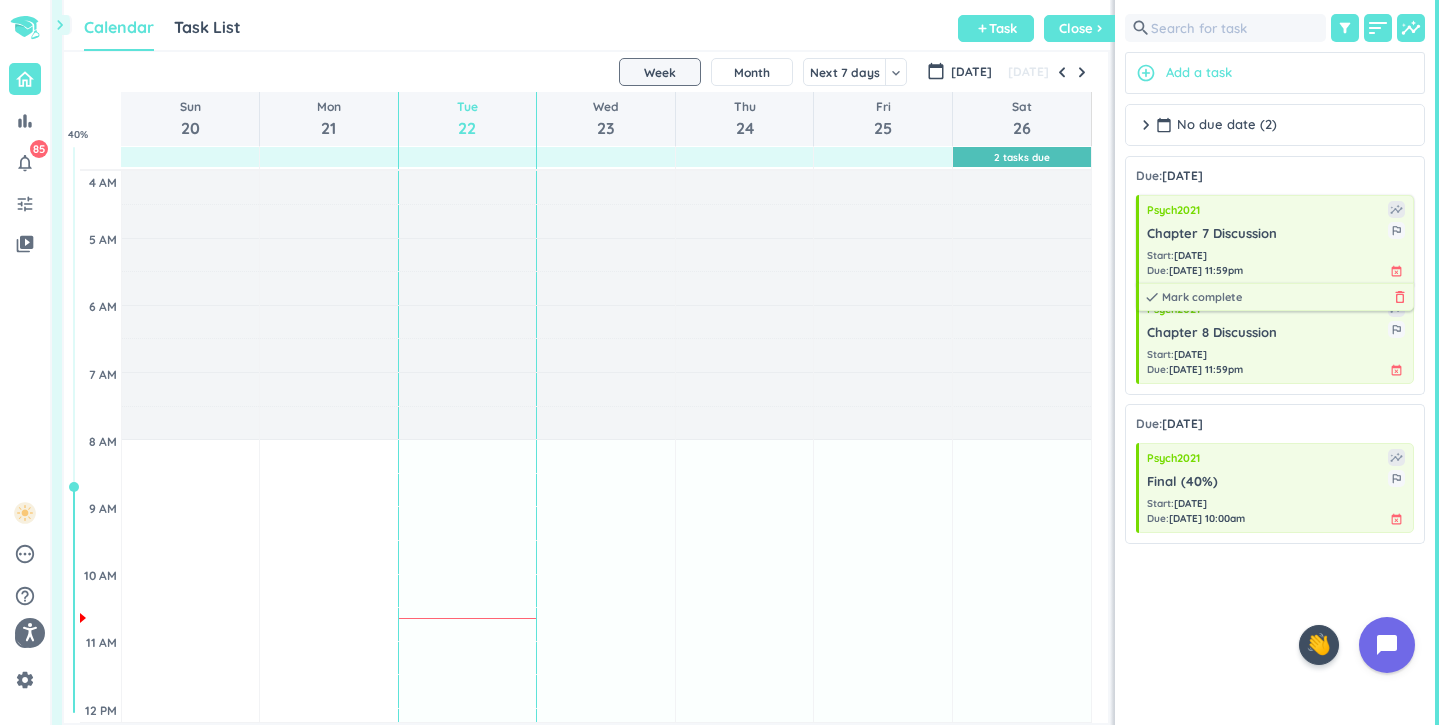 click on "delete_outline" at bounding box center [1400, 297] 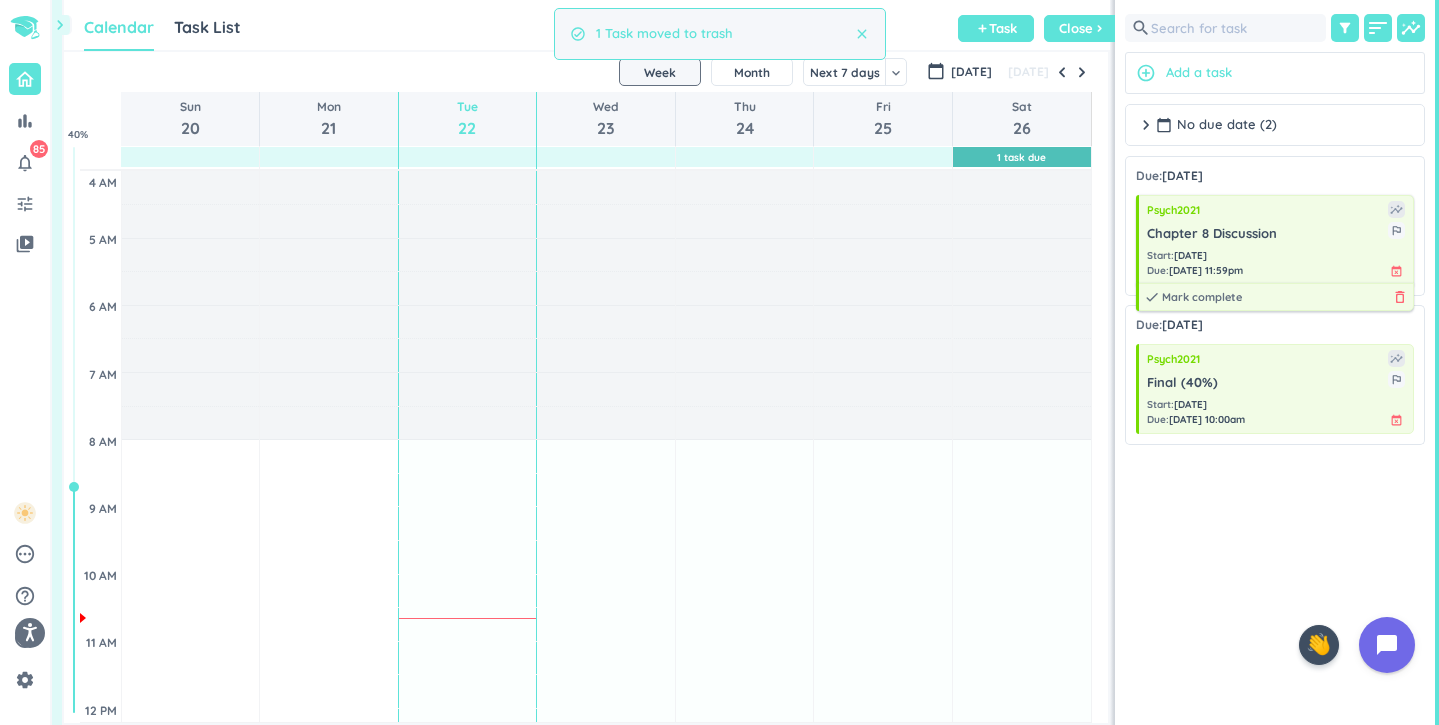 click on "delete_outline" at bounding box center [1400, 297] 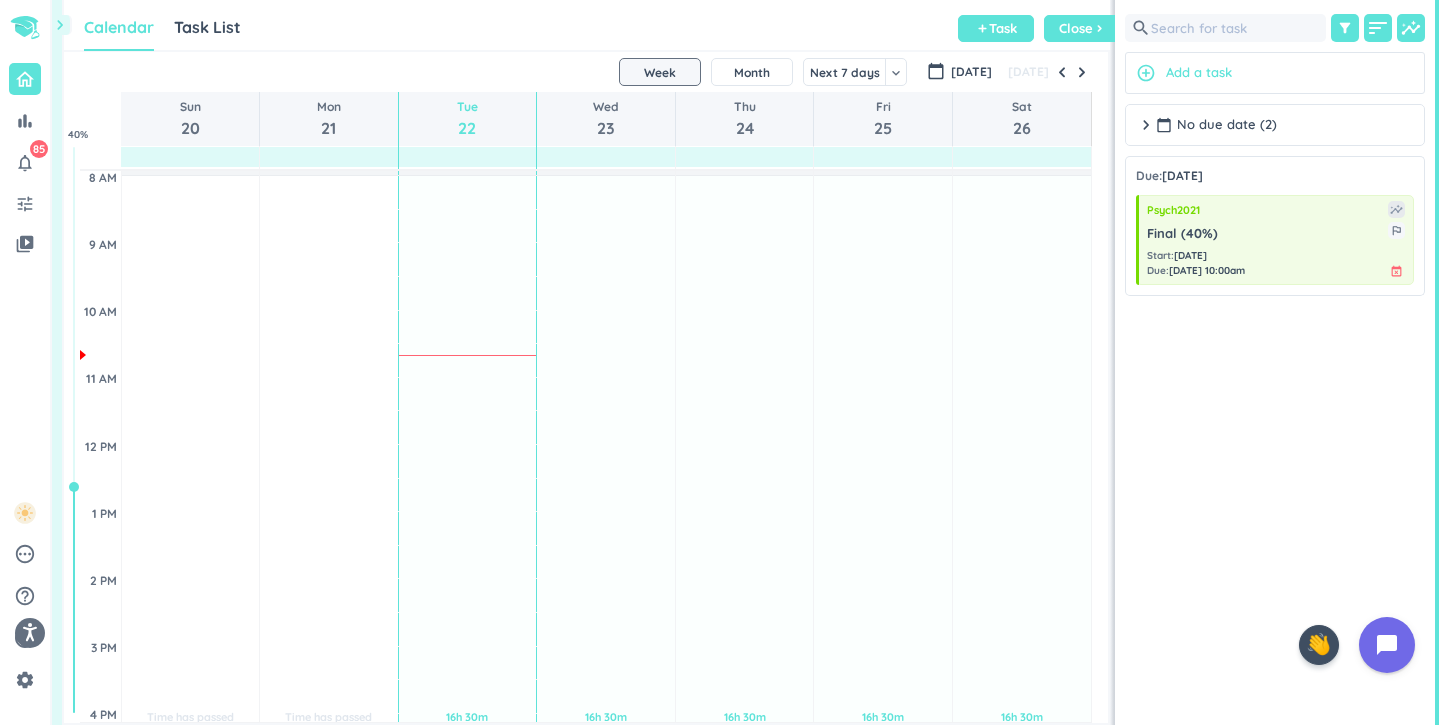 scroll, scrollTop: 265, scrollLeft: 0, axis: vertical 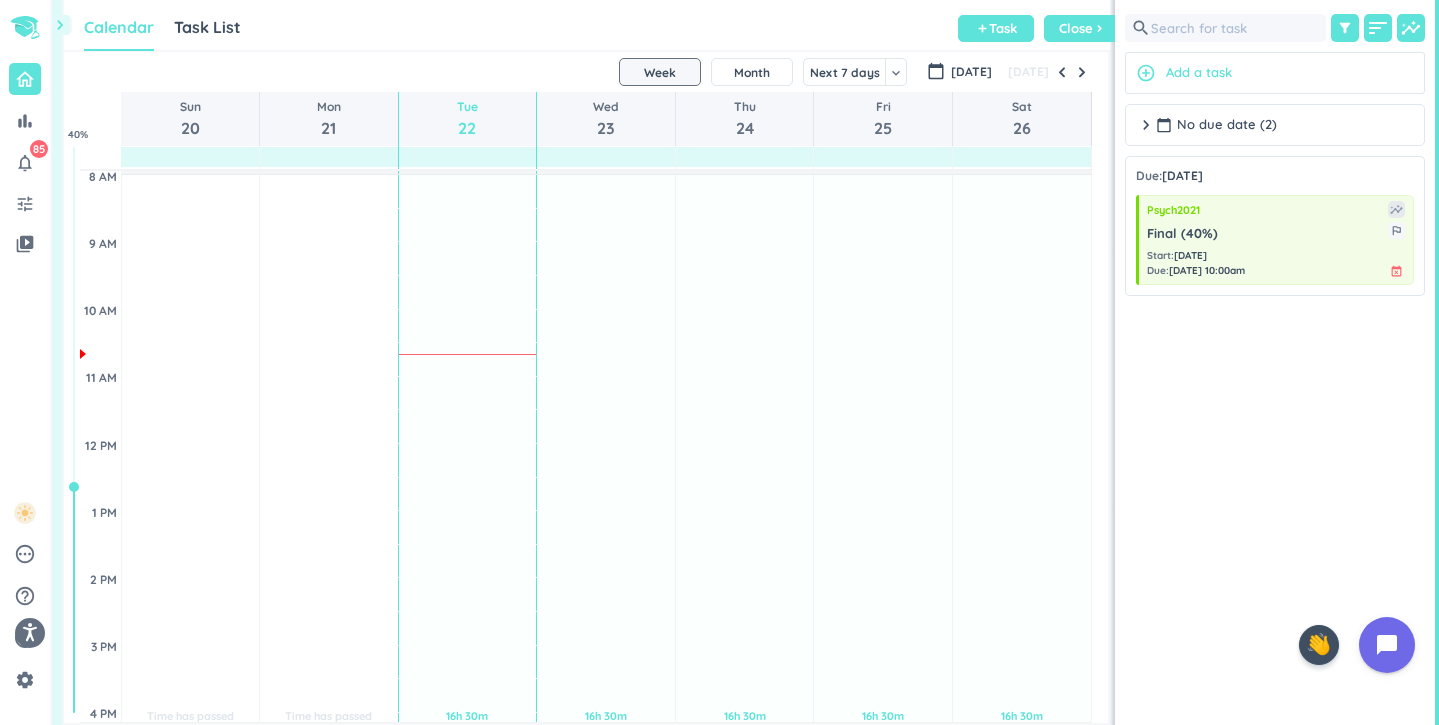 click on "chevron_right calendar_today No due date (2) done Mark all complete" at bounding box center [1275, 125] 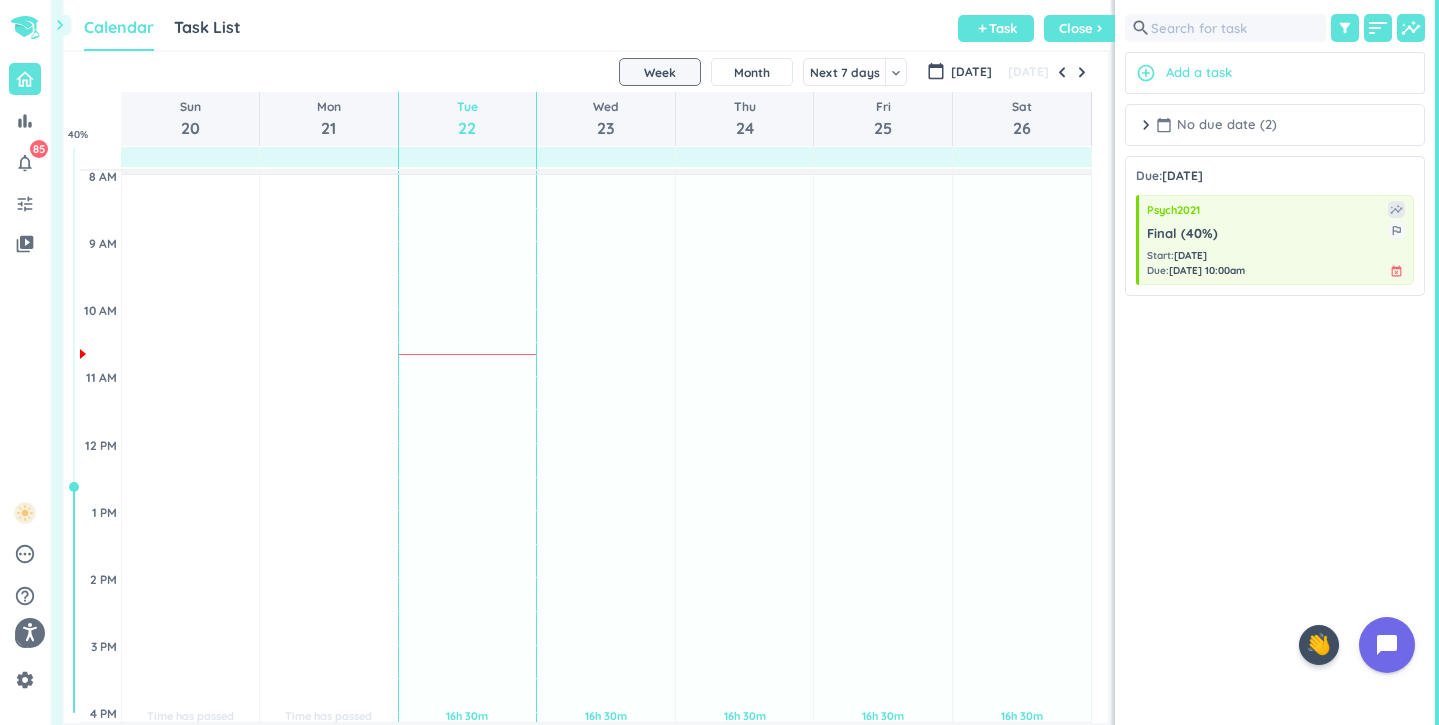 click on "calendar_today No due date (2)" at bounding box center [1216, 125] 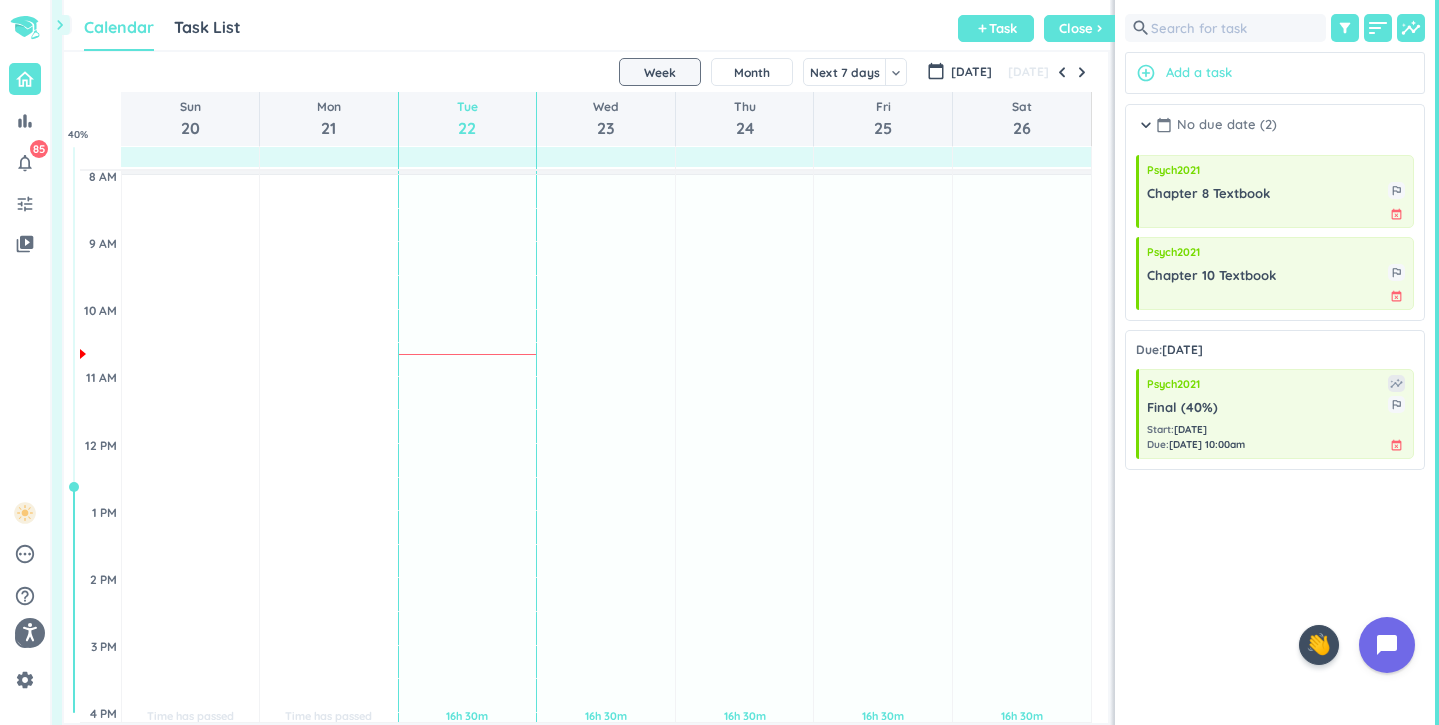 click on "calendar_today No due date (2)" at bounding box center (1216, 125) 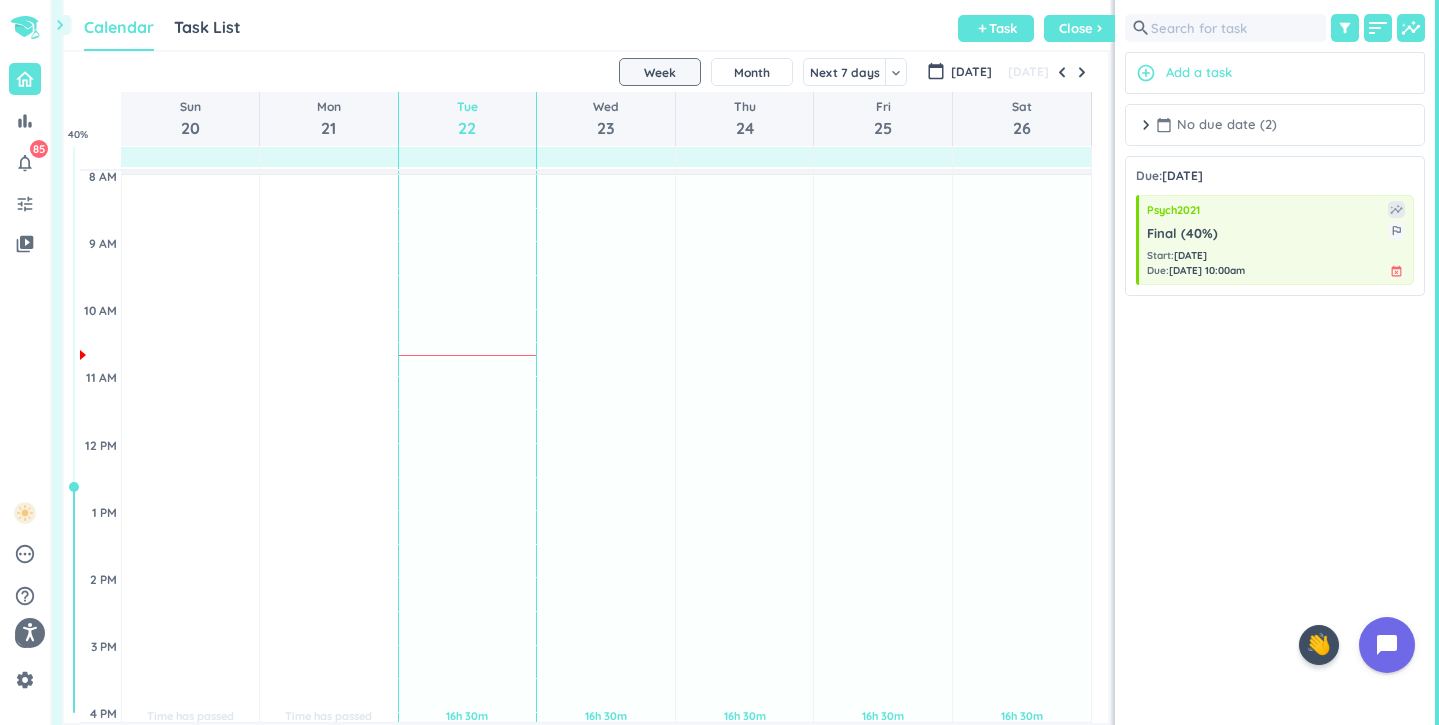 click on "calendar_today No due date (2)" at bounding box center (1216, 125) 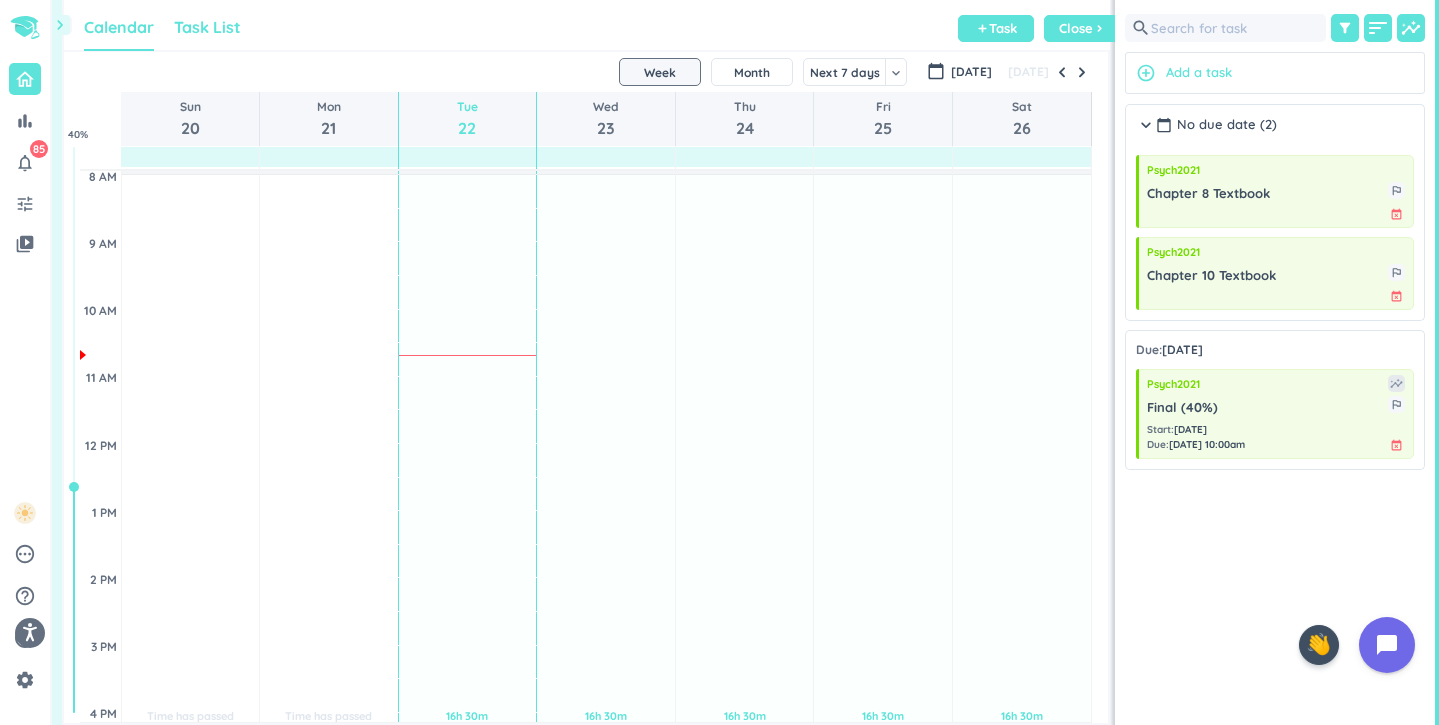 click on "Task List" at bounding box center (207, 27) 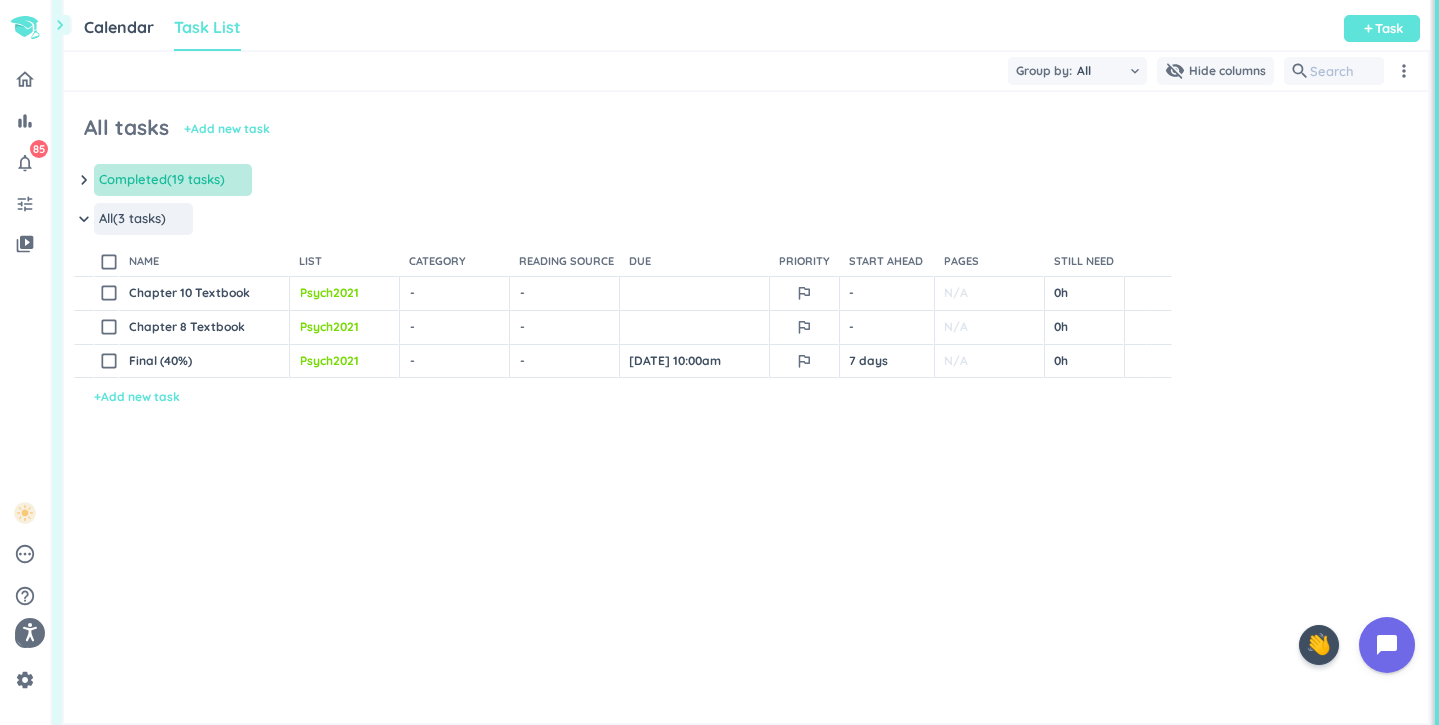 scroll, scrollTop: 50, scrollLeft: 1366, axis: both 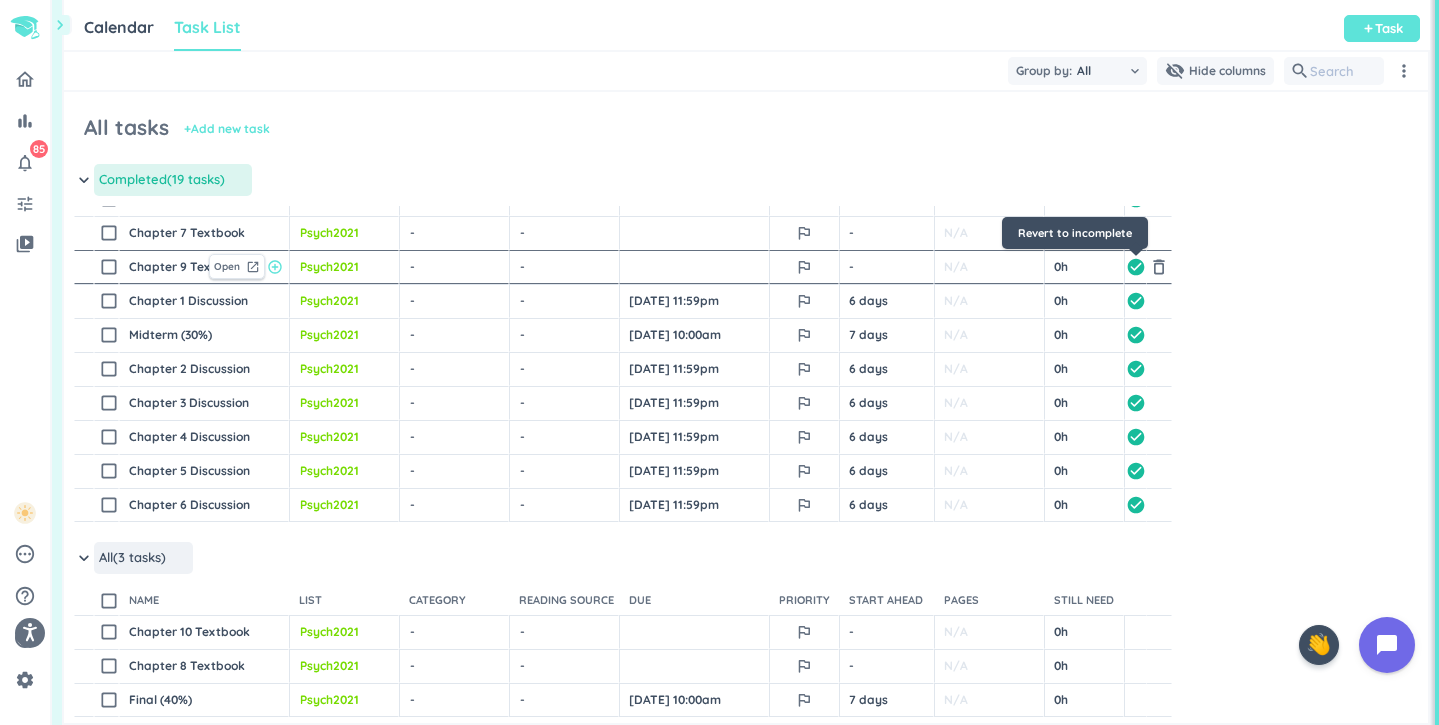 click on "check_circle" at bounding box center (1136, 267) 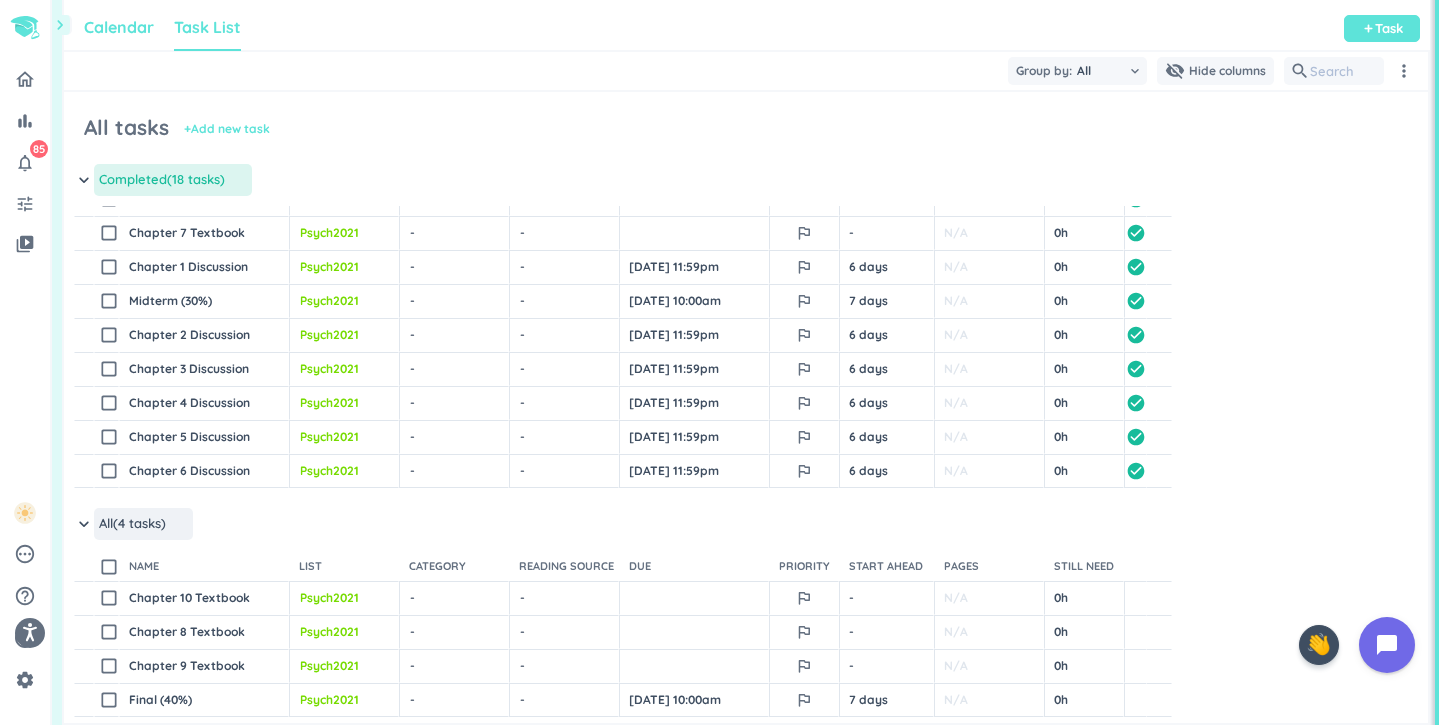 click on "Calendar" at bounding box center (119, 27) 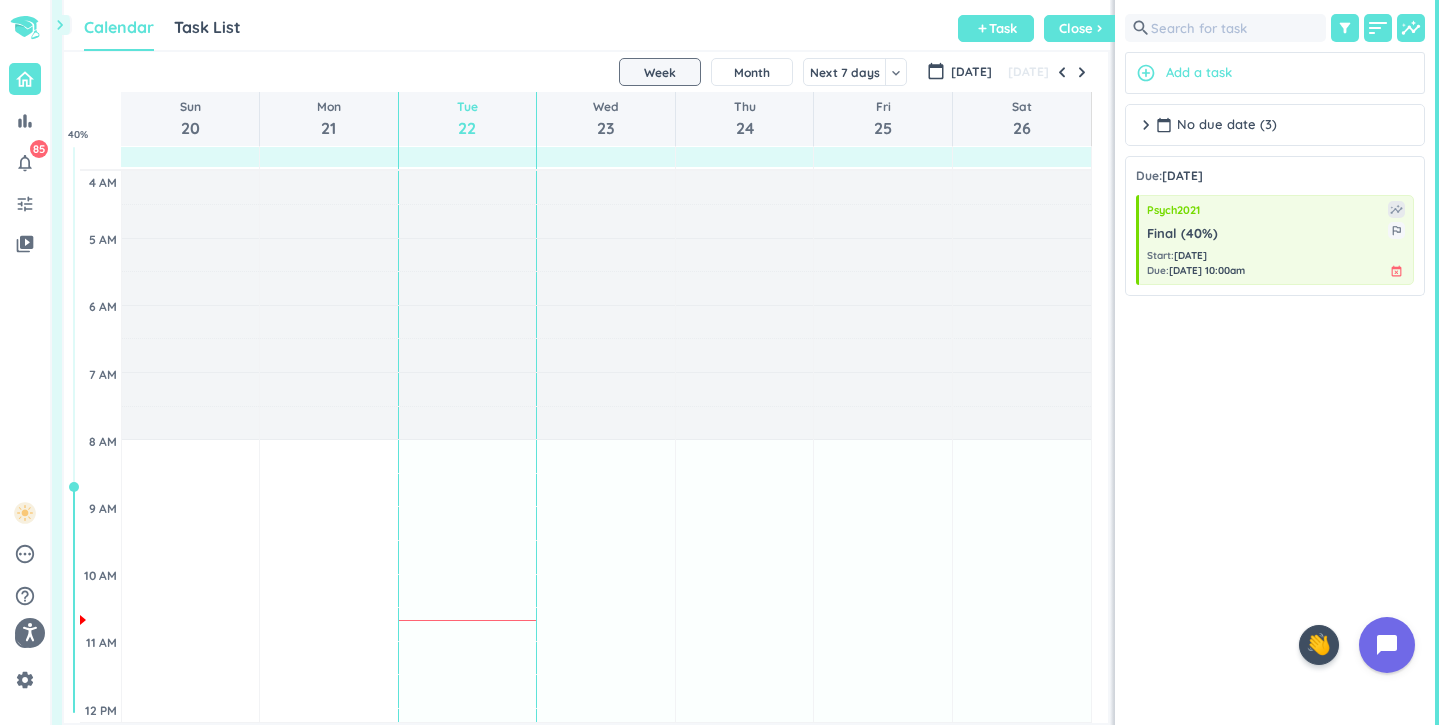 scroll, scrollTop: 1, scrollLeft: 1, axis: both 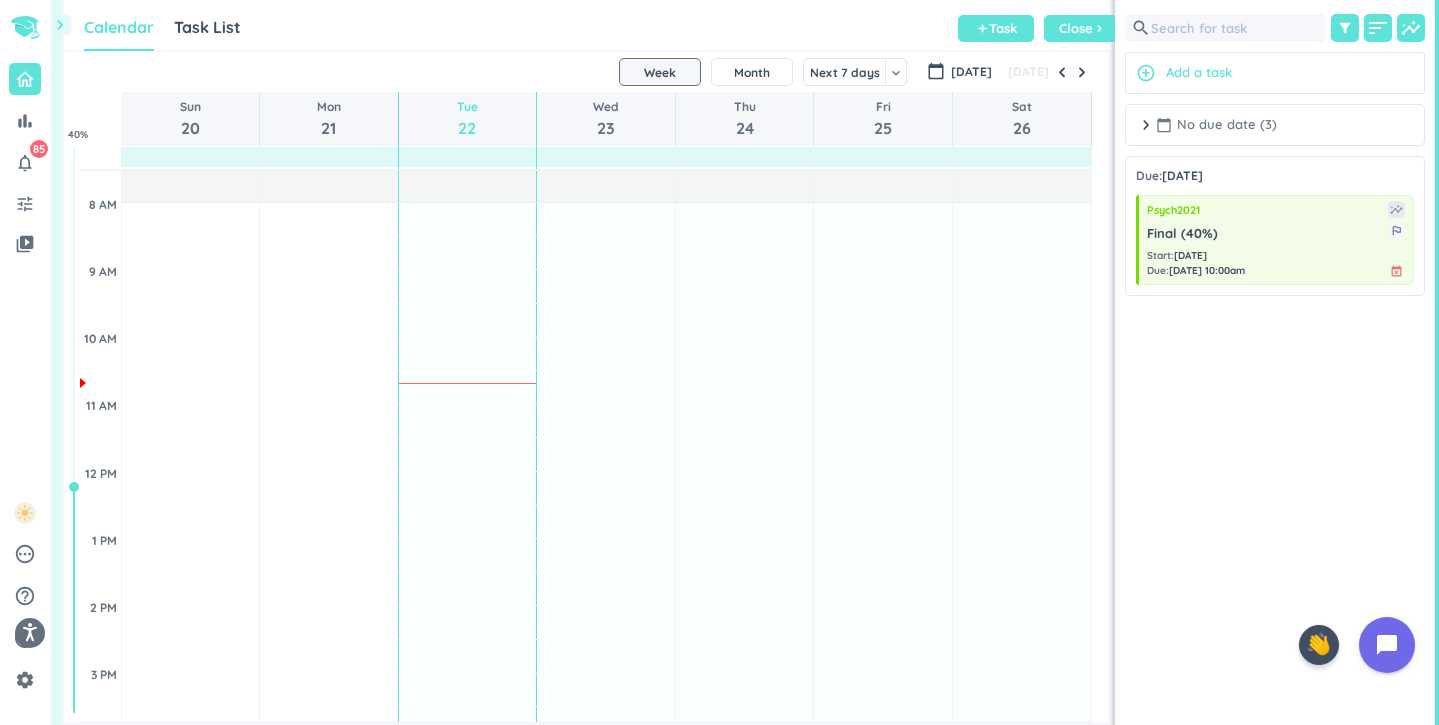 click on "calendar_today No due date (3)" at bounding box center (1216, 125) 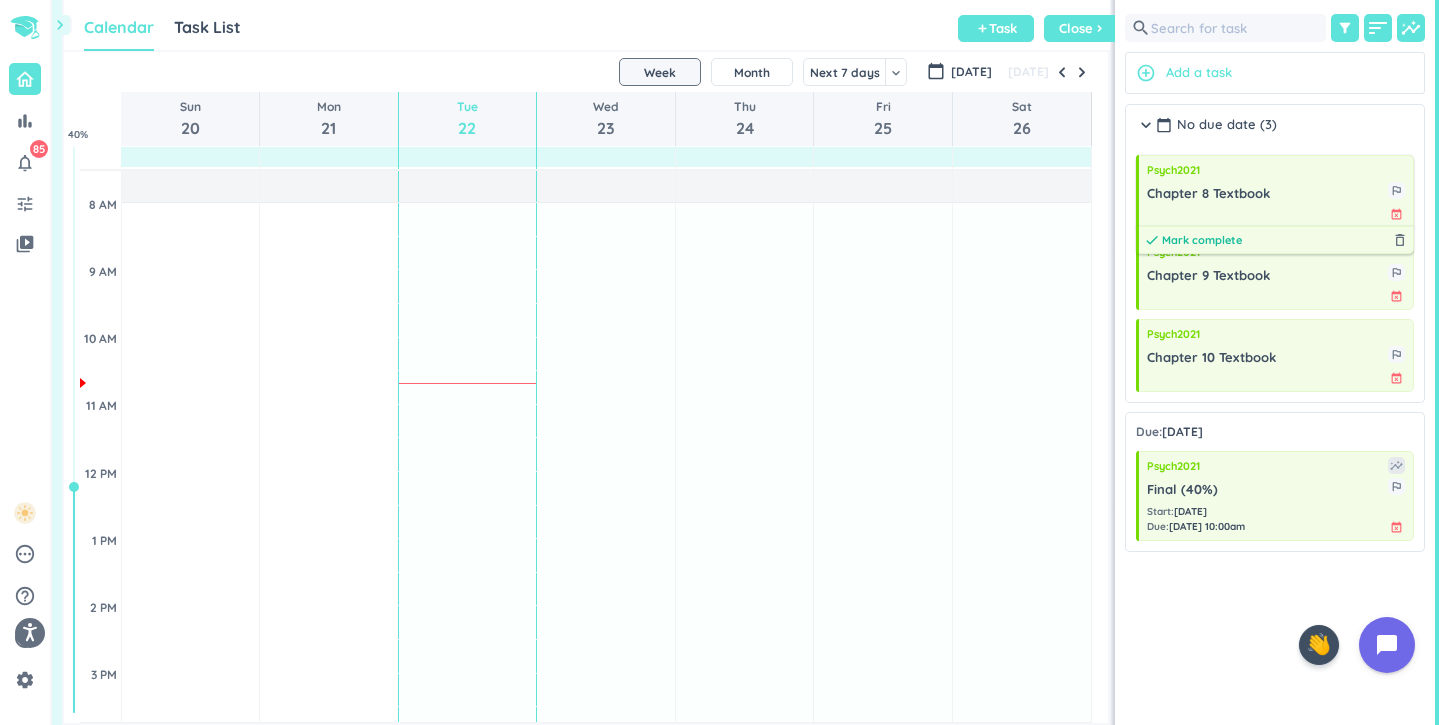 click on "Mark complete" at bounding box center (1202, 240) 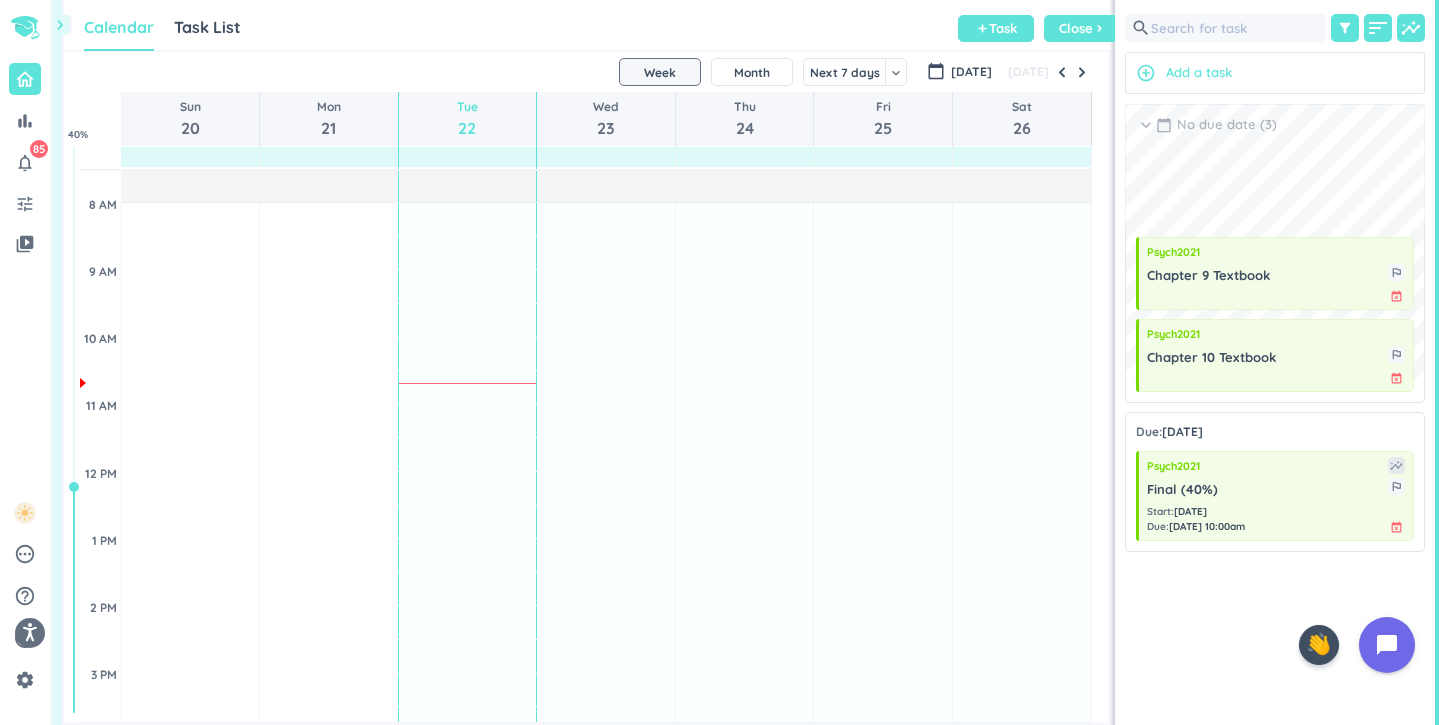 scroll, scrollTop: 304, scrollLeft: 0, axis: vertical 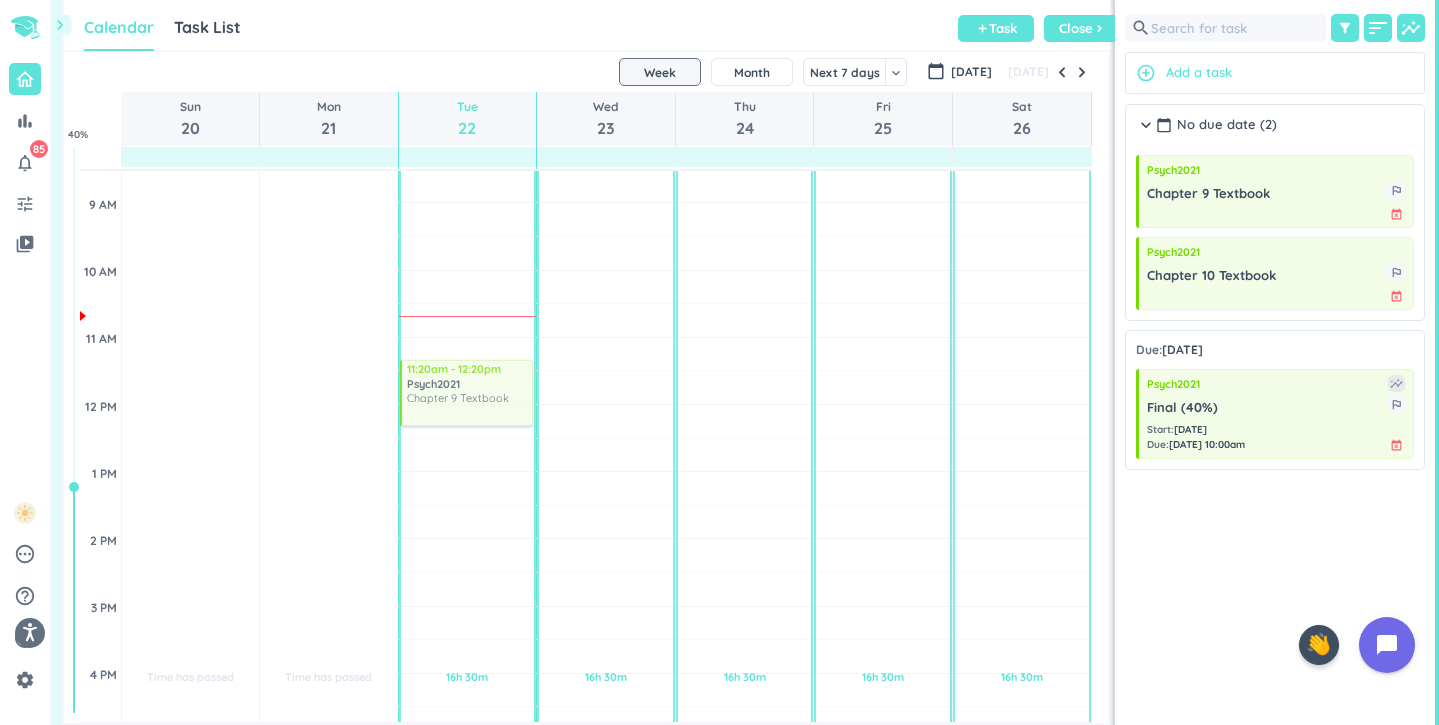 click on "chevron_right Drag a custom event format_color_fill chevron_right folder_open Courses   +  Add new drag_indicator Psych2021 more_horiz chevron_right folder_open Activities   +  Add new link Connected Calendars add_circle chevron_right [EMAIL_ADDRESS][DOMAIN_NAME] autorenew delete_outline check_box_outline_blank Birthdays check_box_outline_blank [EMAIL_ADDRESS][DOMAIN_NAME] check_box_outline_blank Holidays in [GEOGRAPHIC_DATA] Calendar Task List Calendar keyboard_arrow_down add Task Close chevron_right SHOVEL [DATE] - [DATE] Week Month Next 7 days keyboard_arrow_down Week keyboard_arrow_down calendar_today [DATE] [DATE] Sun 20 Mon 21 Tue 22 Wed 23 Thu 24 Fri 25 Sat 26 4 AM 5 AM 6 AM 7 AM 8 AM 9 AM 10 AM 11 AM 12 PM 1 PM 2 PM 3 PM 4 PM 5 PM 6 PM 7 PM 8 PM 9 PM 10 PM 11 PM 12 AM 1 AM 2 AM 3 AM Time has passed Past due Plan Adjust Awake Time Adjust Awake Time Time has passed Past due Plan Adjust Awake Time Adjust Awake Time 16h 30m Past due Plan Adjust Awake Time Adjust Awake Time 11:20am - 12:20pm Psych2021 more_vert 40" at bounding box center (745, 362) 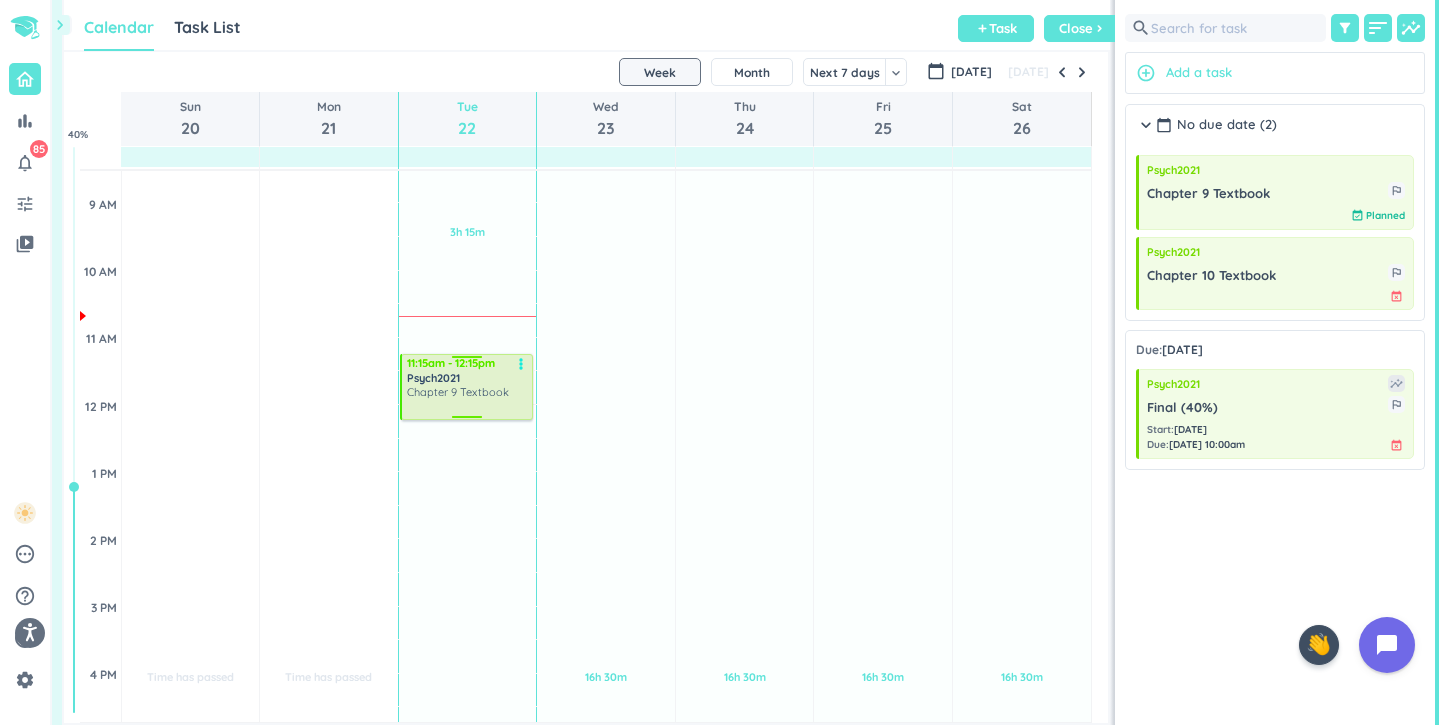 click on "Chapter 9 Textbook" at bounding box center [458, 392] 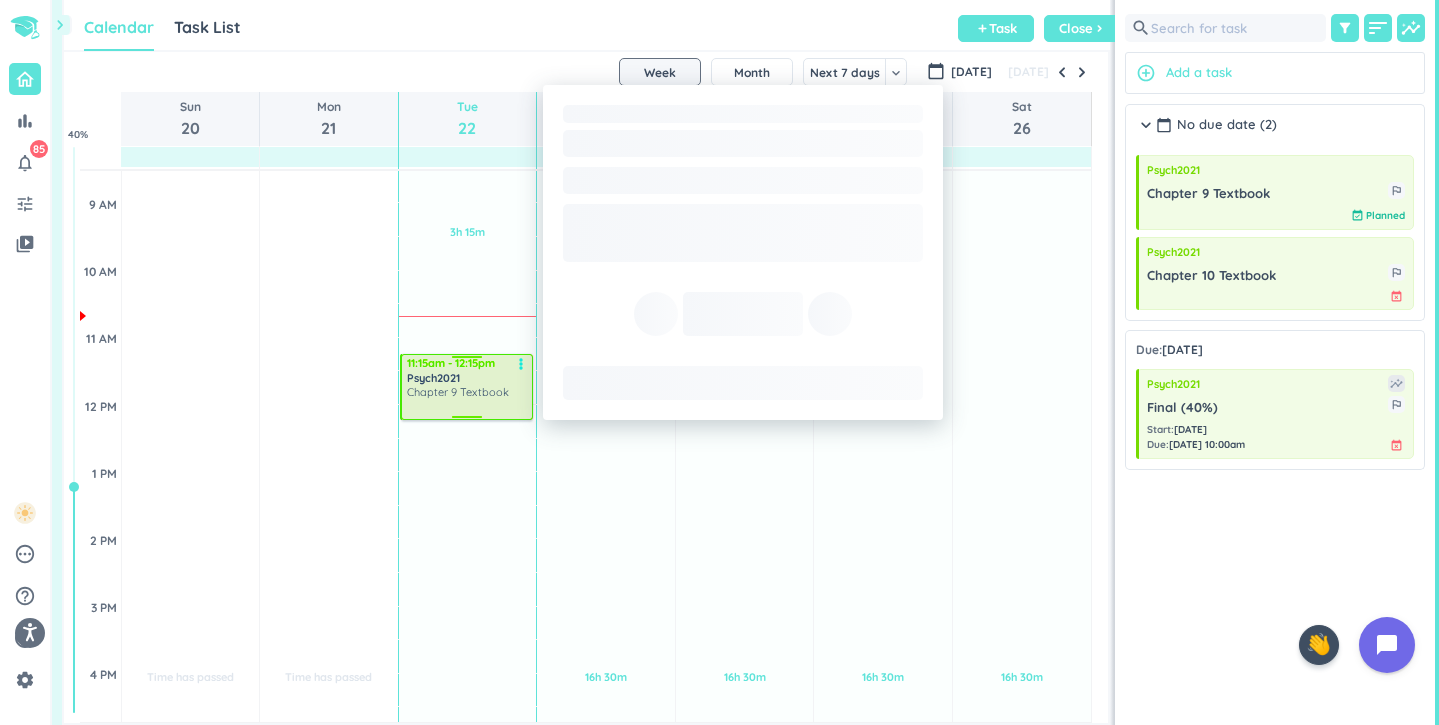 type on "x" 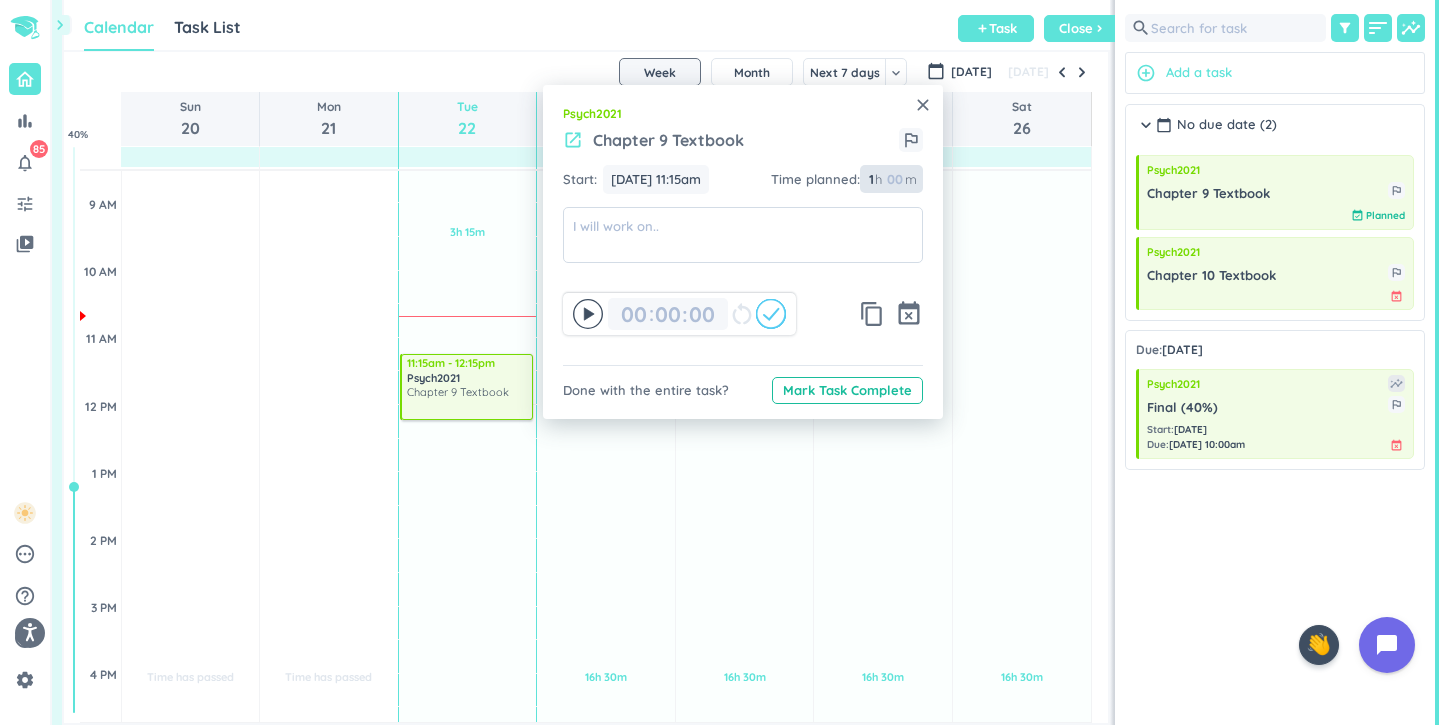 click at bounding box center [894, 179] 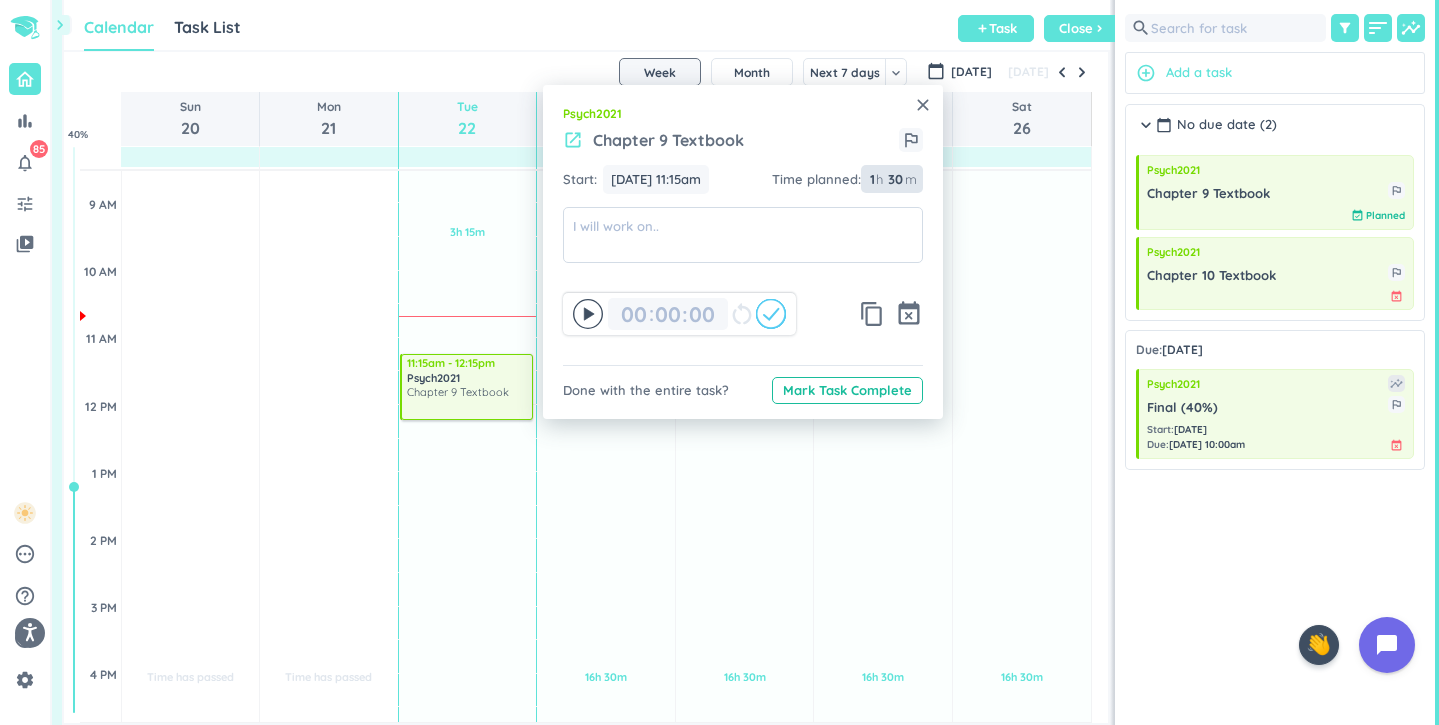 type on "30" 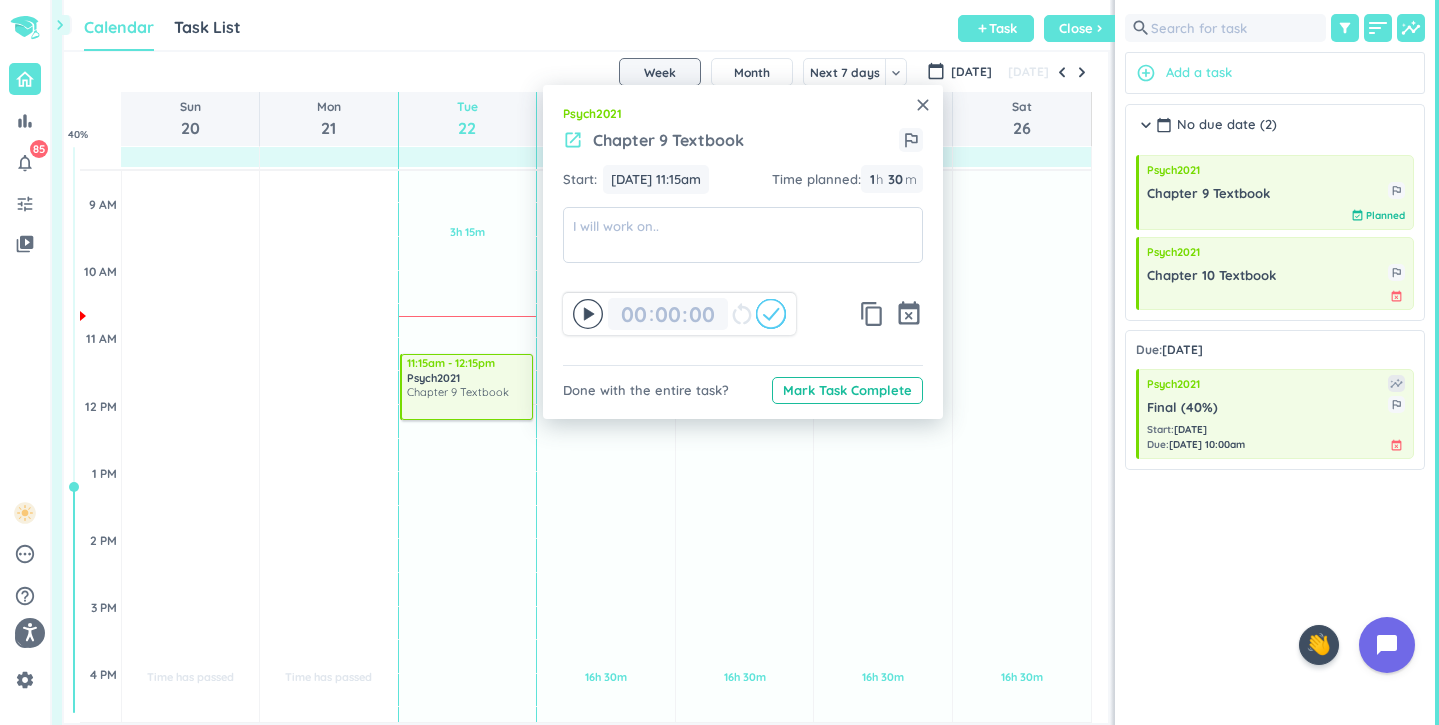 click on "launch Chapter 9 Textbook outlined_flag" at bounding box center (743, 146) 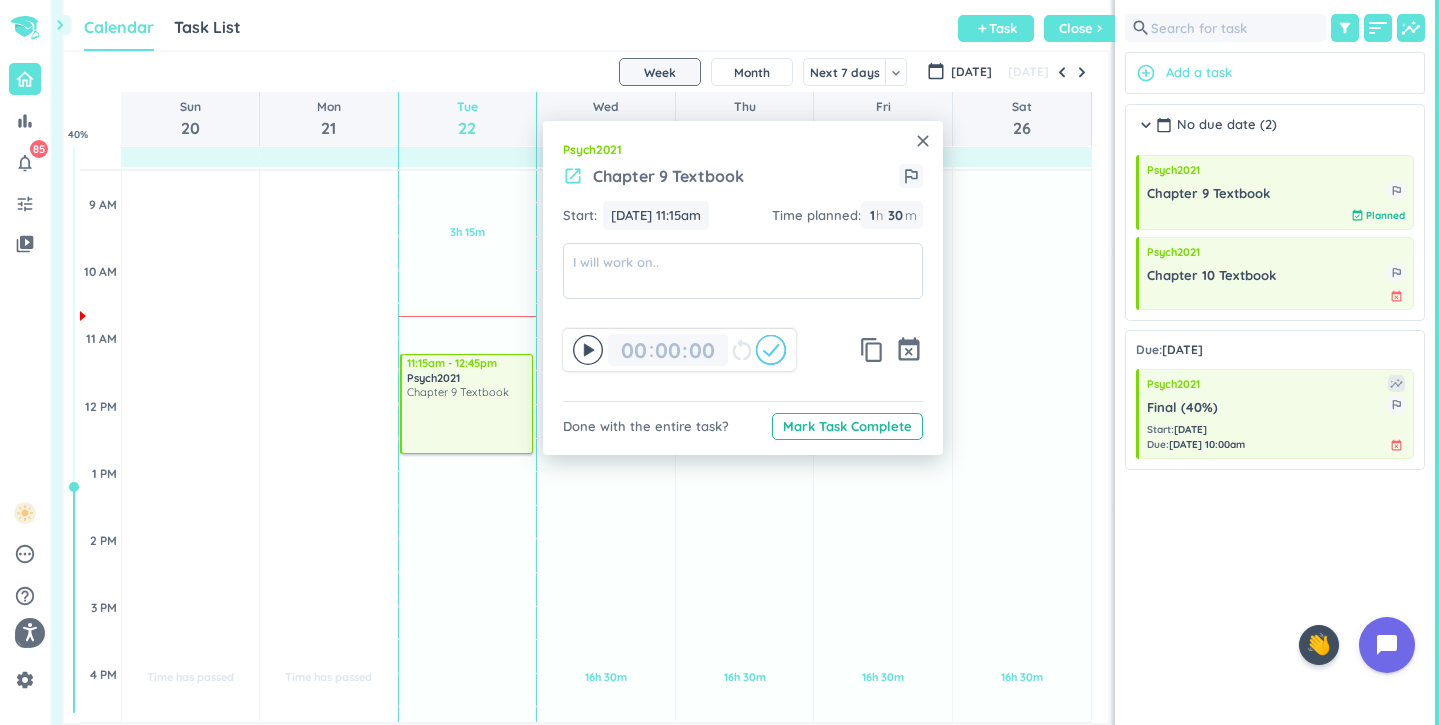 click on "close" at bounding box center [923, 141] 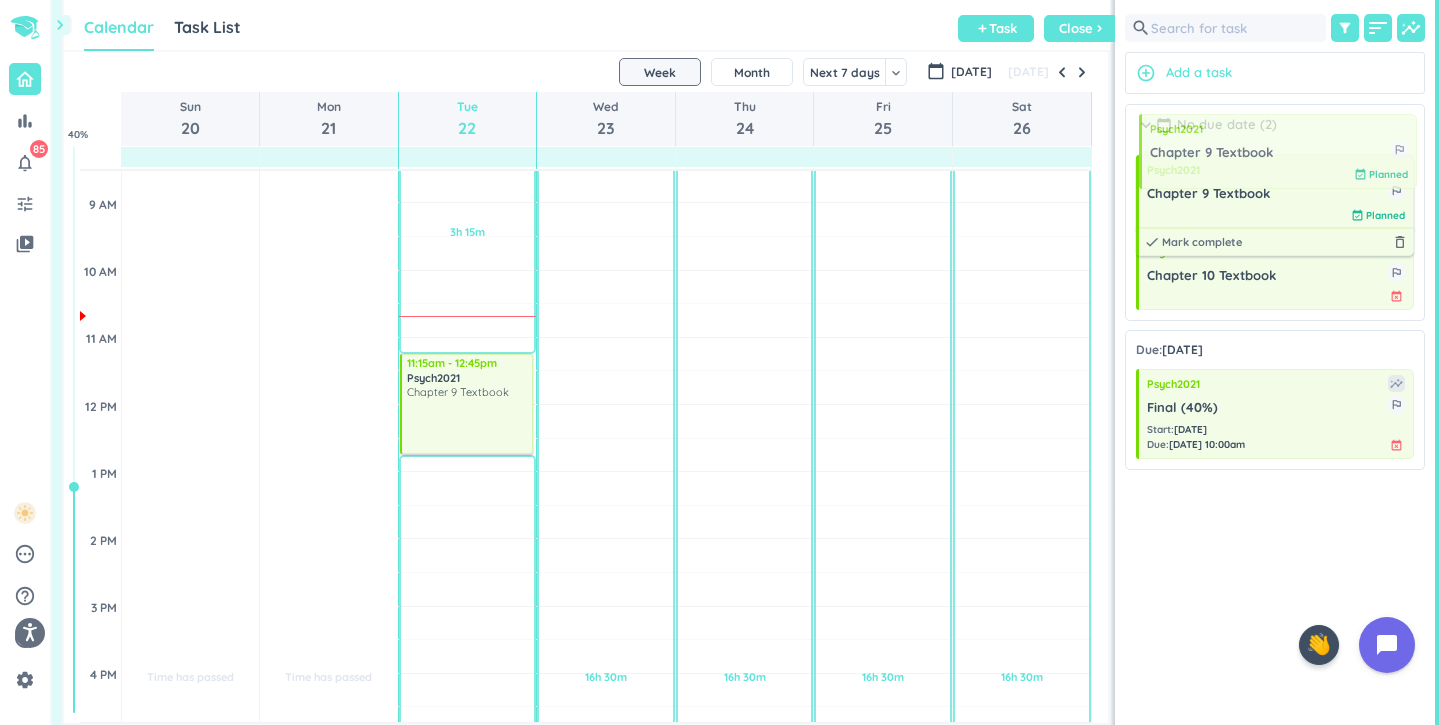 drag, startPoint x: 1249, startPoint y: 254, endPoint x: 1250, endPoint y: 203, distance: 51.009804 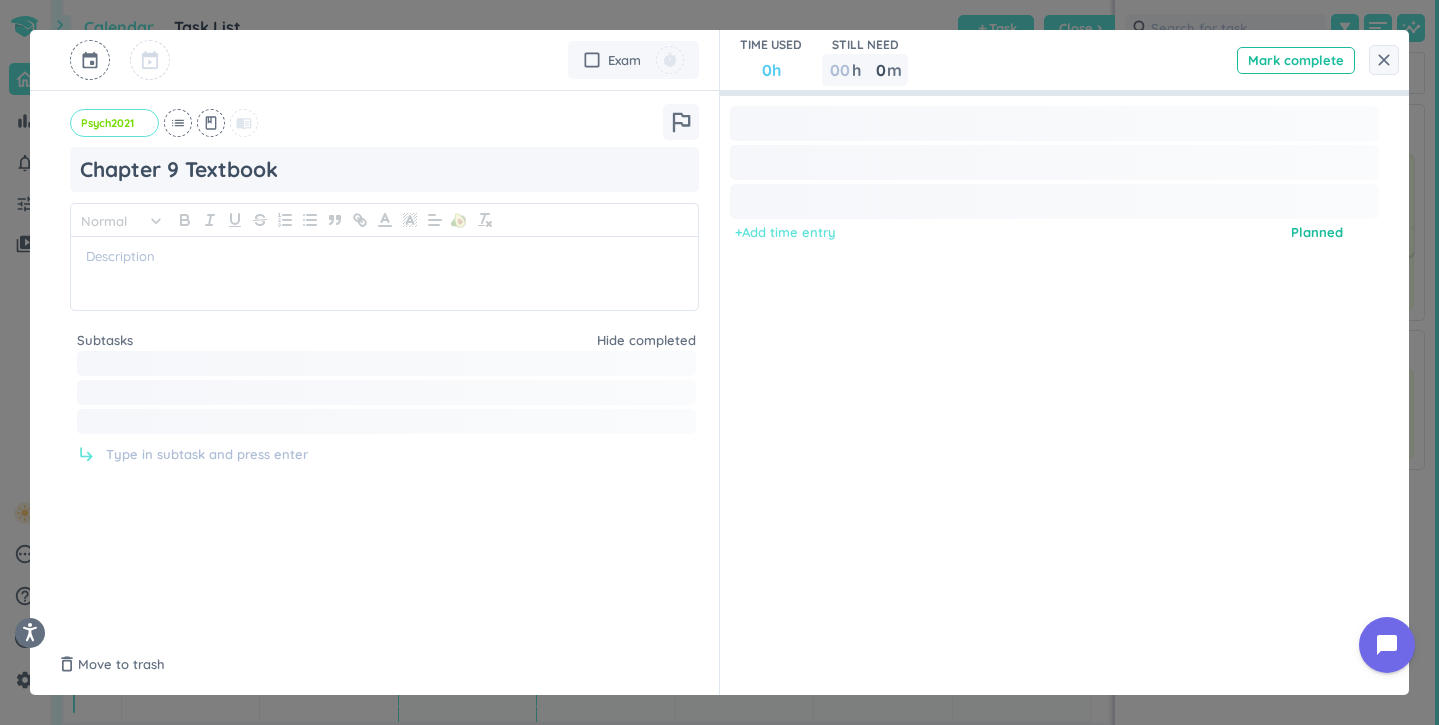 type on "x" 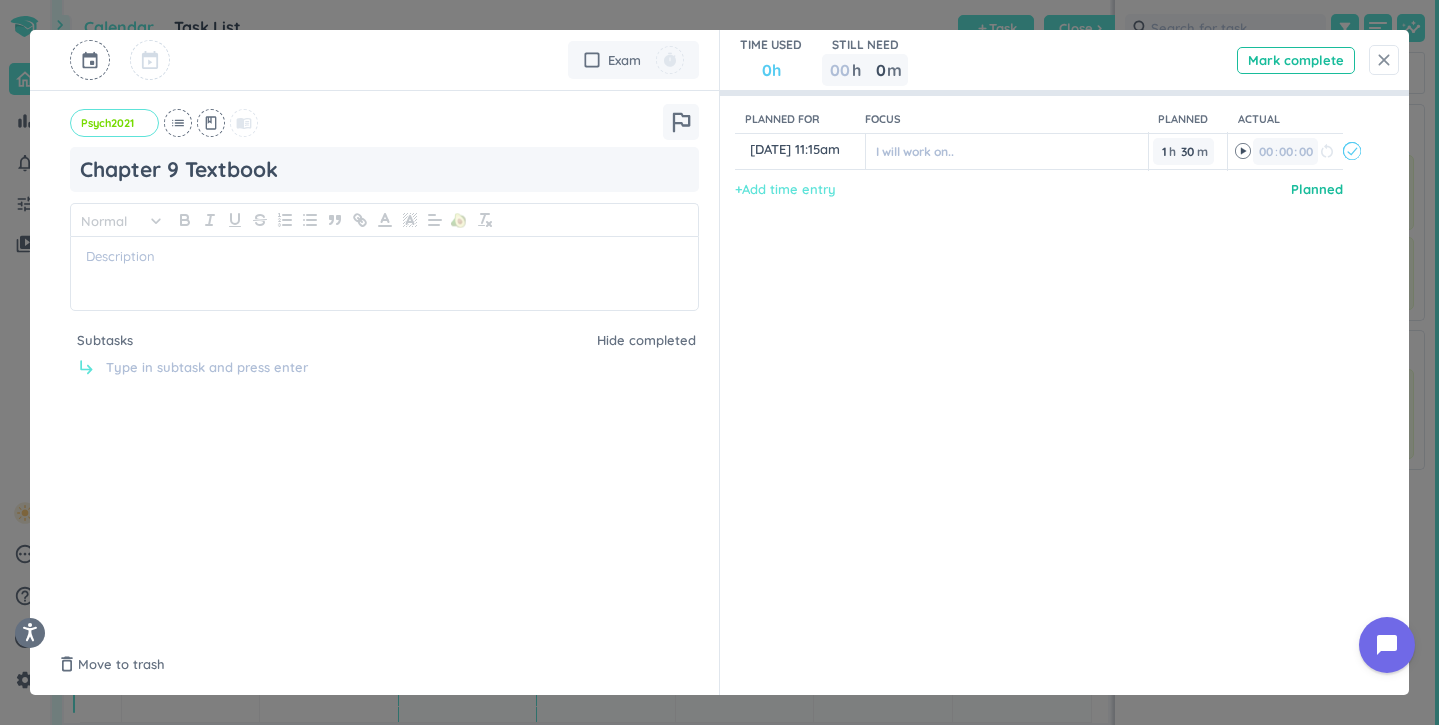 click on "close" at bounding box center (1384, 60) 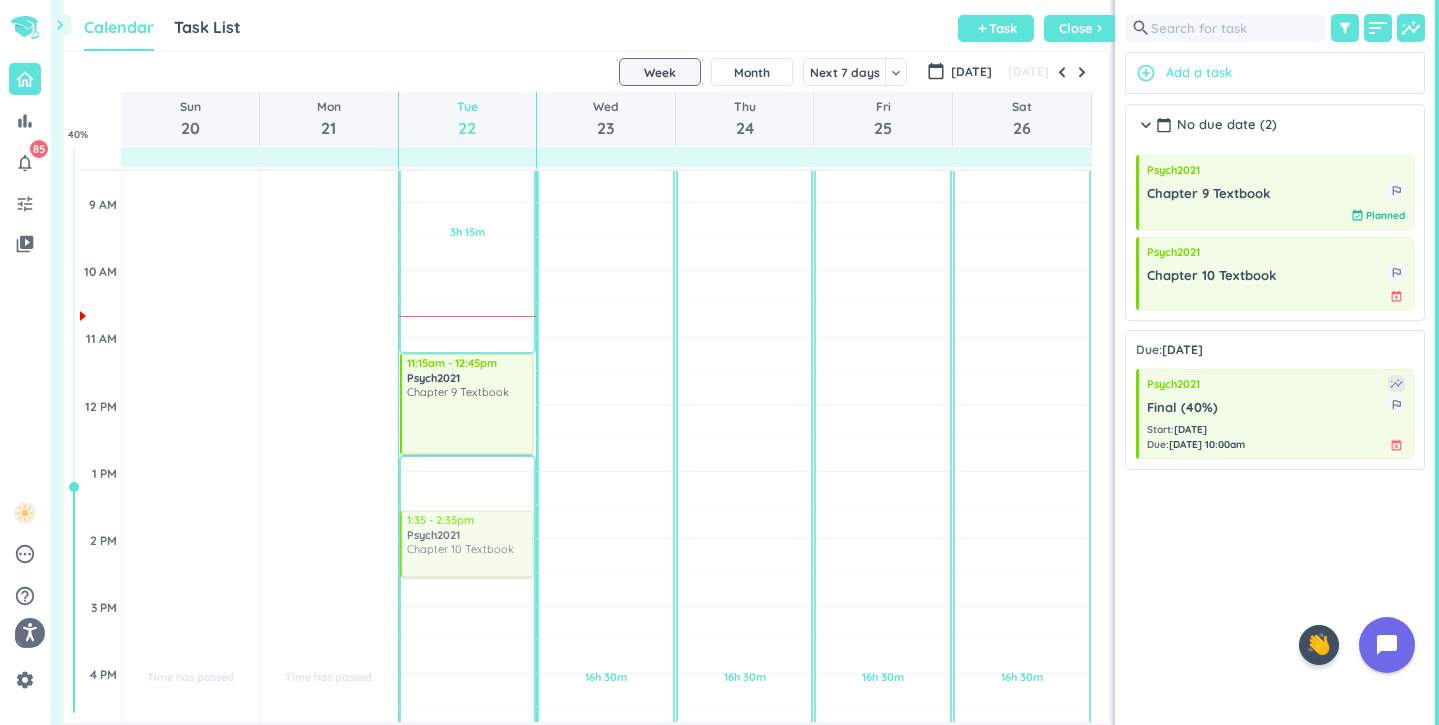 click on "chevron_right Drag a custom event format_color_fill chevron_right folder_open Courses   +  Add new drag_indicator Psych2021 more_horiz chevron_right folder_open Activities   +  Add new link Connected Calendars add_circle chevron_right [EMAIL_ADDRESS][DOMAIN_NAME] autorenew delete_outline check_box_outline_blank Birthdays check_box_outline_blank [EMAIL_ADDRESS][DOMAIN_NAME] check_box_outline_blank Holidays in [GEOGRAPHIC_DATA] Calendar Task List Calendar keyboard_arrow_down add Task Close chevron_right SHOVEL [DATE] - [DATE] Week Month Next 7 days keyboard_arrow_down Week keyboard_arrow_down calendar_today [DATE] [DATE] Sun 20 Mon 21 Tue 22 Wed 23 Thu 24 Fri 25 Sat 26 4 AM 5 AM 6 AM 7 AM 8 AM 9 AM 10 AM 11 AM 12 PM 1 PM 2 PM 3 PM 4 PM 5 PM 6 PM 7 PM 8 PM 9 PM 10 PM 11 PM 12 AM 1 AM 2 AM 3 AM Time has passed Past due Plan Adjust Awake Time Adjust Awake Time Time has passed Past due Plan Adjust Awake Time Adjust Awake Time 3h 15m Past due Plan 11h 45m Past due Plan Adjust Awake Time Adjust Awake Time 11:15am - 12:45pm 40" at bounding box center (745, 362) 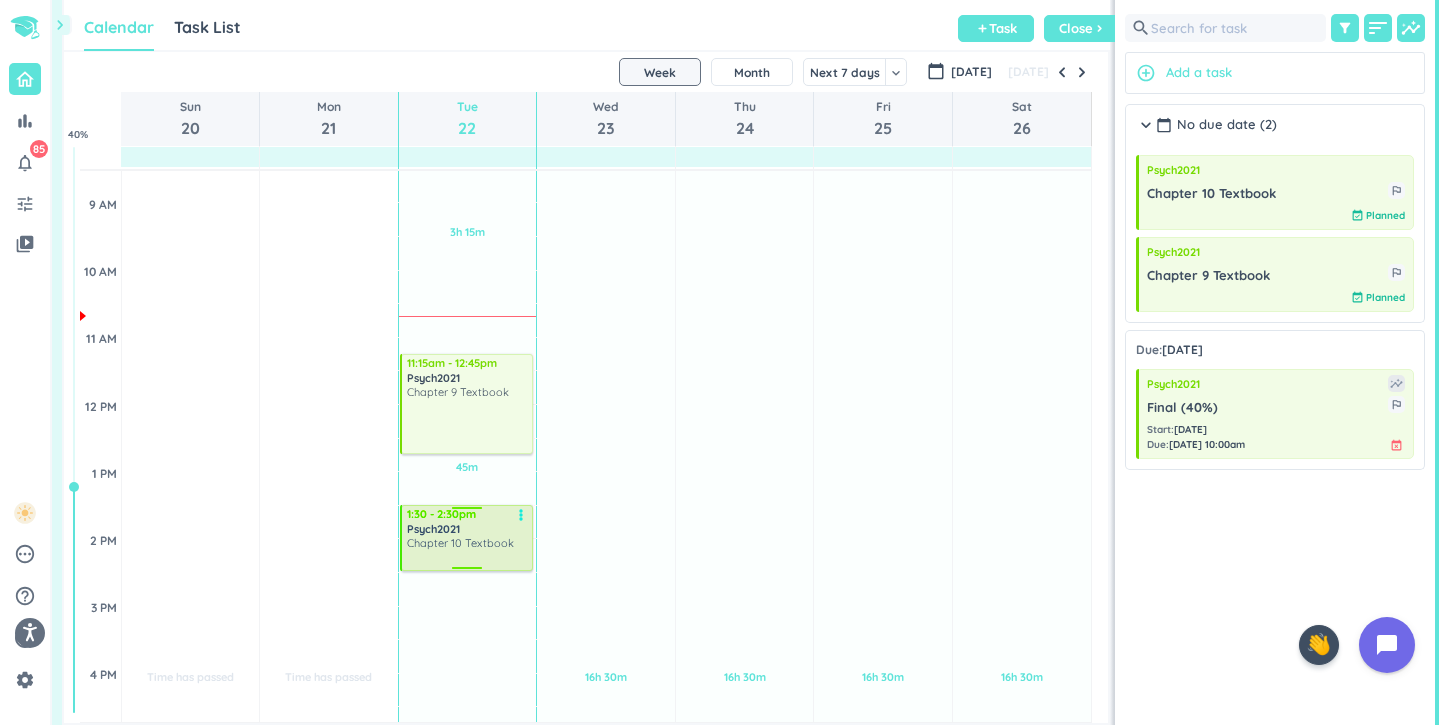 click on "Psych2021" at bounding box center (468, 529) 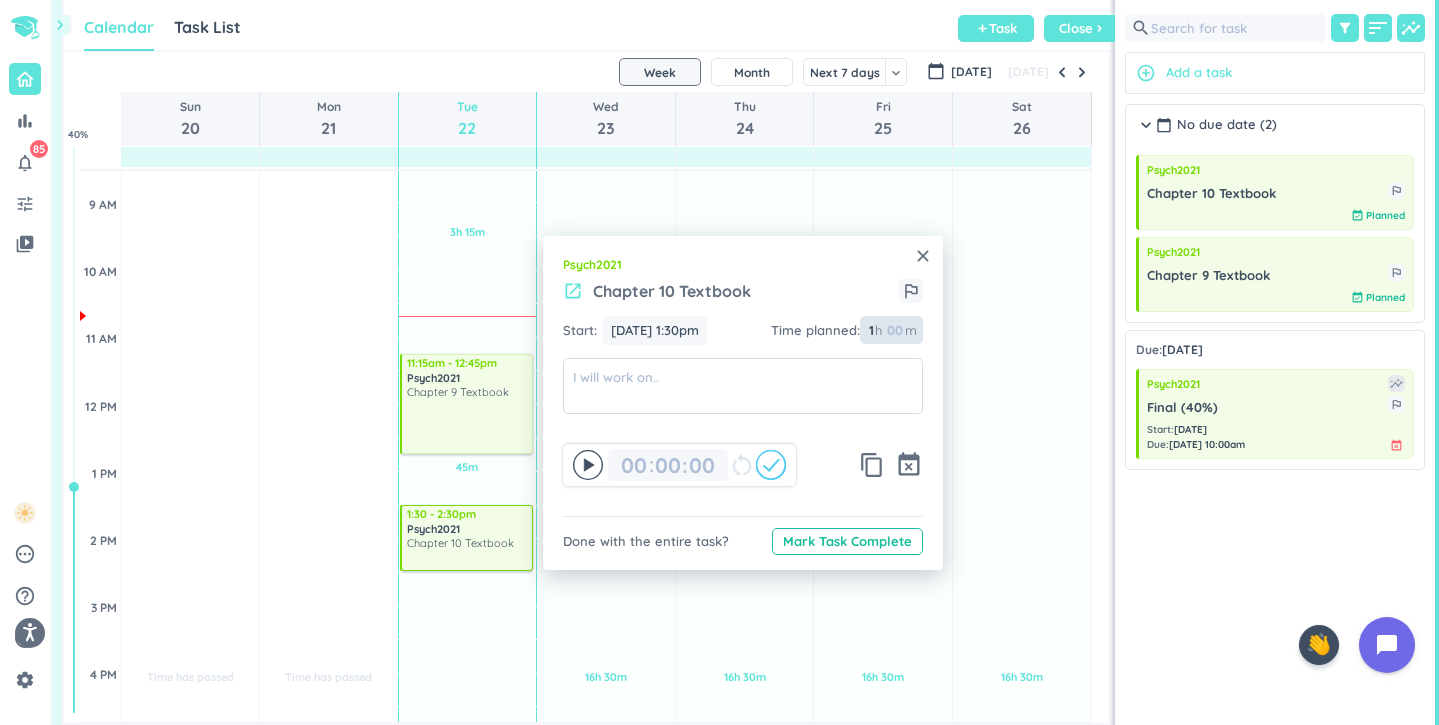click at bounding box center (894, 330) 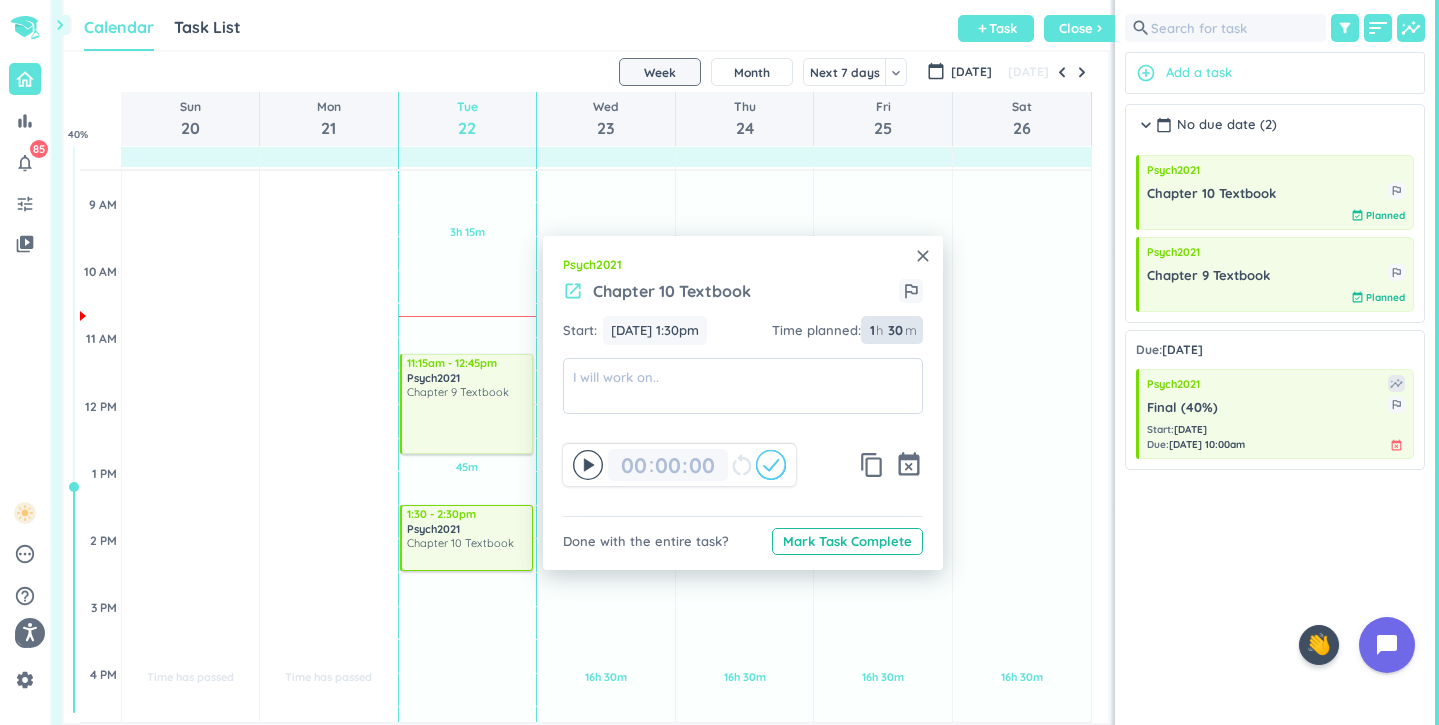 type on "30" 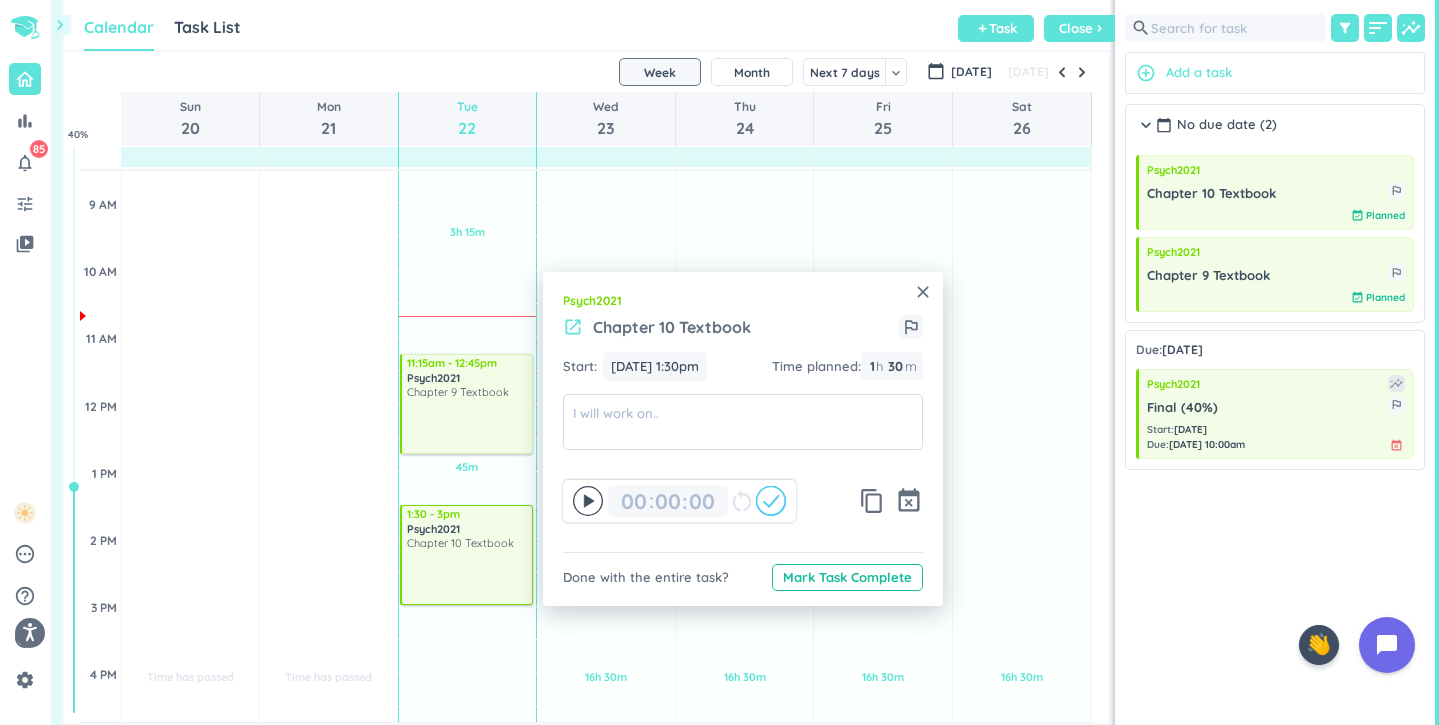 click on "close Psych2021 launch Chapter 10 Textbook outlined_flag Start: [DATE] 1:30pm [DATE] 1:30pm Time planned : 1 1 00 h 30 30 00 m 00 00 : 00 restart_alt content_copy event_busy Done with the entire task? Mark Task Complete" at bounding box center [743, 439] 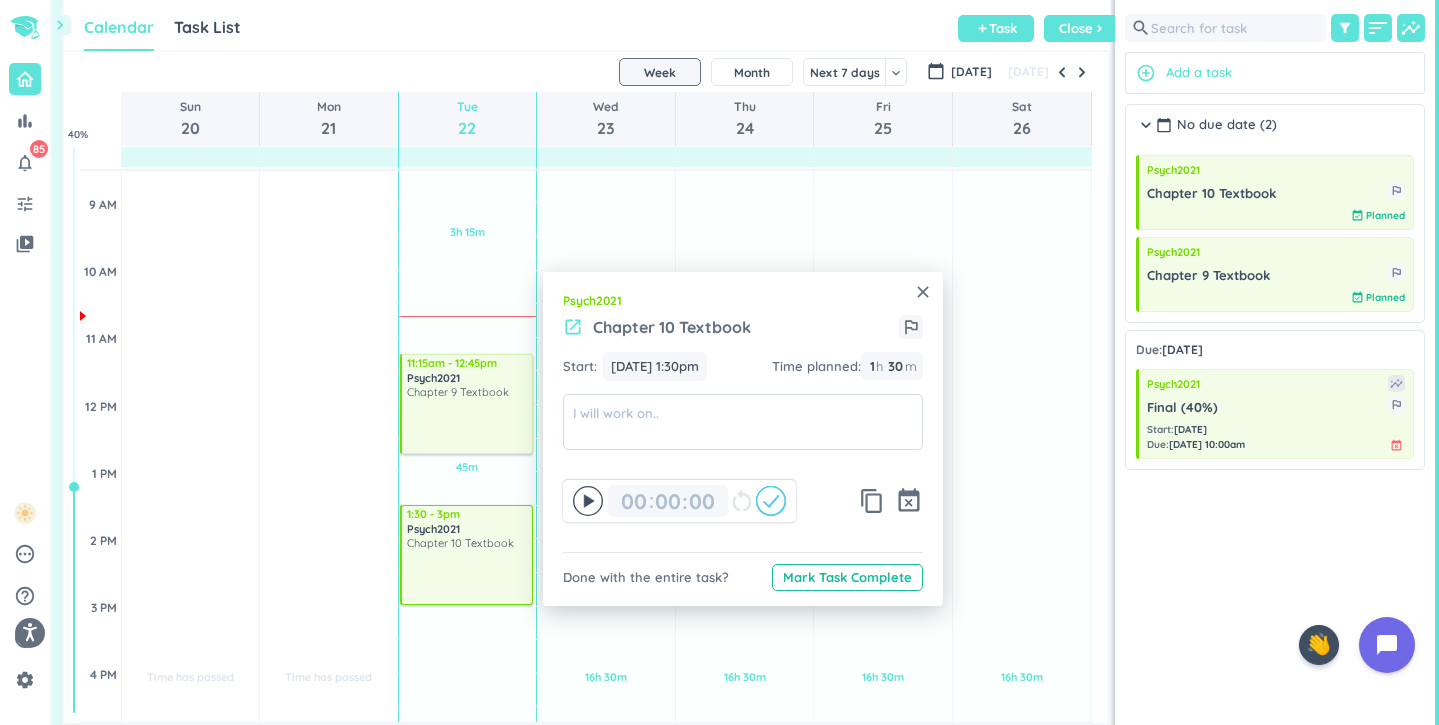 click on "Psych2021" at bounding box center [743, 301] 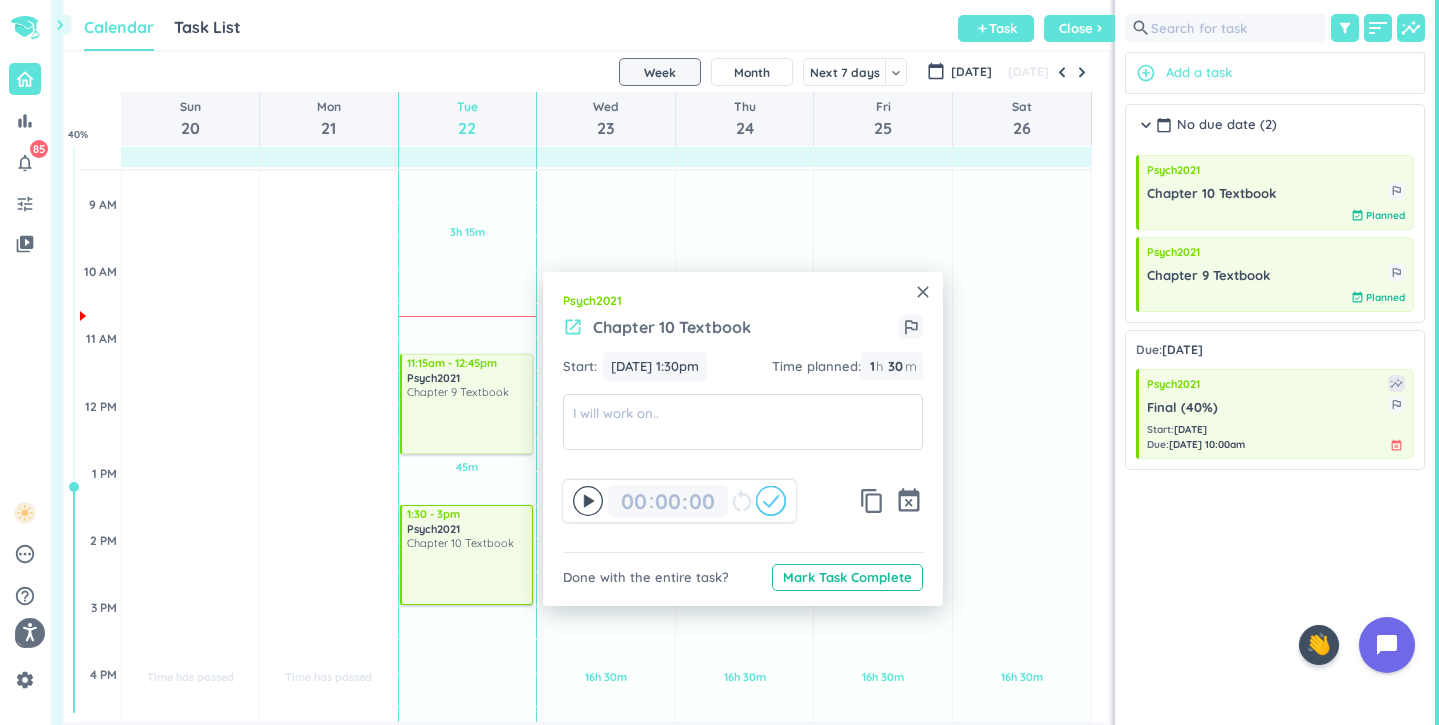 click on "close" at bounding box center [923, 292] 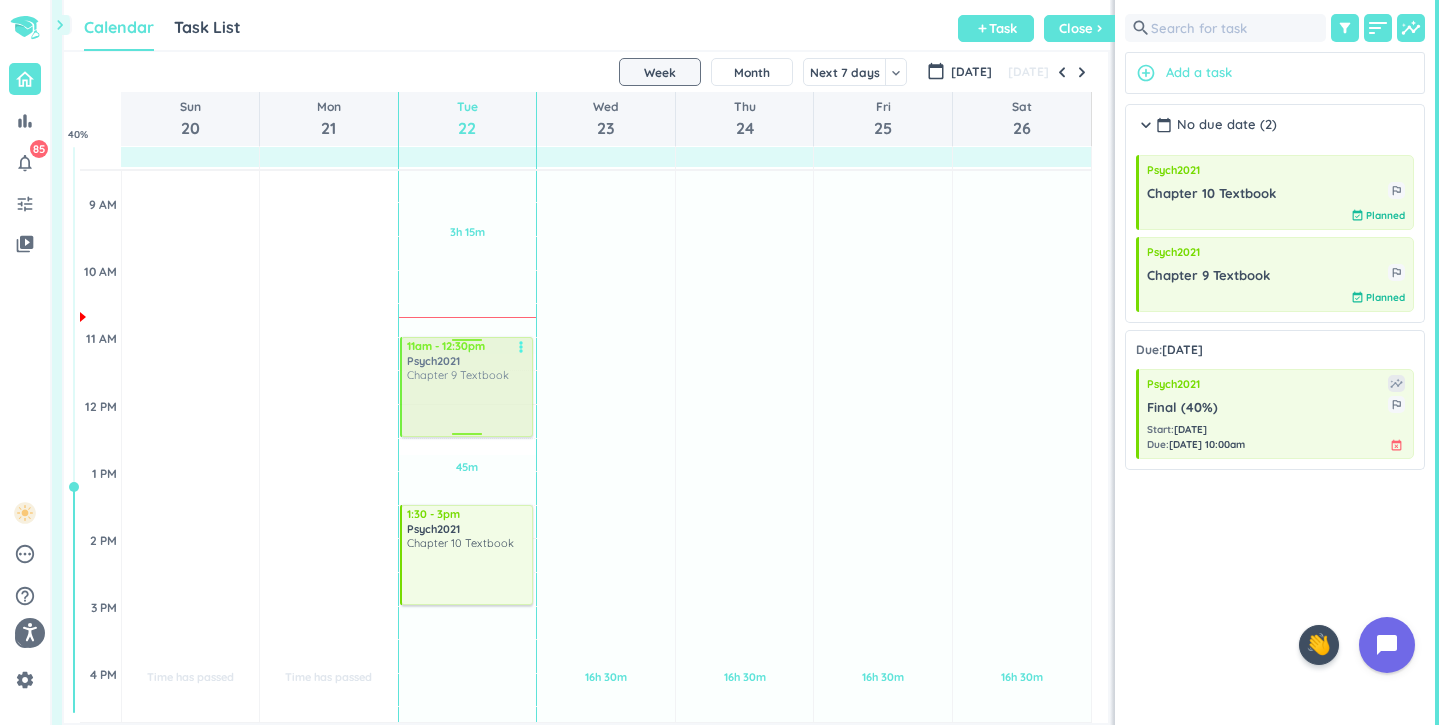 click on "3h 15m Past due Plan 45m Past due Plan 9h 30m Past due Plan Adjust Awake Time Adjust Awake Time 11:15am - 12:45pm Psych2021 Chapter 9 Textbook more_vert 1:30 - 3pm Psych2021 Chapter 10 Textbook more_vert 11am - 12:30pm Psych2021 Chapter 9 Textbook more_vert" at bounding box center (468, 673) 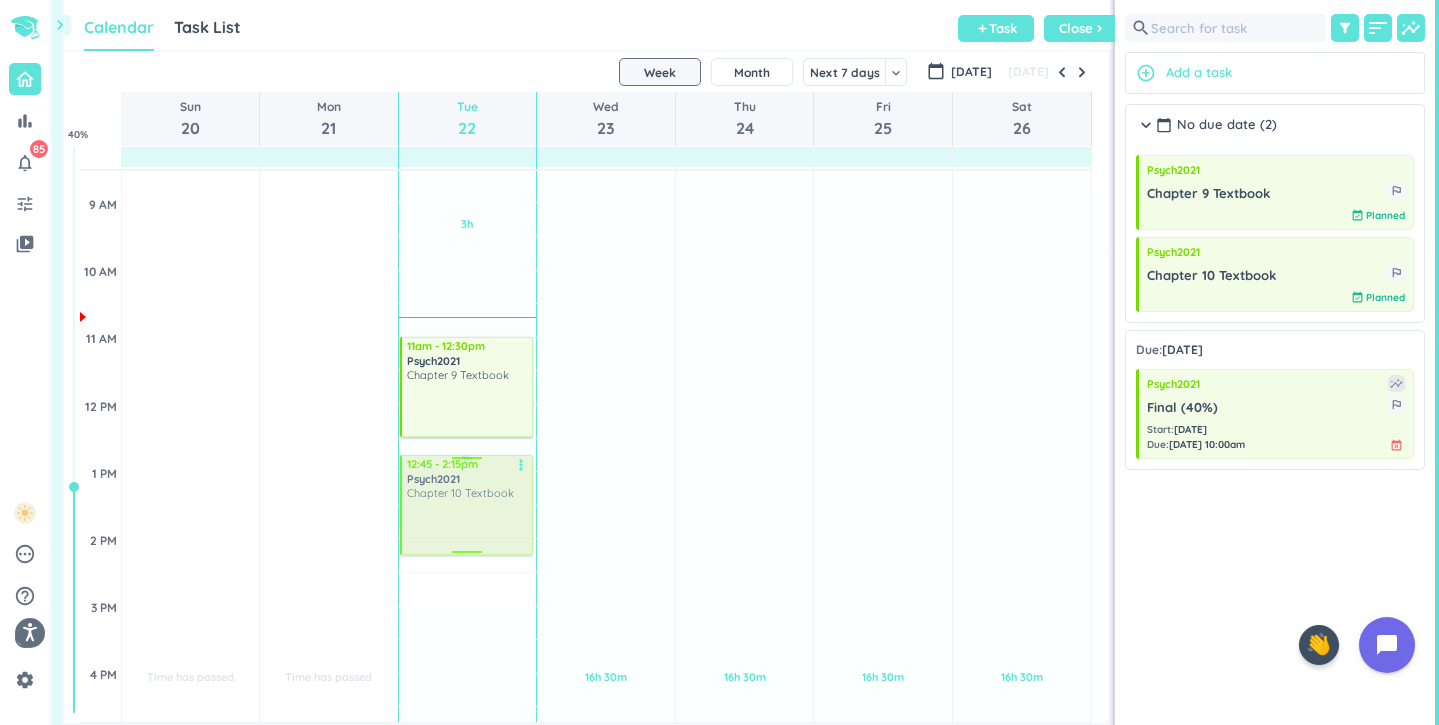 drag, startPoint x: 444, startPoint y: 566, endPoint x: 450, endPoint y: 522, distance: 44.407207 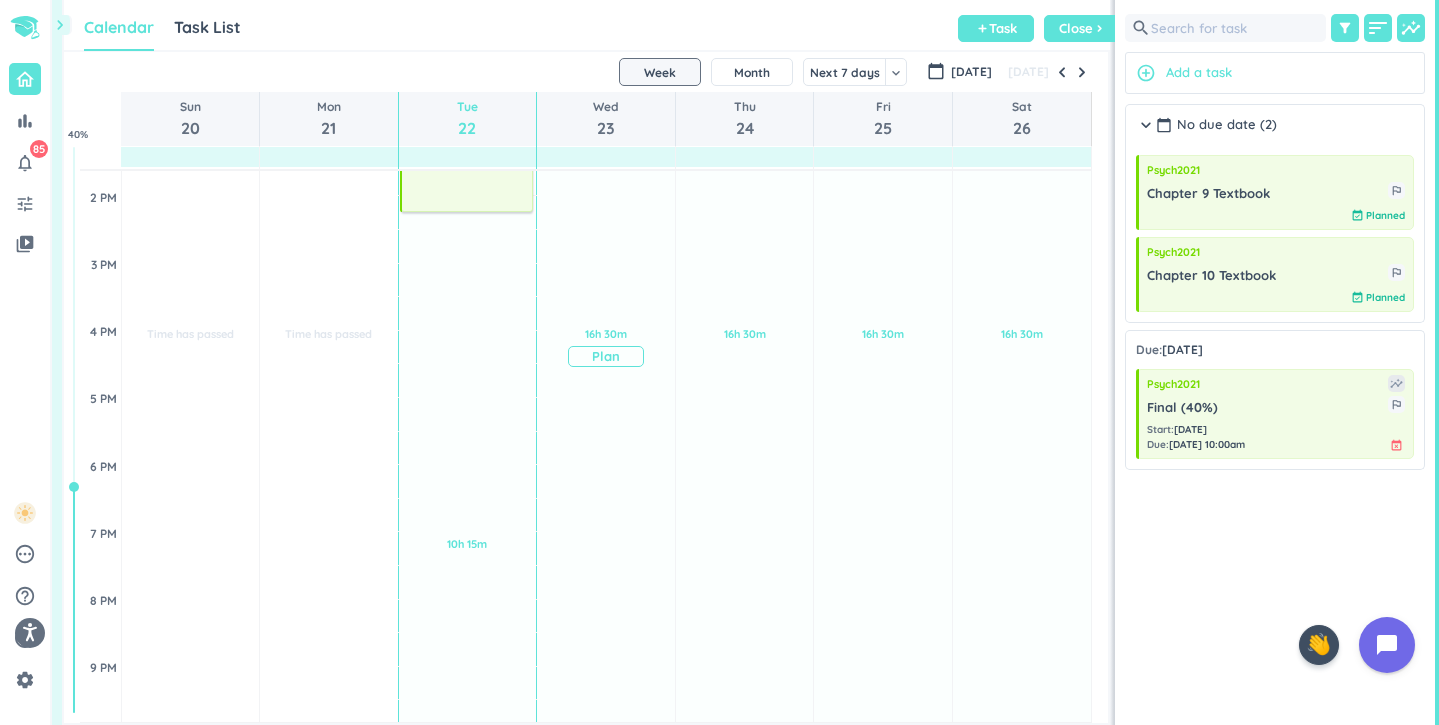 scroll, scrollTop: 659, scrollLeft: 0, axis: vertical 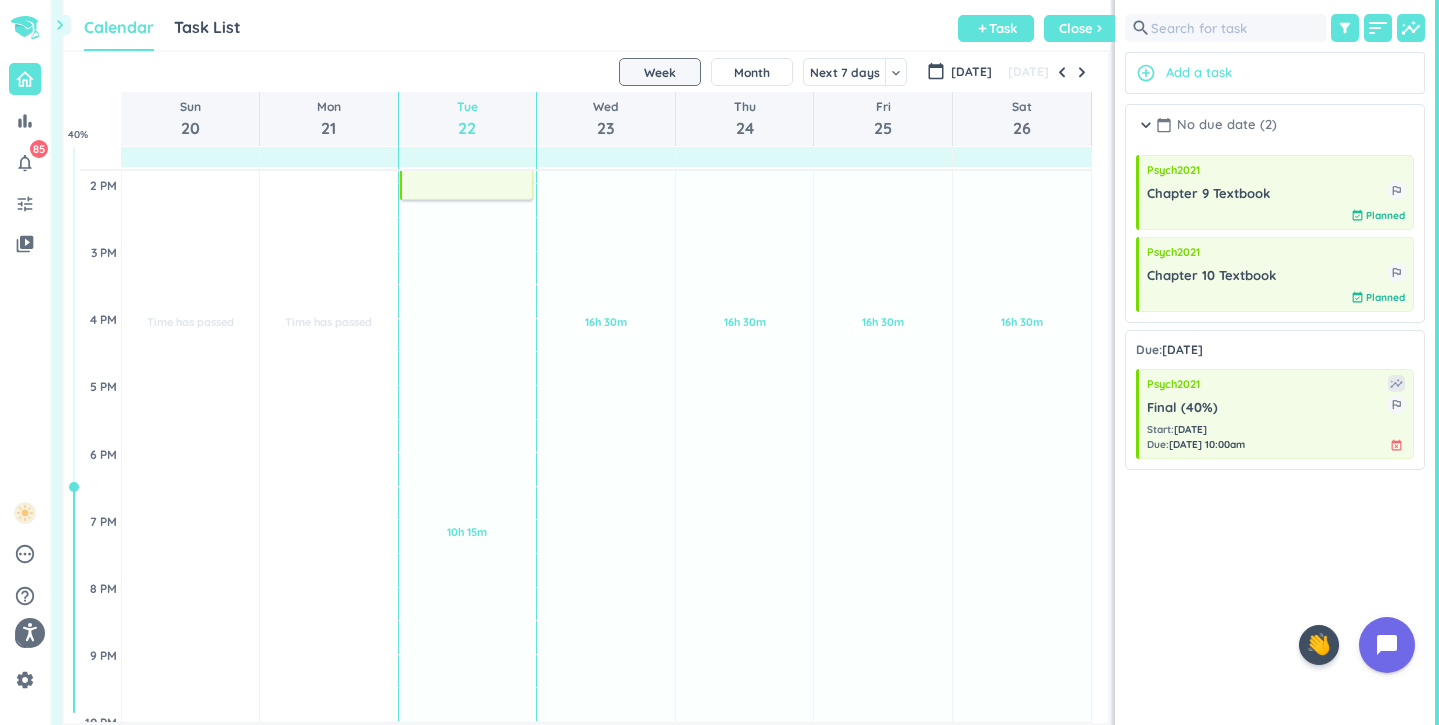 click on "chevron_right calendar_today No due date (2) done Mark all complete" at bounding box center [1275, 135] 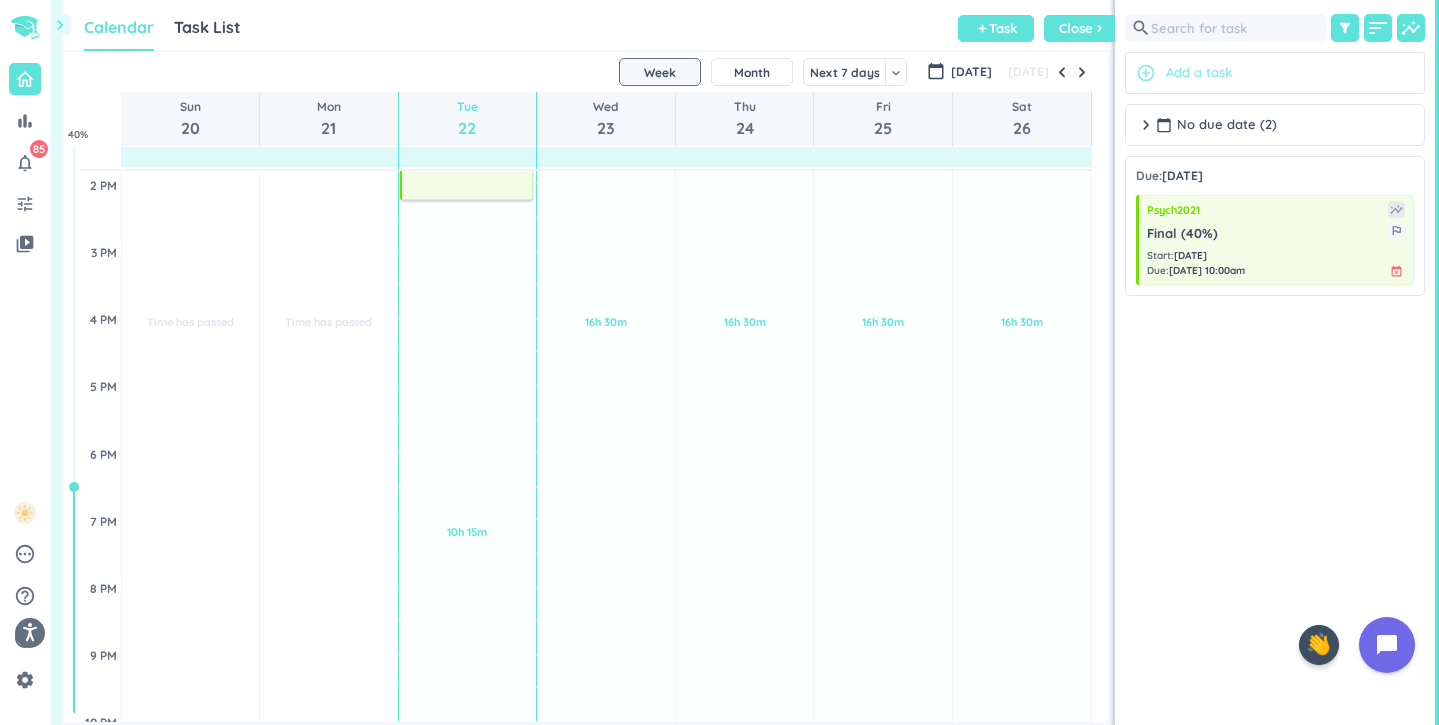 click on "Add a task" at bounding box center [1199, 73] 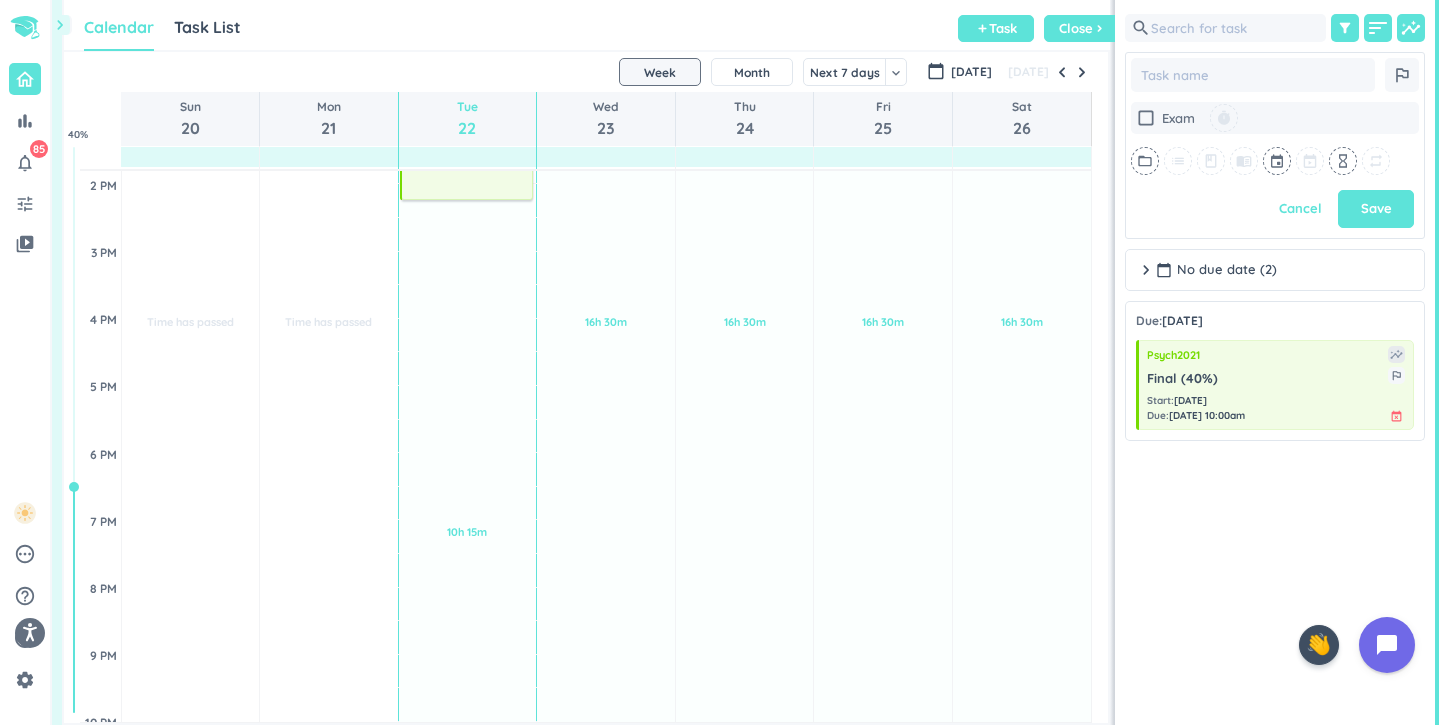 scroll, scrollTop: 477, scrollLeft: 300, axis: both 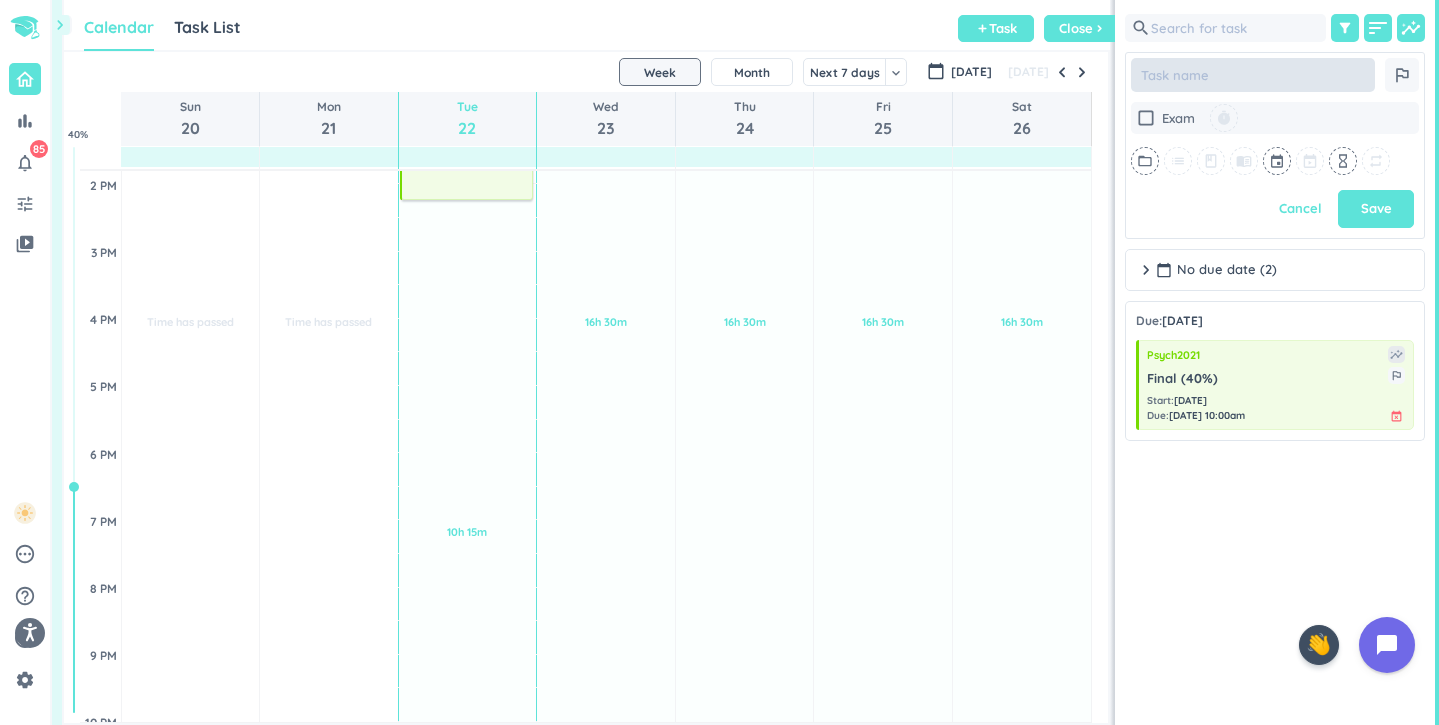 type on "x" 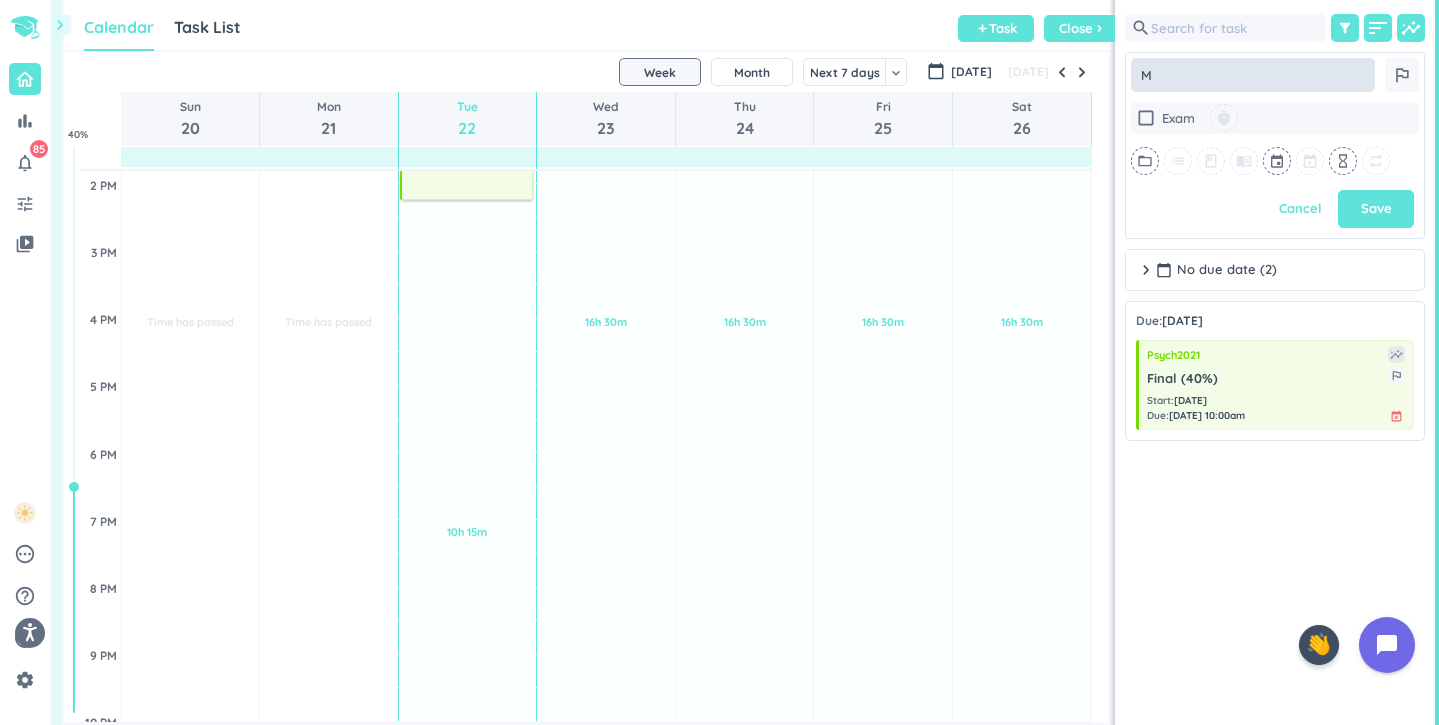 type on "x" 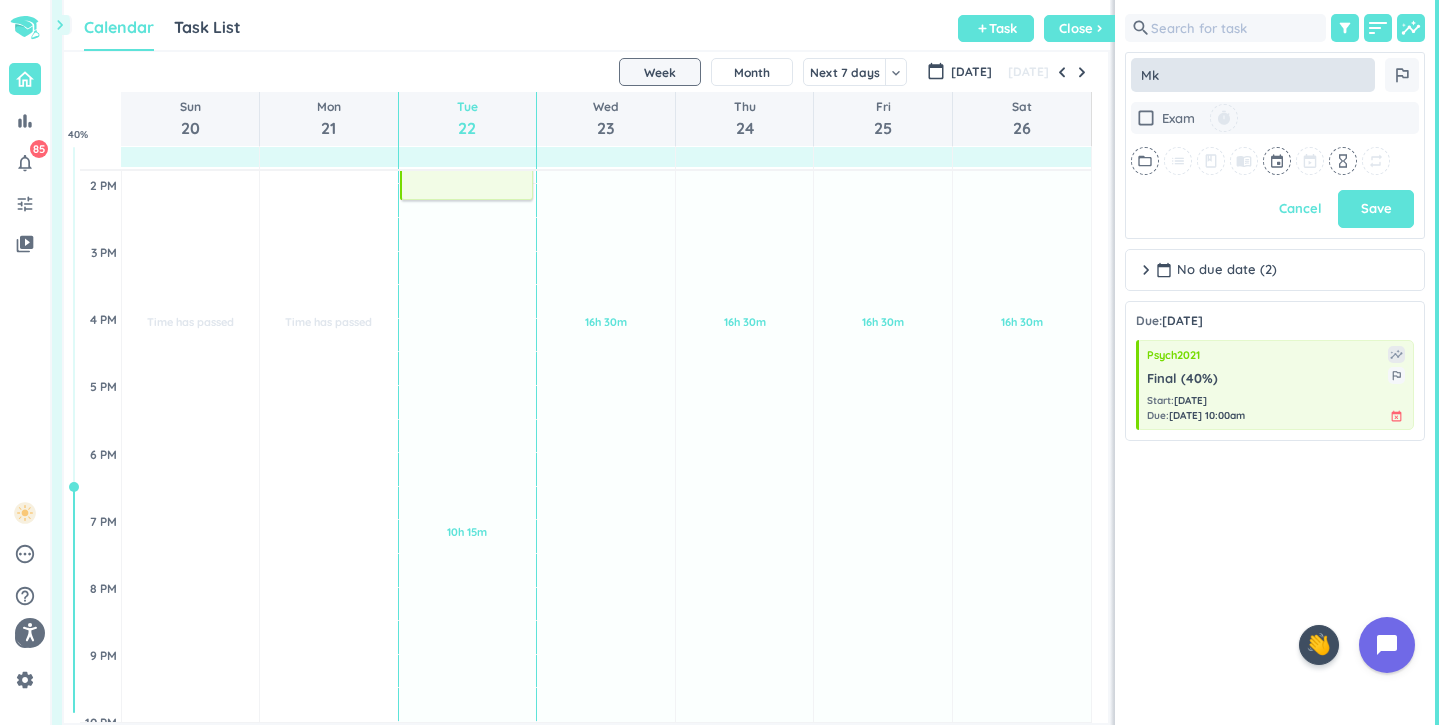 type on "x" 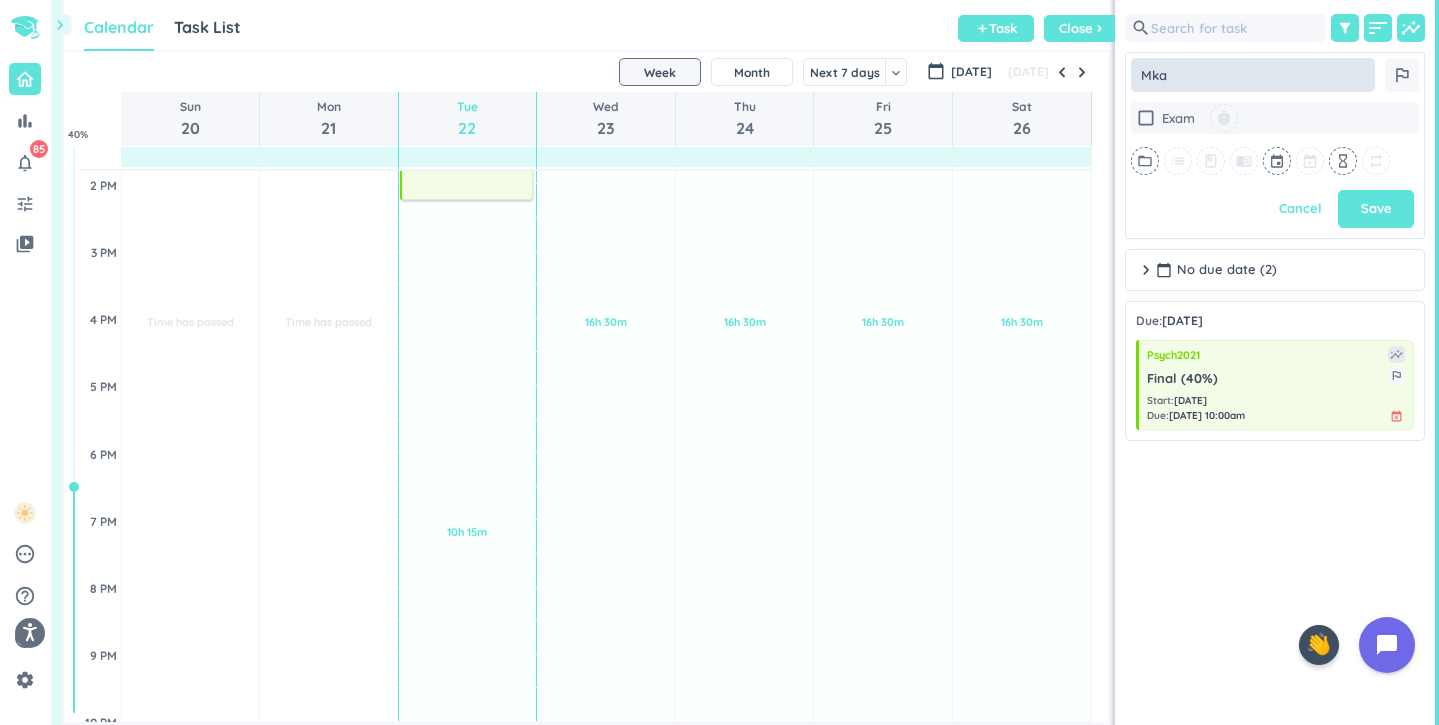 type on "x" 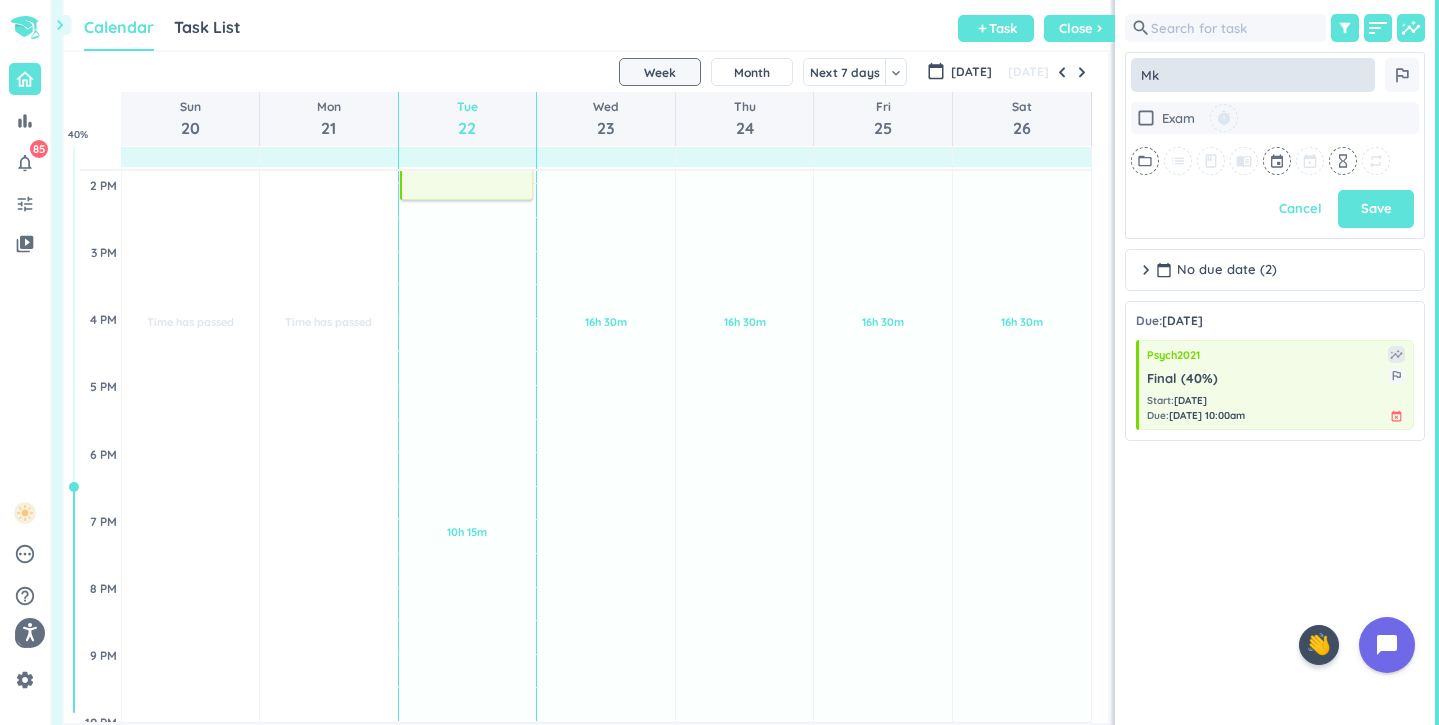 type on "x" 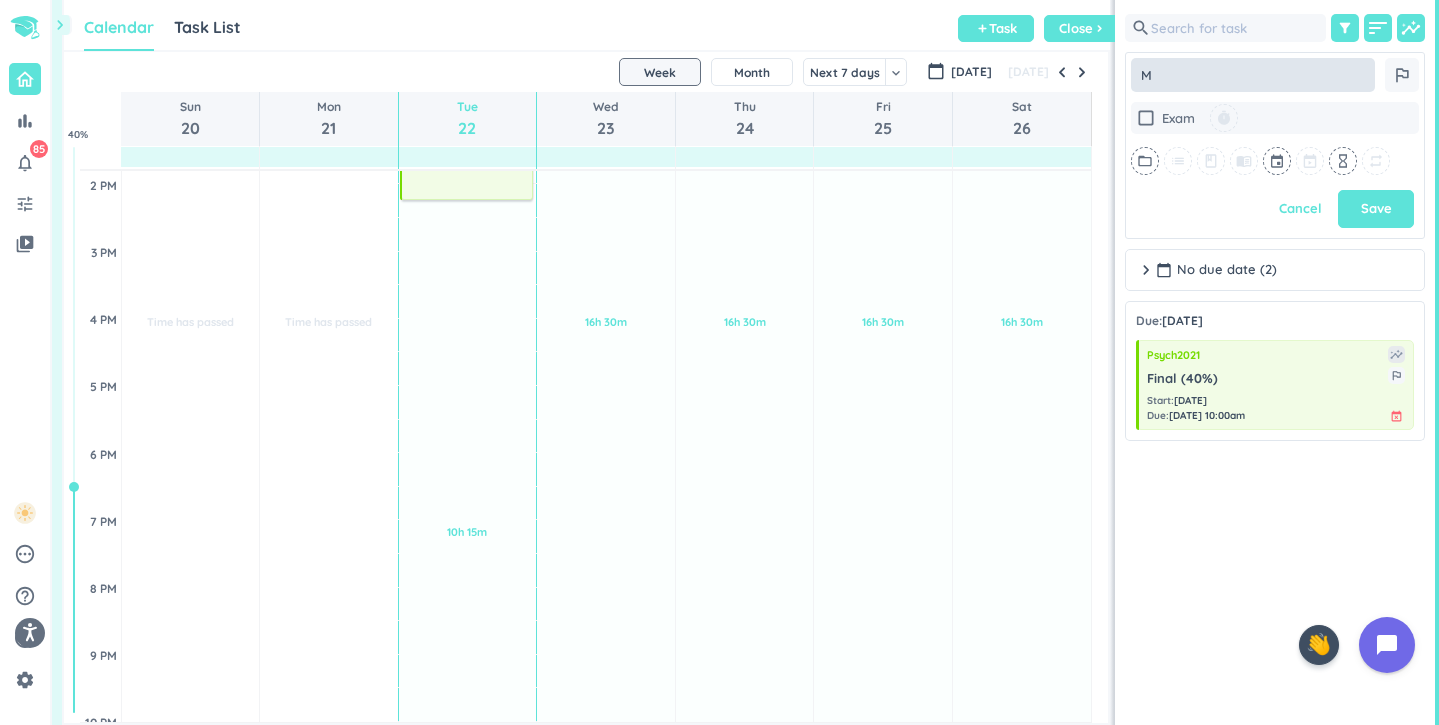 type on "x" 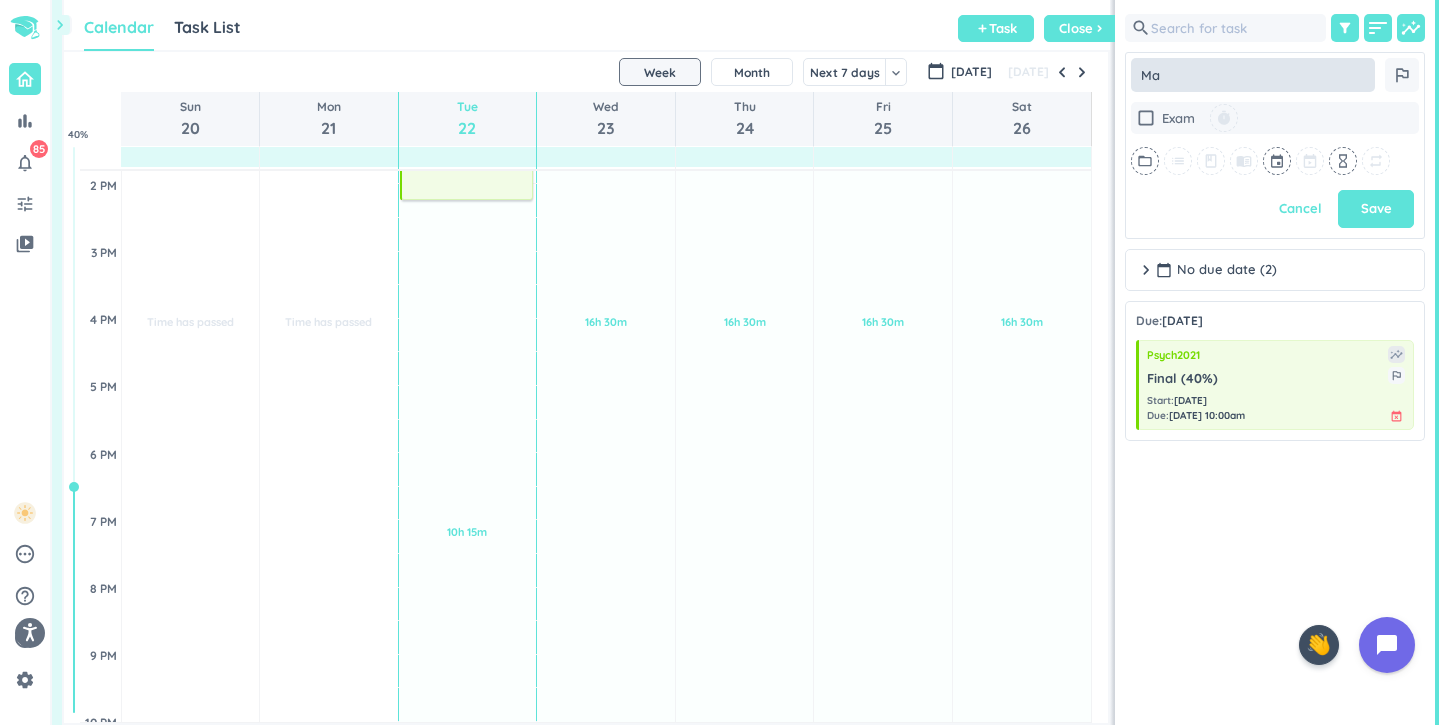type on "x" 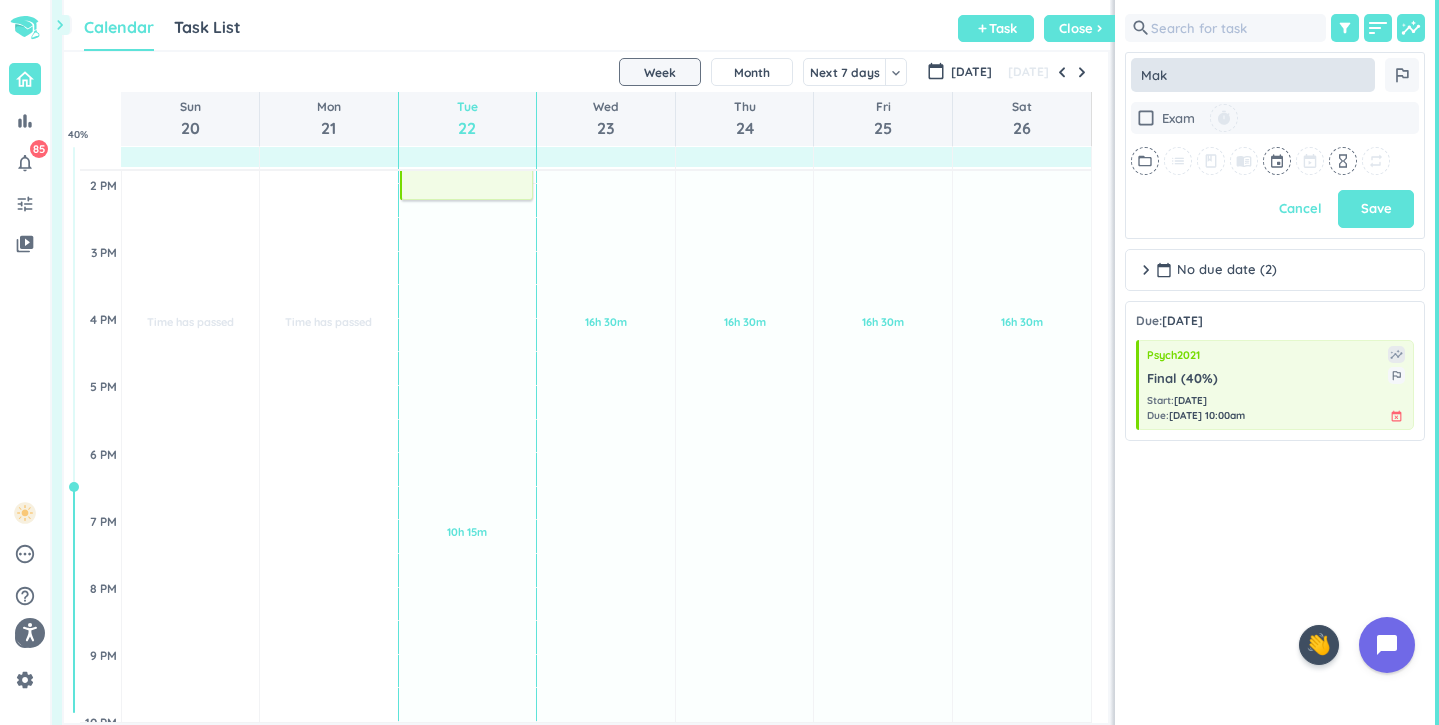 type on "x" 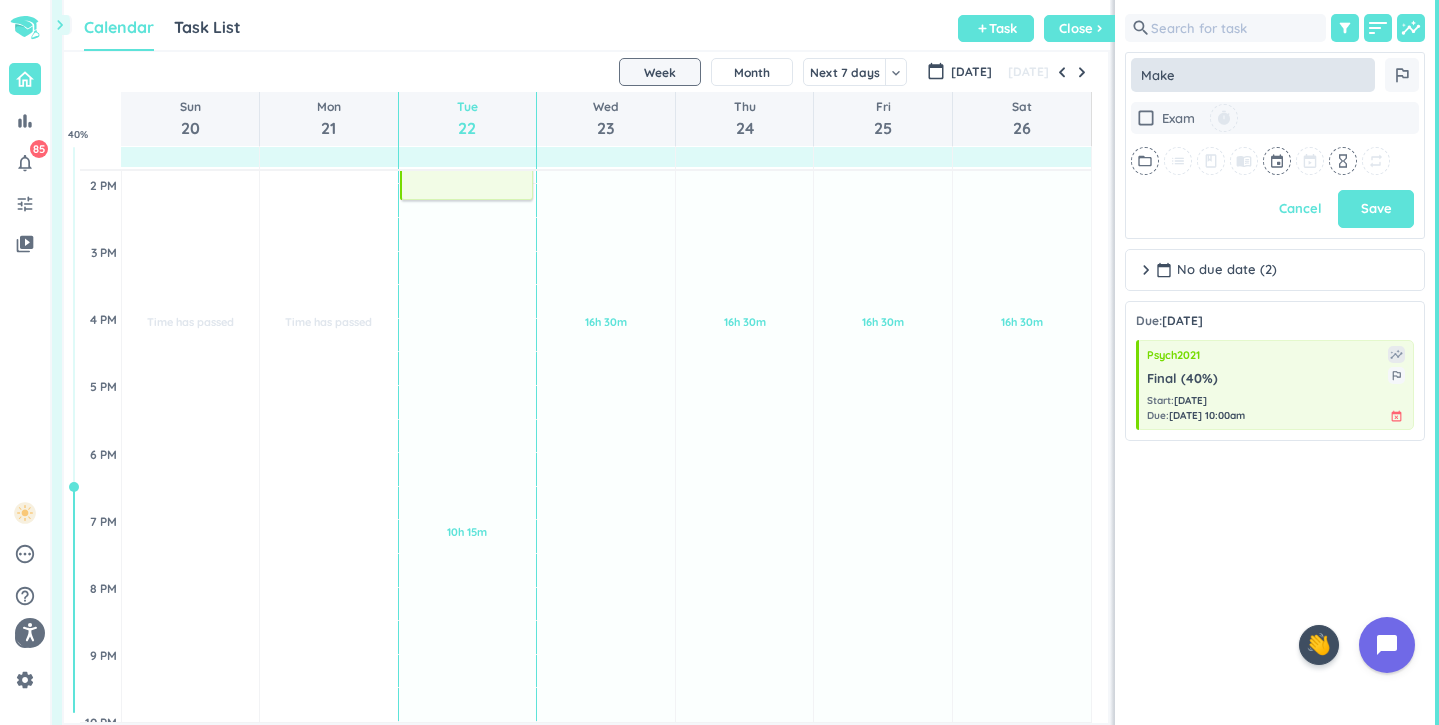 type on "x" 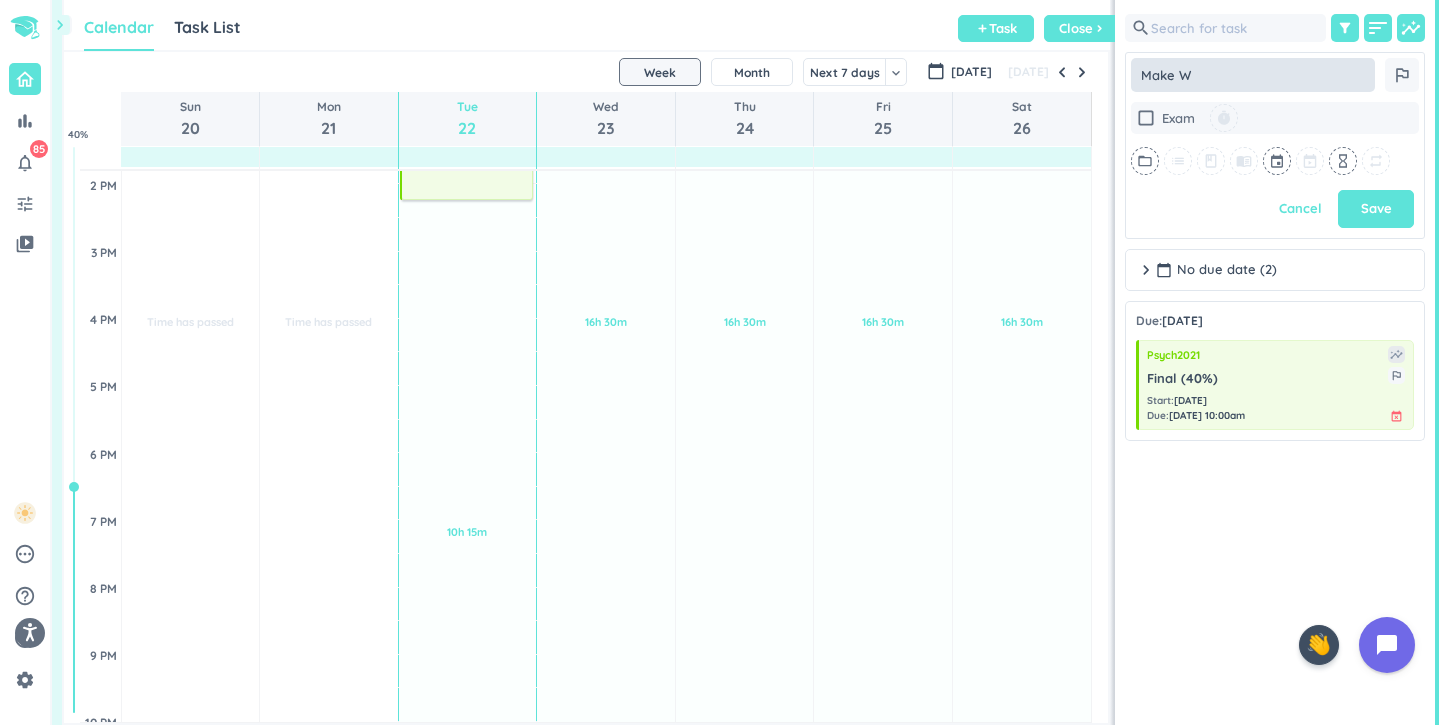 type on "x" 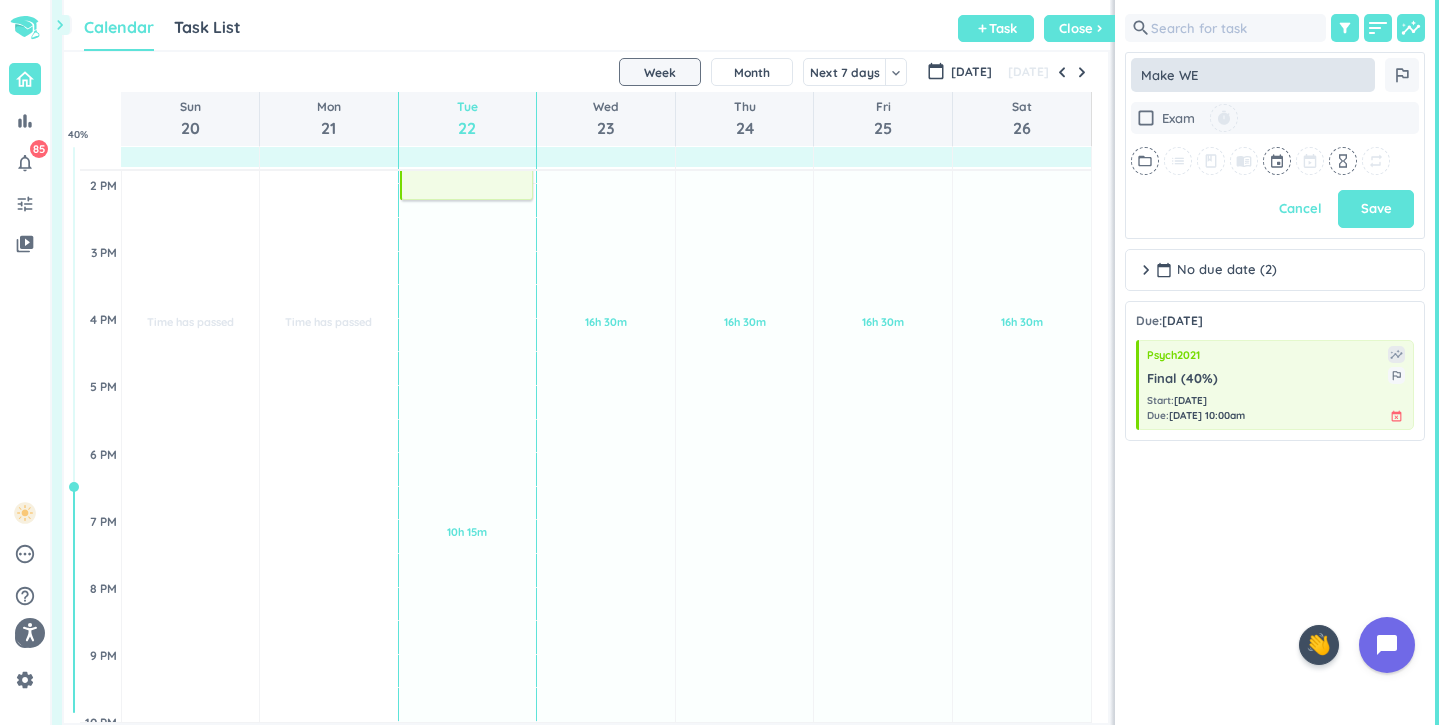 type on "x" 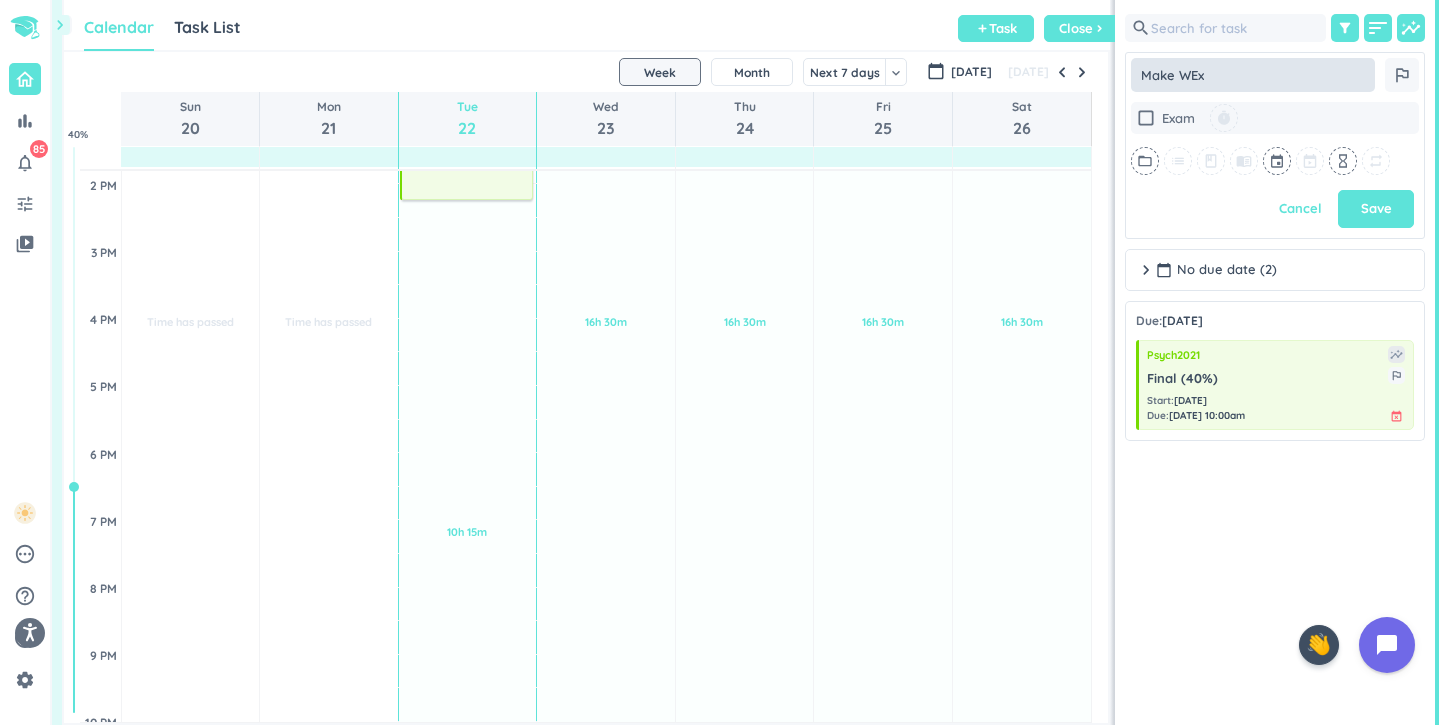 type on "x" 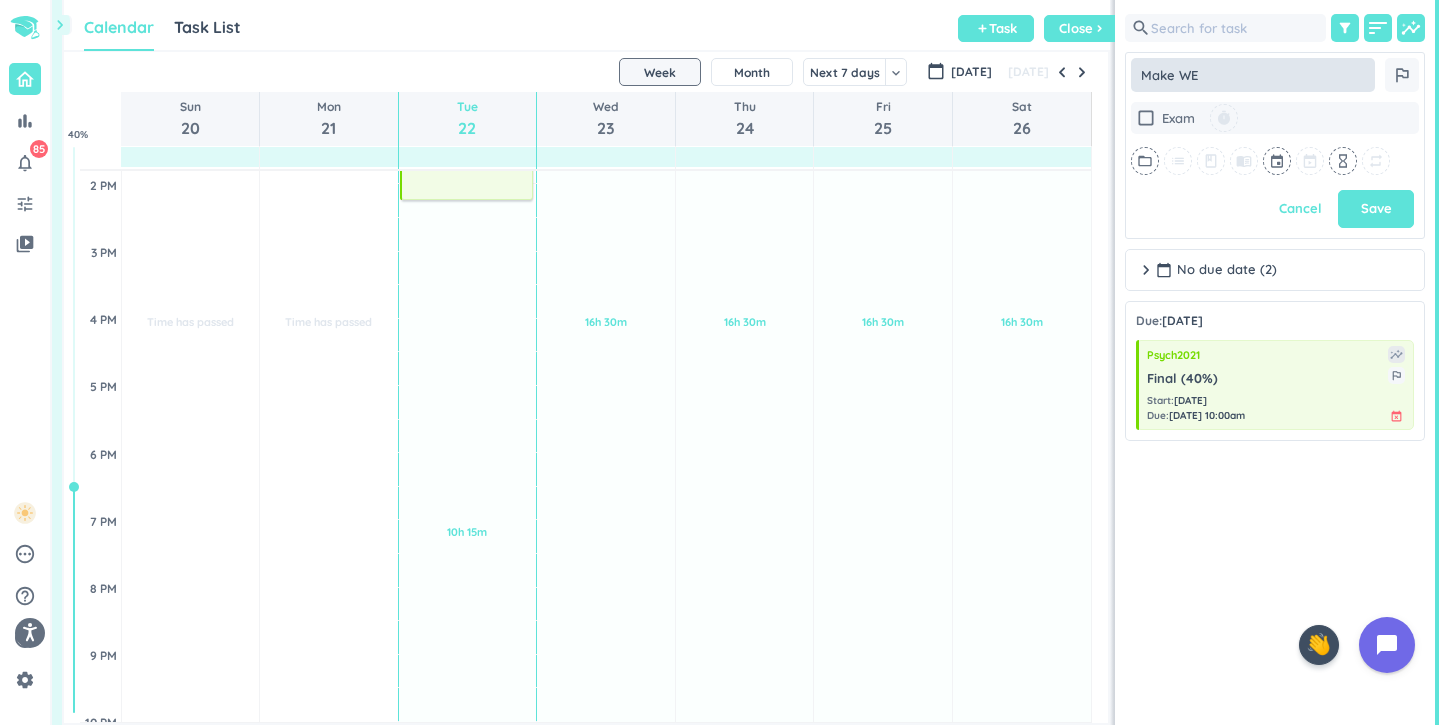 type on "x" 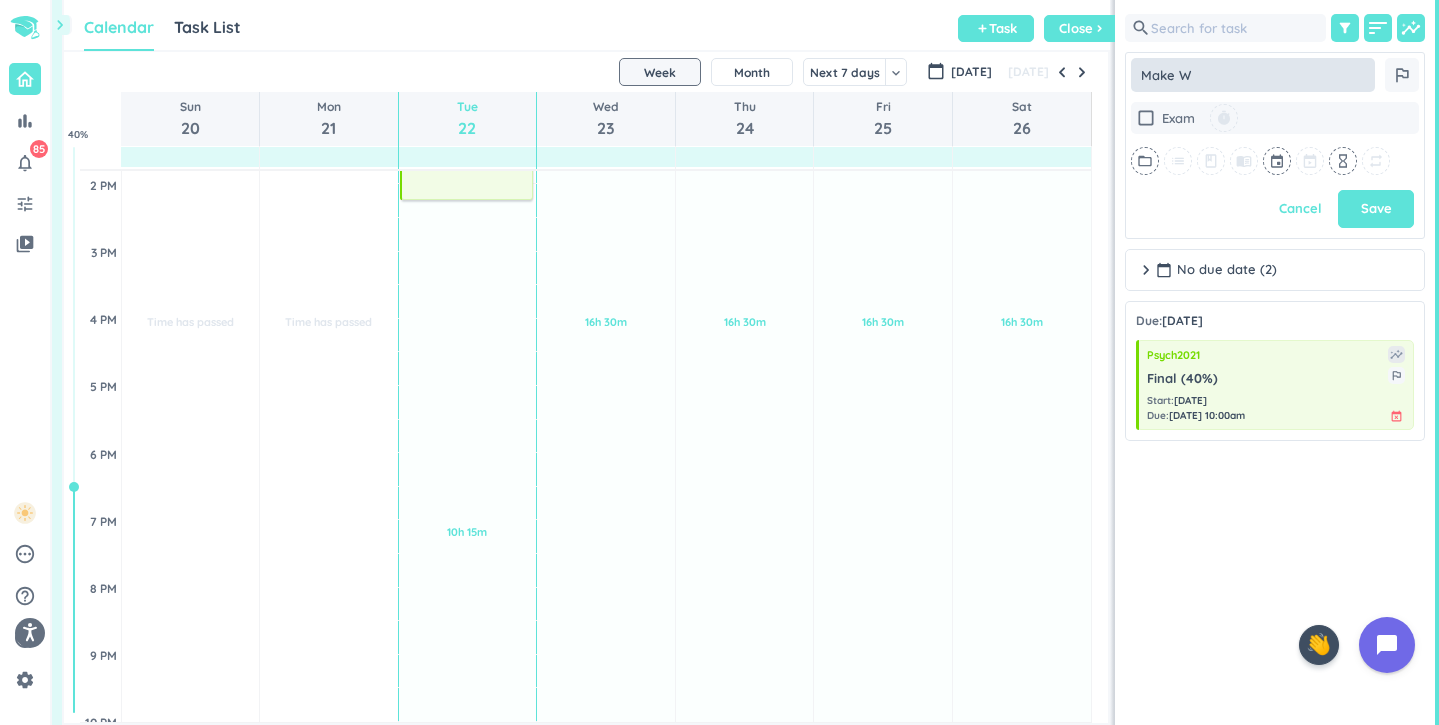 type on "x" 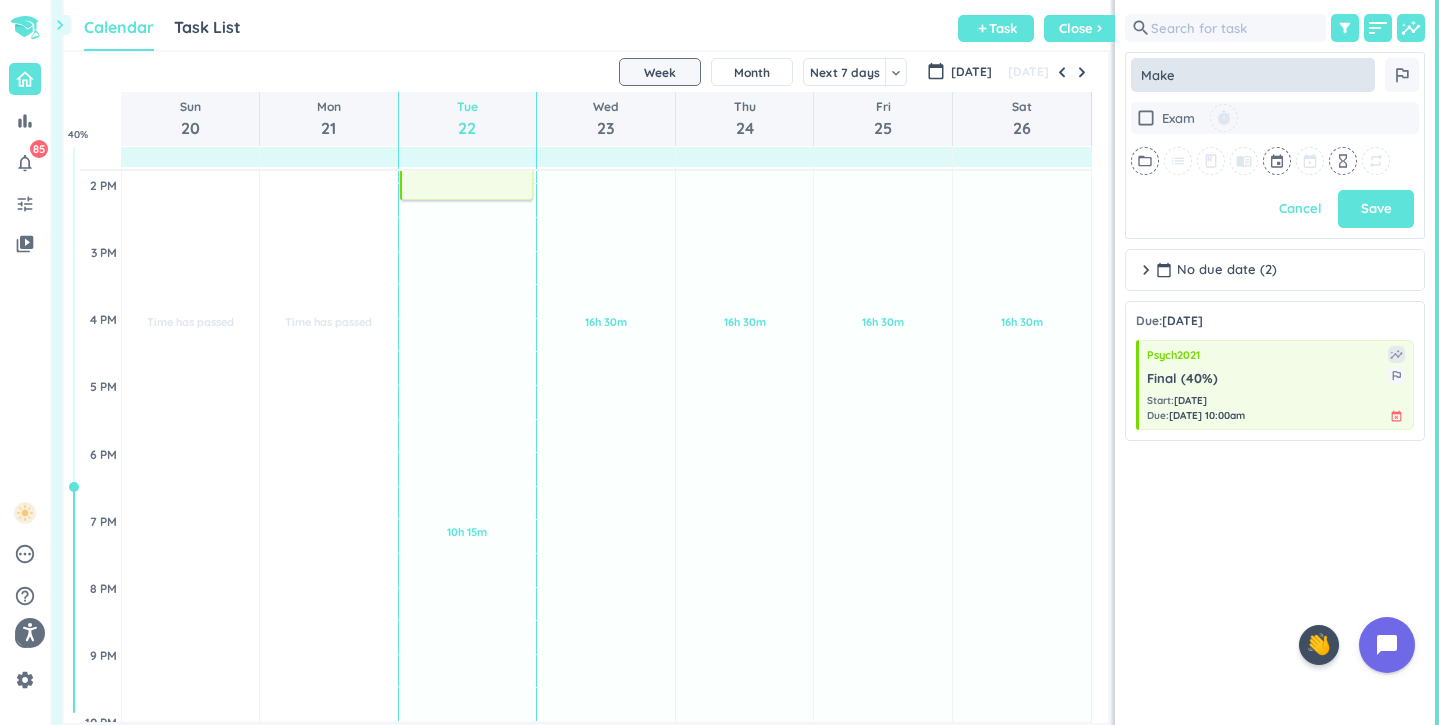 type on "x" 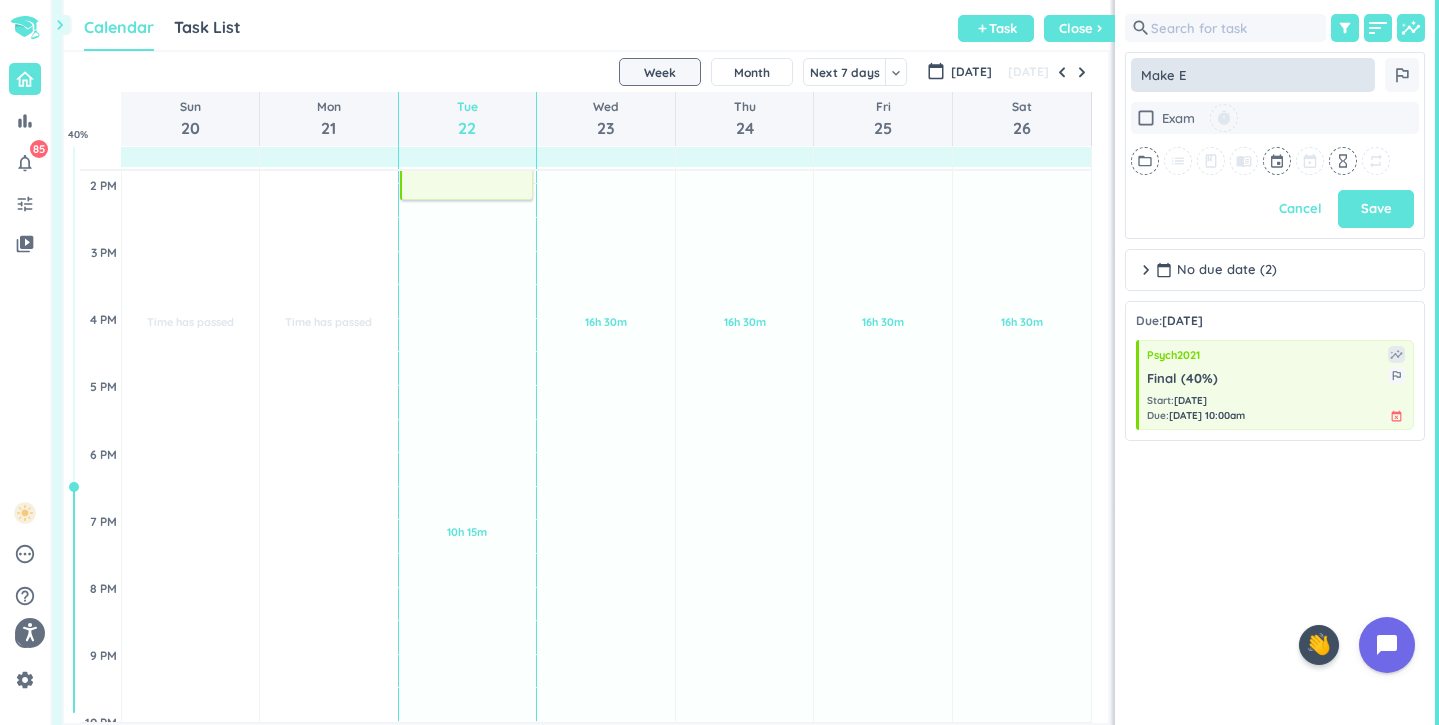 type on "x" 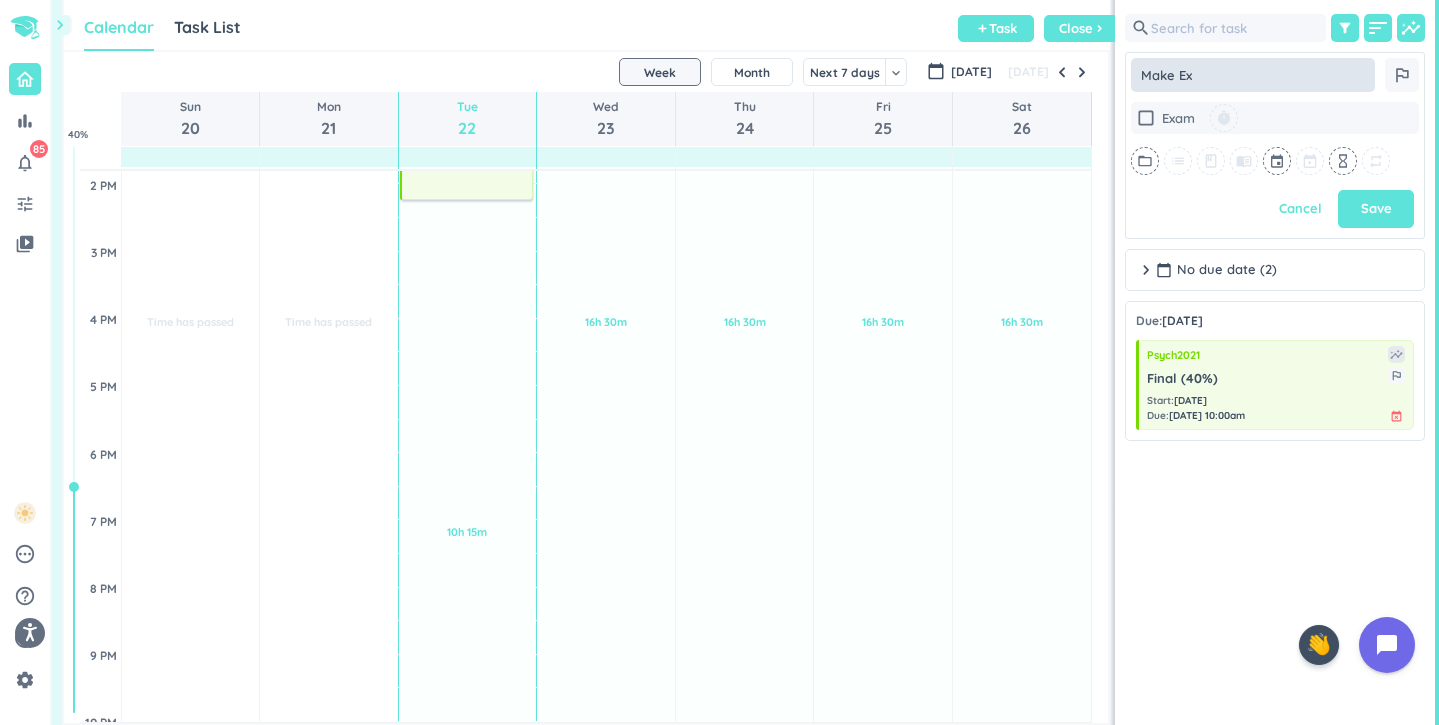 type on "x" 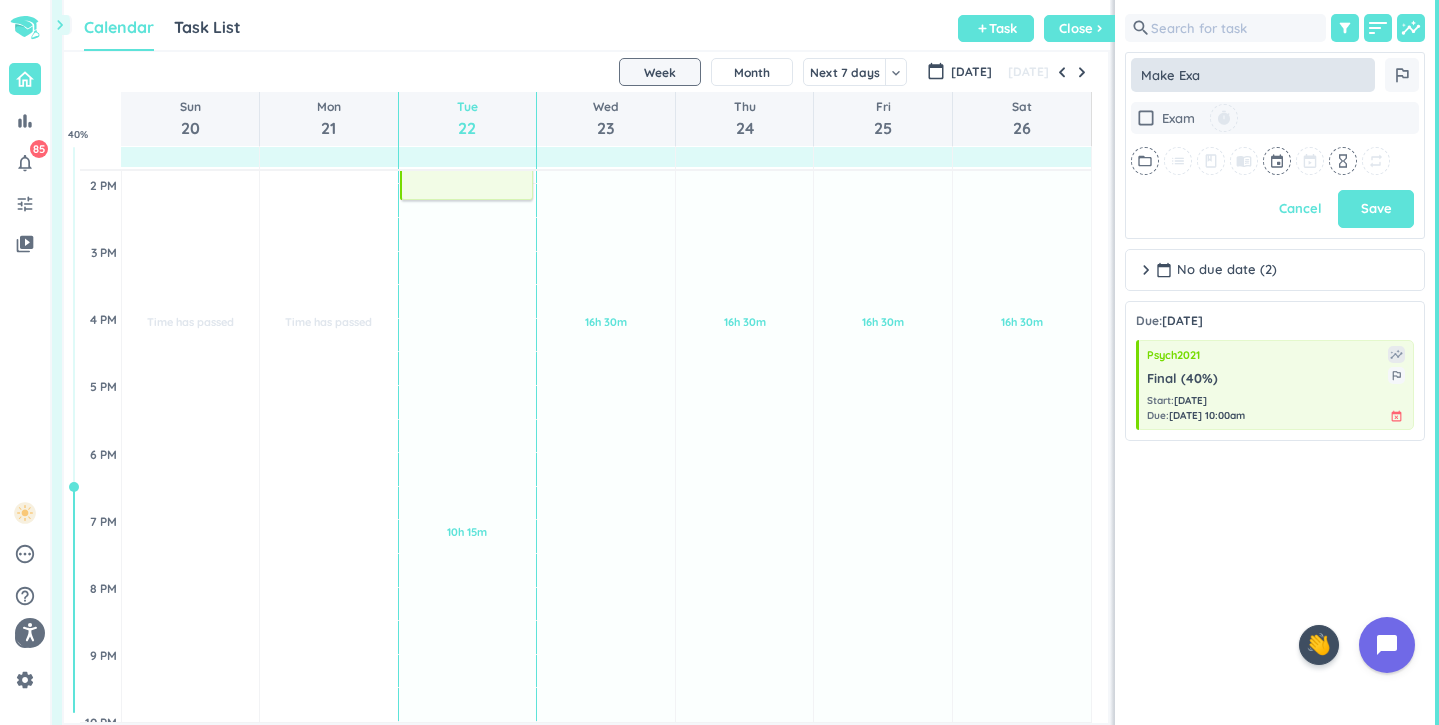 type on "x" 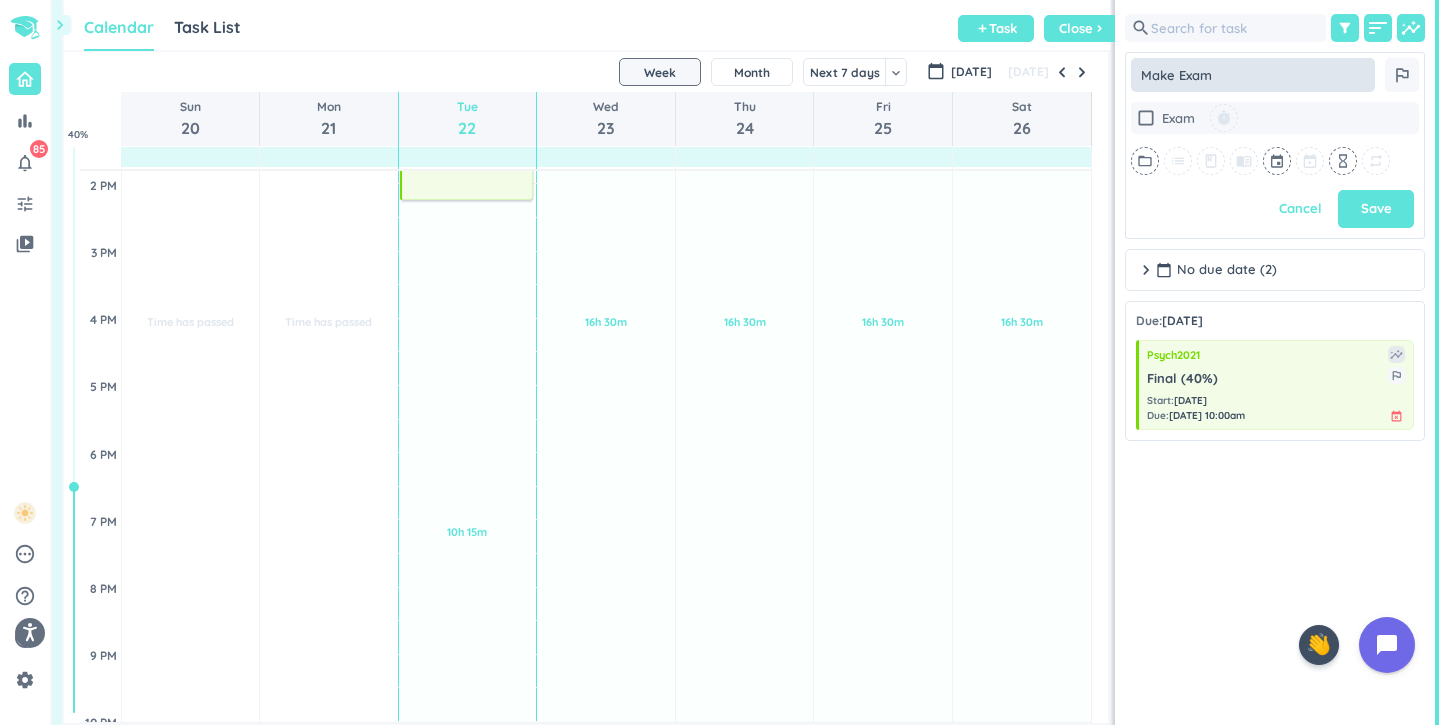 type on "x" 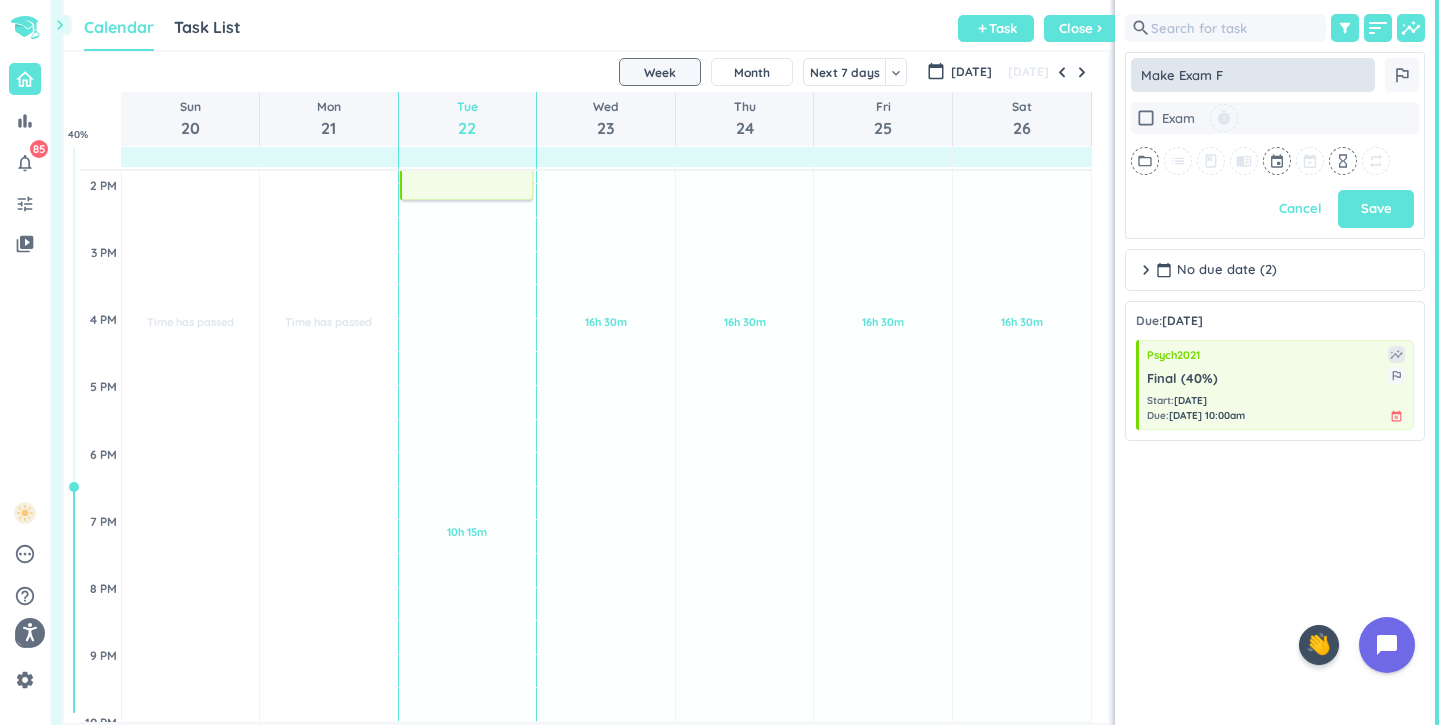 type on "x" 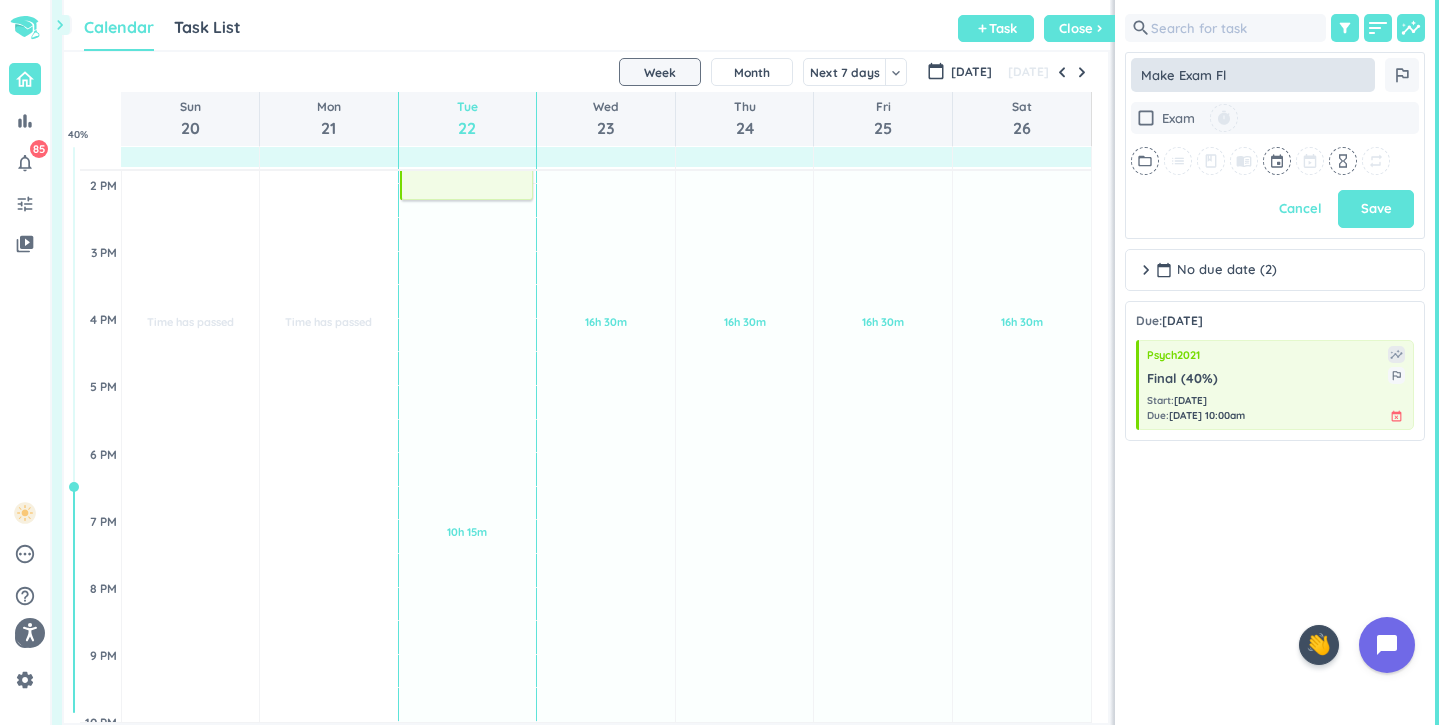 type on "x" 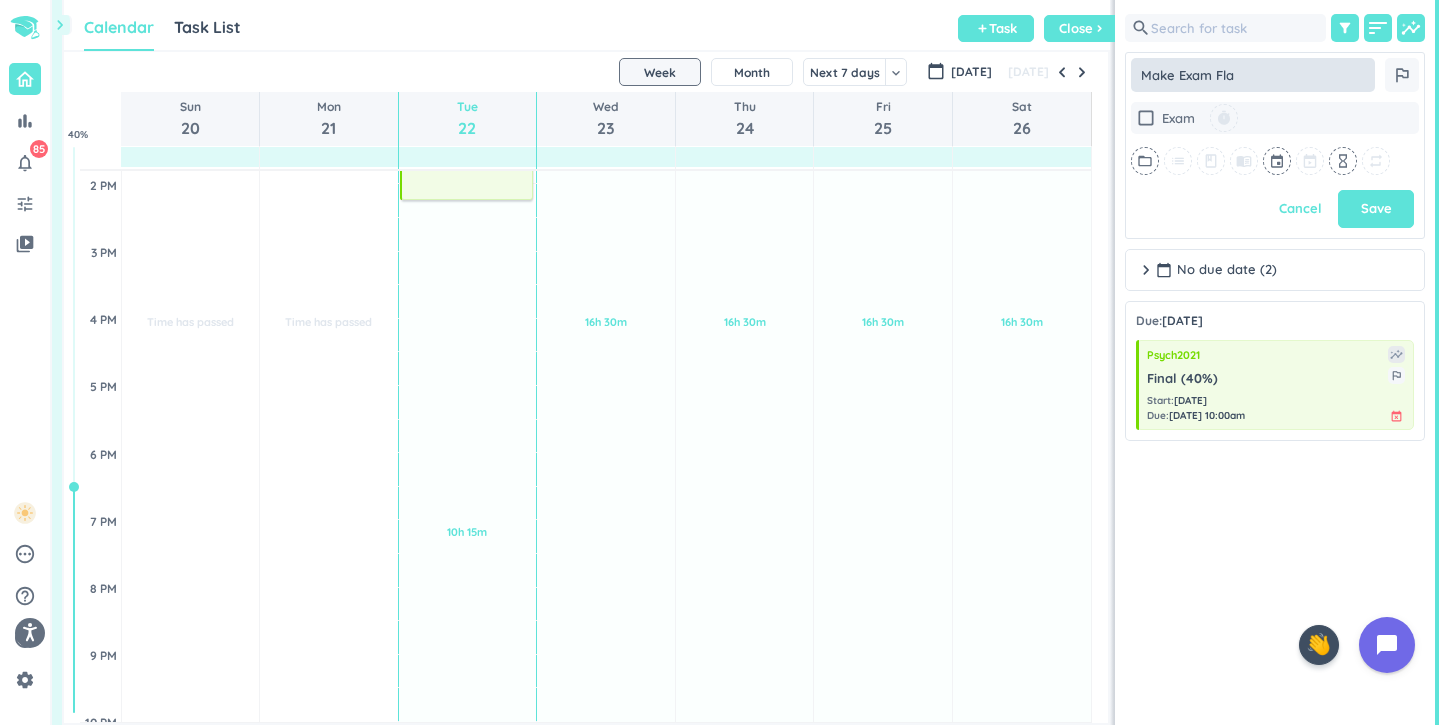 type on "x" 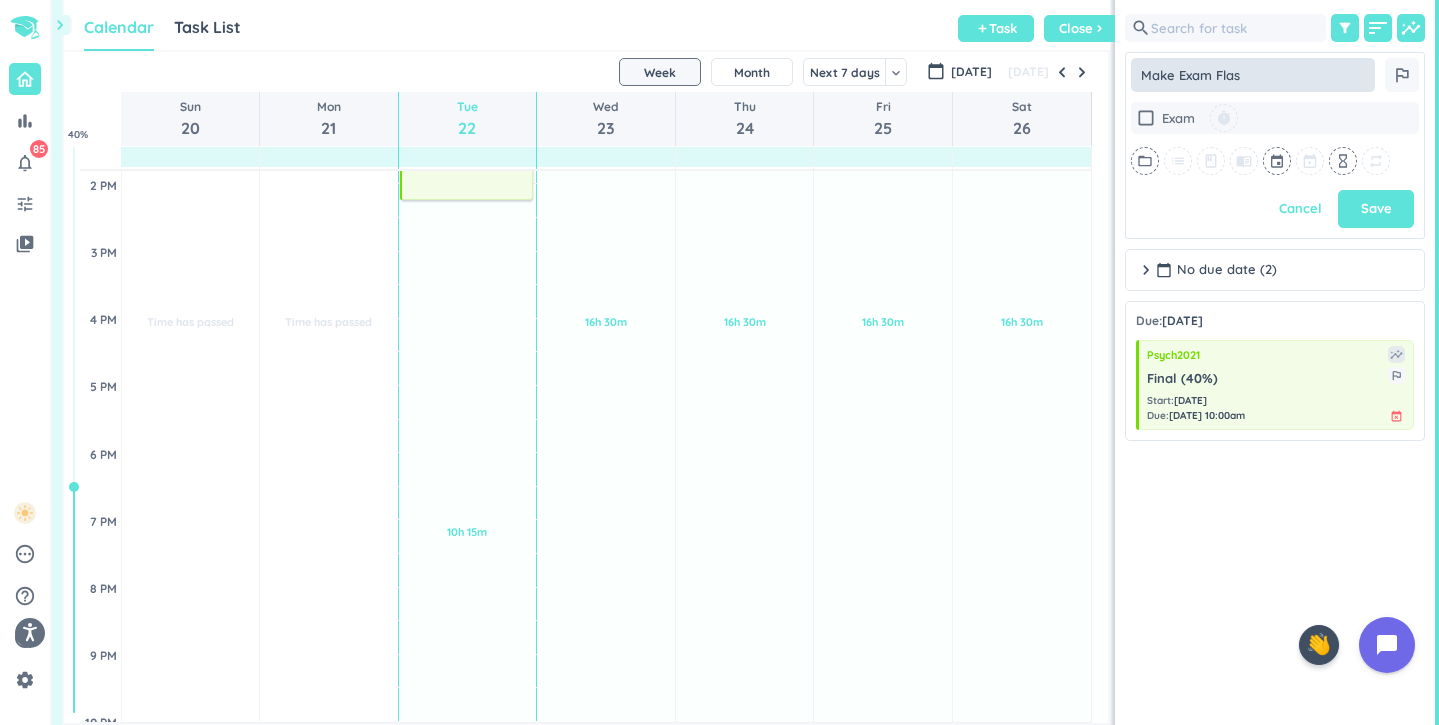 type on "x" 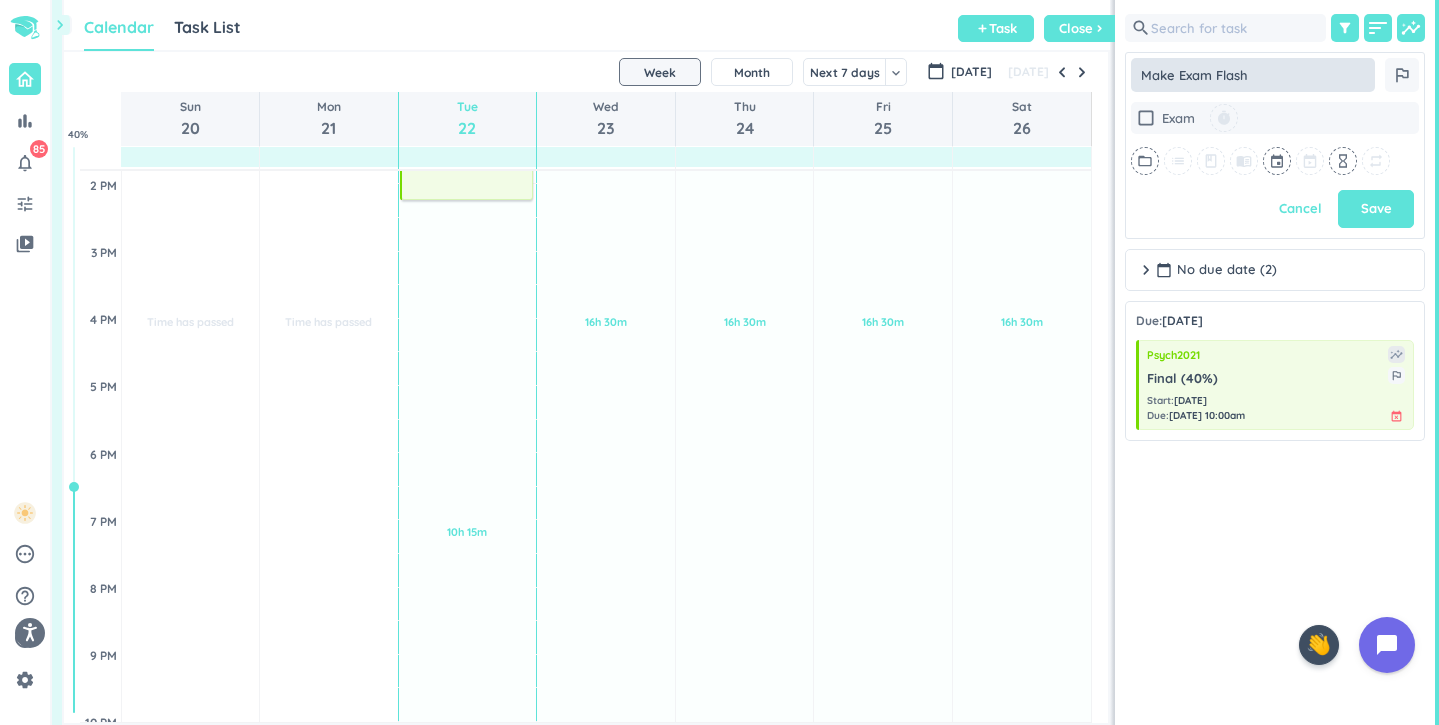 type on "x" 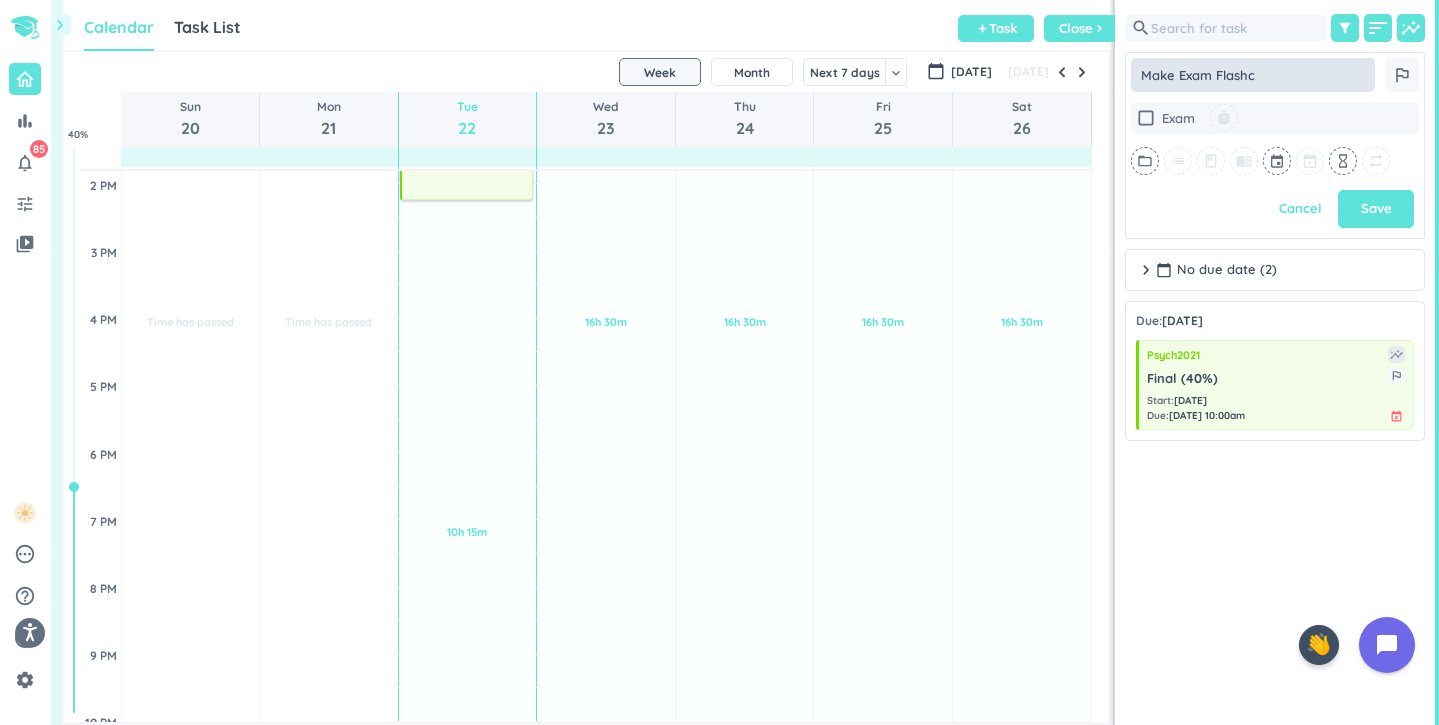 type on "x" 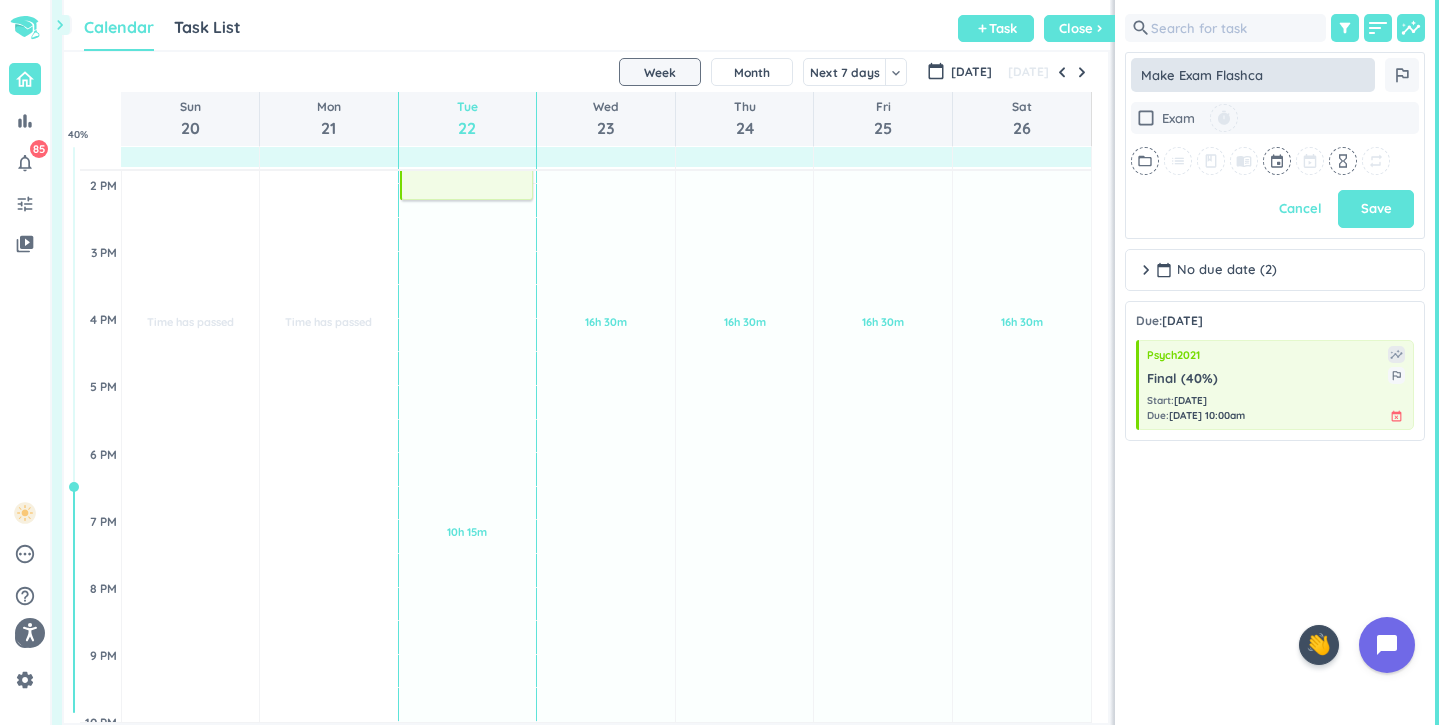 type on "x" 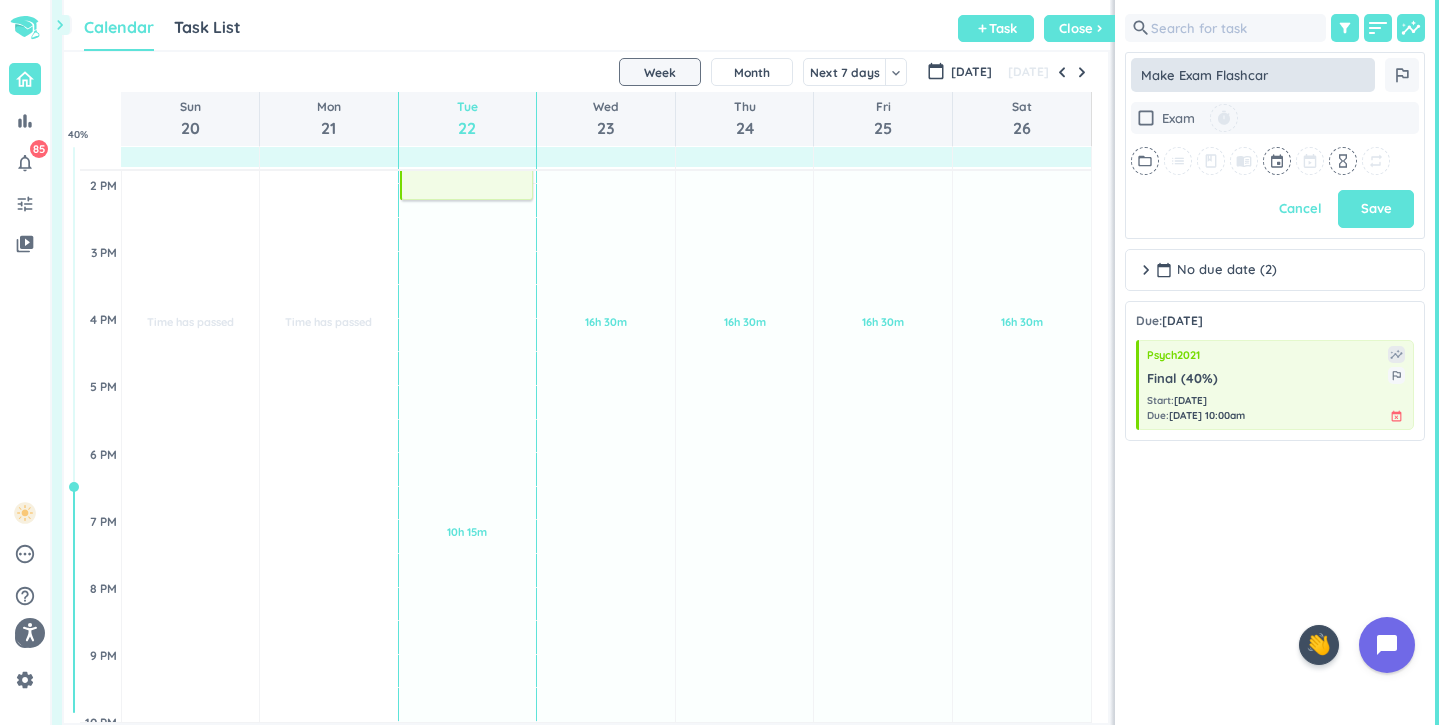 type on "x" 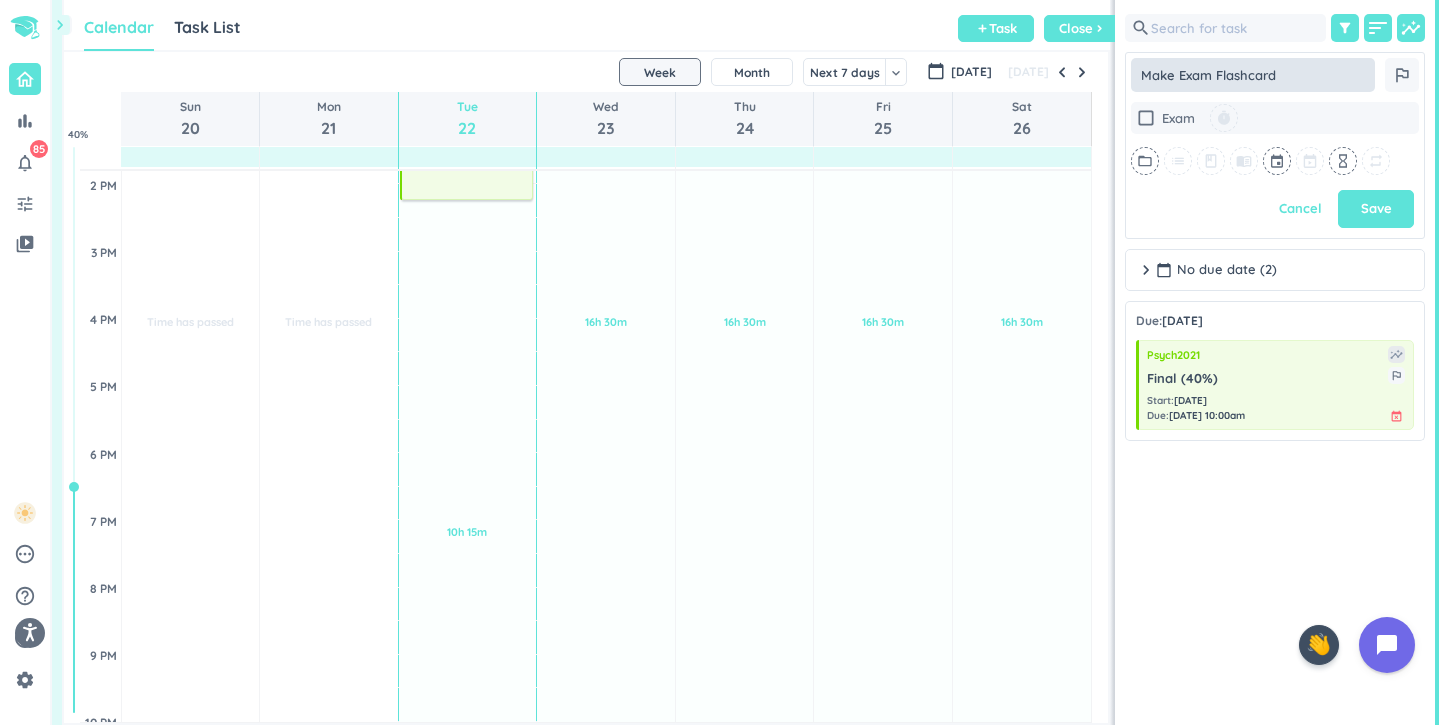 type on "x" 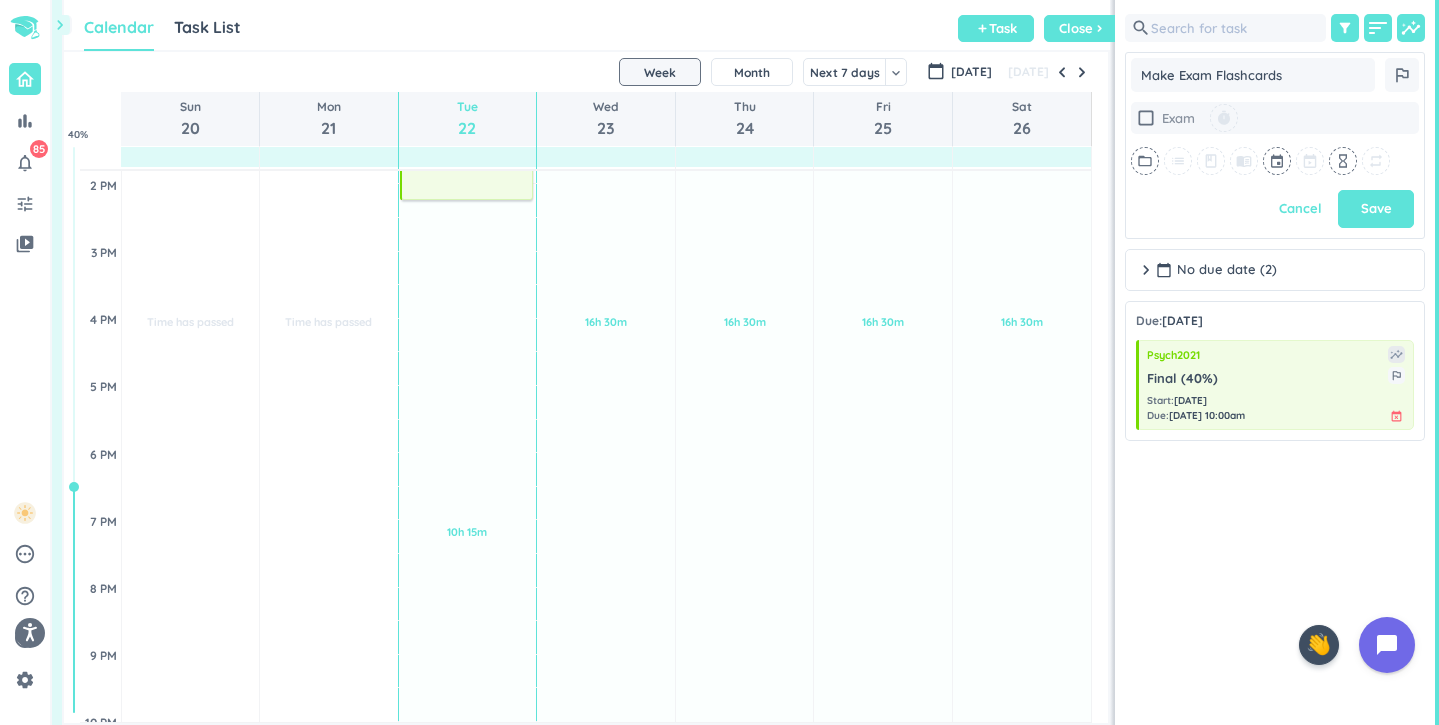 type on "Make Exam Flashcards" 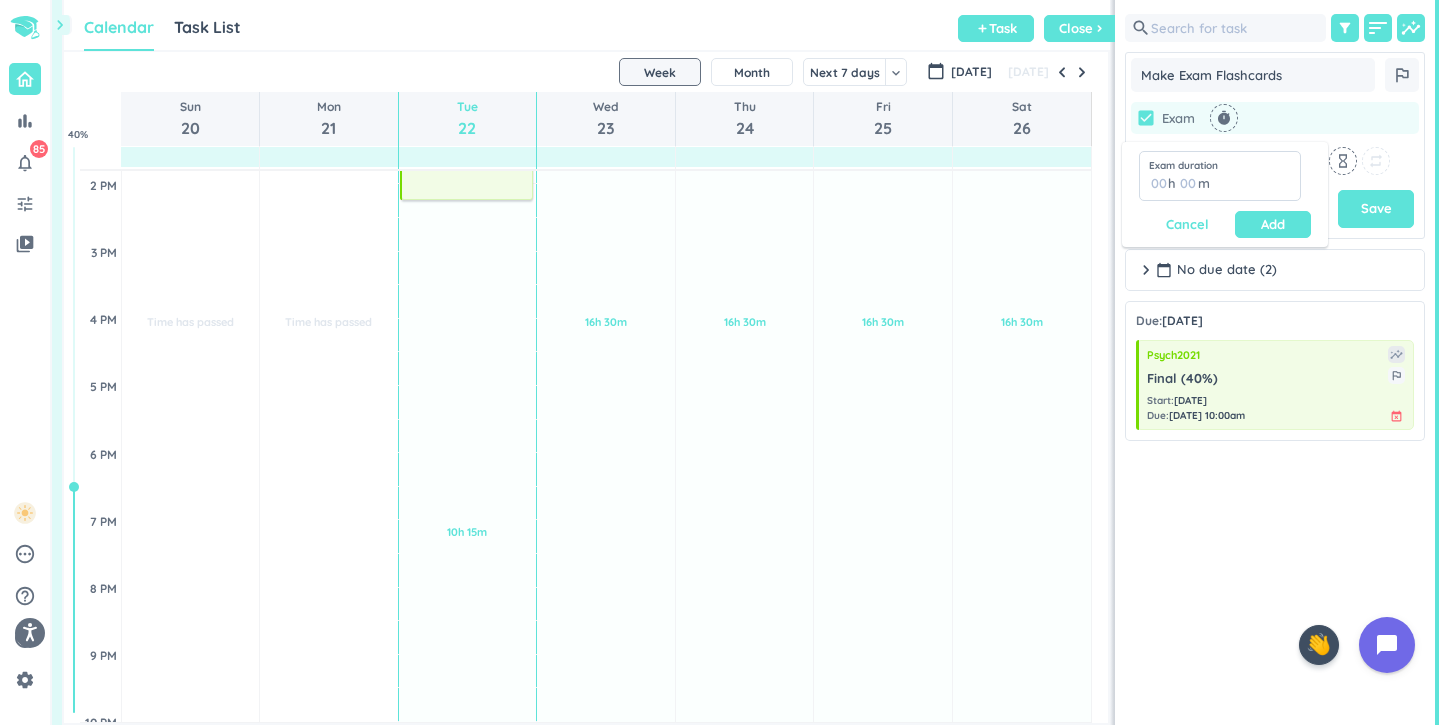click on "check_box" at bounding box center (1146, 118) 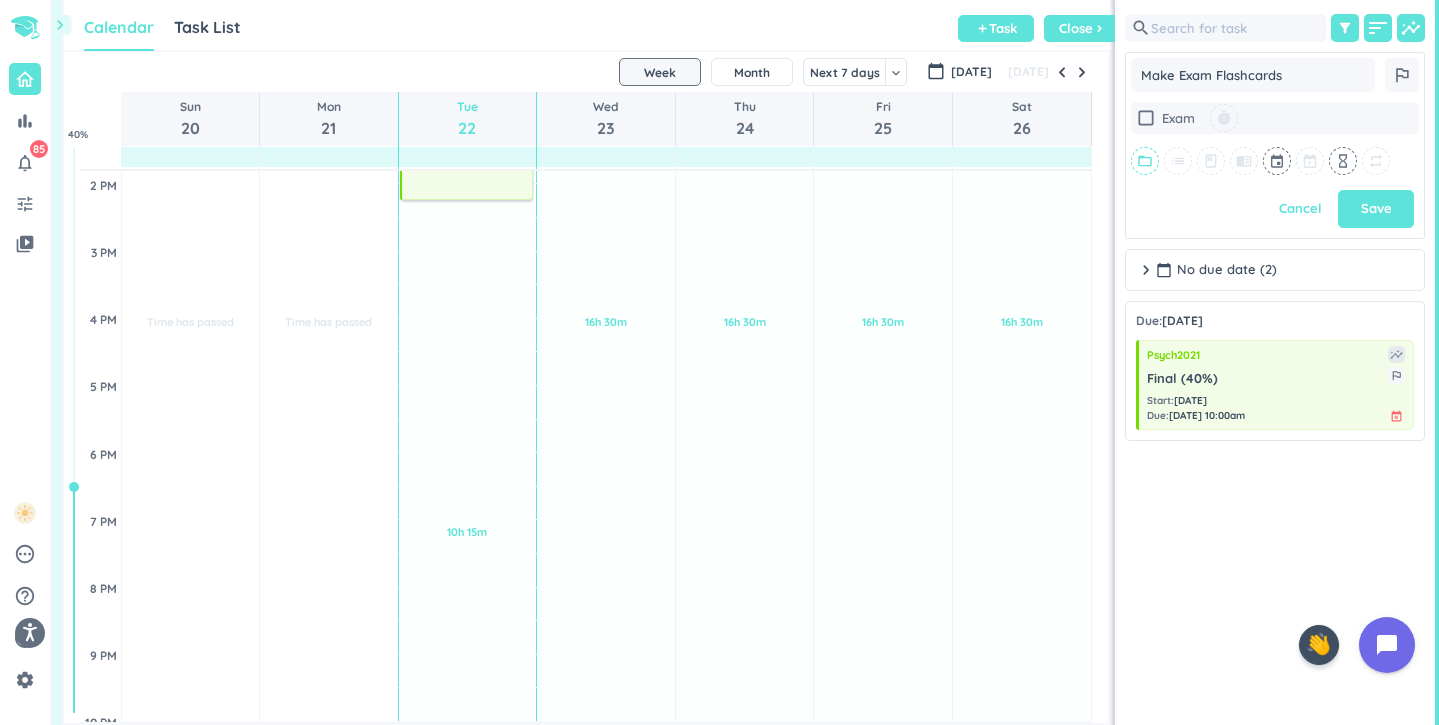 click on "folder_open" at bounding box center [1145, 161] 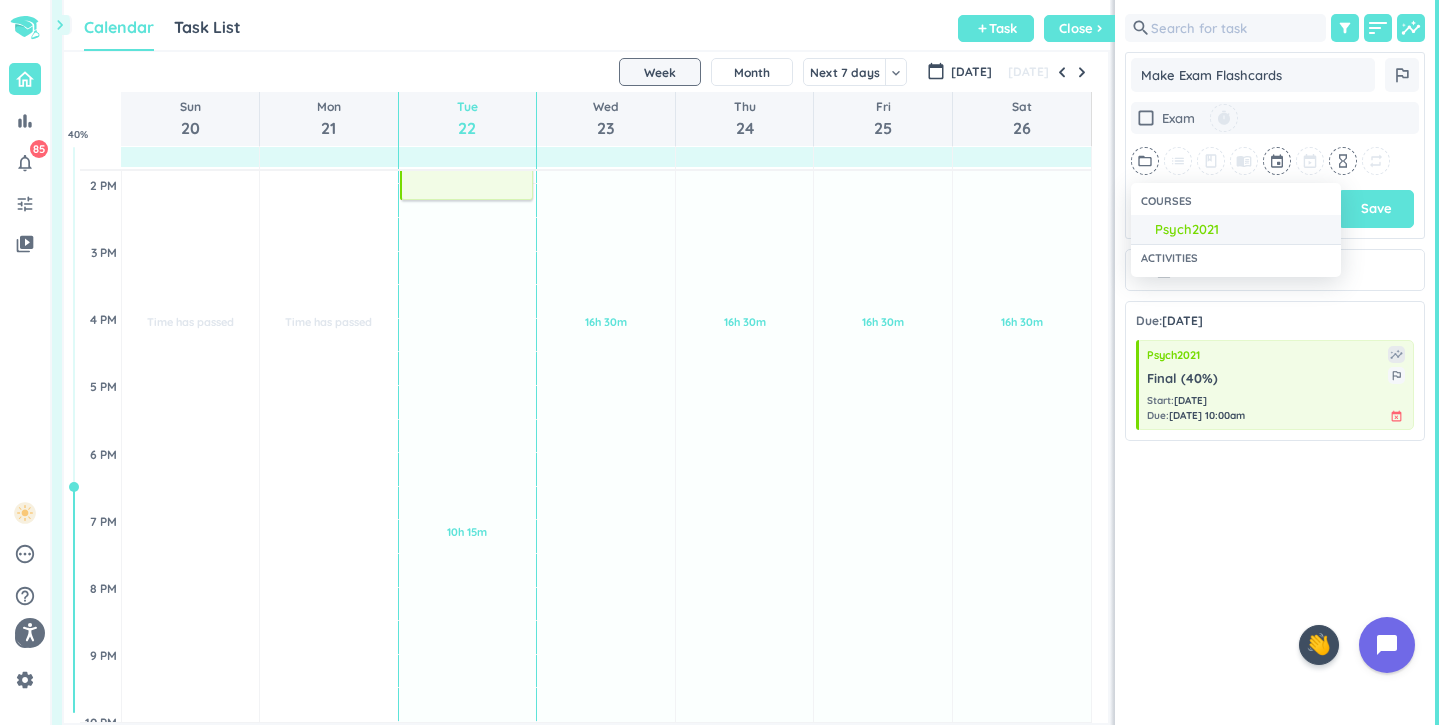 click on "Psych2021" at bounding box center [1187, 230] 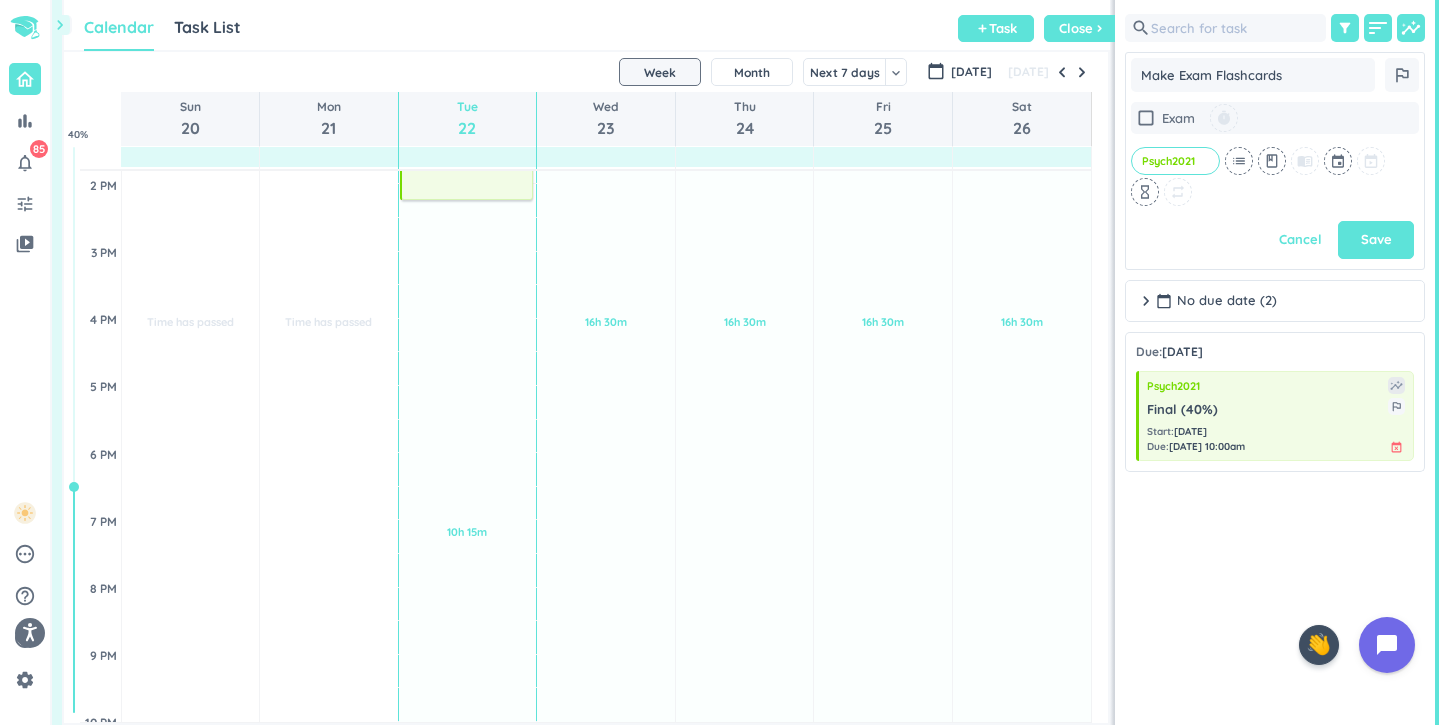 scroll, scrollTop: 446, scrollLeft: 300, axis: both 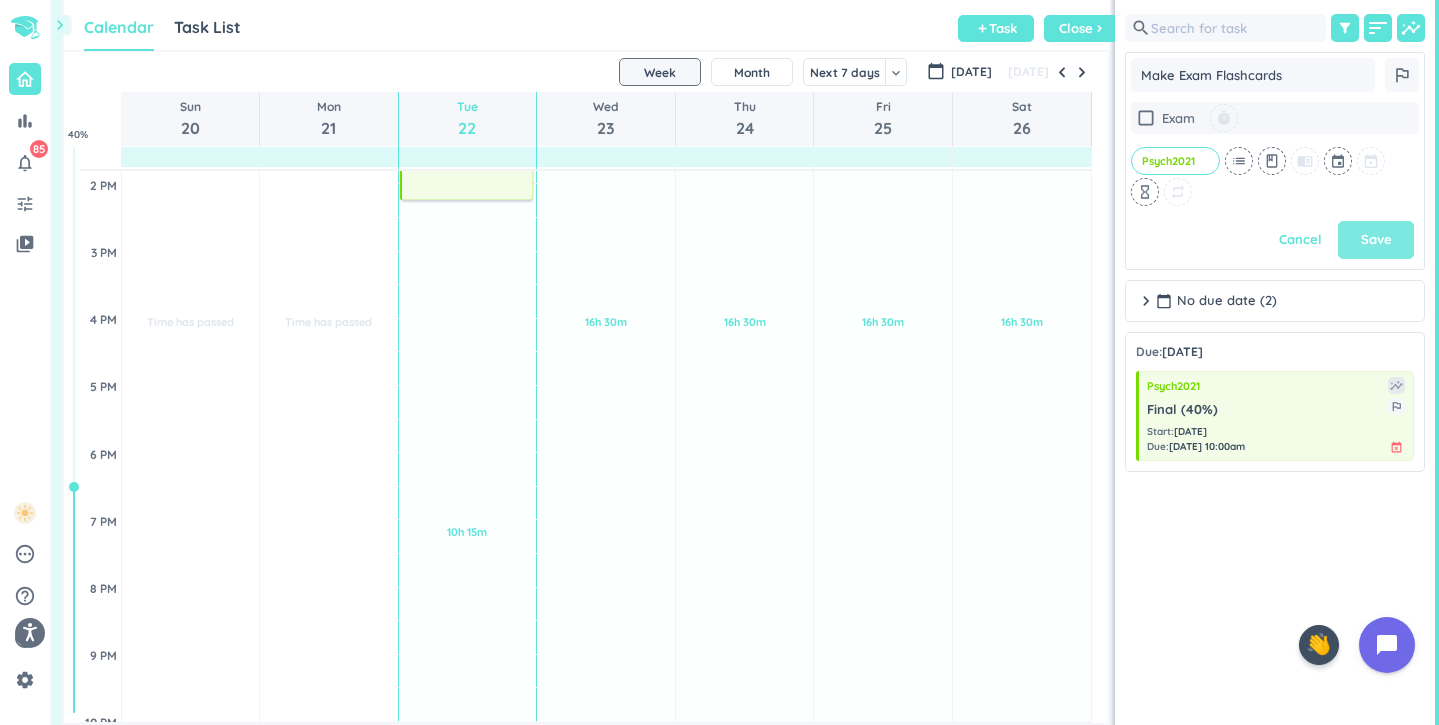 click on "Save" at bounding box center [1376, 240] 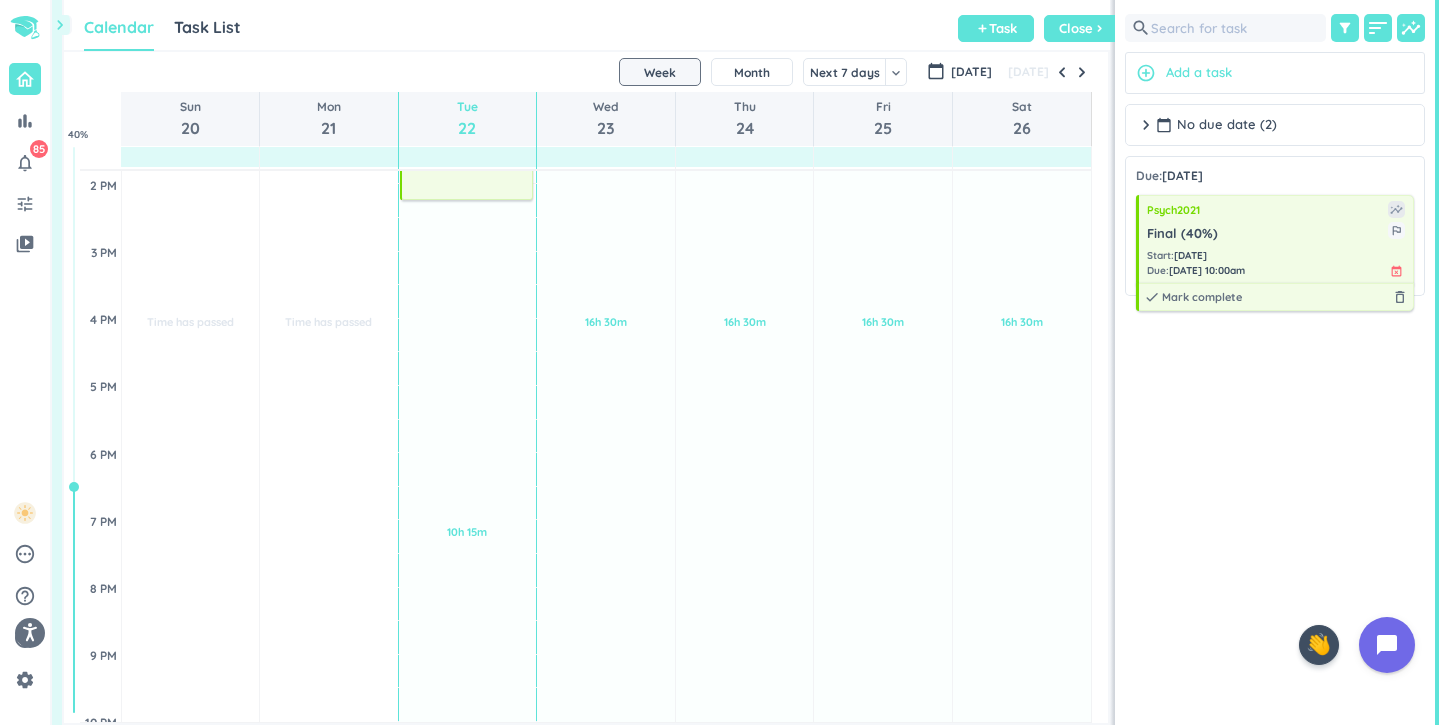 scroll, scrollTop: 1, scrollLeft: 1, axis: both 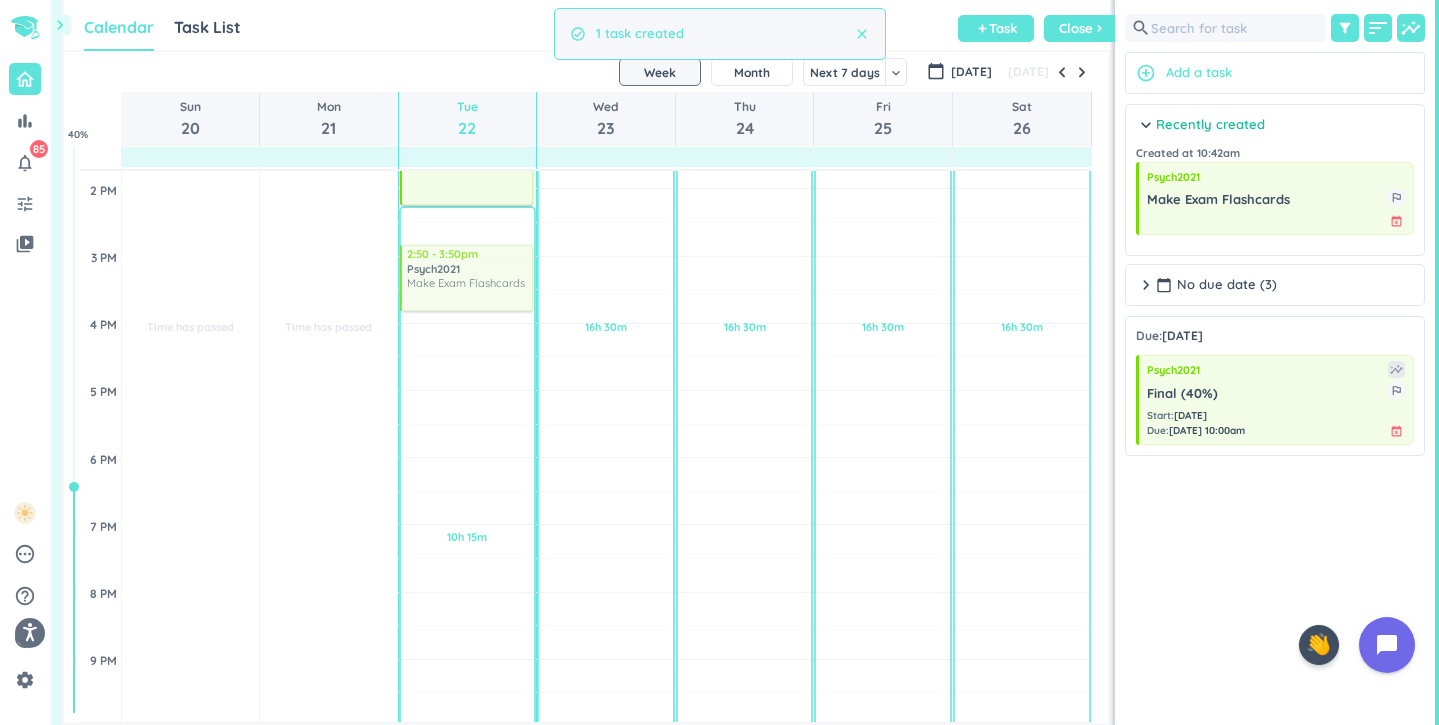 click on "chevron_right Drag a custom event format_color_fill chevron_right folder_open Courses   +  Add new drag_indicator Psych2021 more_horiz chevron_right folder_open Activities   +  Add new link Connected Calendars add_circle chevron_right [EMAIL_ADDRESS][DOMAIN_NAME] autorenew delete_outline check_box_outline_blank Birthdays check_box_outline_blank [EMAIL_ADDRESS][DOMAIN_NAME] check_box_outline_blank Holidays in [GEOGRAPHIC_DATA] Calendar Task List Calendar keyboard_arrow_down add Task Close chevron_right SHOVEL [DATE] - [DATE] Week Month Next 7 days keyboard_arrow_down Week keyboard_arrow_down calendar_today [DATE] [DATE] Sun 20 Mon 21 Tue 22 Wed 23 Thu 24 Fri 25 Sat 26 4 AM 5 AM 6 AM 7 AM 8 AM 9 AM 10 AM 11 AM 12 PM 1 PM 2 PM 3 PM 4 PM 5 PM 6 PM 7 PM 8 PM 9 PM 10 PM 11 PM 12 AM 1 AM 2 AM 3 AM Time has passed Past due Plan Adjust Awake Time Adjust Awake Time Time has passed Past due Plan Adjust Awake Time Adjust Awake Time 3h  Past due Plan 10h 15m Past due Plan 15m Extra Adjust Awake Time Adjust Awake Time Psych2021 40" at bounding box center [745, 362] 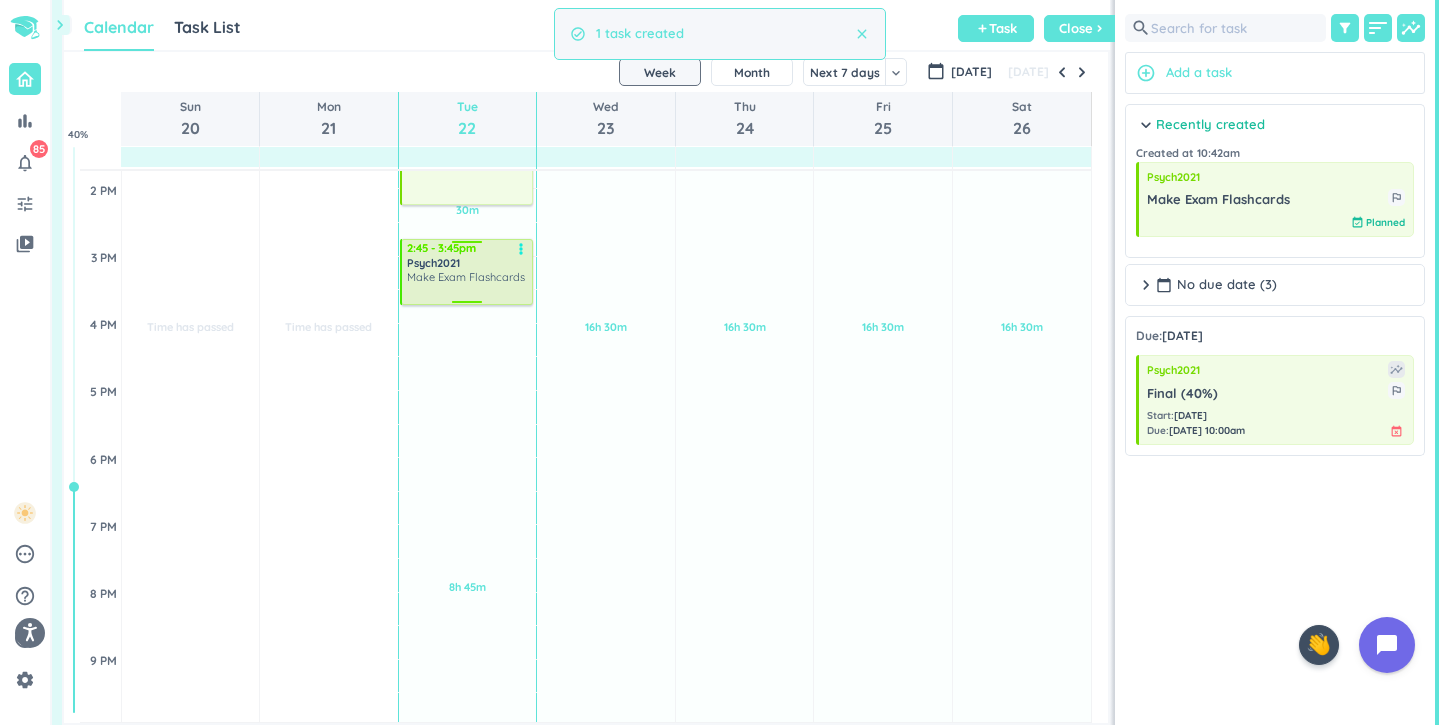 click on "Make Exam Flashcards" at bounding box center (466, 277) 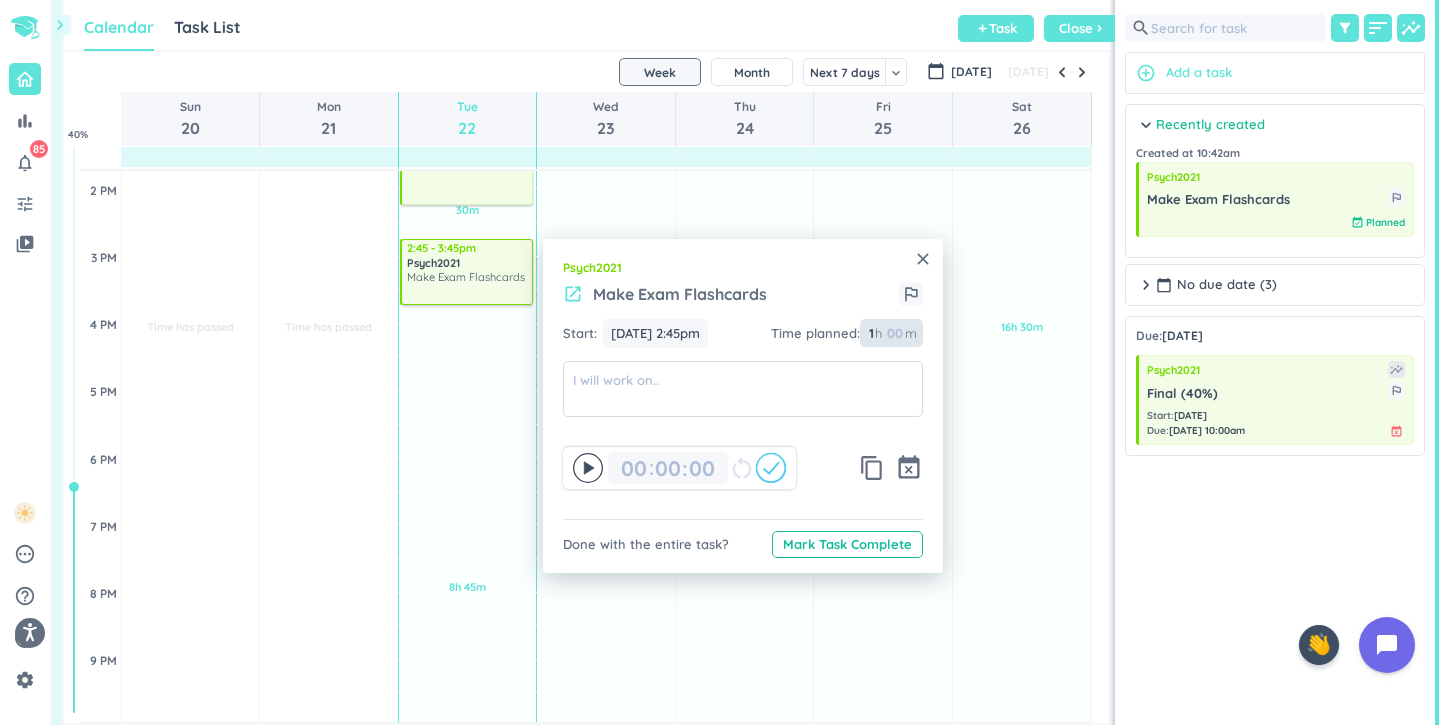 click on "1 1 00" at bounding box center [875, 333] 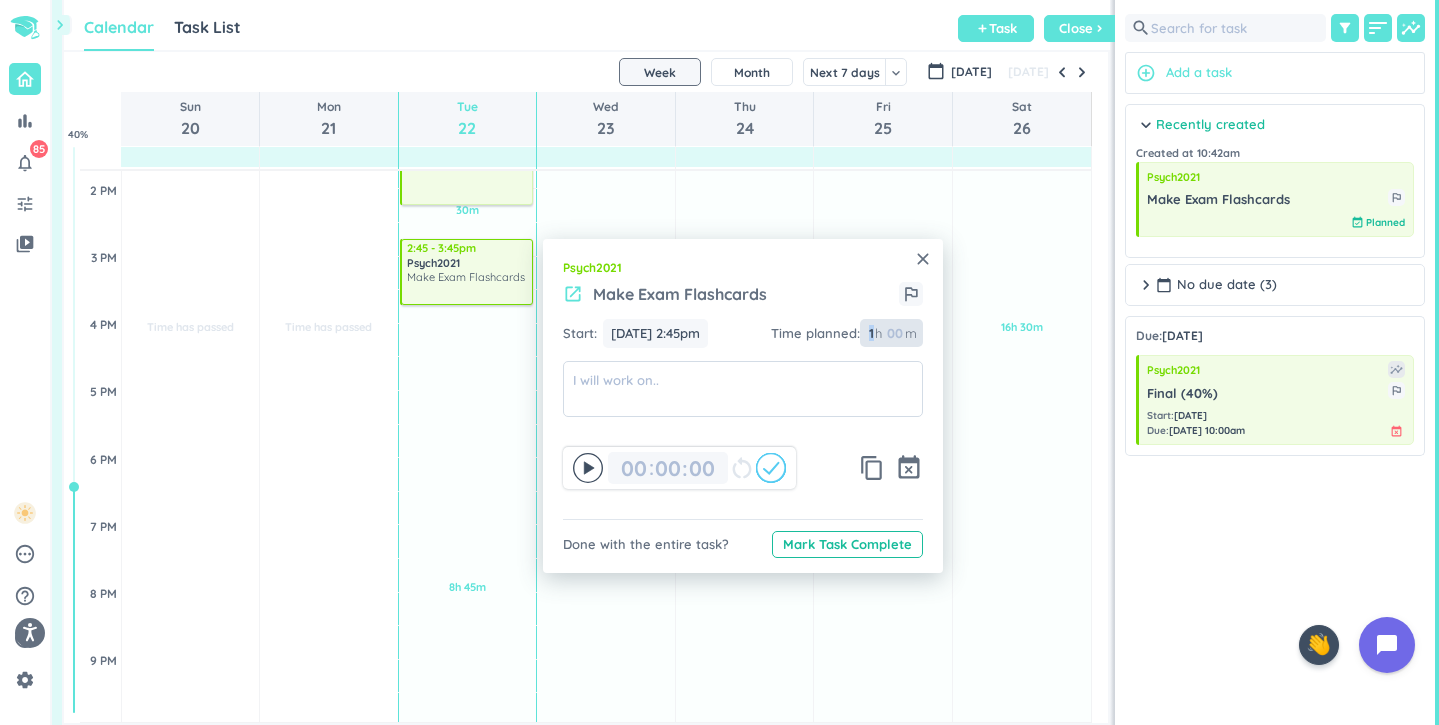 click on "1 1 00" at bounding box center (875, 333) 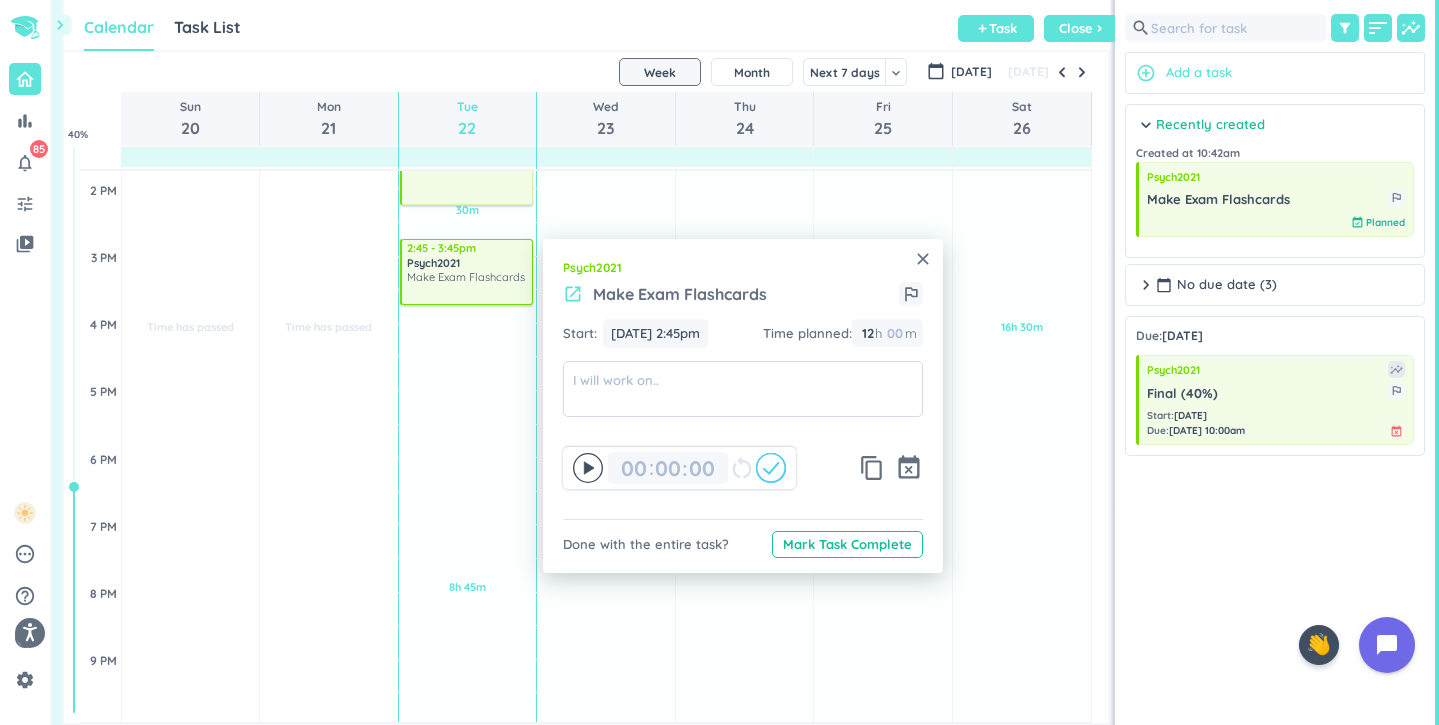 click on "close Psych2021 launch Make Exam Flashcards outlined_flag Start: [DATE] 2:45pm [DATE] 2:45pm Time planned : 12 12 00 h 00 m 00 00 : 00 restart_alt content_copy event_busy Done with the entire task? Mark Task Complete" at bounding box center (743, 406) 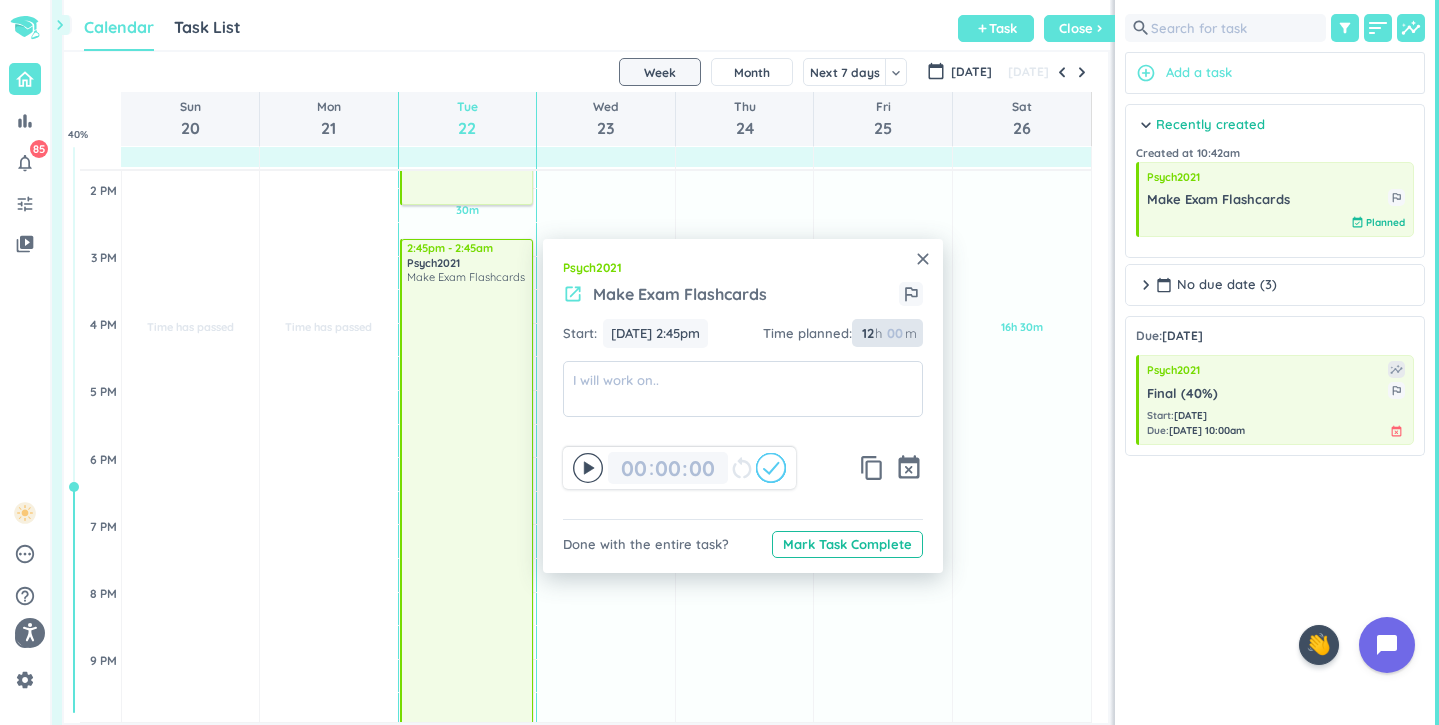 click on "12" at bounding box center [866, 333] 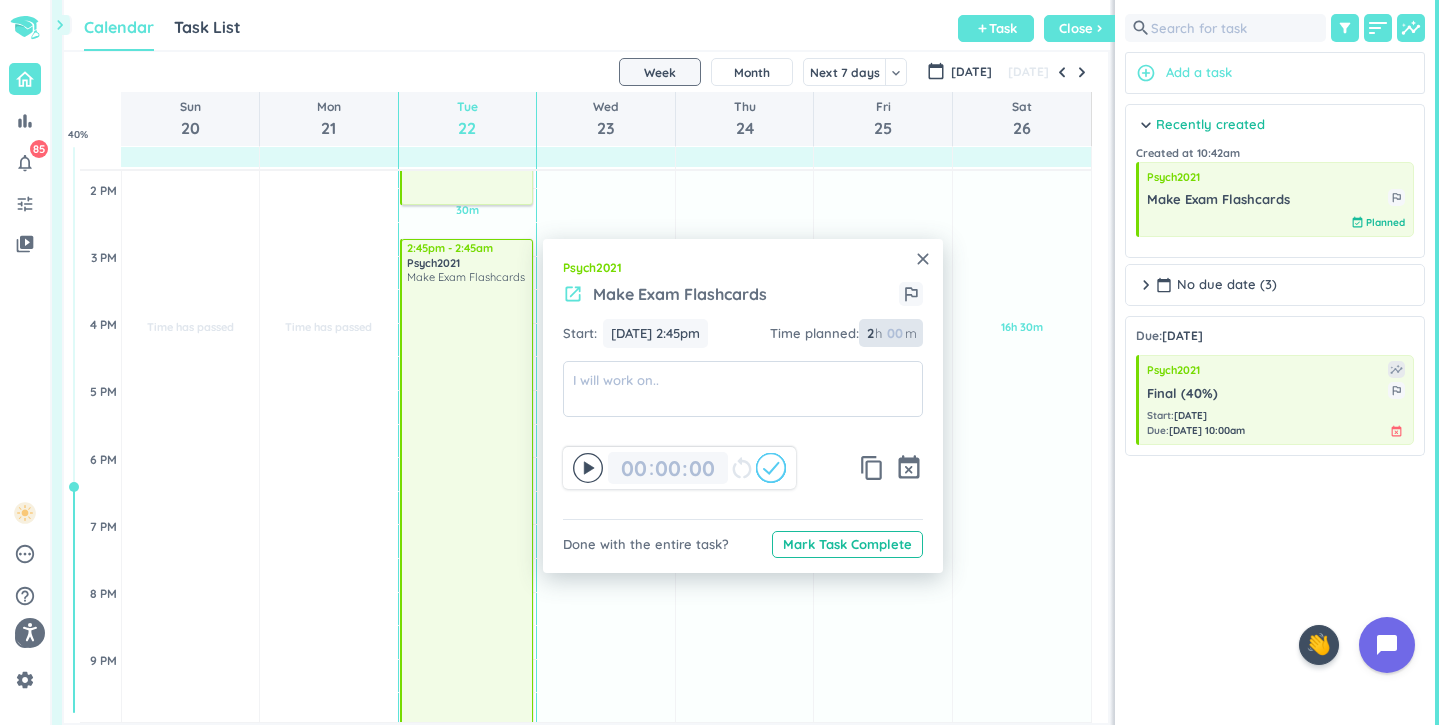 type on "2" 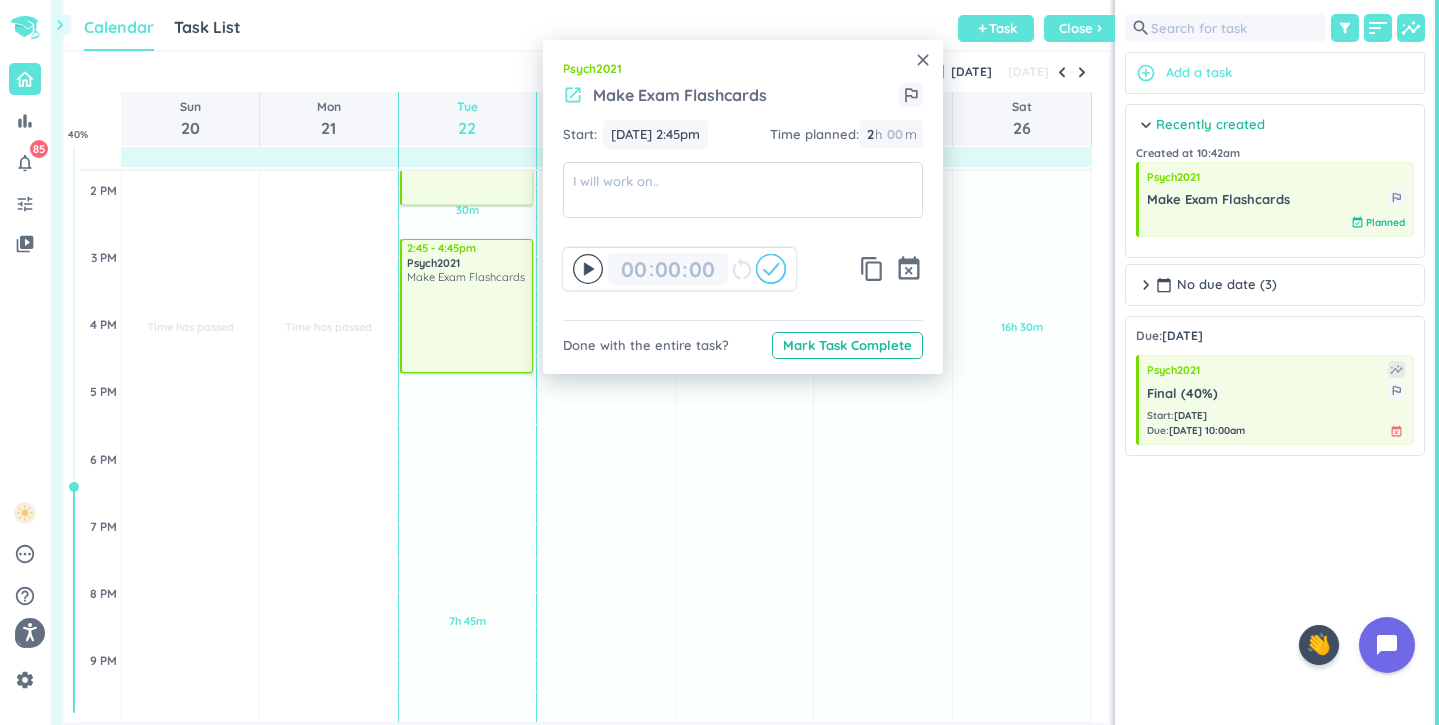 click on "launch Make Exam Flashcards outlined_flag" at bounding box center (743, 101) 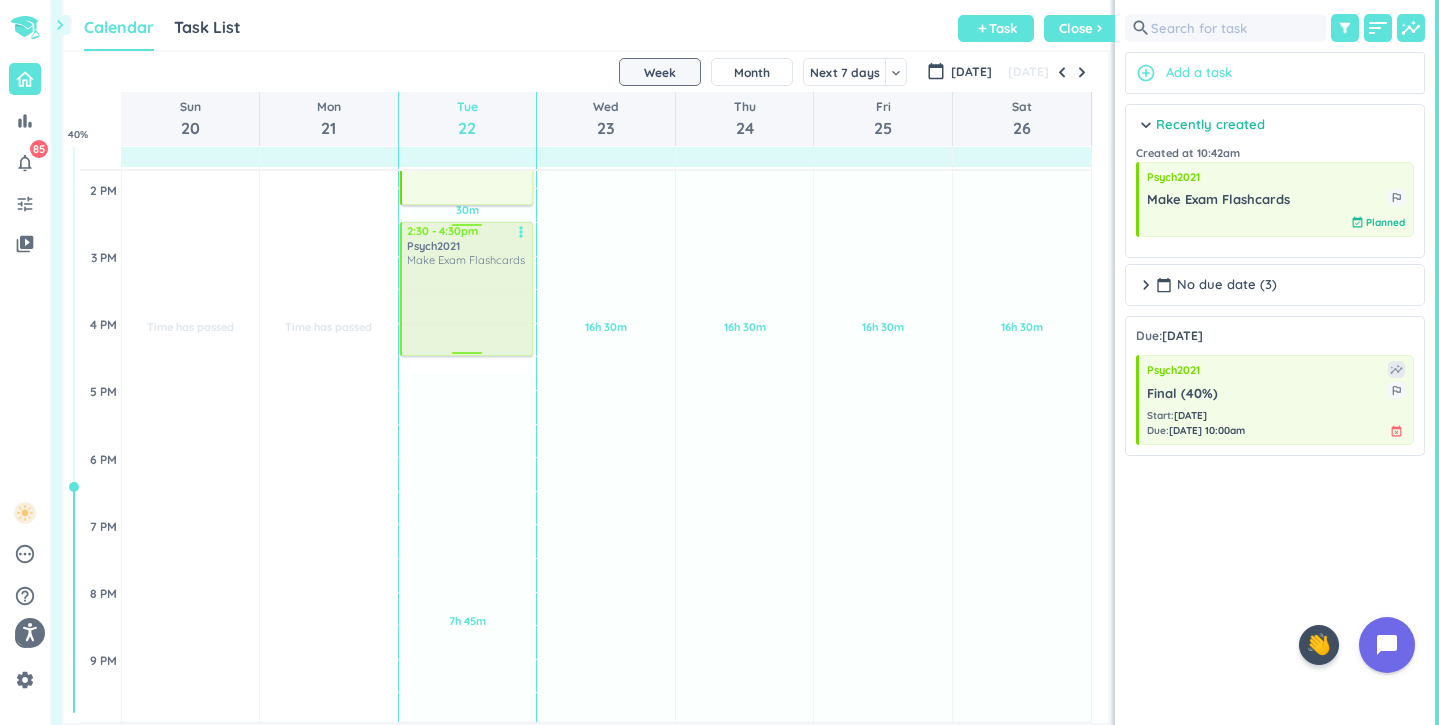 drag, startPoint x: 484, startPoint y: 293, endPoint x: 484, endPoint y: 264, distance: 29 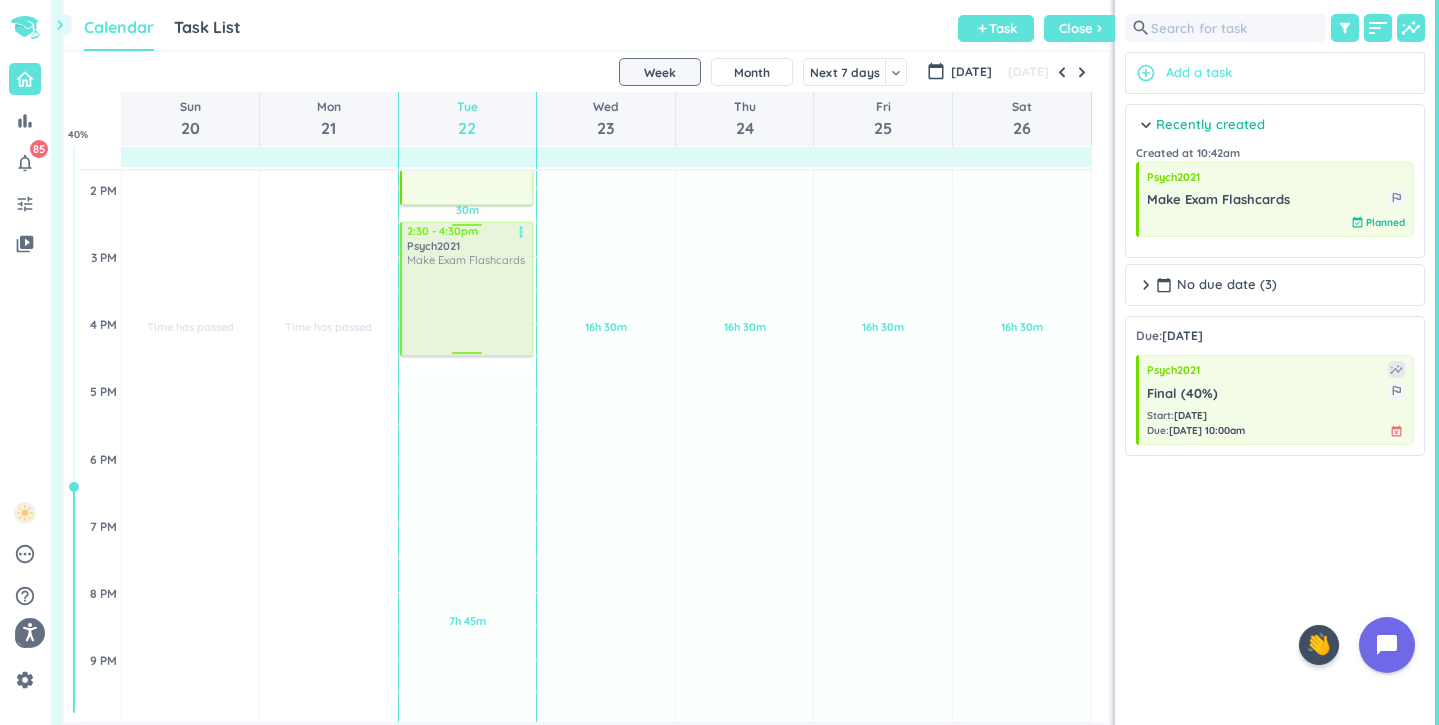 click on "3h  Past due Plan 30m Past due Plan 7h 45m Past due Plan 15m Extra Adjust Awake Time Adjust Awake Time 11am - 12:30pm Psych2021 Chapter 9 Textbook more_vert 12:45 - 2:15pm Psych2021 Chapter 10 Textbook more_vert 2:45 - 4:45pm Psych2021 Make Exam Flashcards more_vert 2:30 - 4:30pm Psych2021 Make Exam Flashcards more_vert" at bounding box center [468, 323] 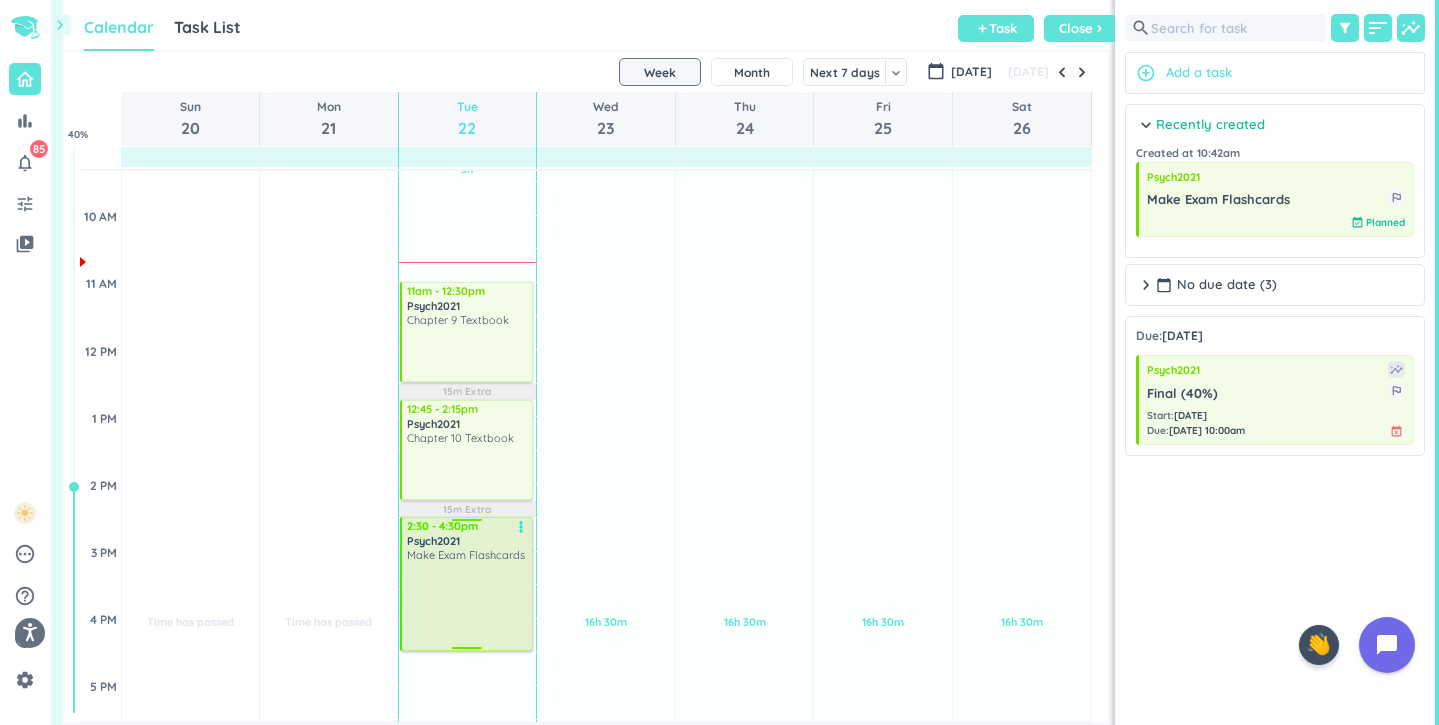 scroll, scrollTop: 351, scrollLeft: 0, axis: vertical 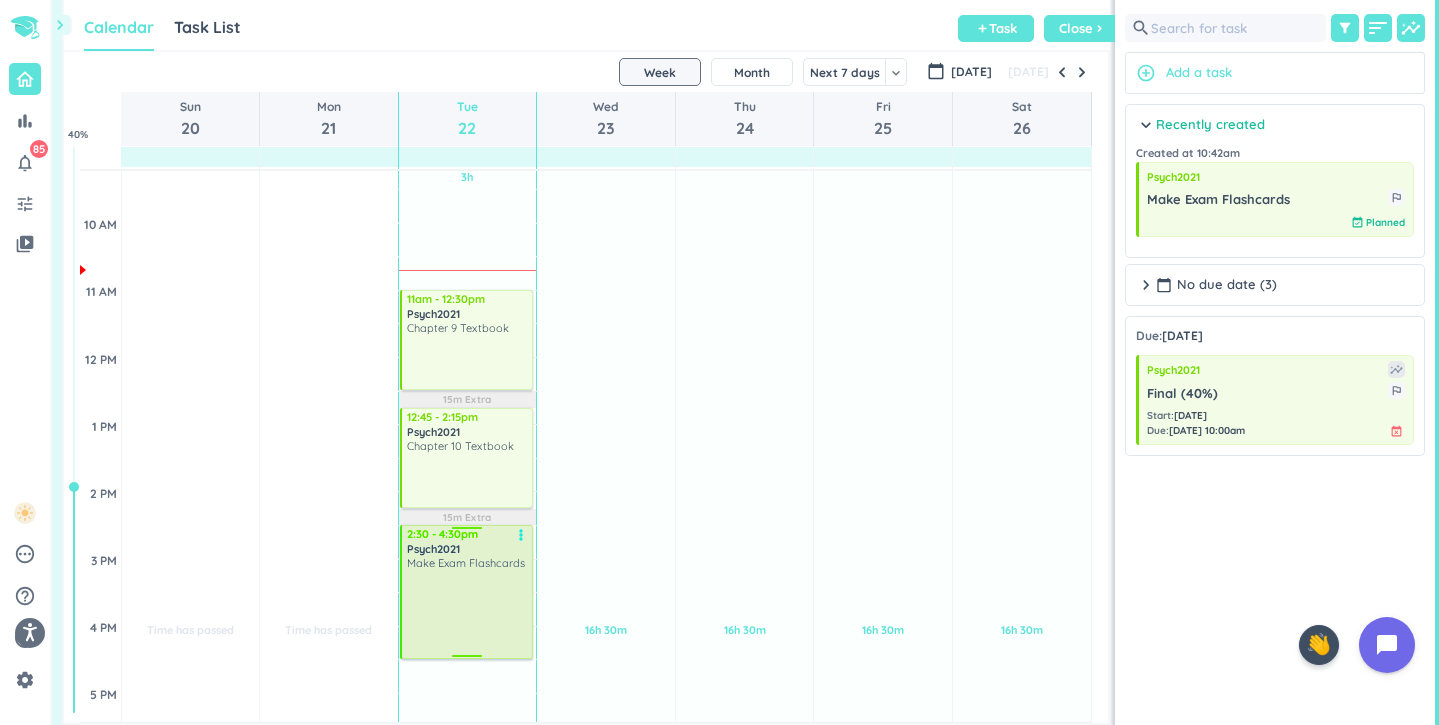 drag, startPoint x: 694, startPoint y: 111, endPoint x: 483, endPoint y: 579, distance: 513.36633 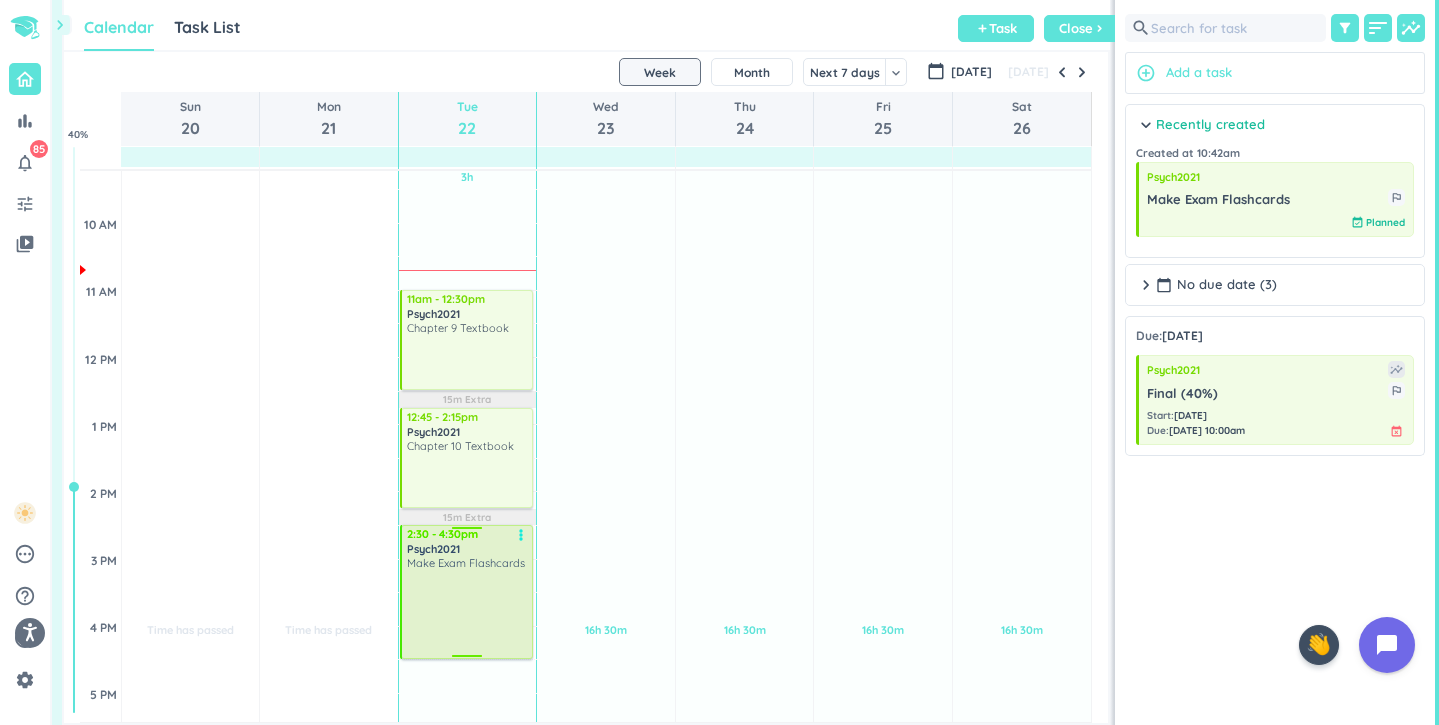 click at bounding box center [468, 612] 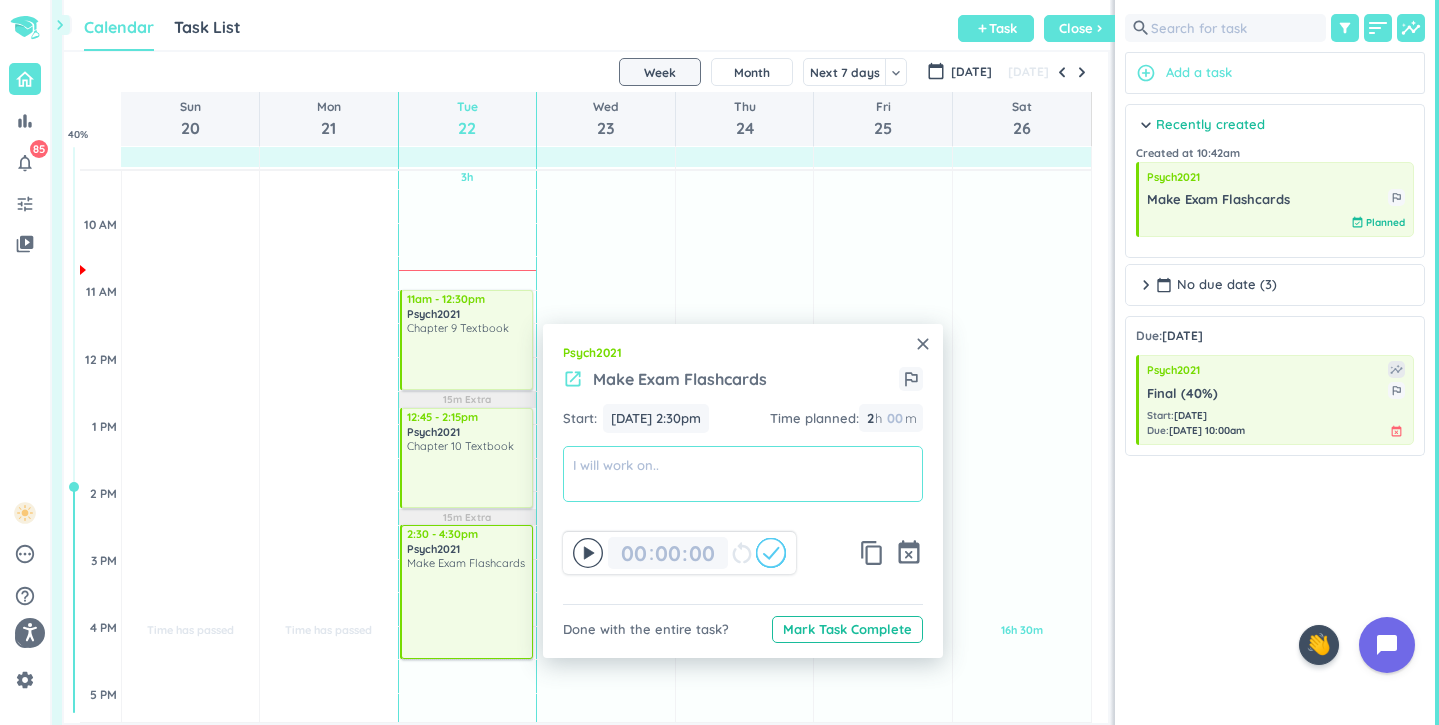 click at bounding box center [743, 474] 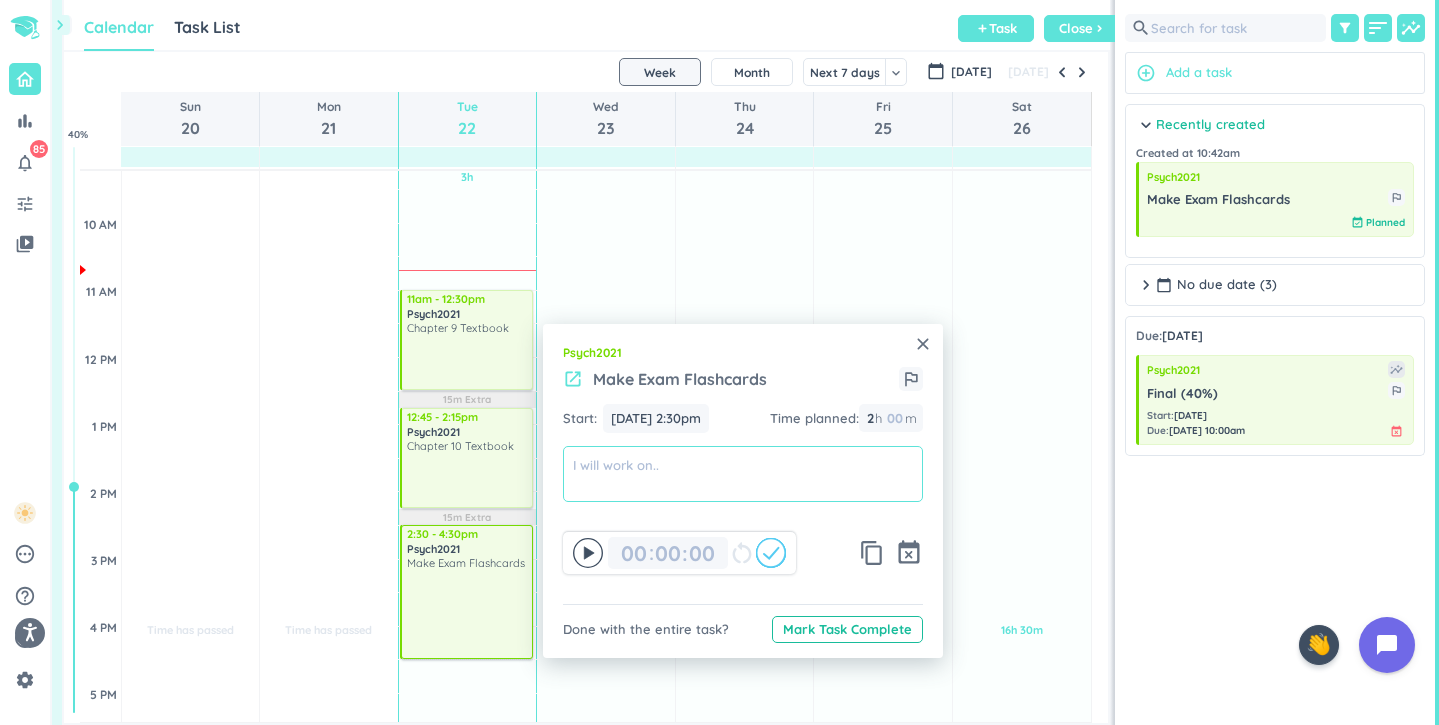 type on "l" 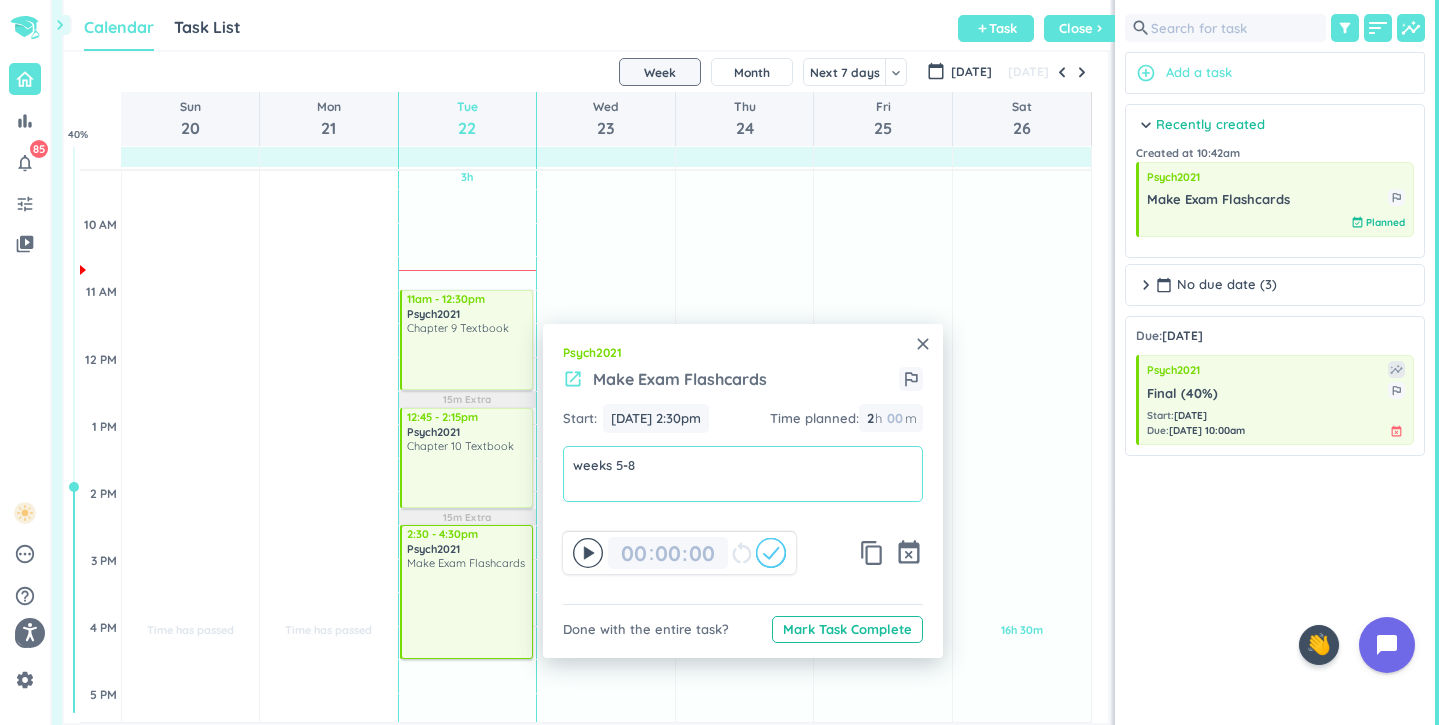 type on "weeks 5-8" 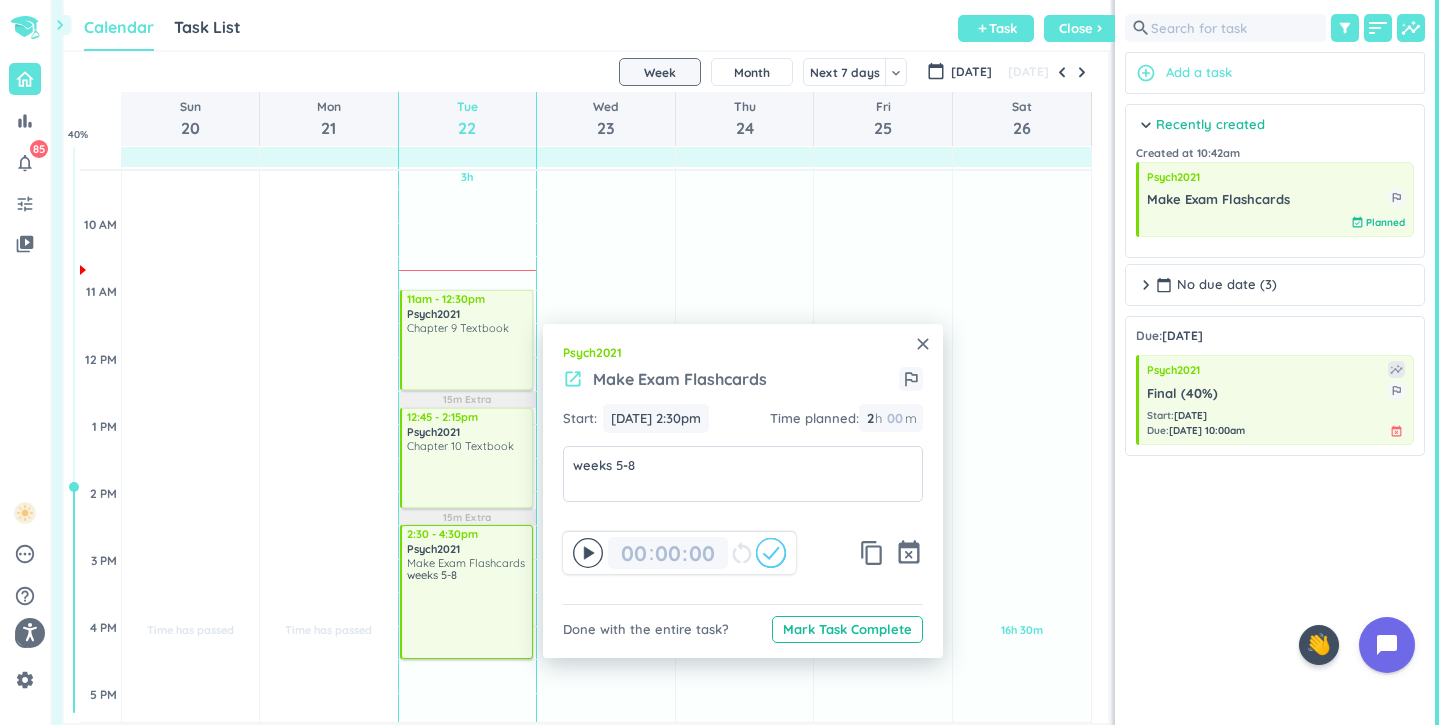 click on "launch Make Exam Flashcards outlined_flag" at bounding box center [743, 385] 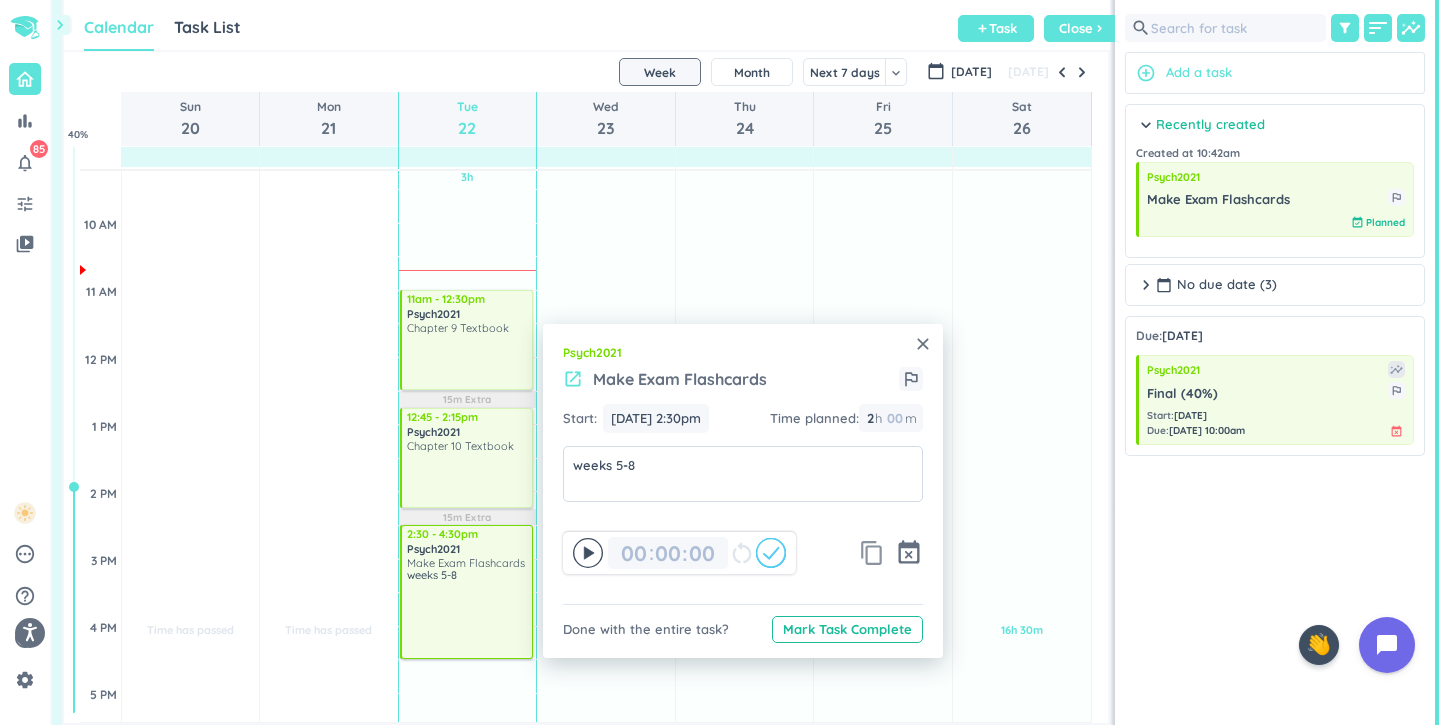 click on "content_copy" at bounding box center (872, 553) 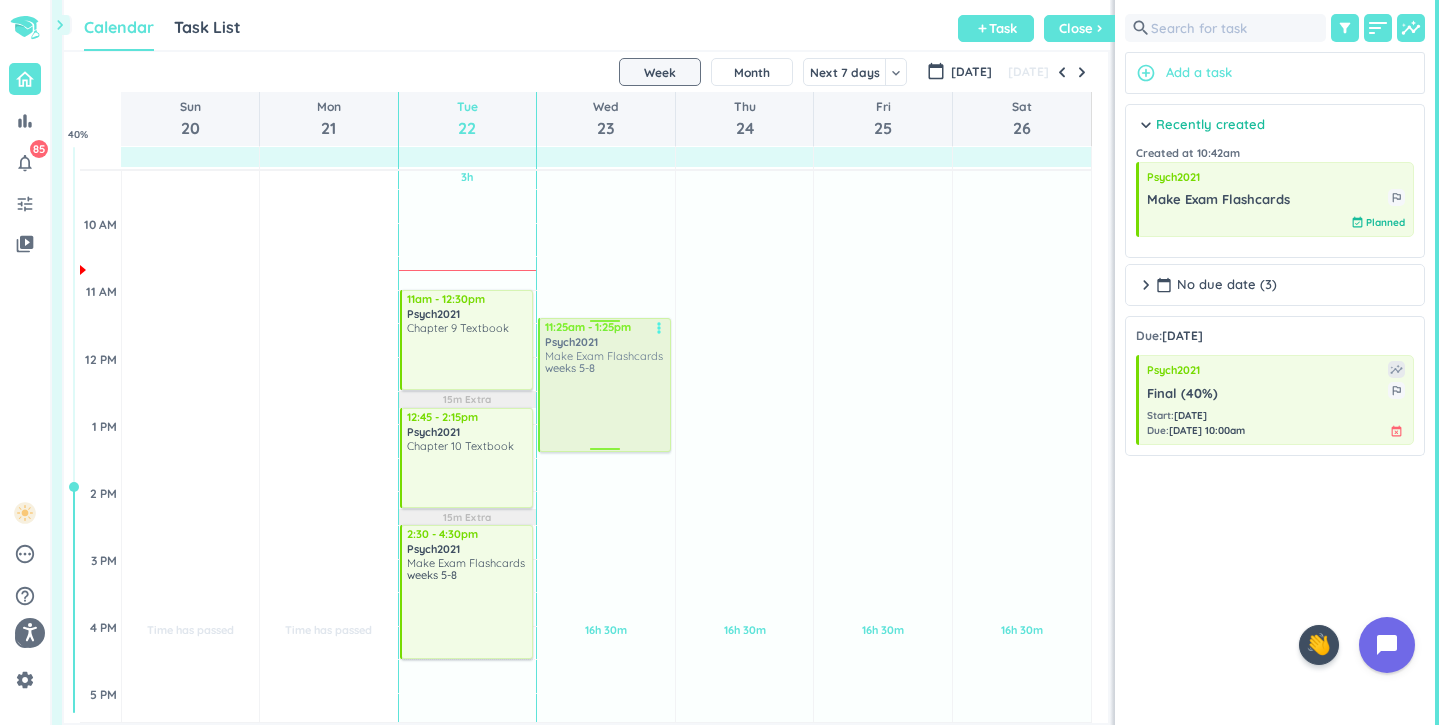 drag, startPoint x: 495, startPoint y: 596, endPoint x: 598, endPoint y: 376, distance: 242.91768 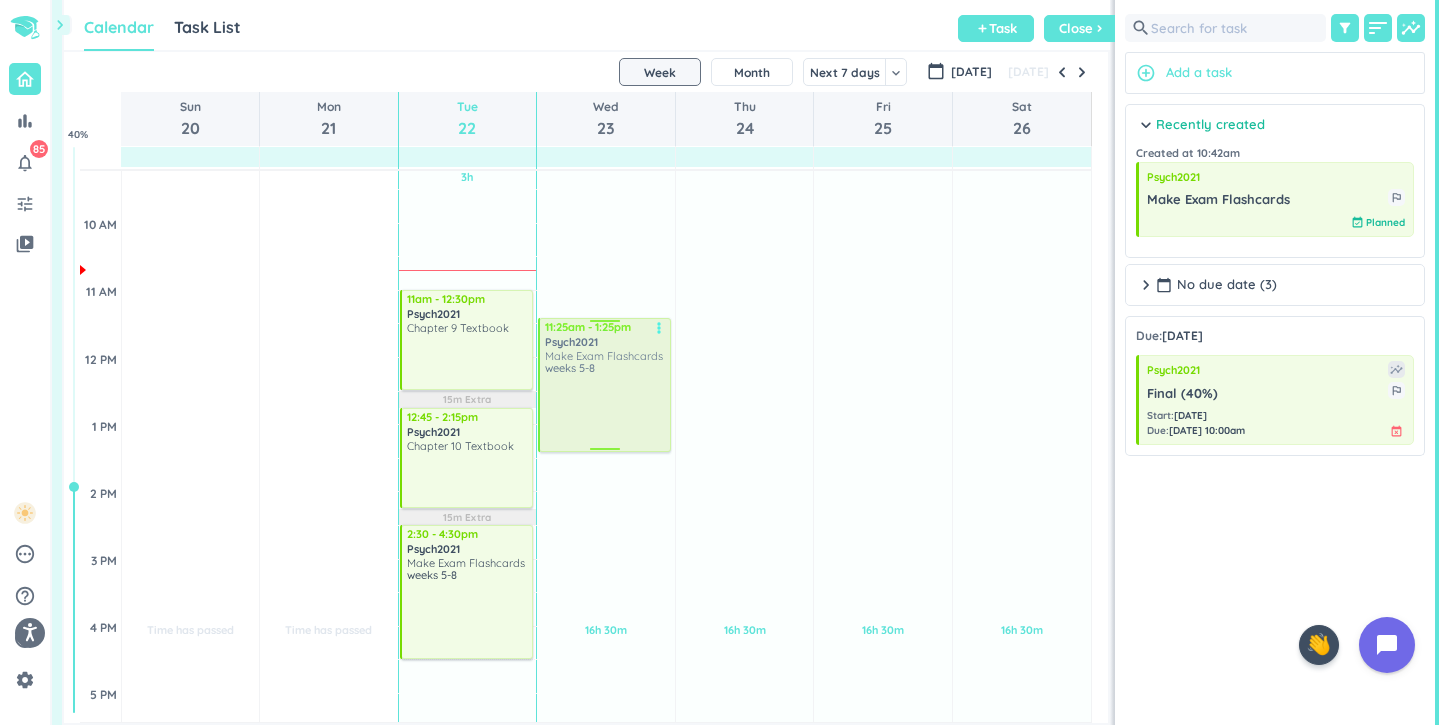 click on "Time has passed Past due Plan Adjust Awake Time Adjust Awake Time Time has passed Past due Plan Adjust Awake Time Adjust Awake Time 3h  Past due Plan 8h  Past due Plan 15m Extra 15m Extra Adjust Awake Time Adjust Awake Time 2:30 - 4:30pm Psych2021 Make Exam Flashcards weeks 5-8 more_vert 2:30 - 4:30pm Psych2021 Make Exam Flashcards weeks 5-8 more_vert 11am - 12:30pm Psych2021 Chapter 9 Textbook more_vert 12:45 - 2:15pm Psych2021 Chapter 10 Textbook more_vert 16h 30m Past due Plan Adjust Awake Time Adjust Awake Time 11:25am - 1:25pm Psych2021 Make Exam Flashcards weeks 5-8 more_vert 16h 30m Past due Plan Adjust Awake Time Adjust Awake Time 16h 30m Past due Plan Adjust Awake Time Adjust Awake Time 16h 30m Past due Plan Adjust Awake Time Adjust Awake Time" at bounding box center [585, 626] 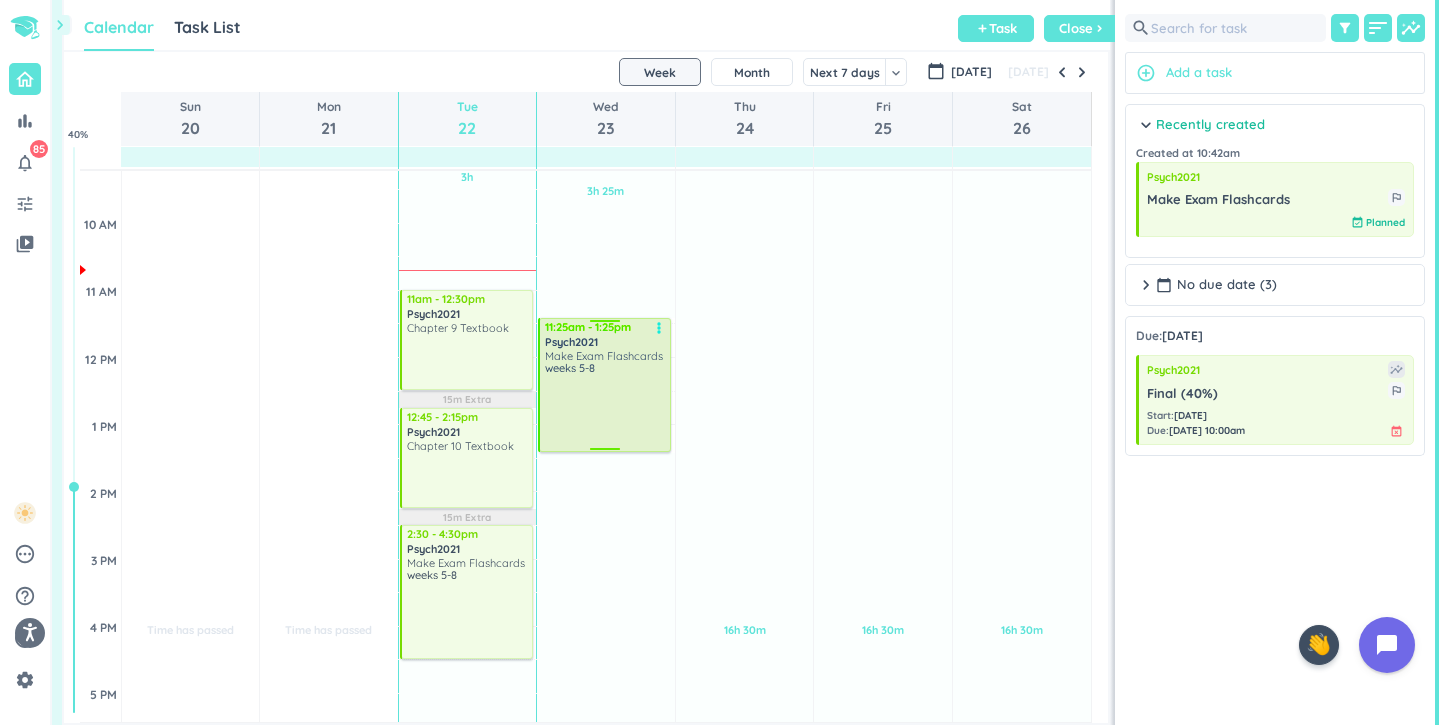 click on "weeks 5-8" at bounding box center [606, 405] 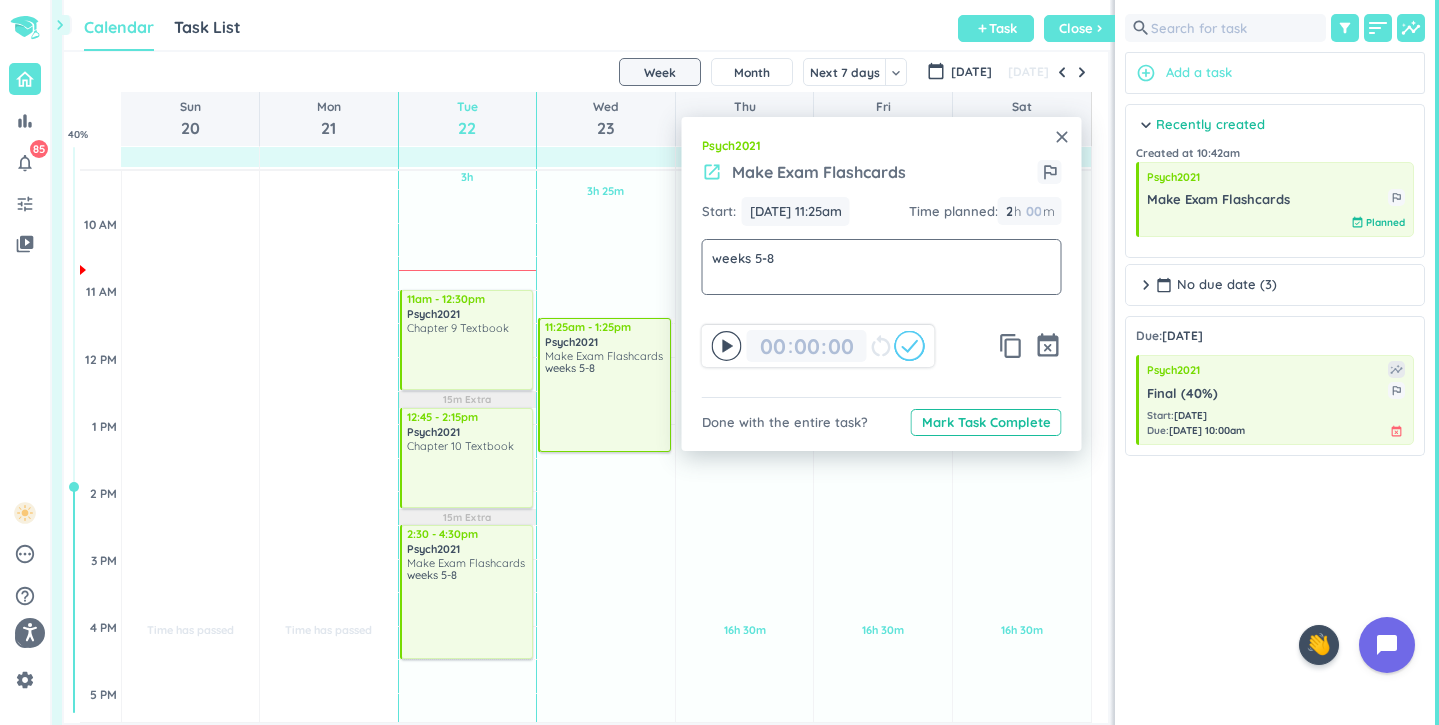 click on "weeks 5-8" at bounding box center [882, 258] 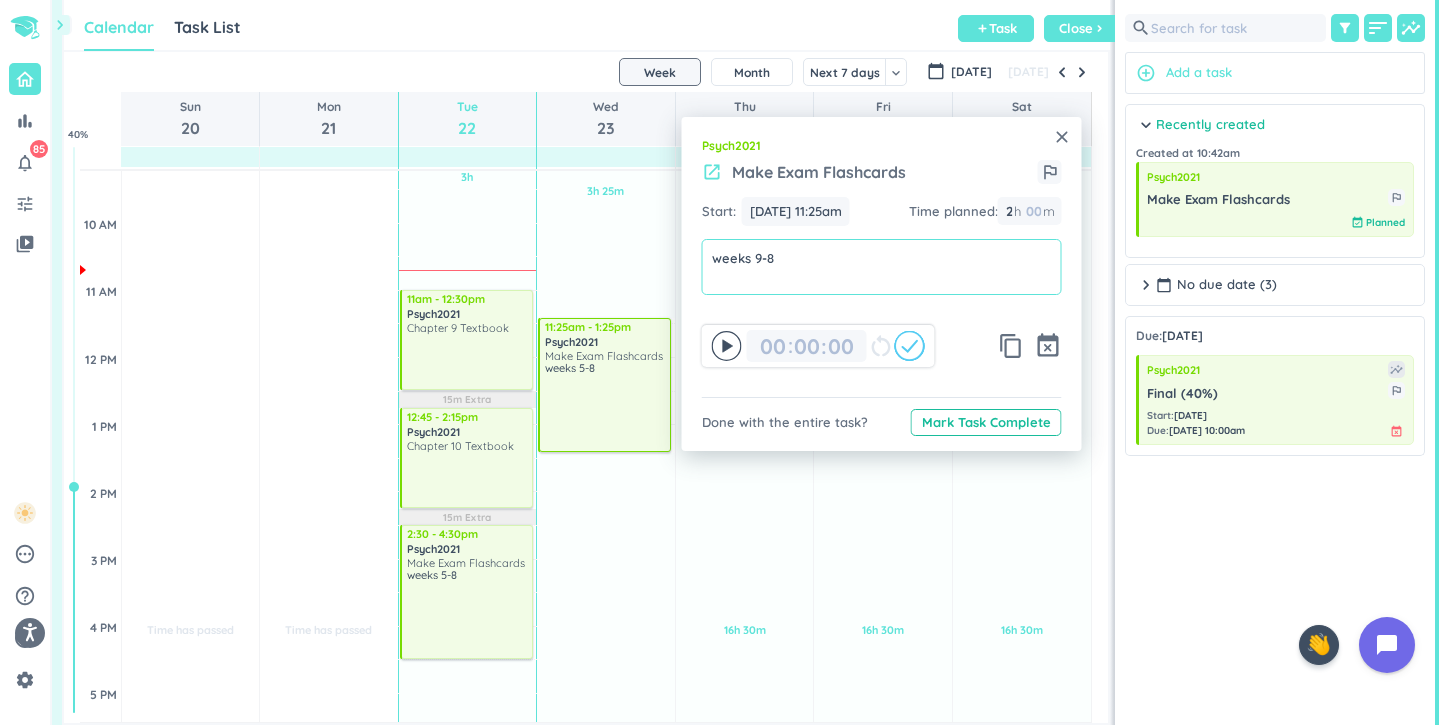 click on "weeks 9-8" at bounding box center (882, 267) 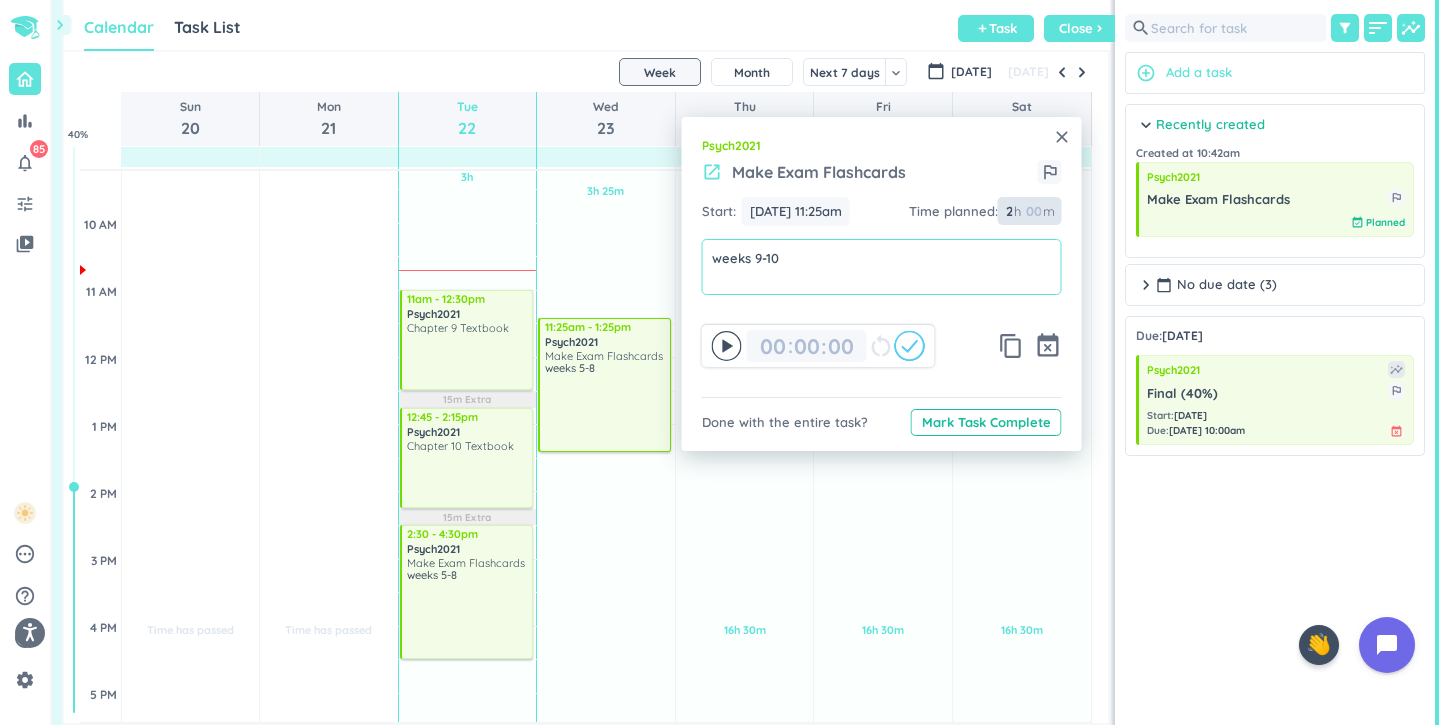 type on "weeks 9-10" 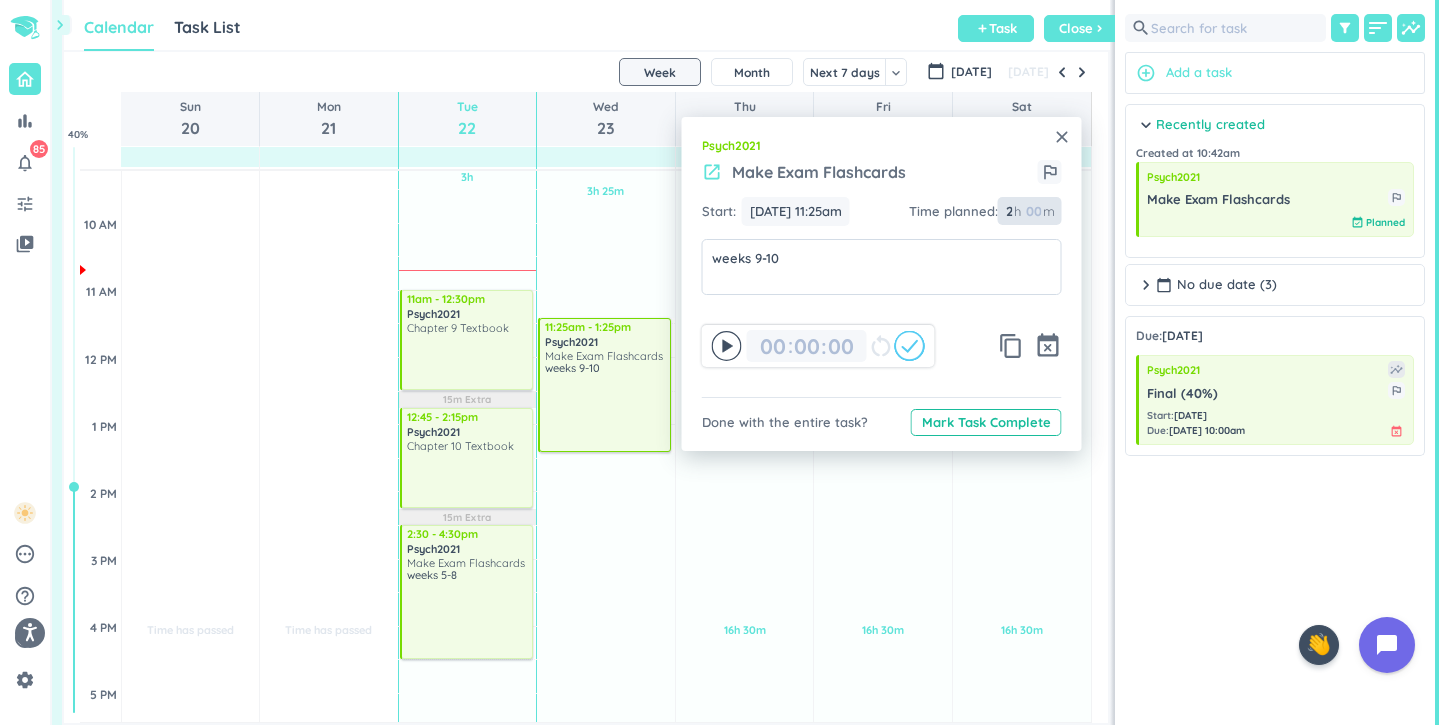 click on "2" at bounding box center (1008, 211) 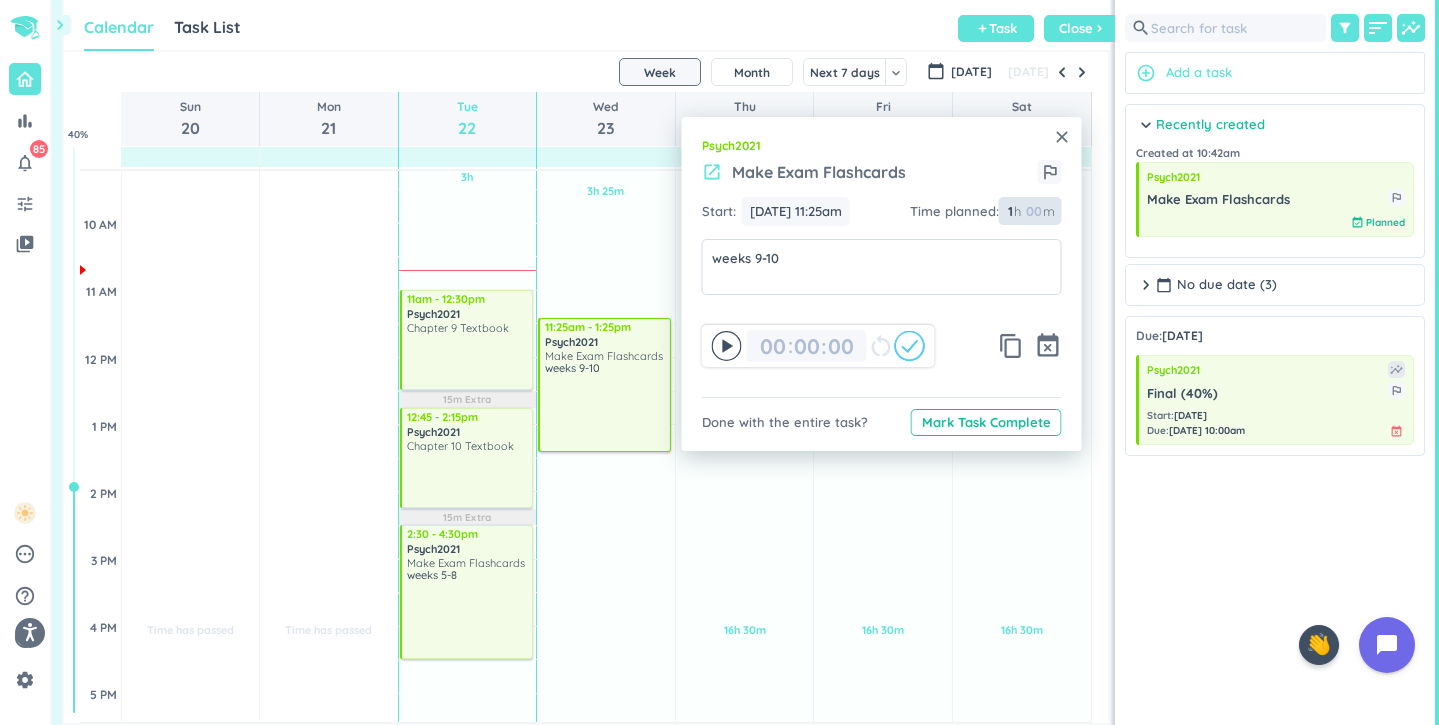 type on "1" 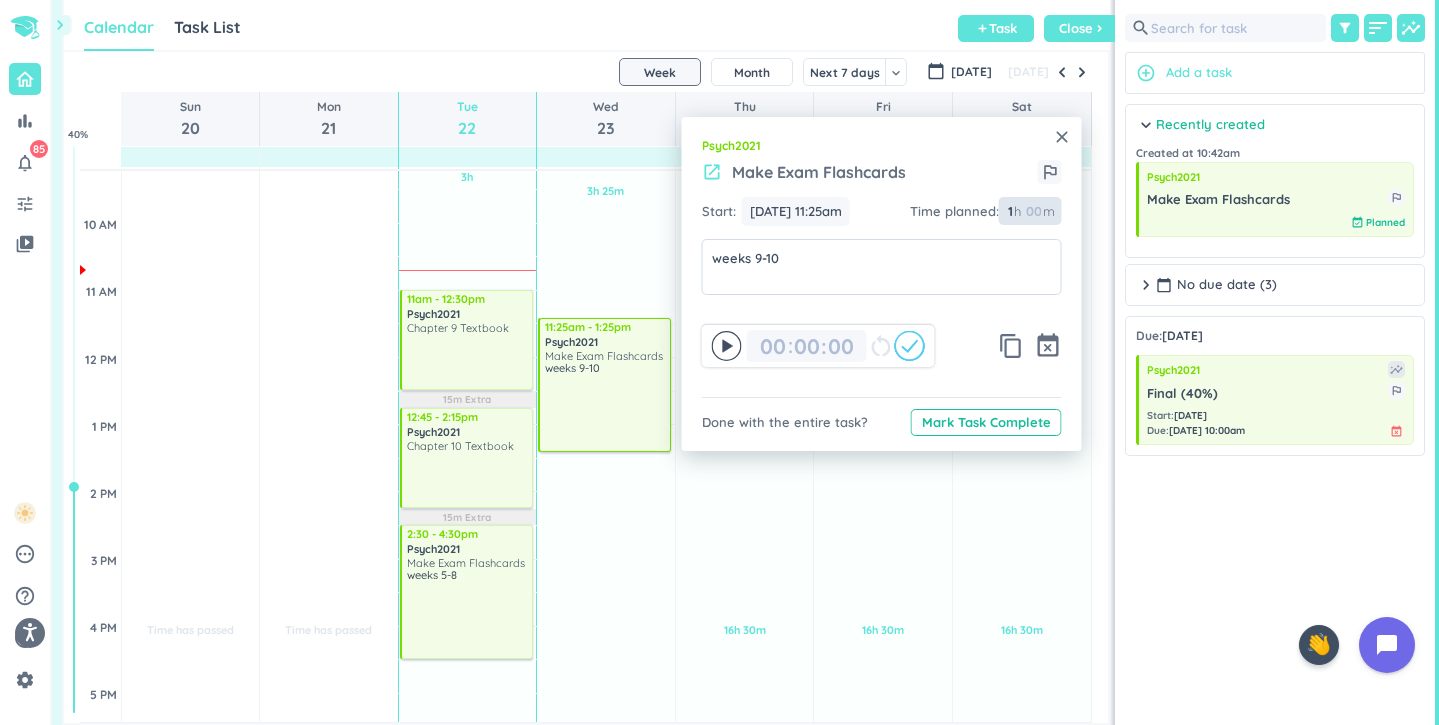 click at bounding box center (1033, 211) 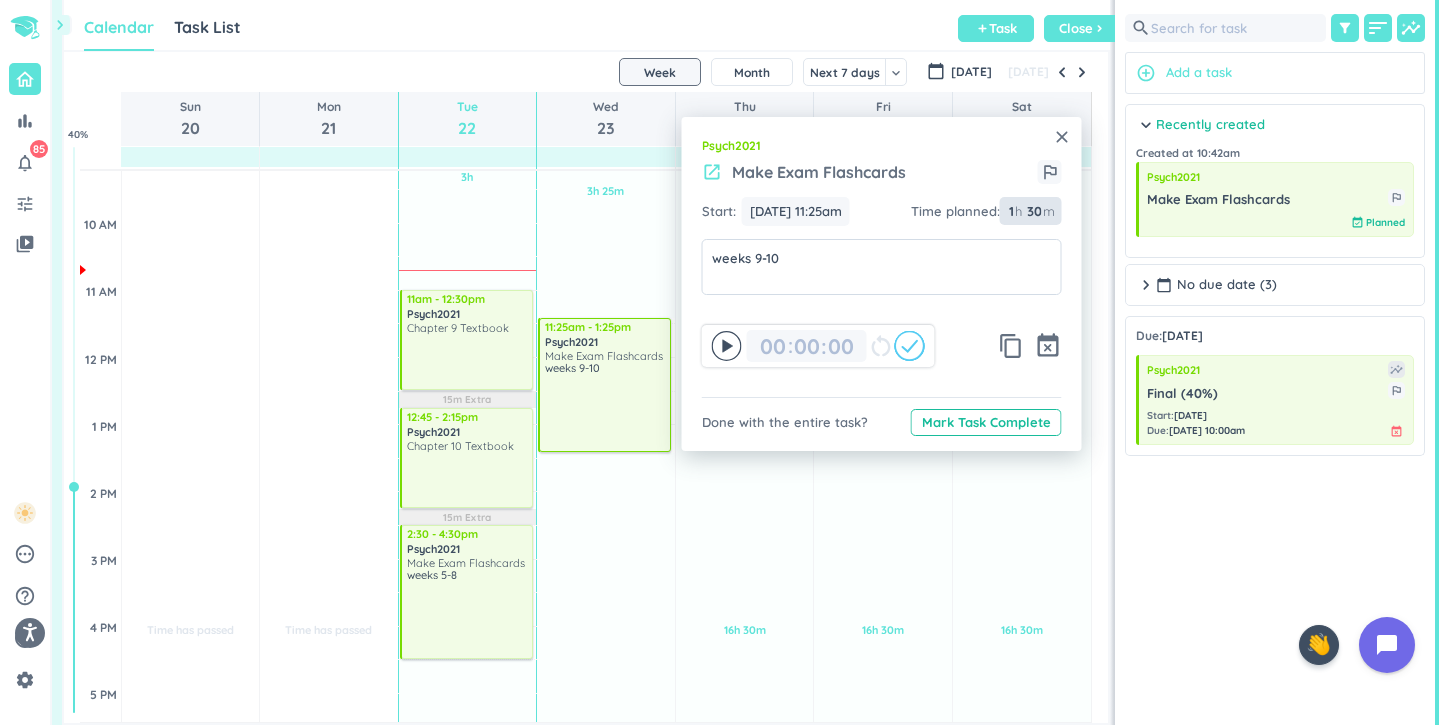 type on "30" 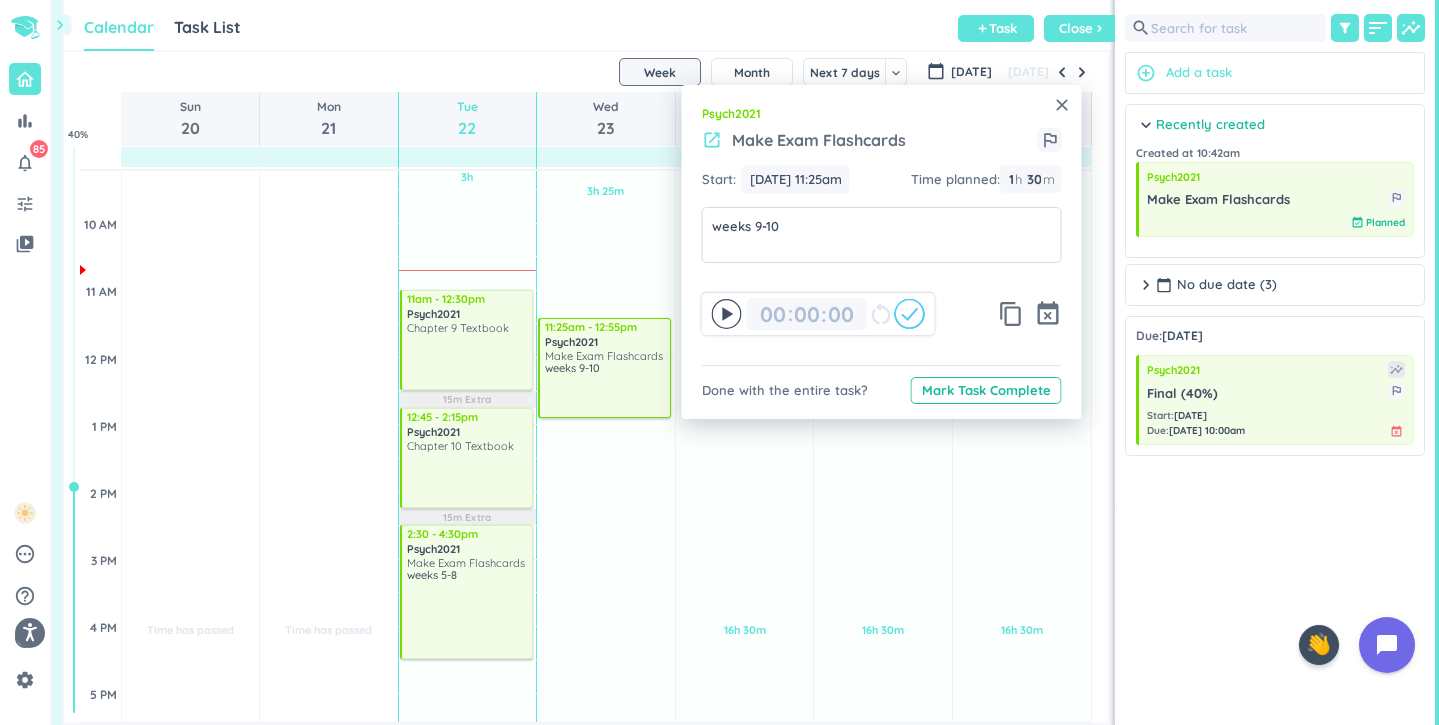 click on "launch Make Exam Flashcards outlined_flag" at bounding box center [882, 146] 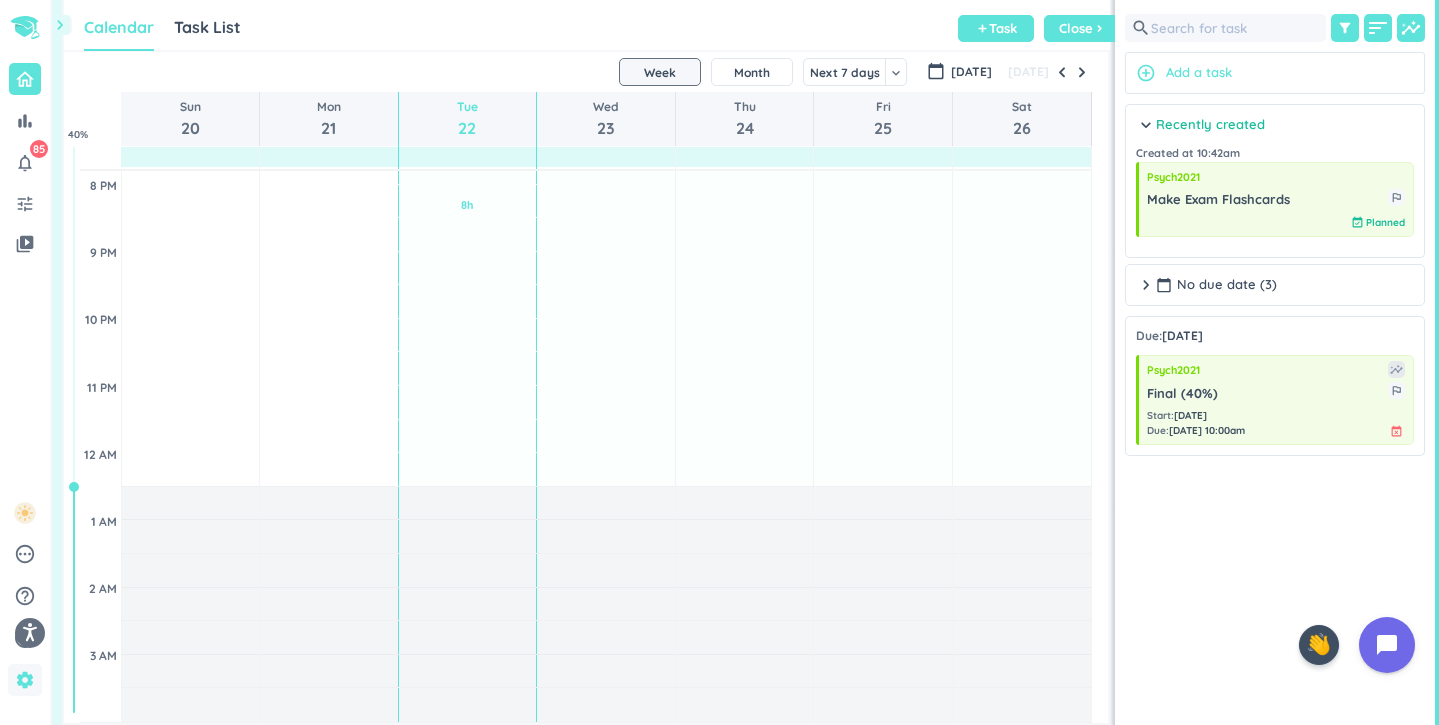 scroll, scrollTop: 1062, scrollLeft: 0, axis: vertical 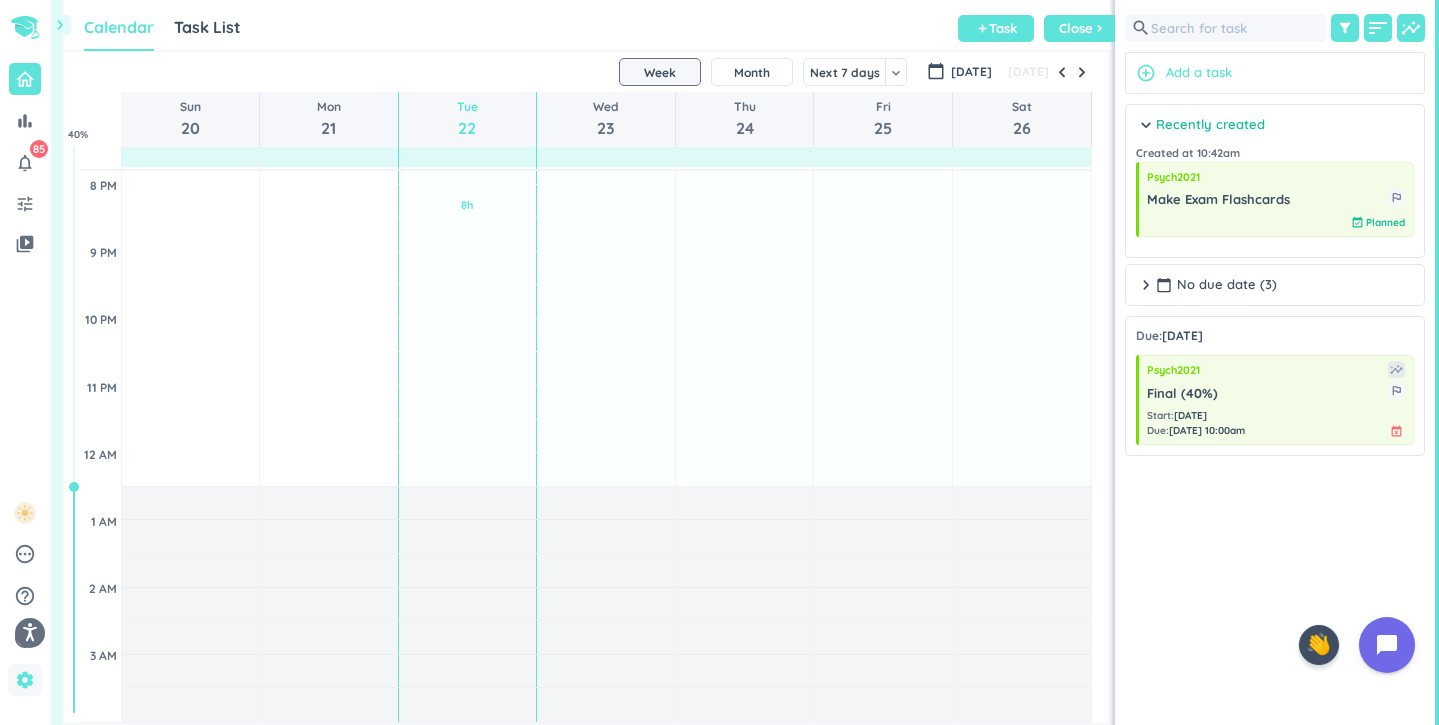 click on "settings" at bounding box center [25, 680] 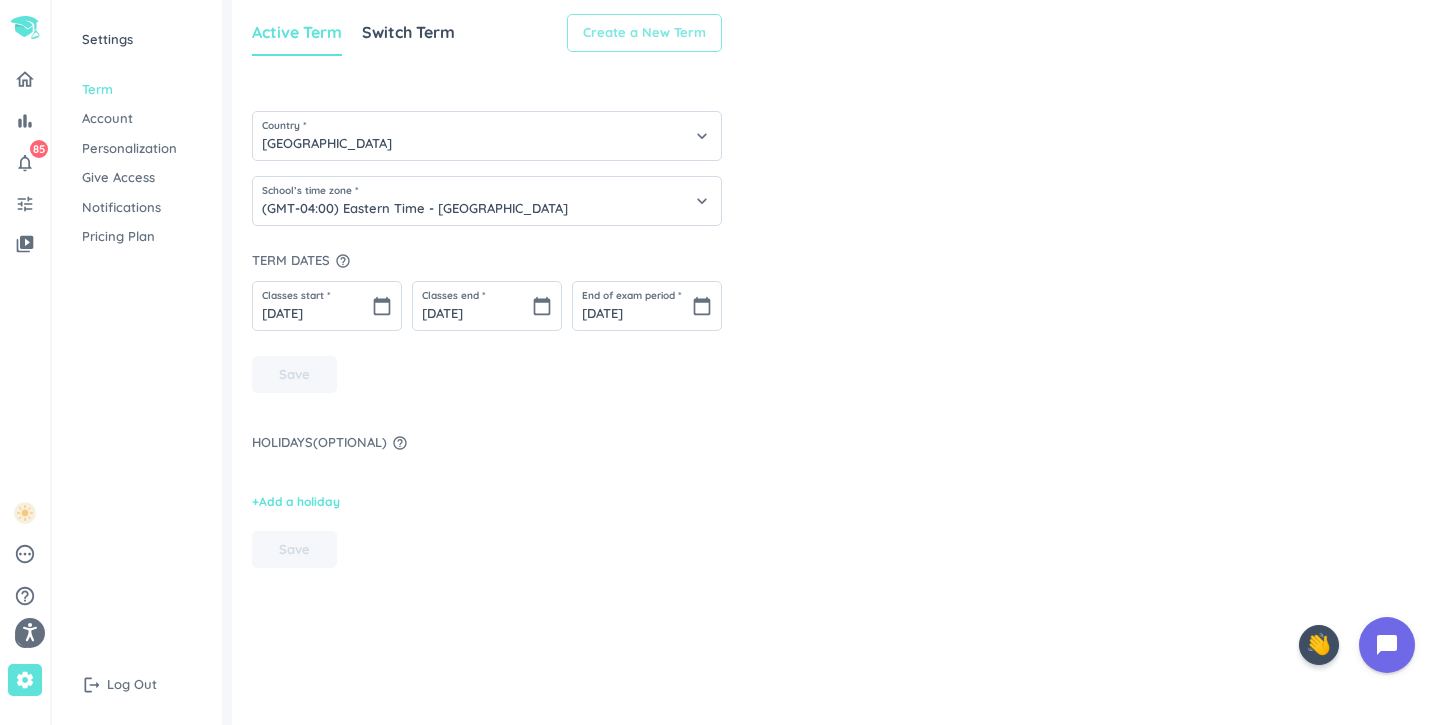 click on "Create a New Term" at bounding box center (644, 33) 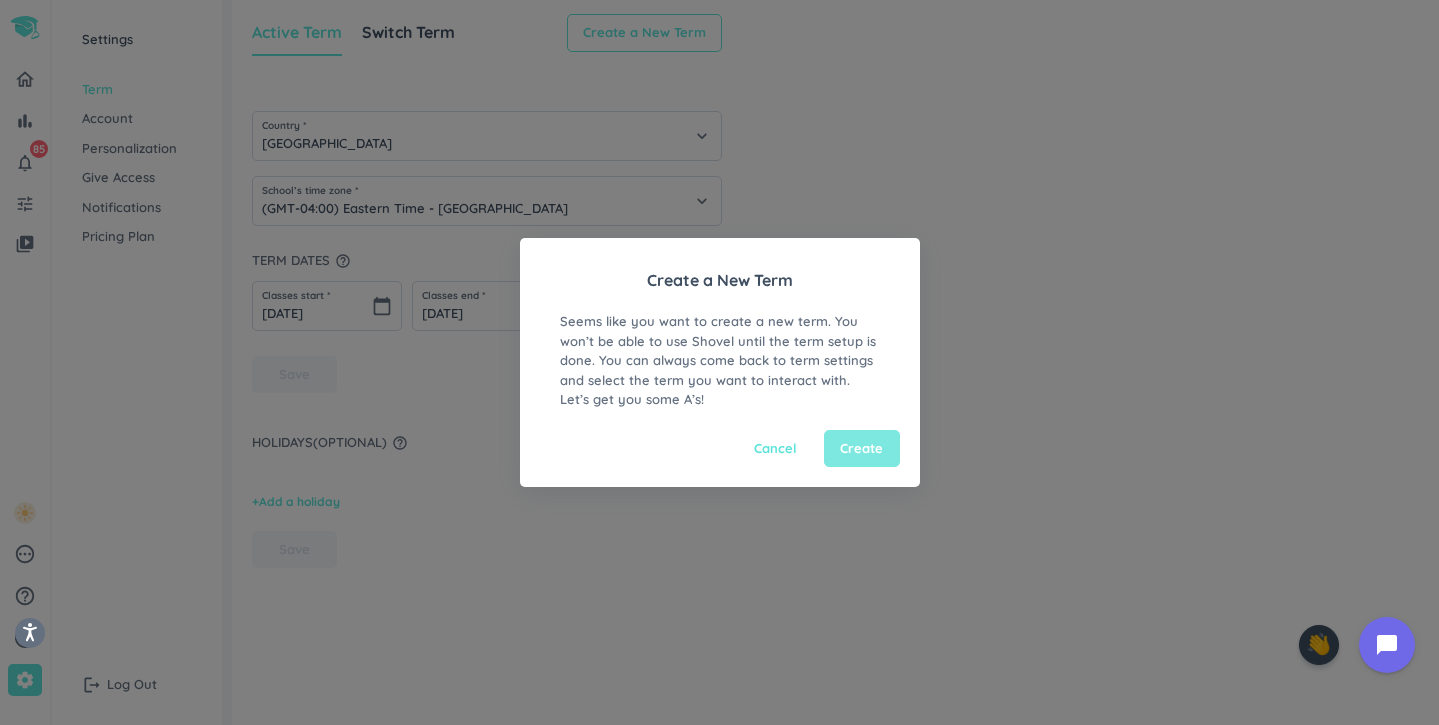 click on "Create" at bounding box center (862, 449) 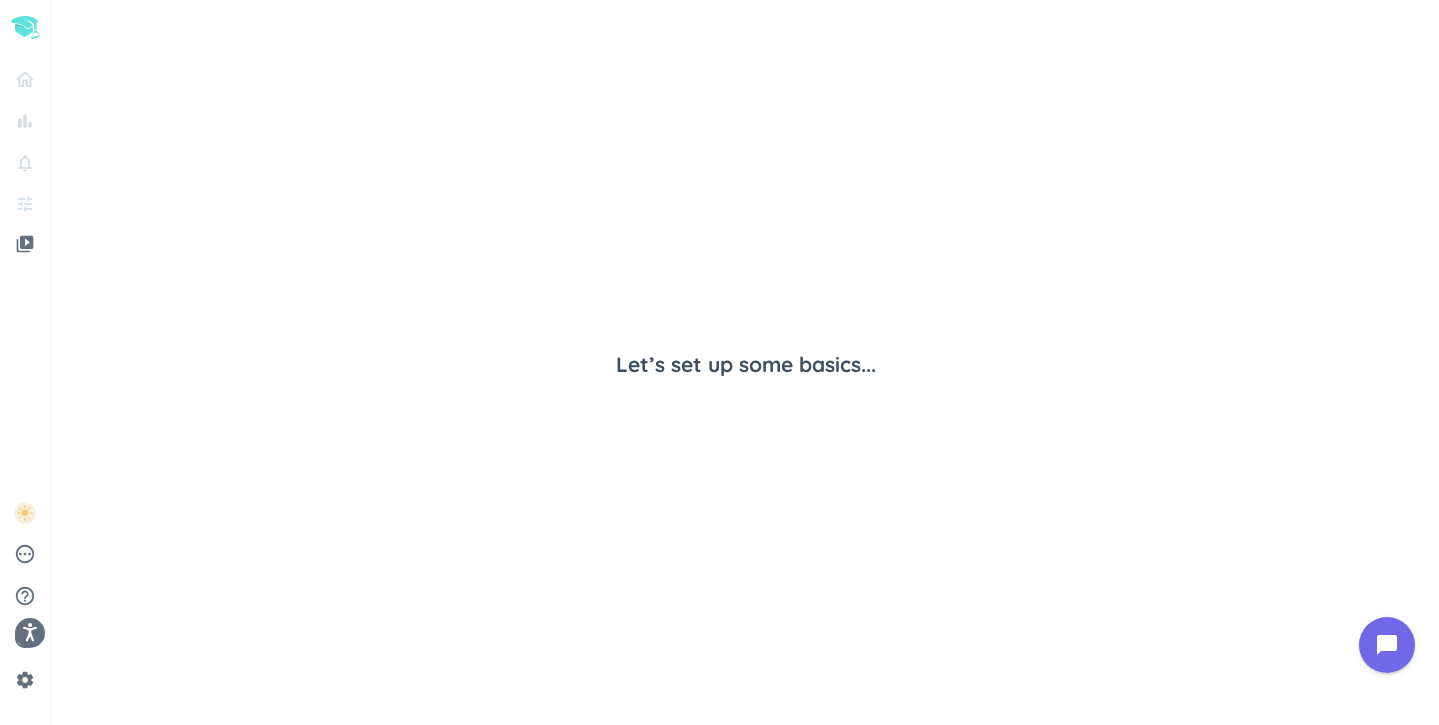 click on "Let’s set up some basics..." at bounding box center [746, 365] 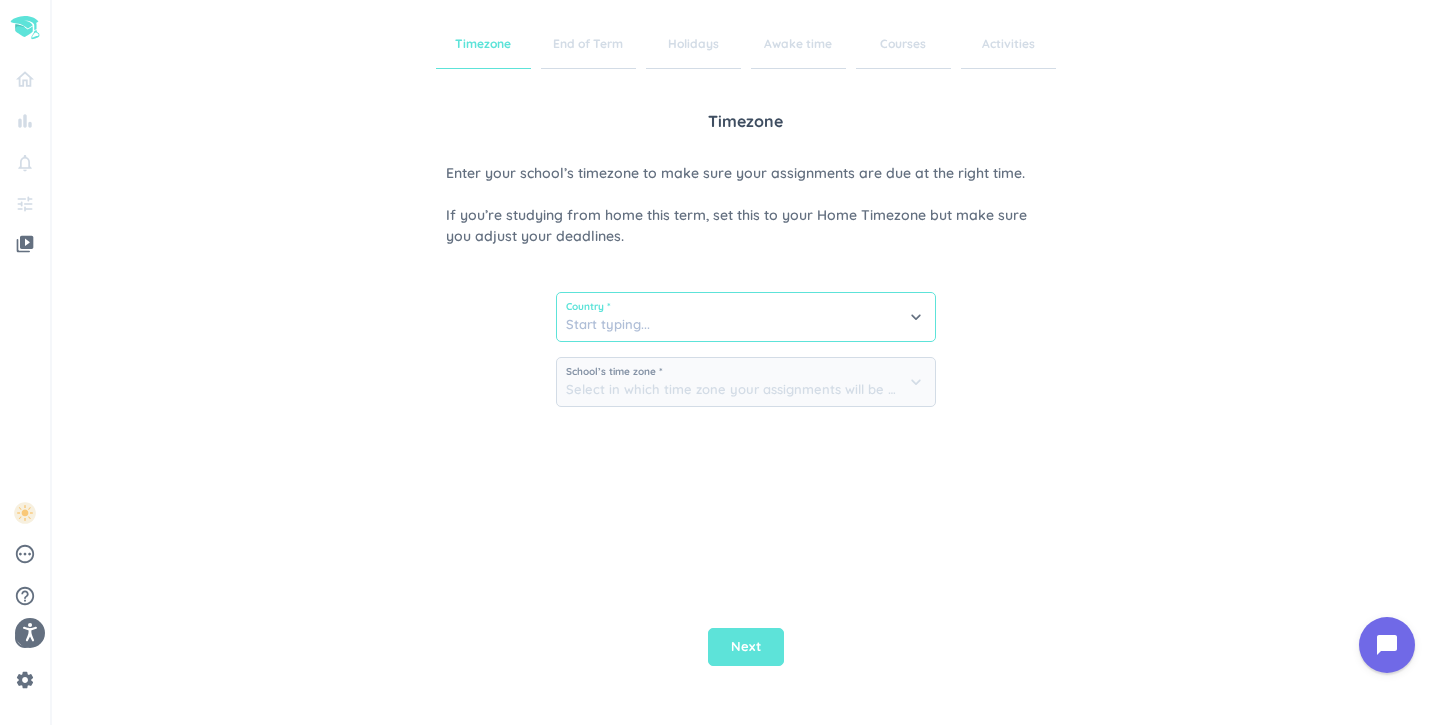 click at bounding box center (746, 317) 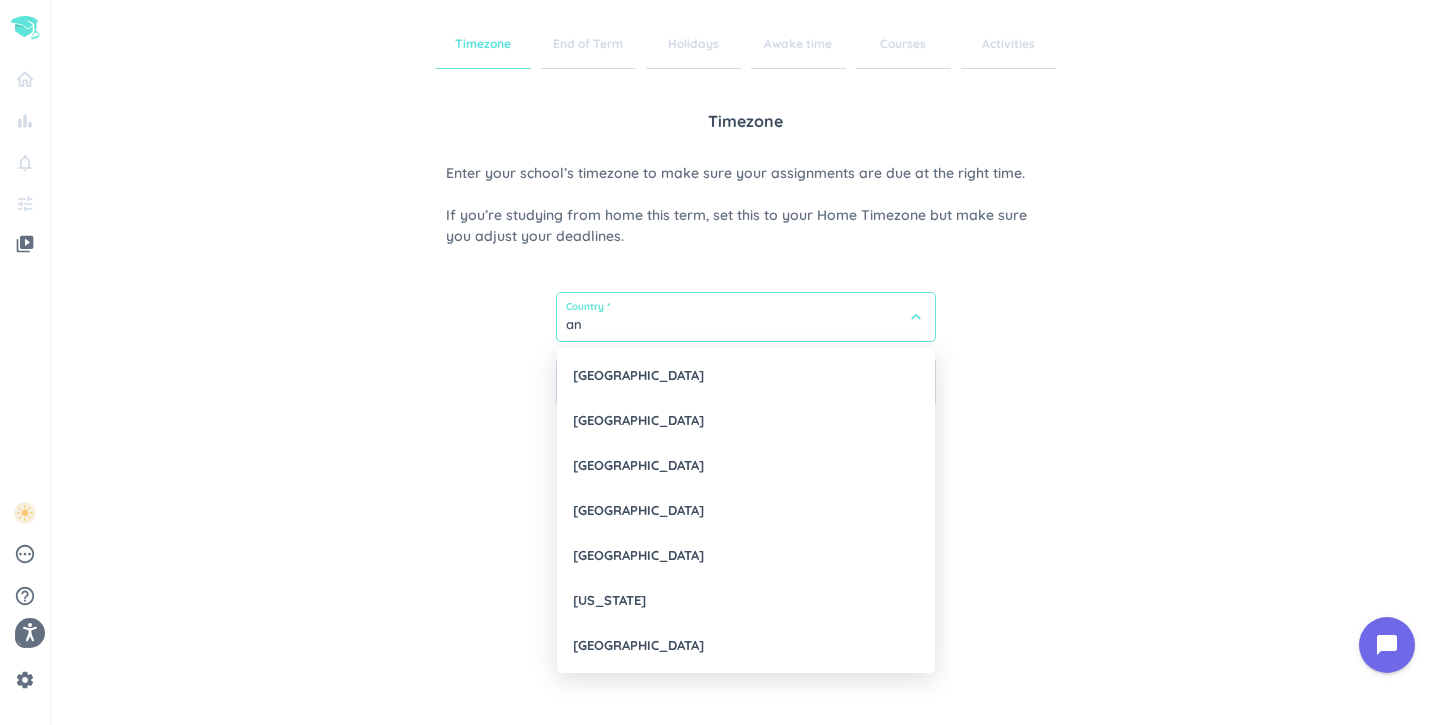 type on "a" 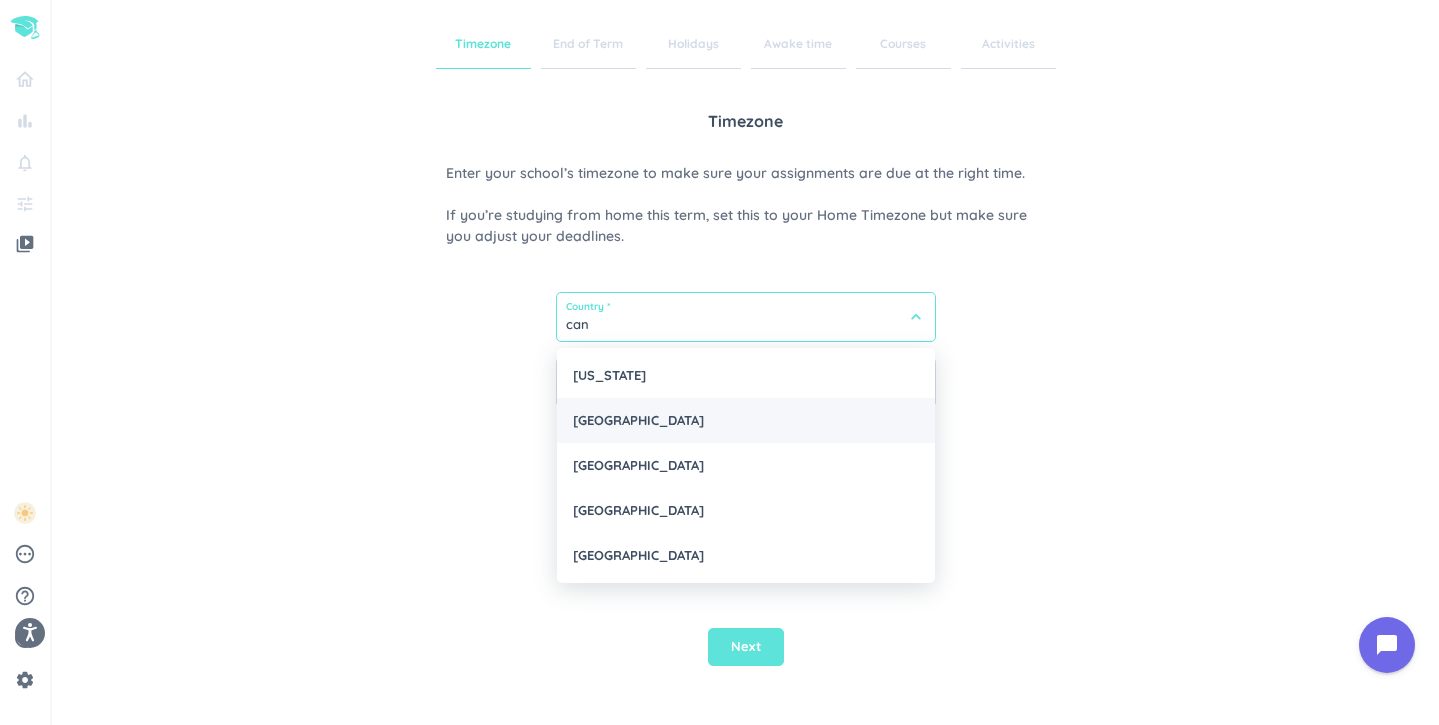 click on "[GEOGRAPHIC_DATA]" at bounding box center (746, 420) 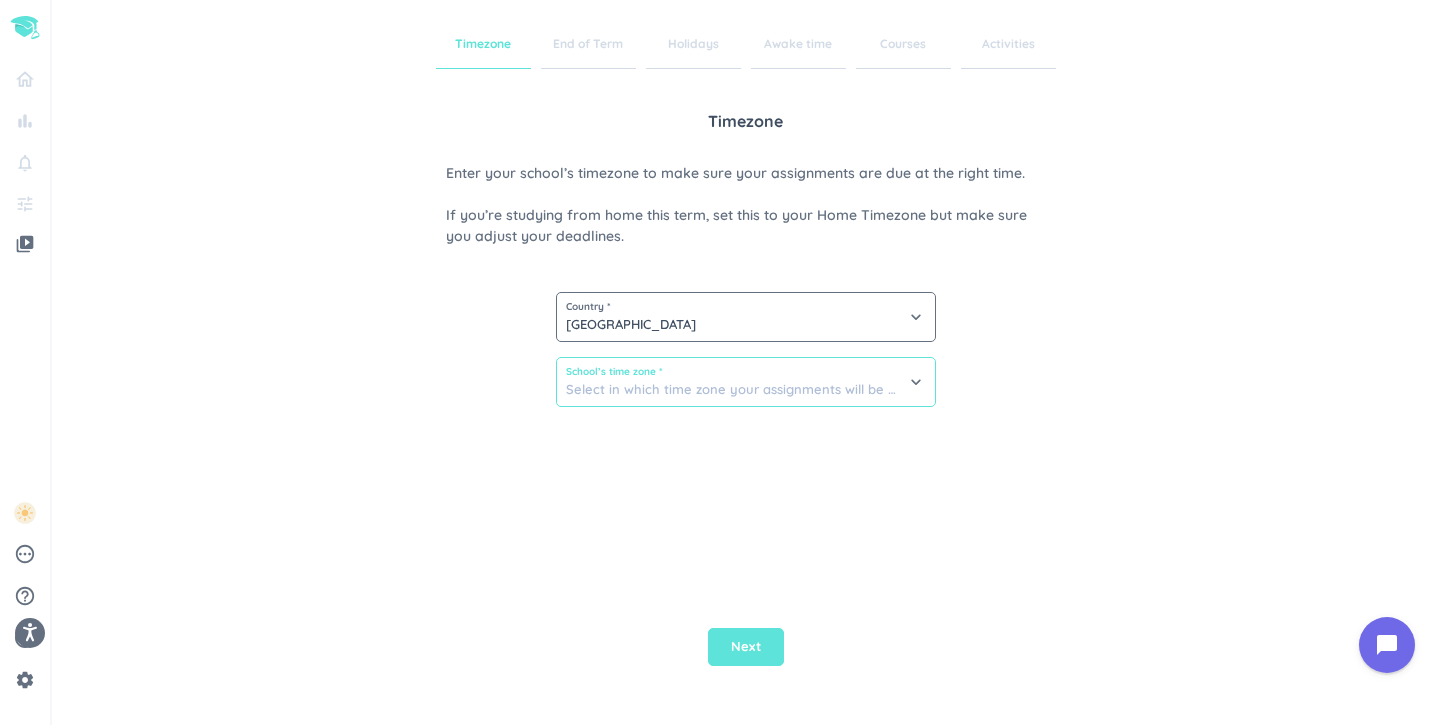 click at bounding box center (746, 382) 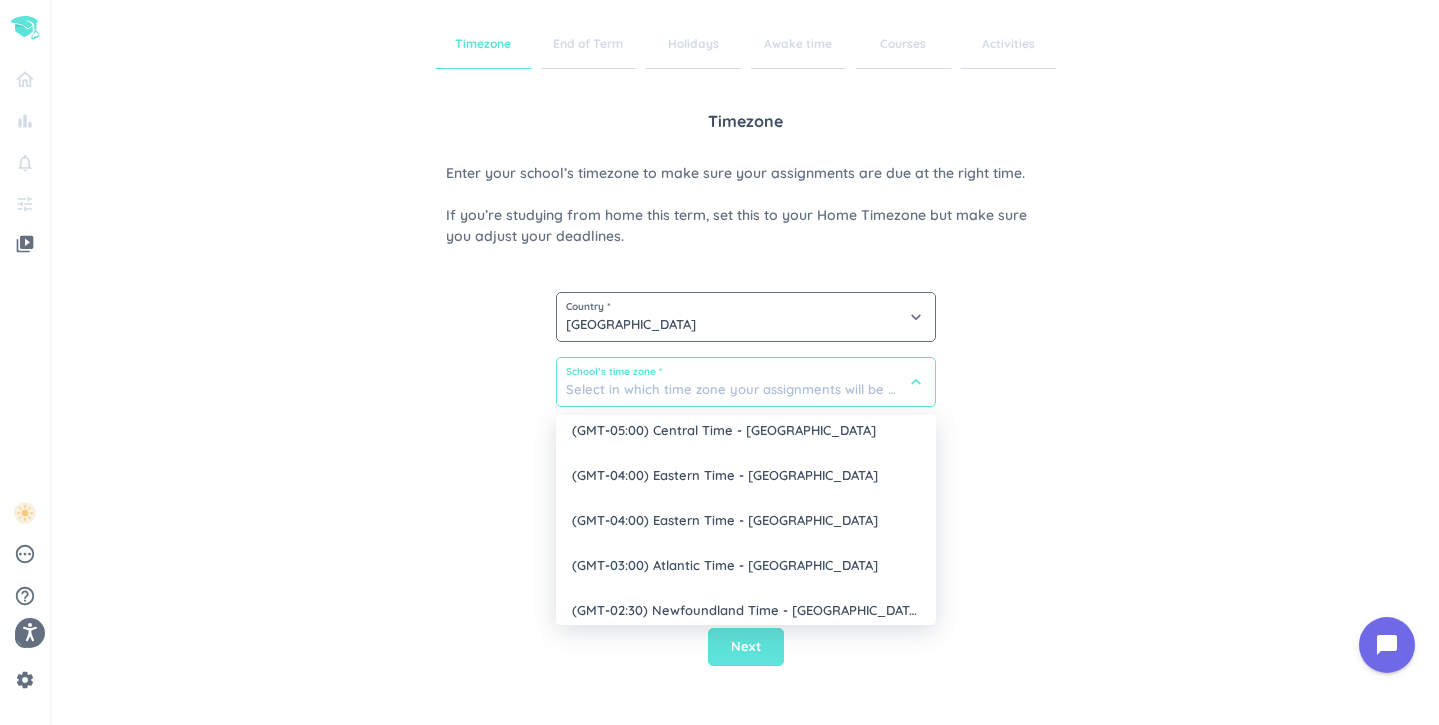scroll, scrollTop: 284, scrollLeft: 0, axis: vertical 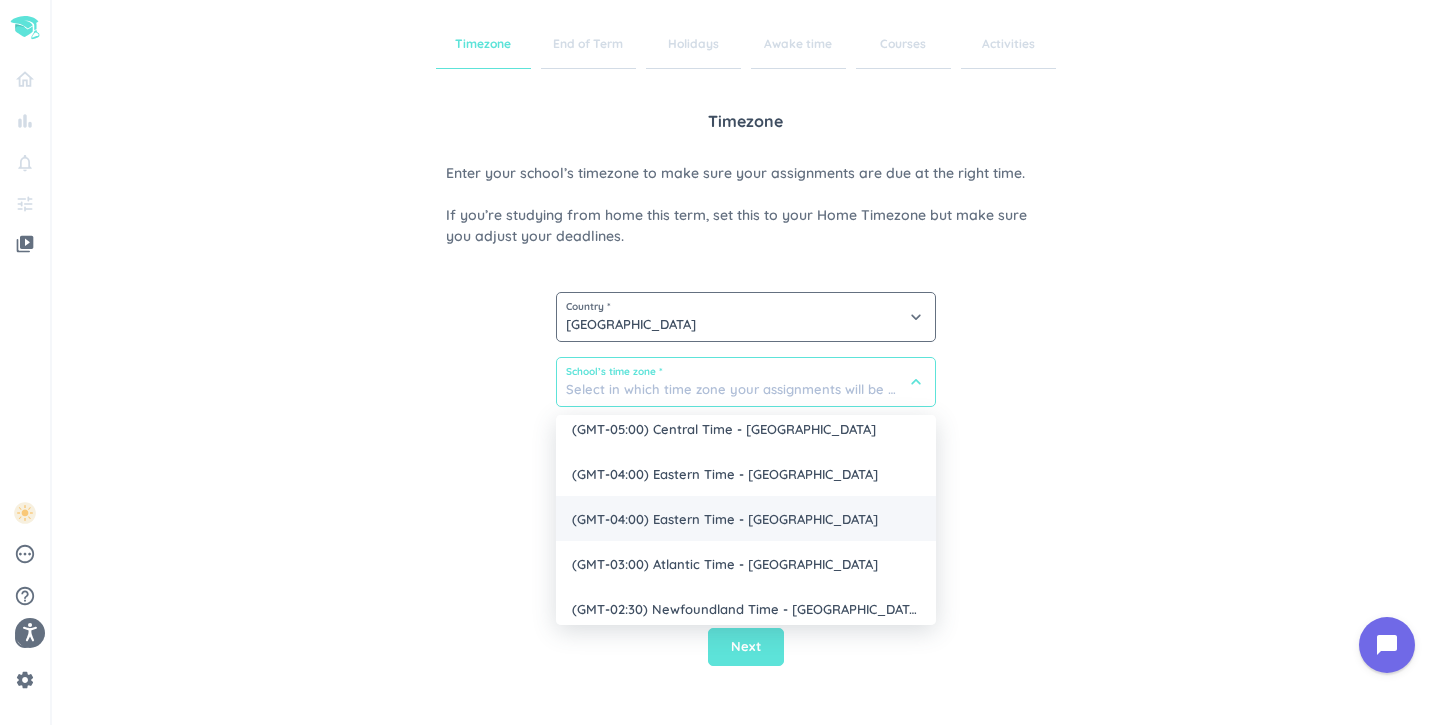 click on "(GMT-04:00) Eastern Time - [GEOGRAPHIC_DATA]" at bounding box center [746, 518] 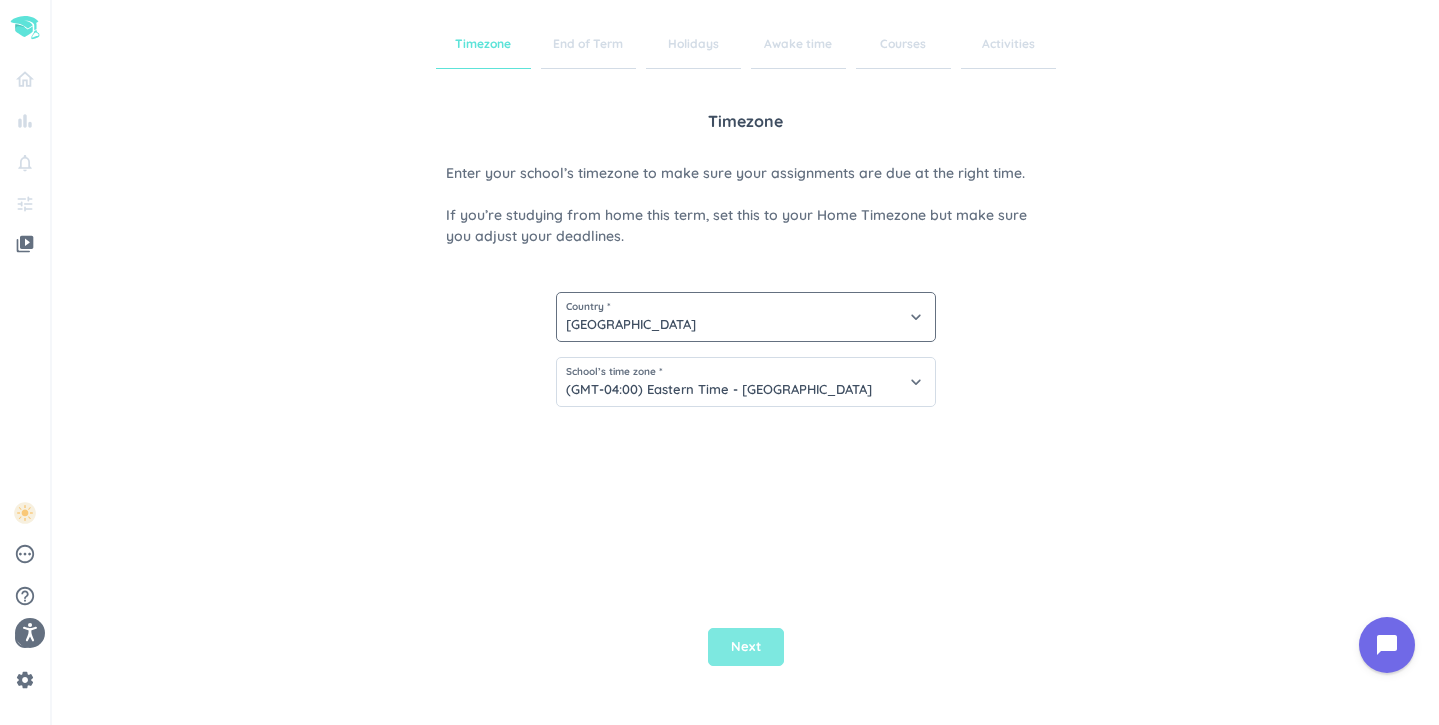 click on "Next" at bounding box center (746, 647) 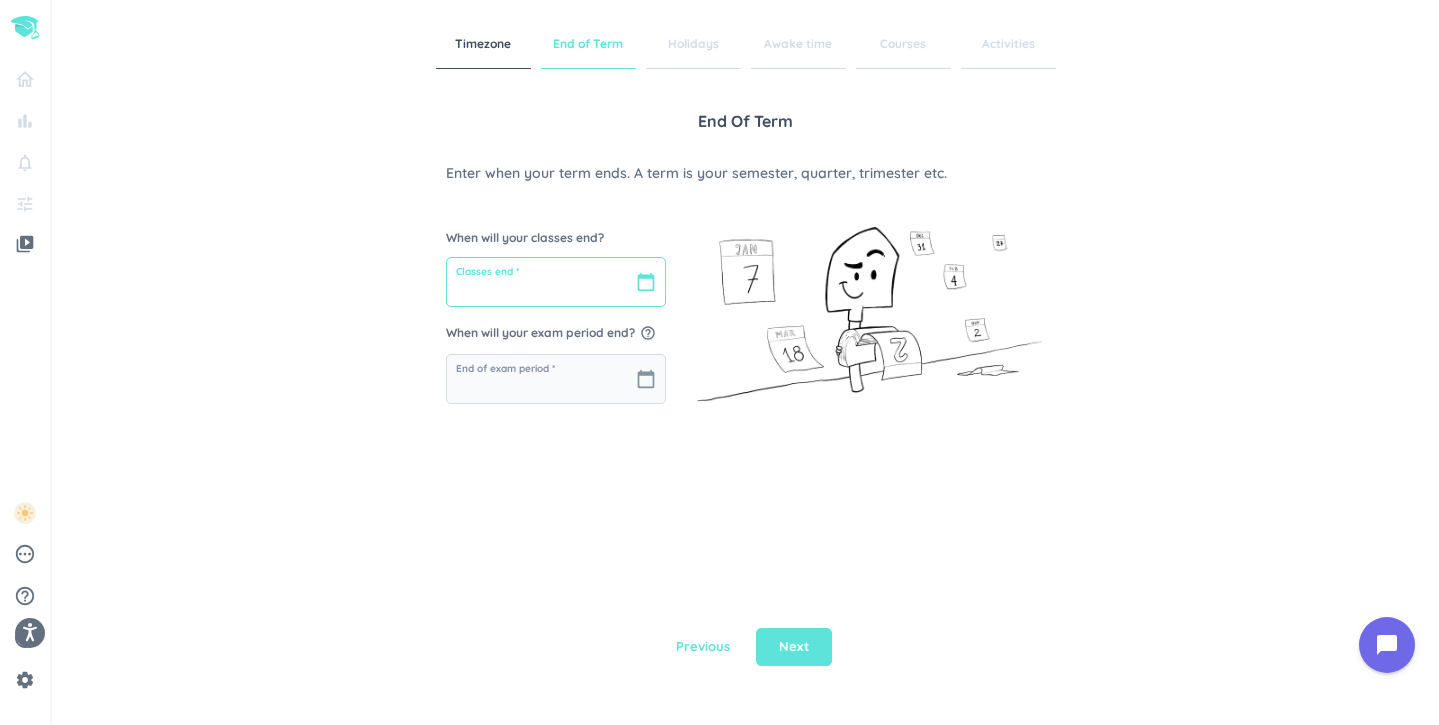 click at bounding box center (556, 282) 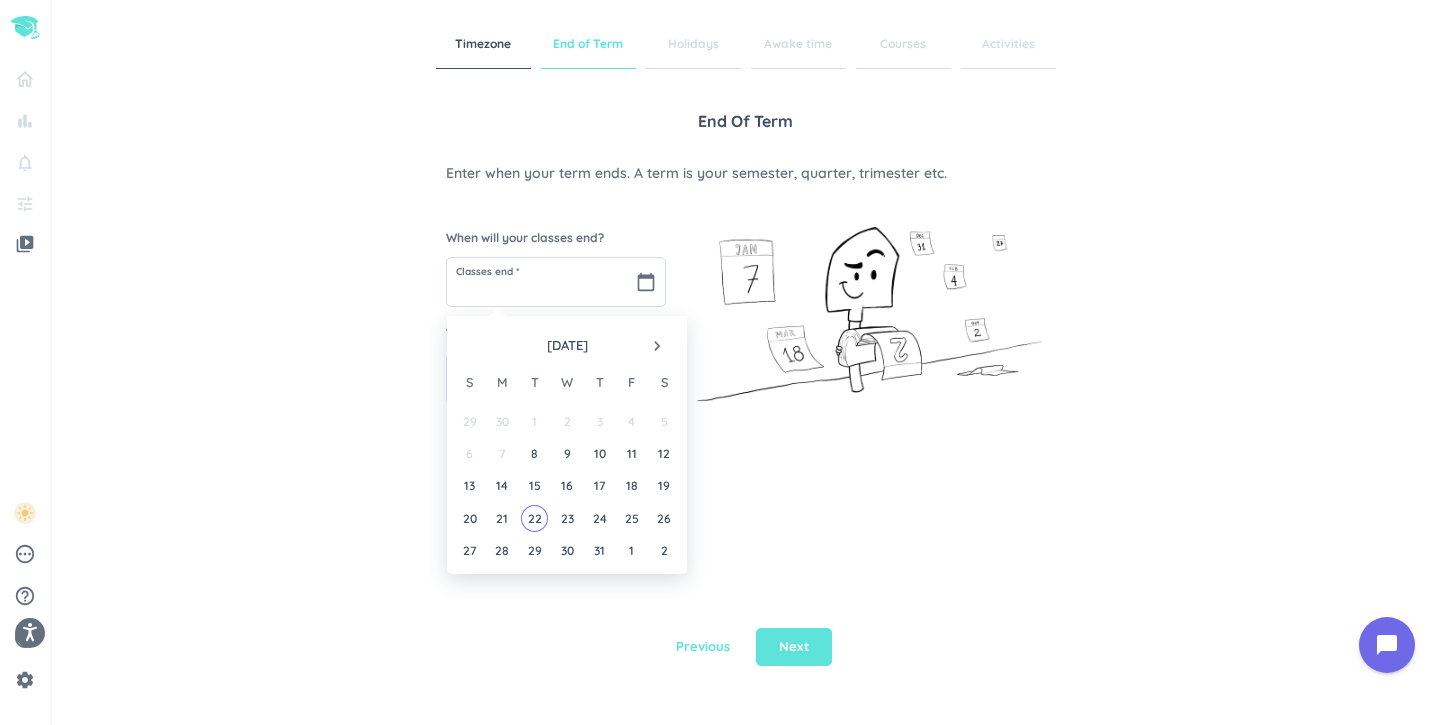 click on "navigate_next" at bounding box center [657, 346] 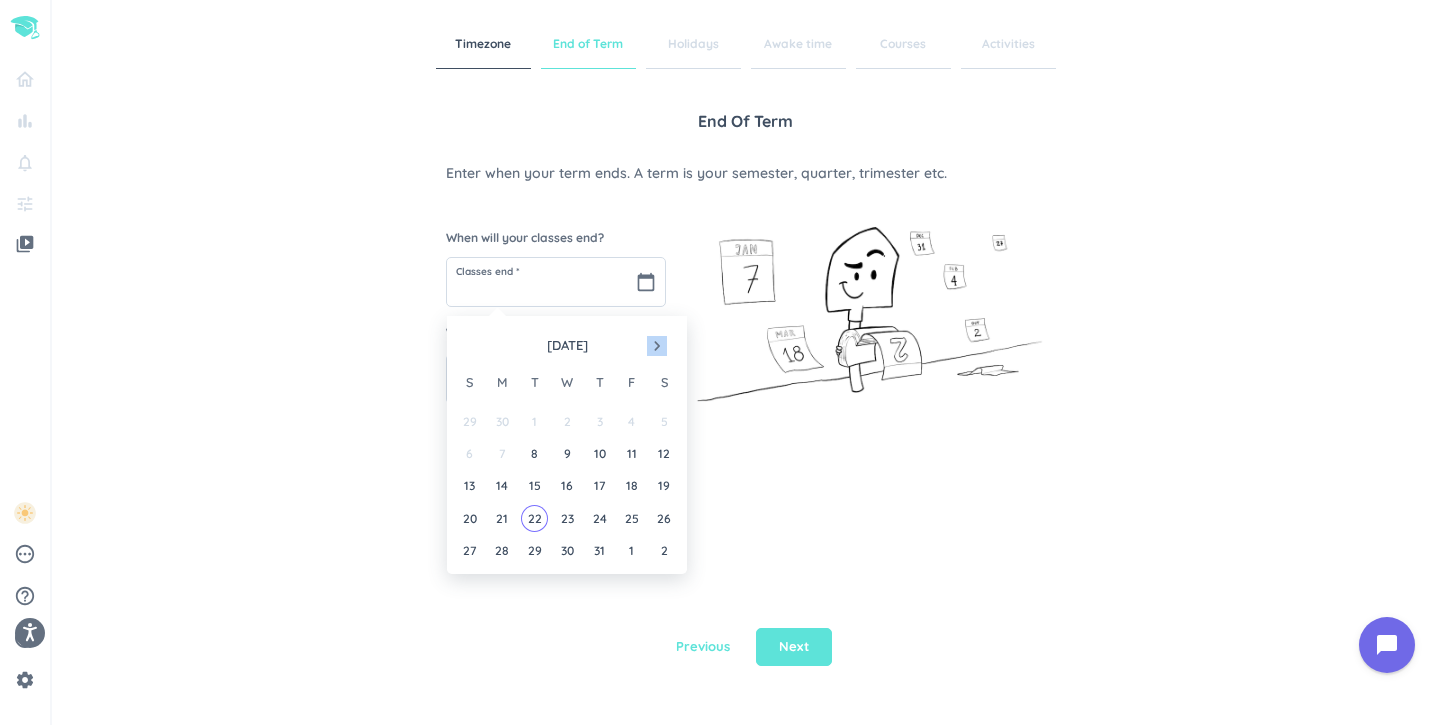 click on "navigate_next" at bounding box center (657, 346) 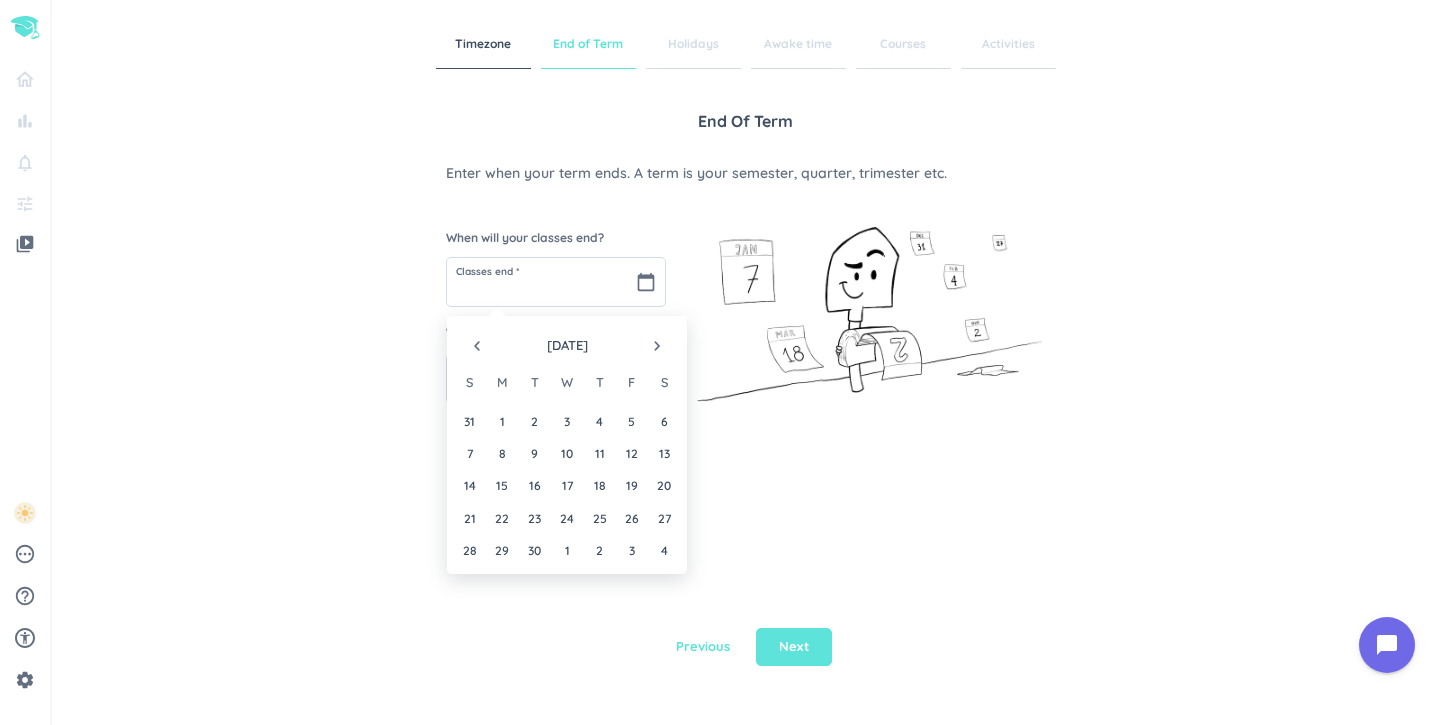 click on "navigate_next" at bounding box center (657, 346) 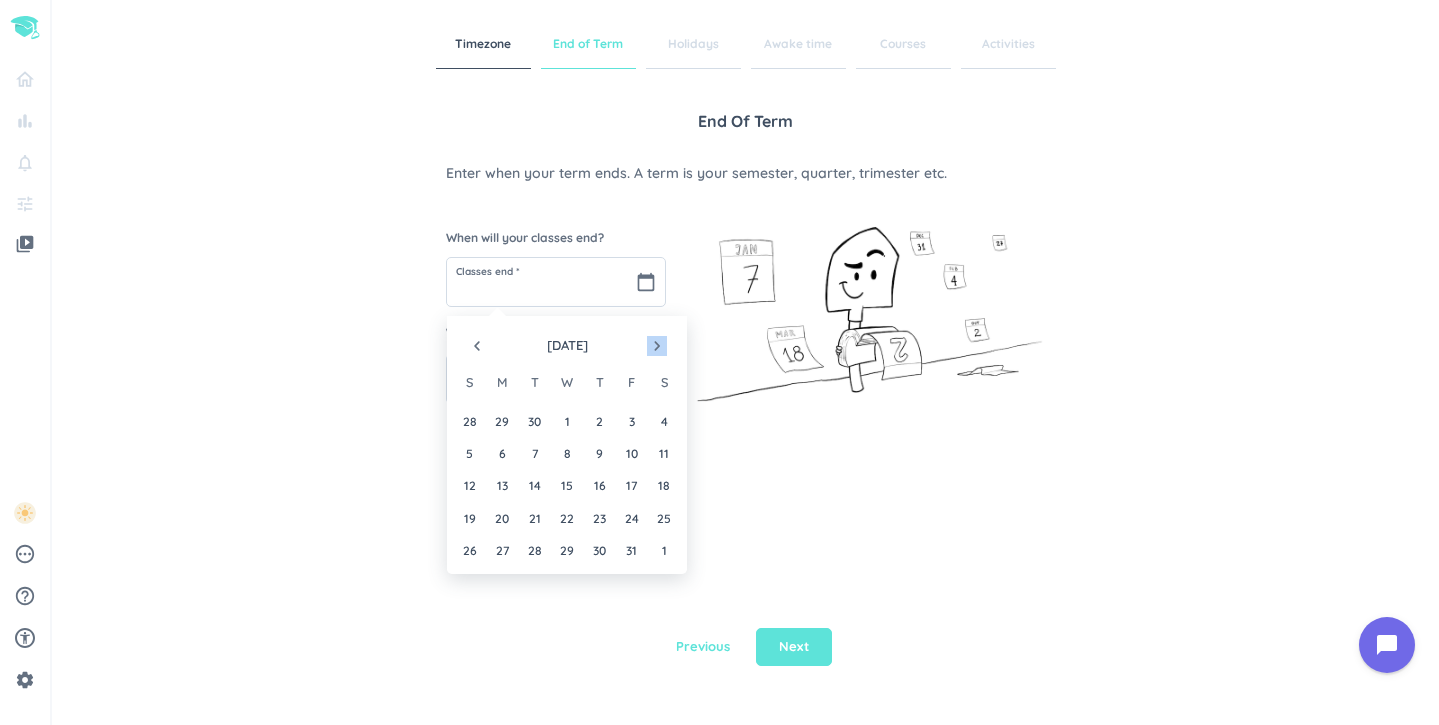 click on "navigate_next" at bounding box center [657, 346] 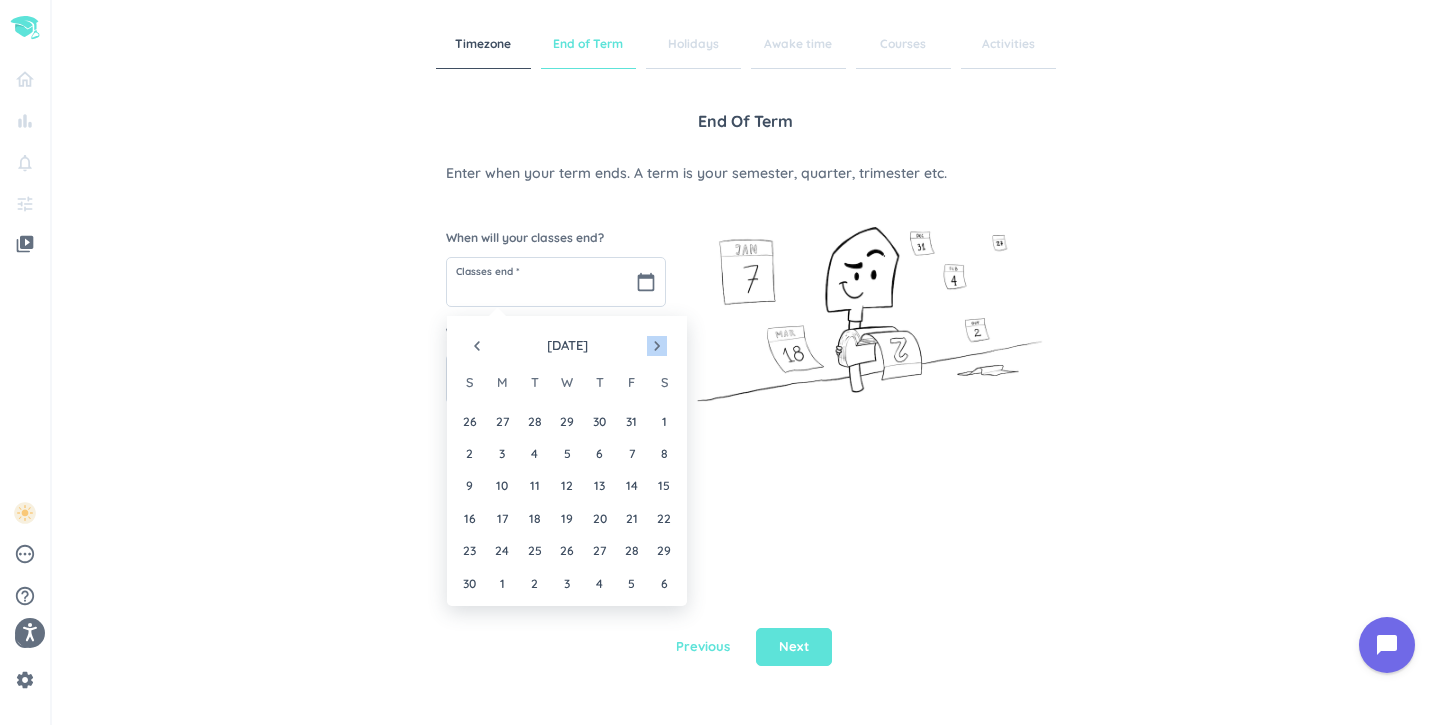 click on "navigate_next" at bounding box center [657, 346] 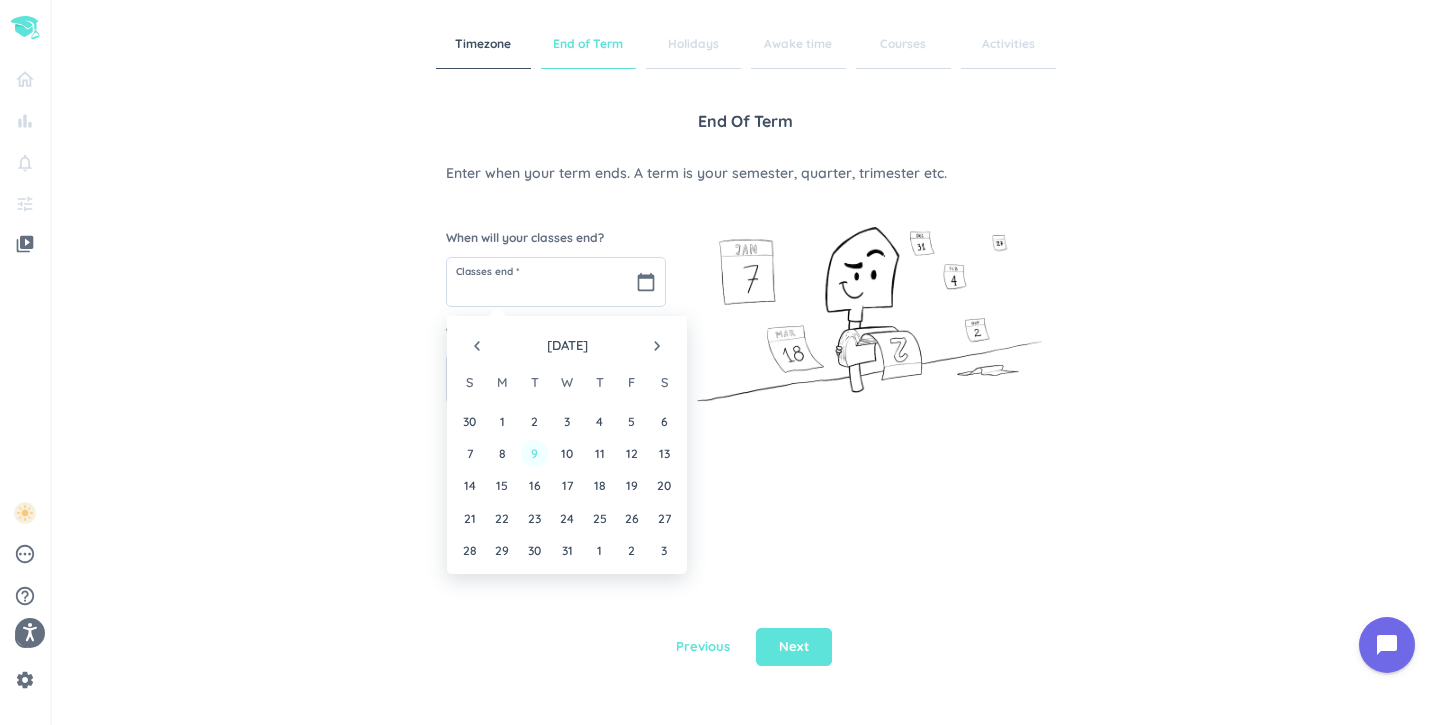 click on "9" at bounding box center [534, 453] 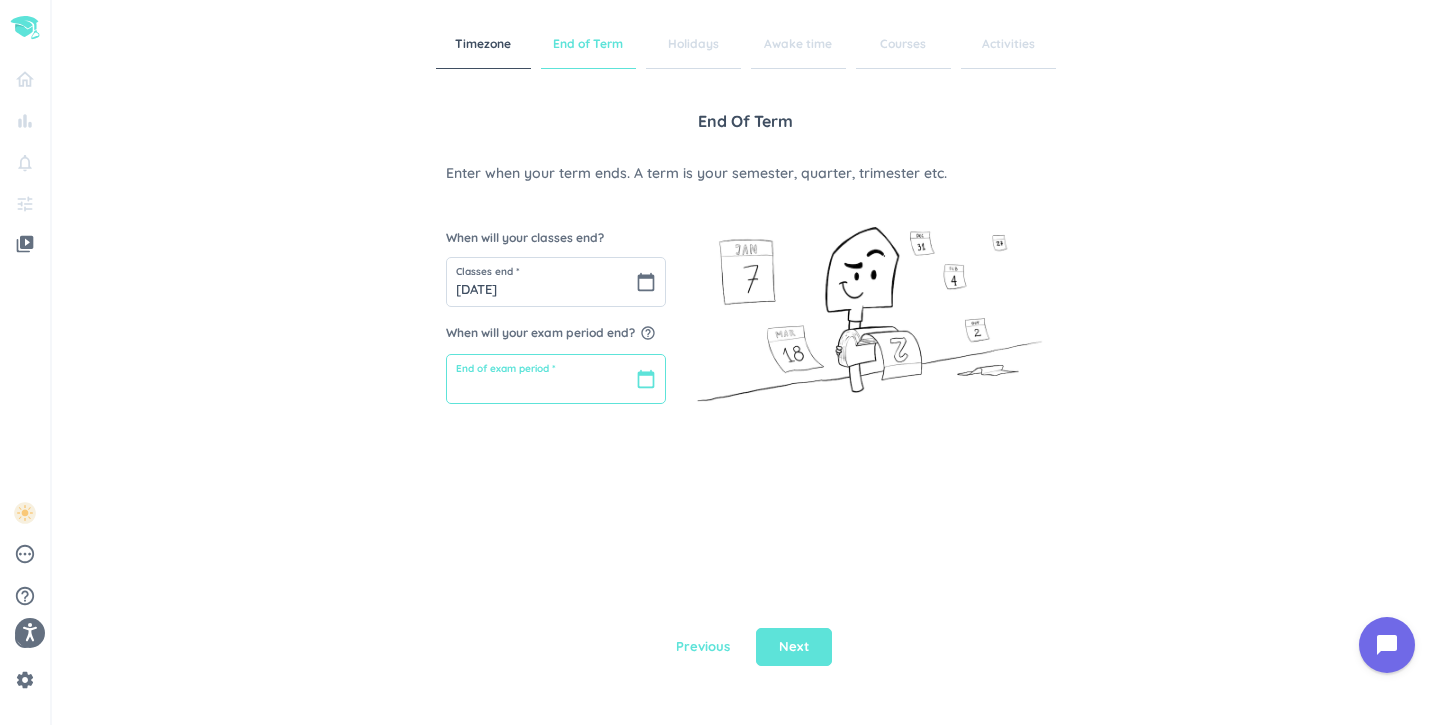 click at bounding box center (556, 379) 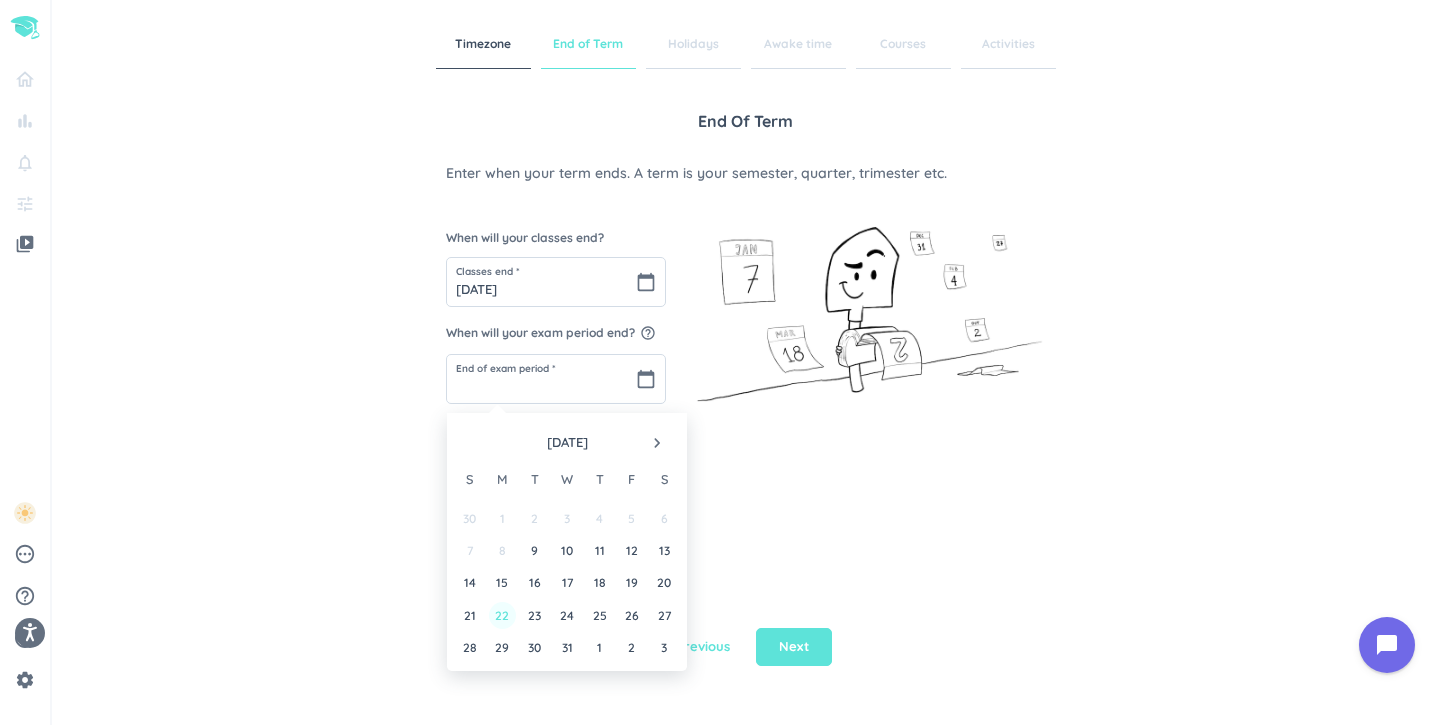 click on "22" at bounding box center (502, 615) 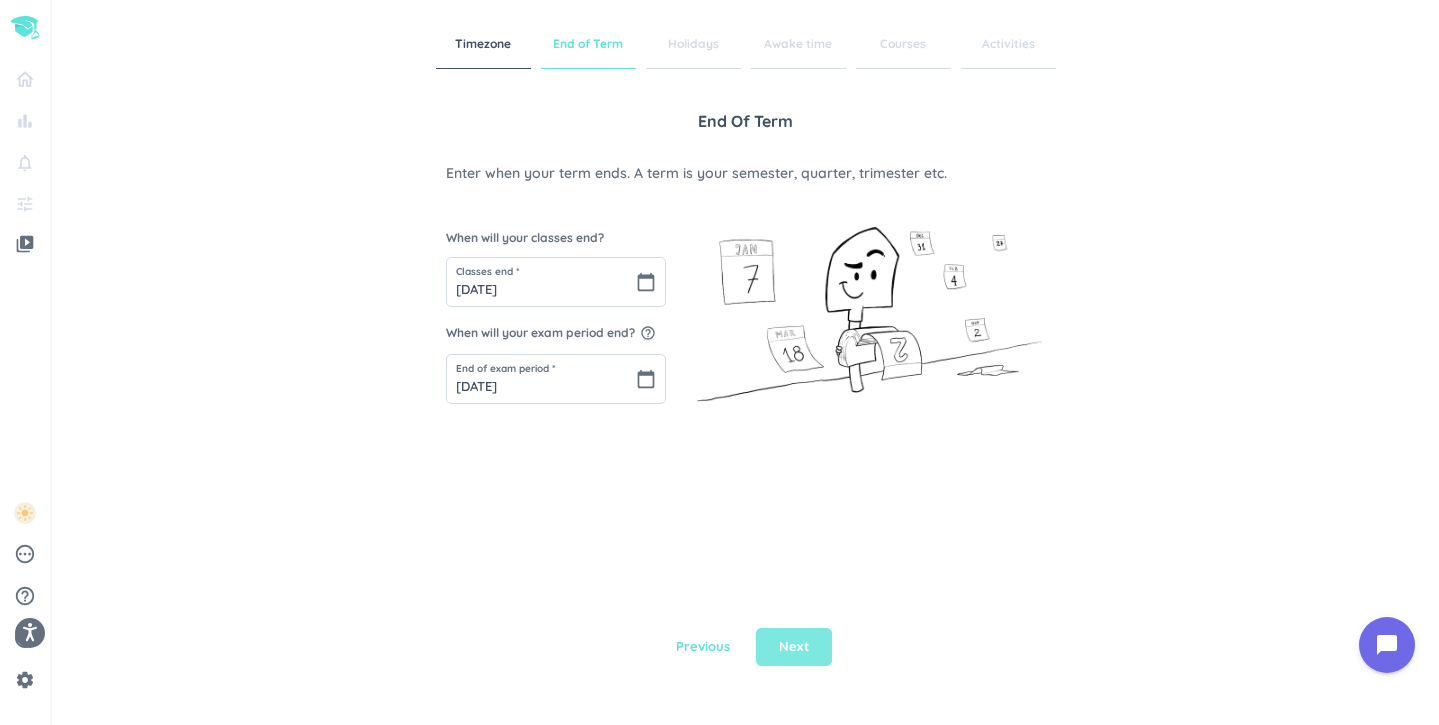 click on "Next" at bounding box center [794, 647] 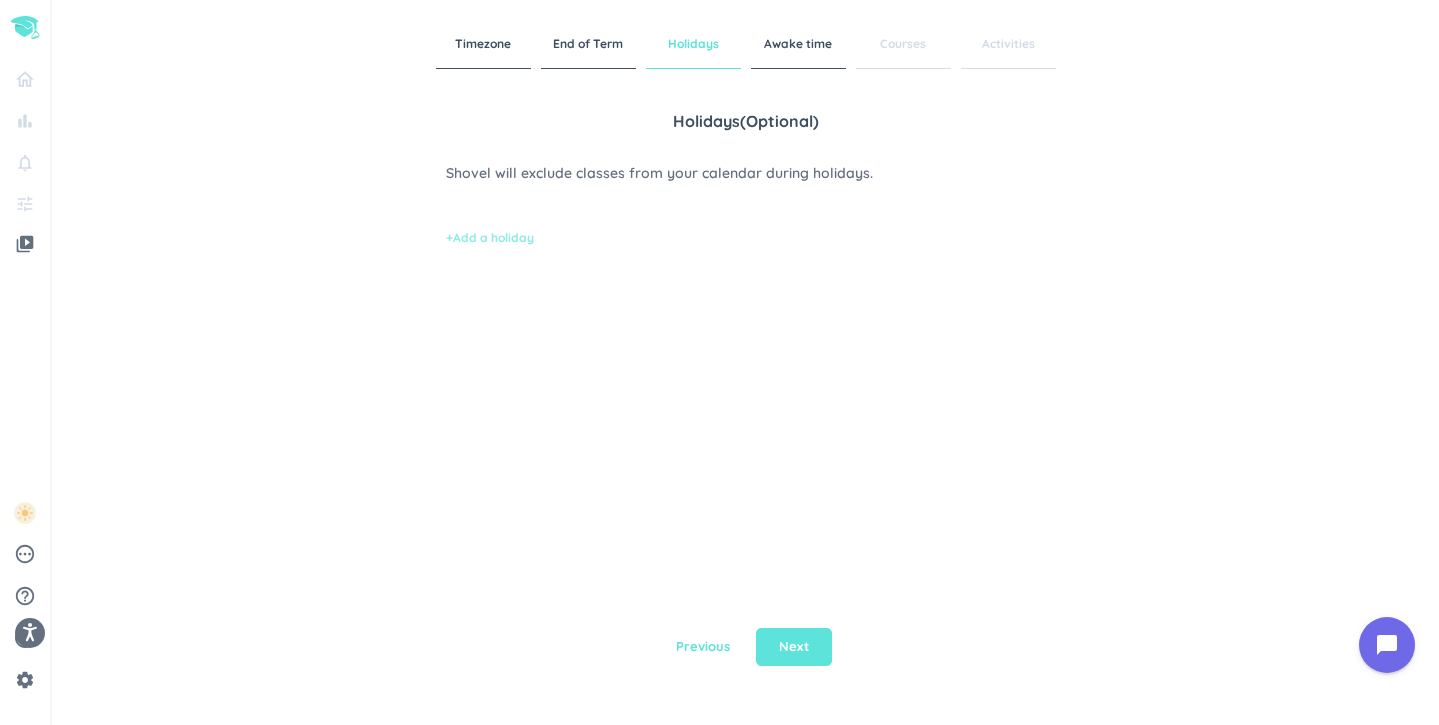 click on "+  Add a holiday" at bounding box center [490, 238] 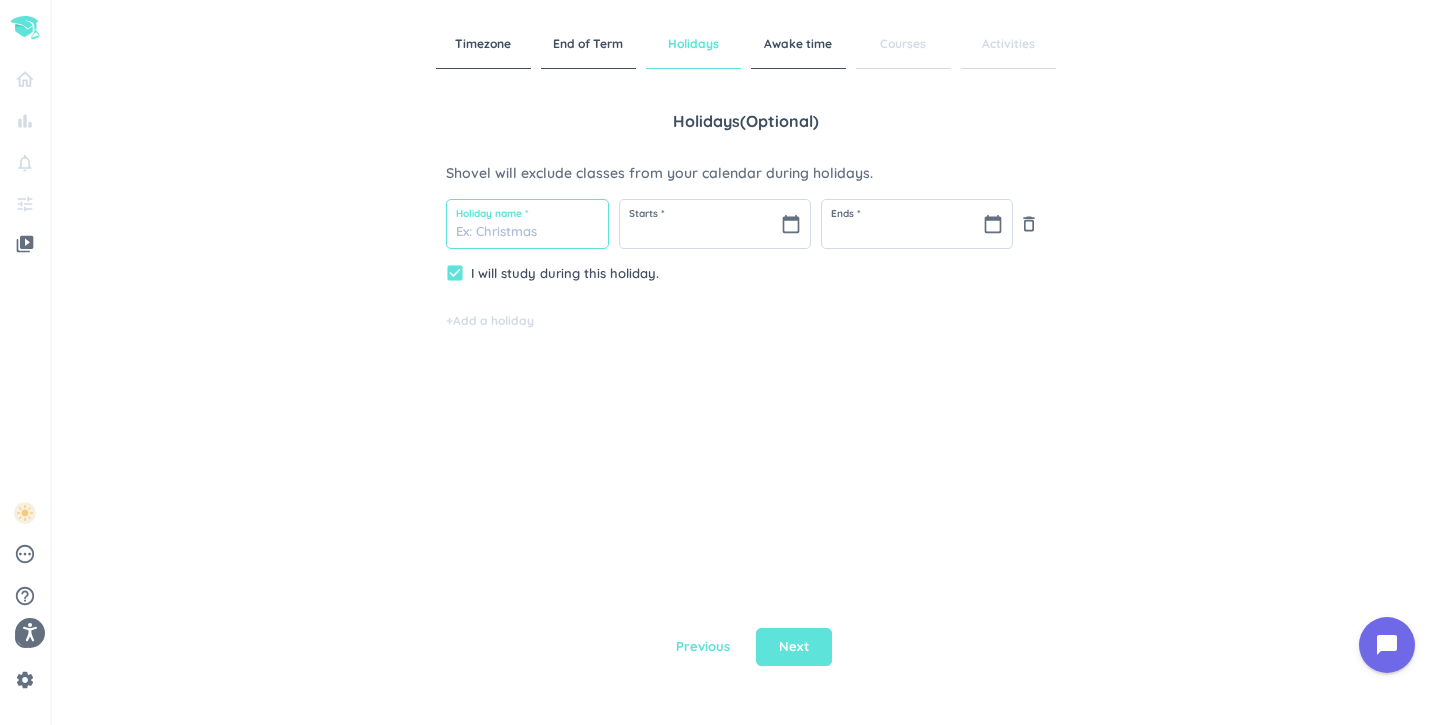 click at bounding box center (527, 224) 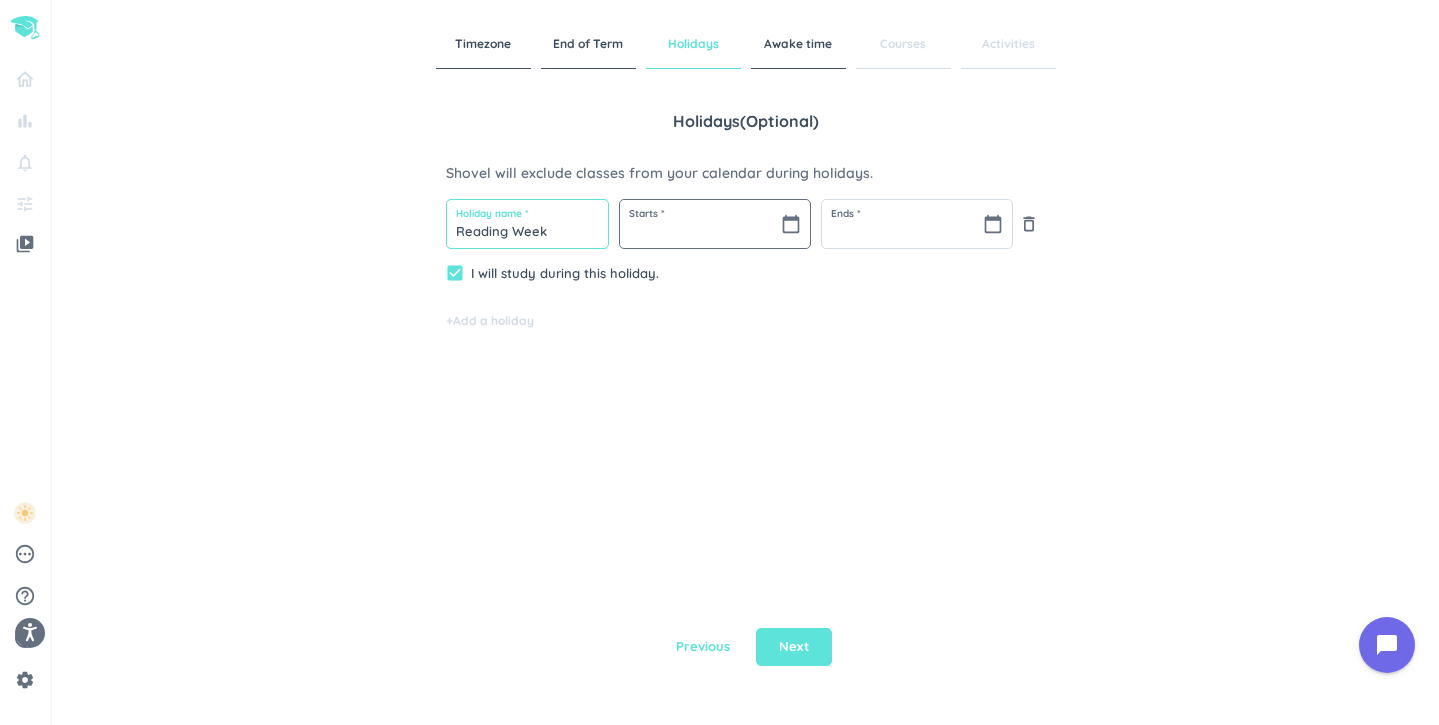 type on "Reading Week" 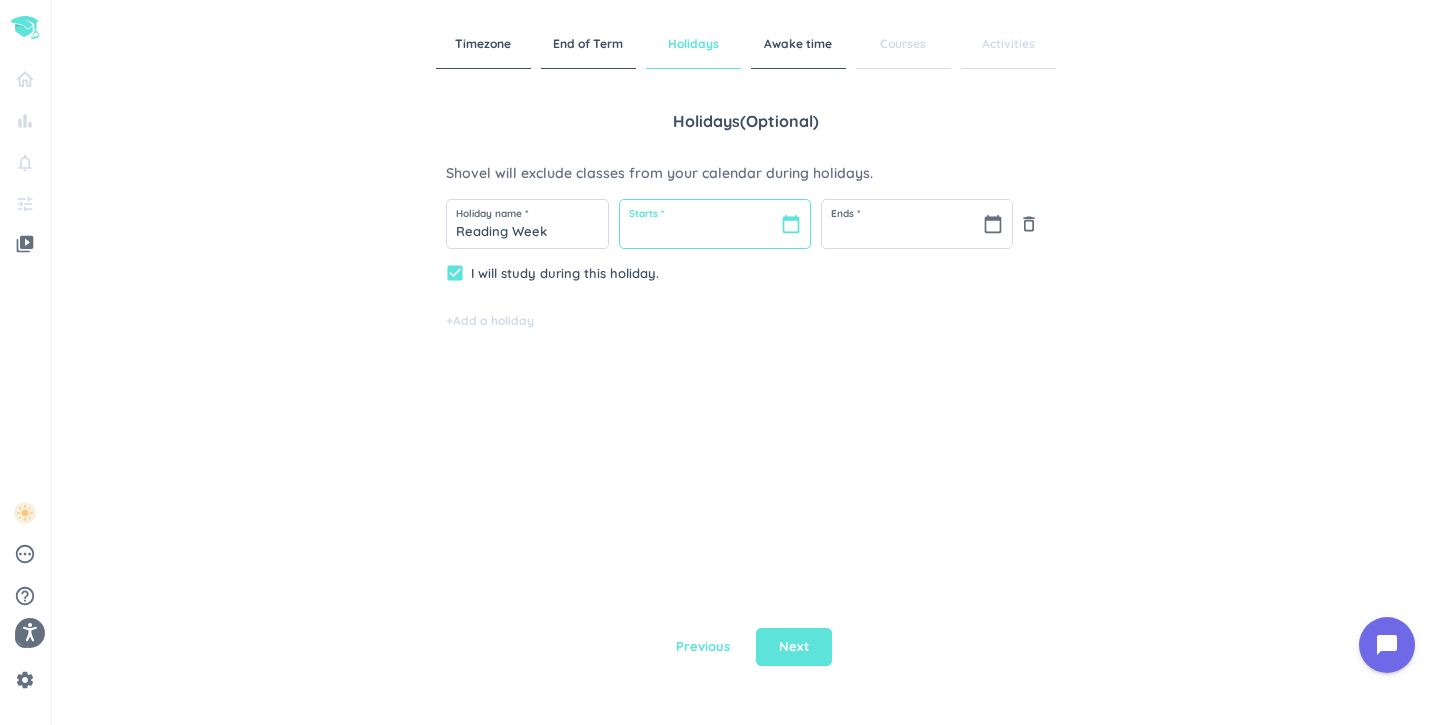 click at bounding box center [715, 224] 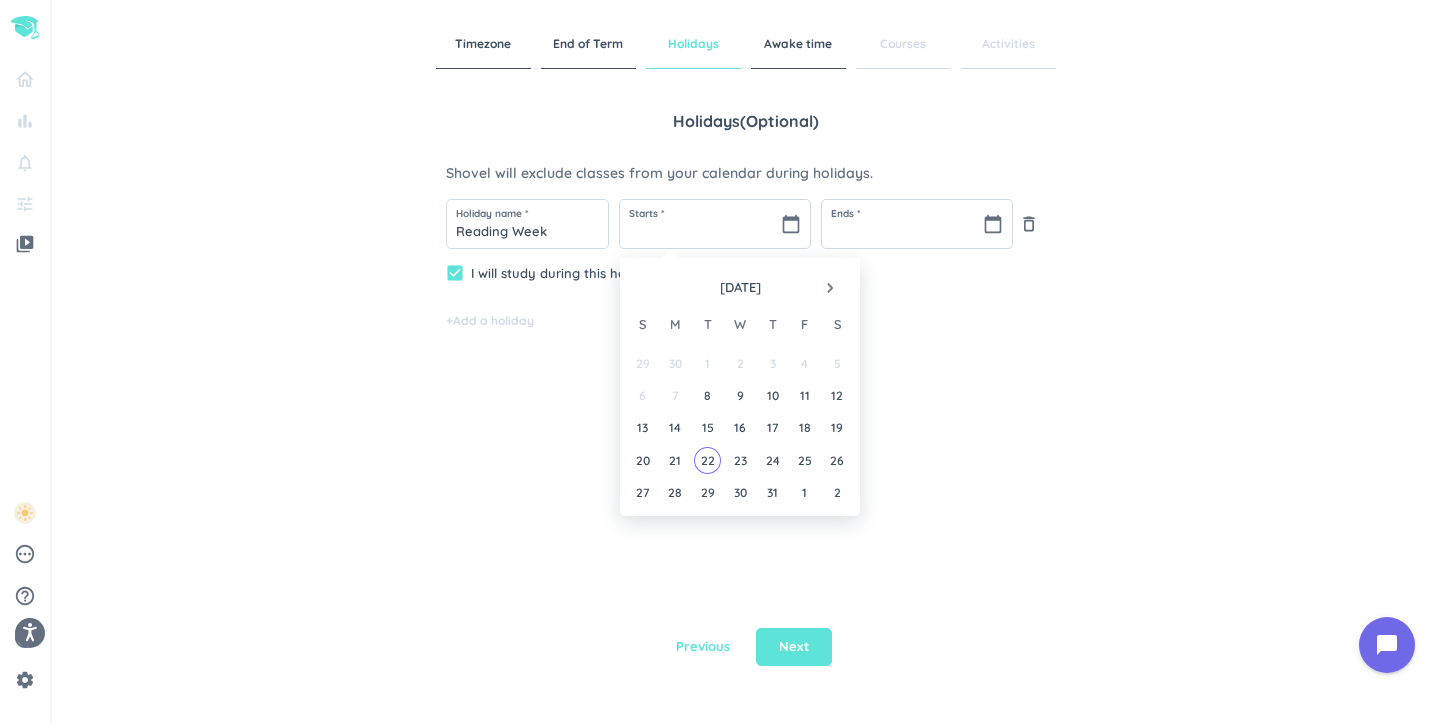 click on "navigate_next" at bounding box center [830, 288] 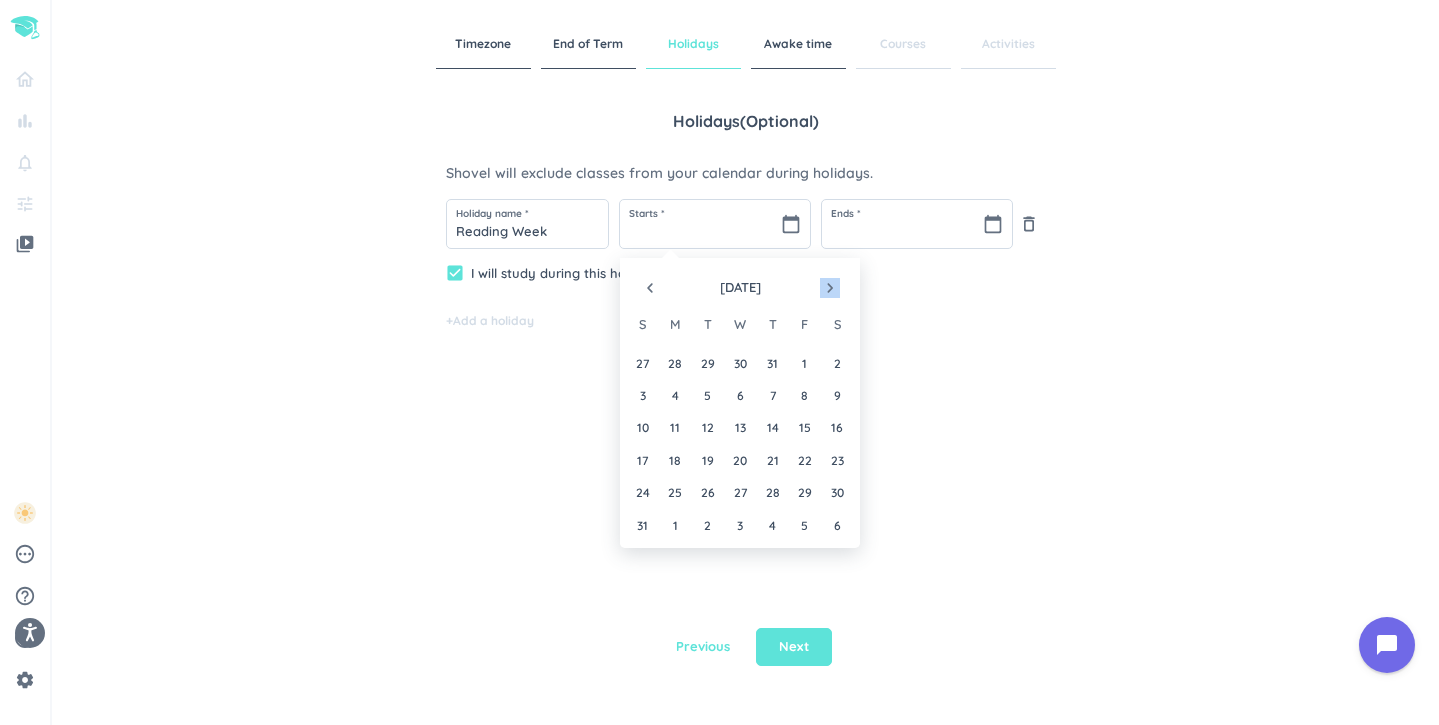 click on "navigate_next" at bounding box center (830, 288) 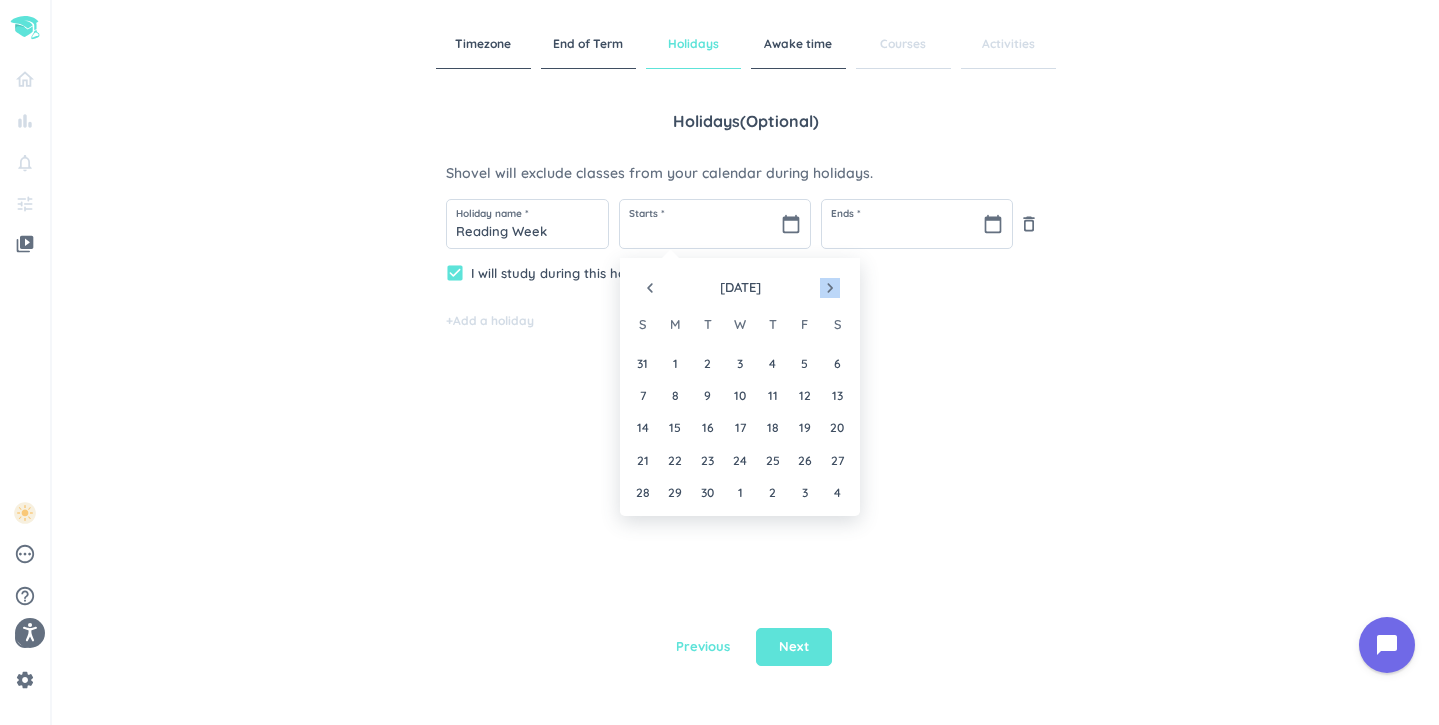 click on "navigate_next" at bounding box center [830, 288] 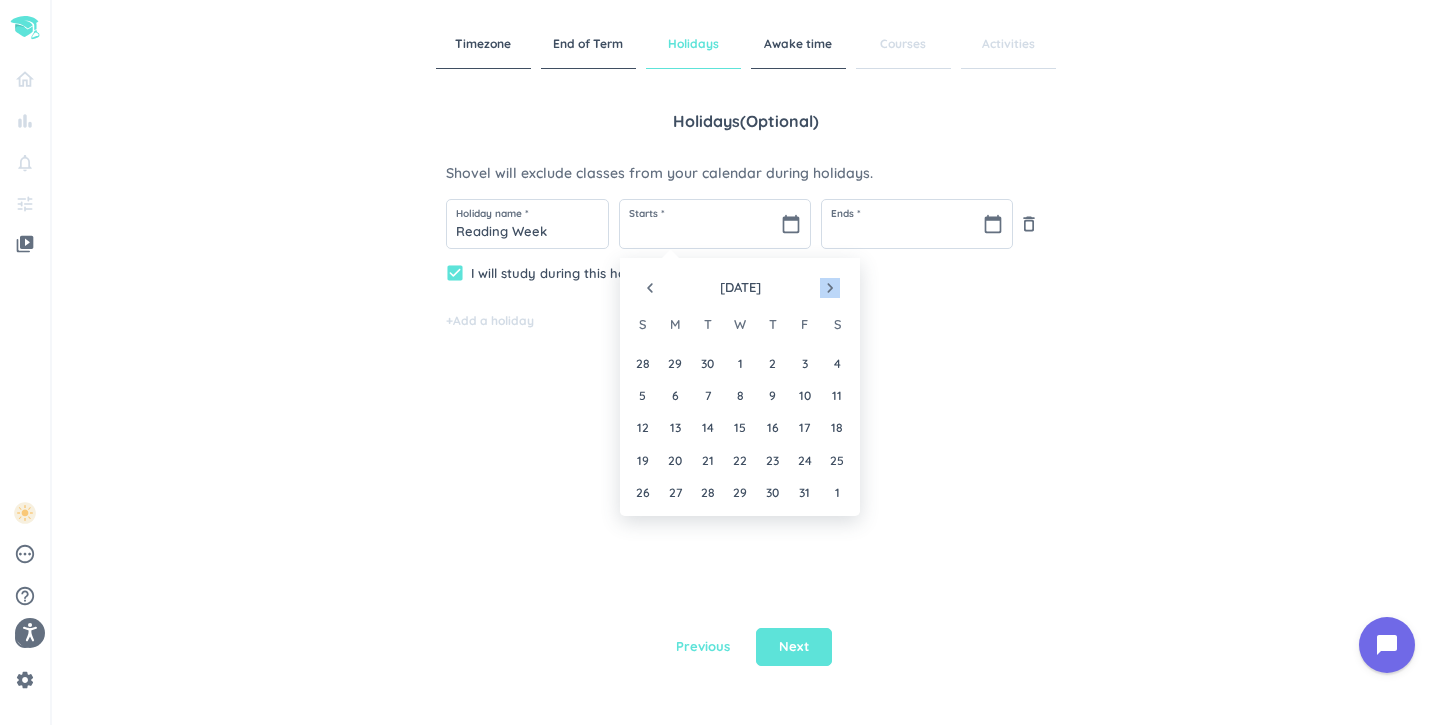 click on "navigate_next" at bounding box center [830, 288] 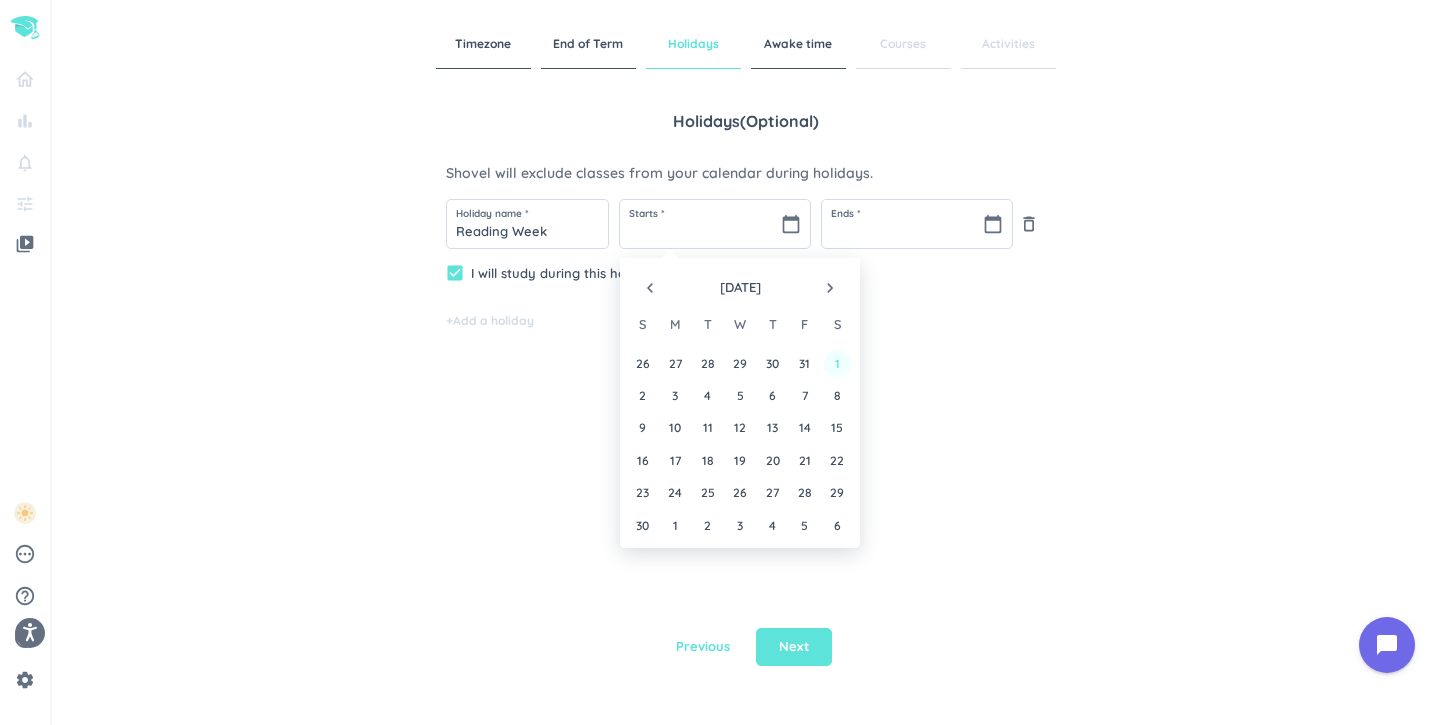 click on "1" at bounding box center (837, 363) 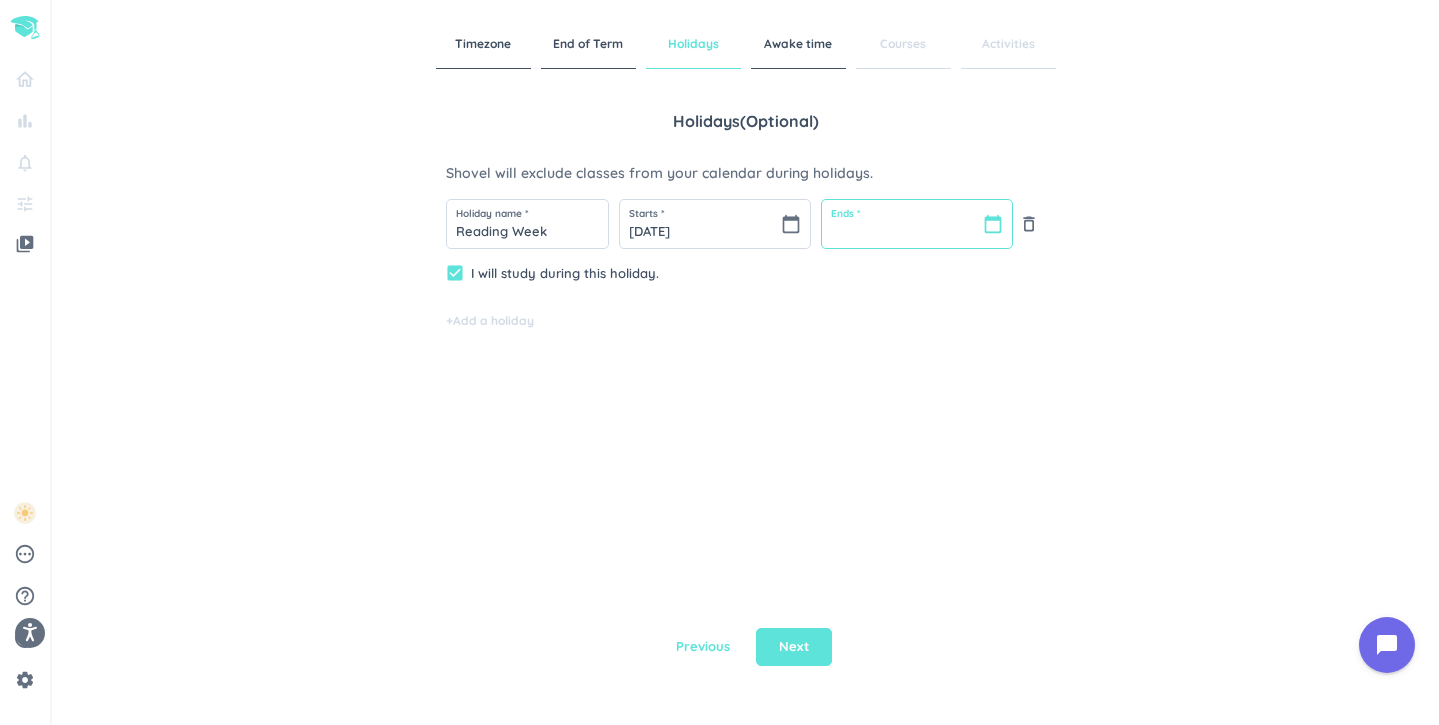 click at bounding box center (917, 224) 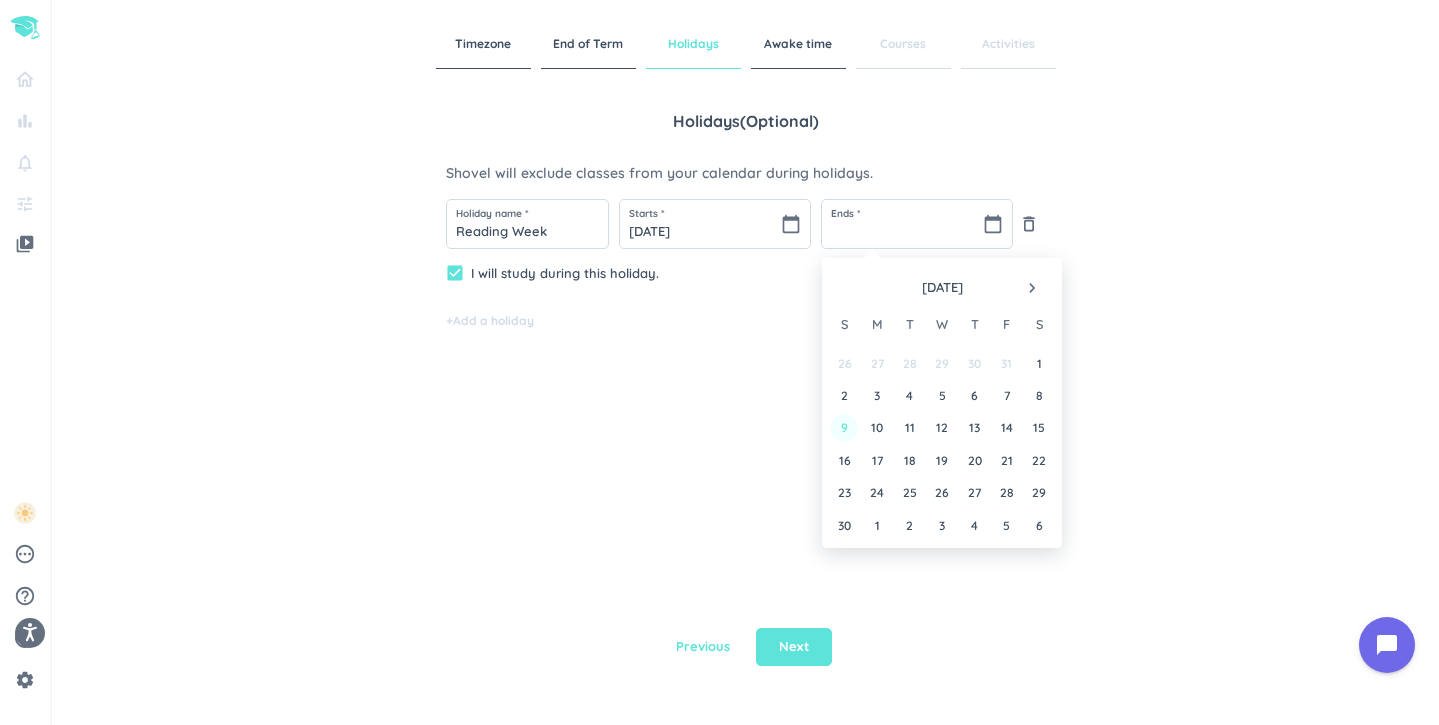 click on "9" at bounding box center [844, 427] 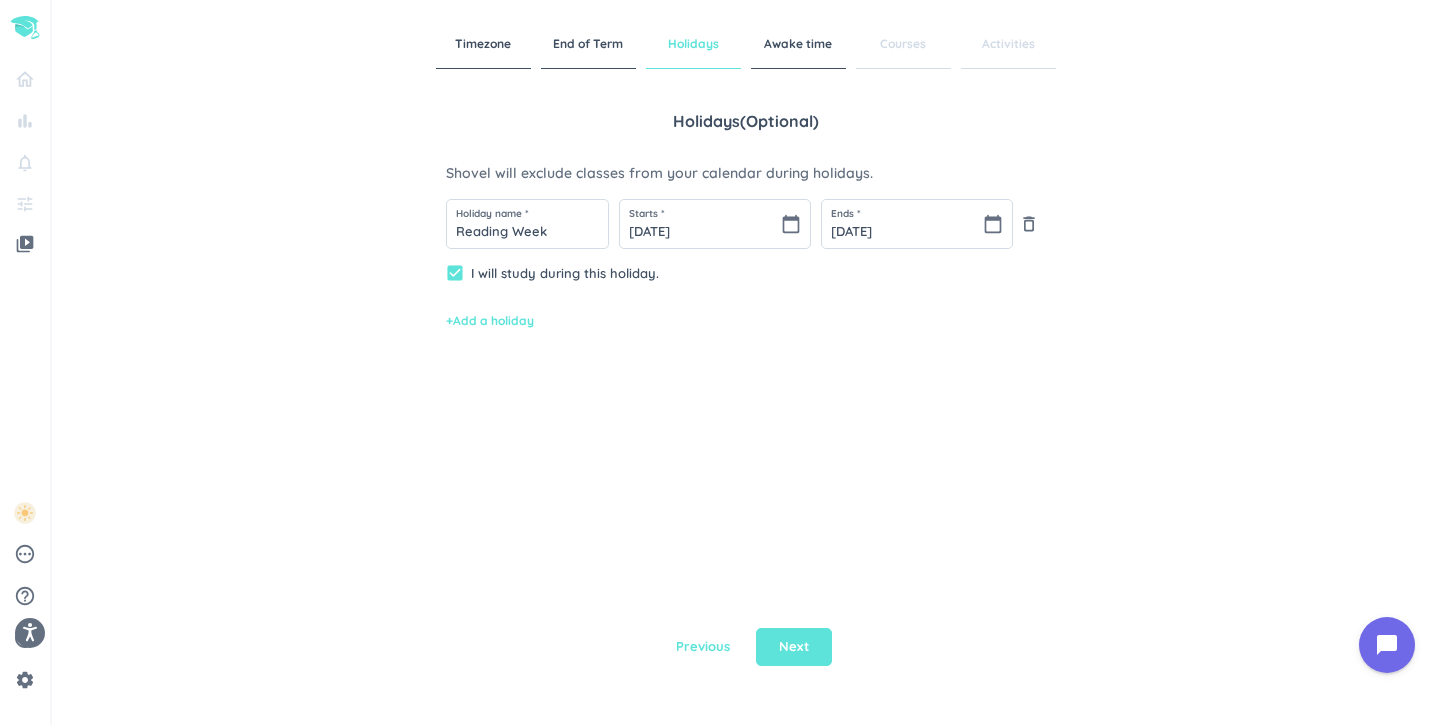 type on "[DATE]" 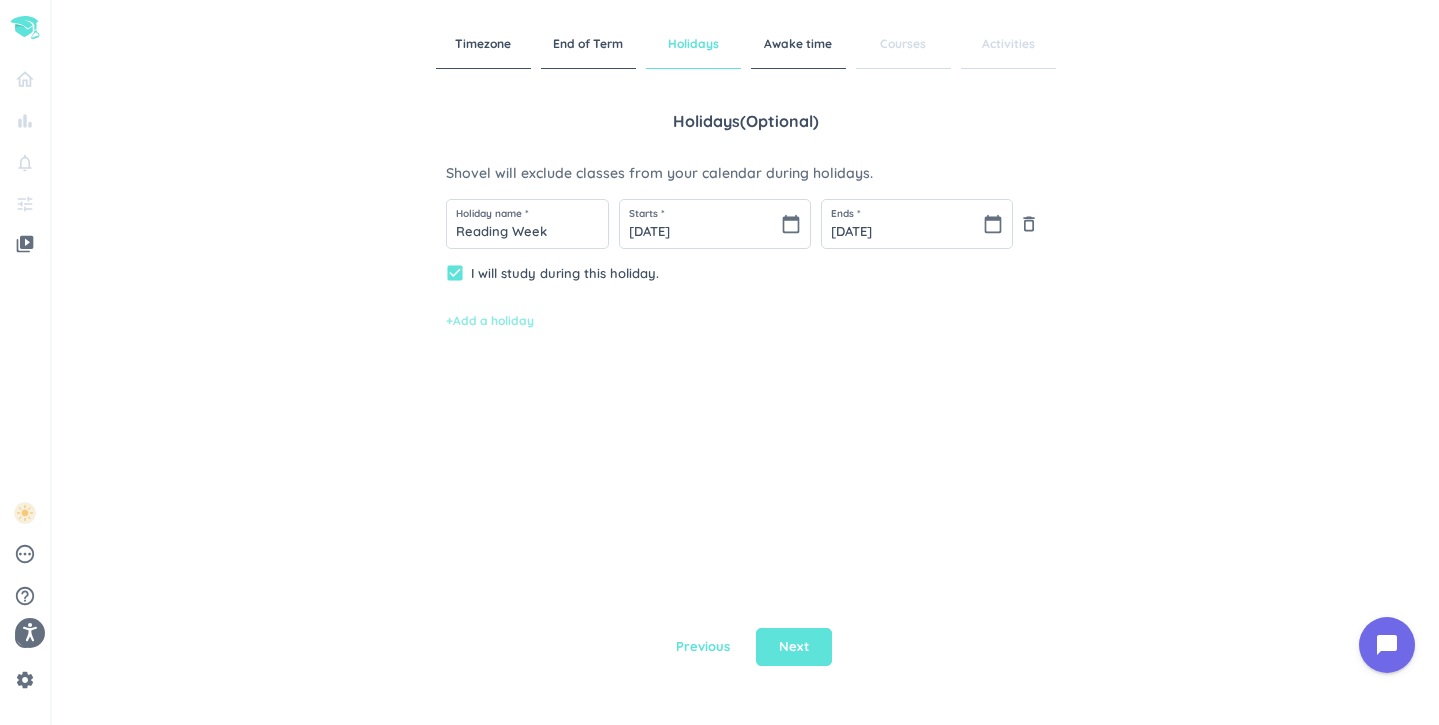 click on "+  Add a holiday" at bounding box center [490, 321] 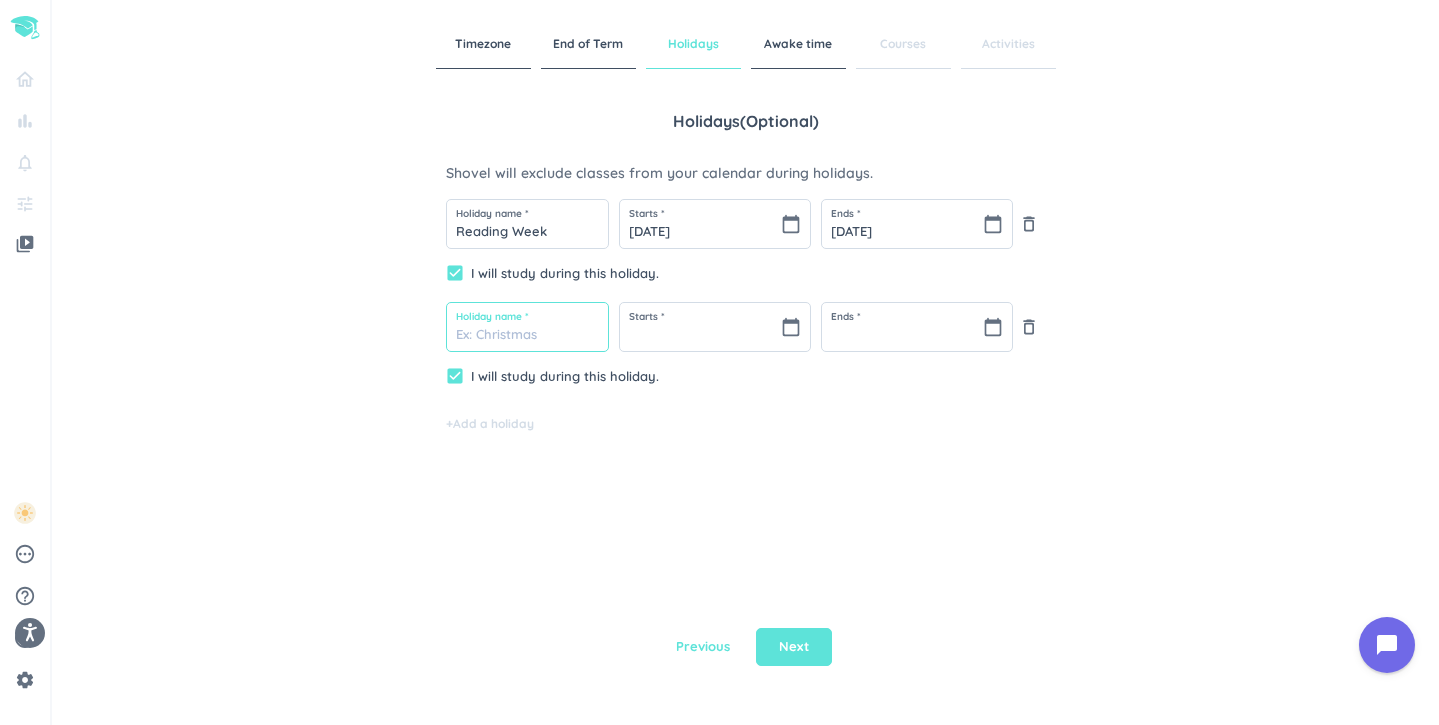 click at bounding box center (527, 327) 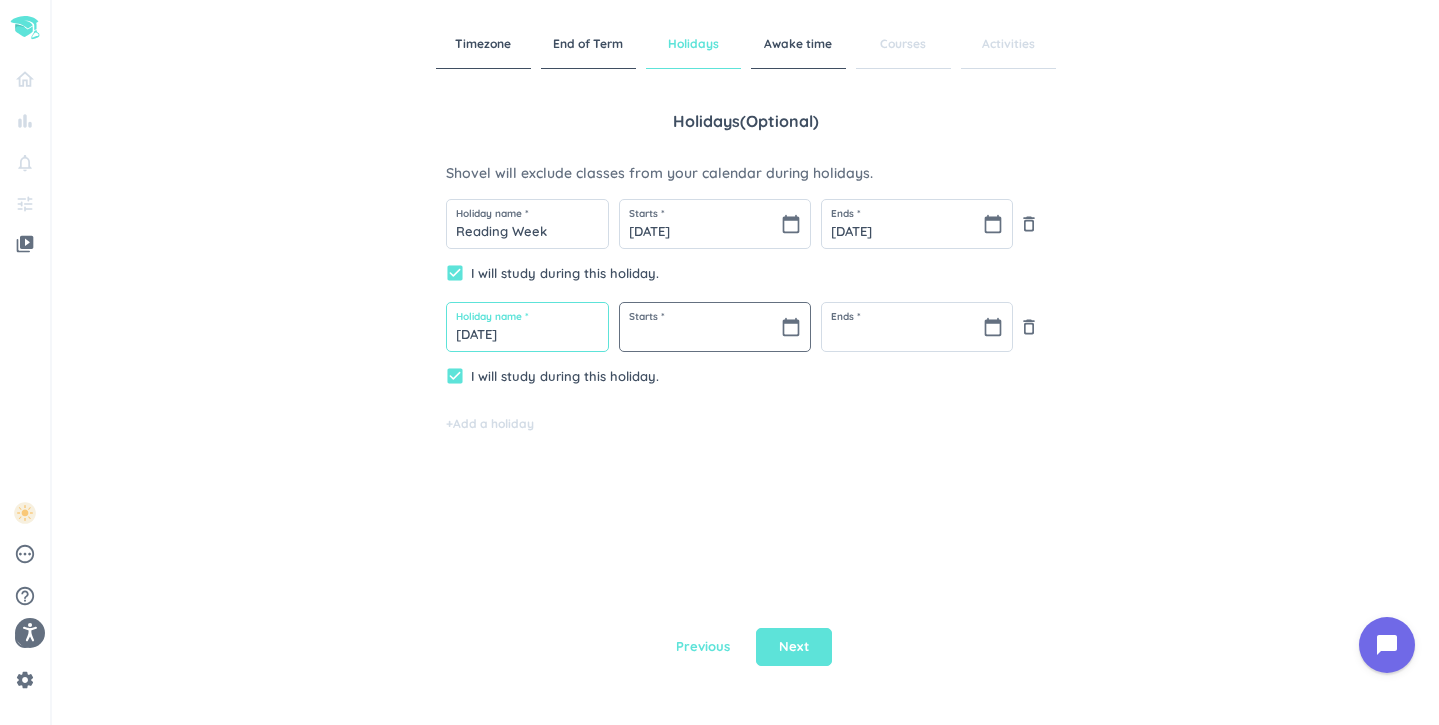 type on "[DATE]" 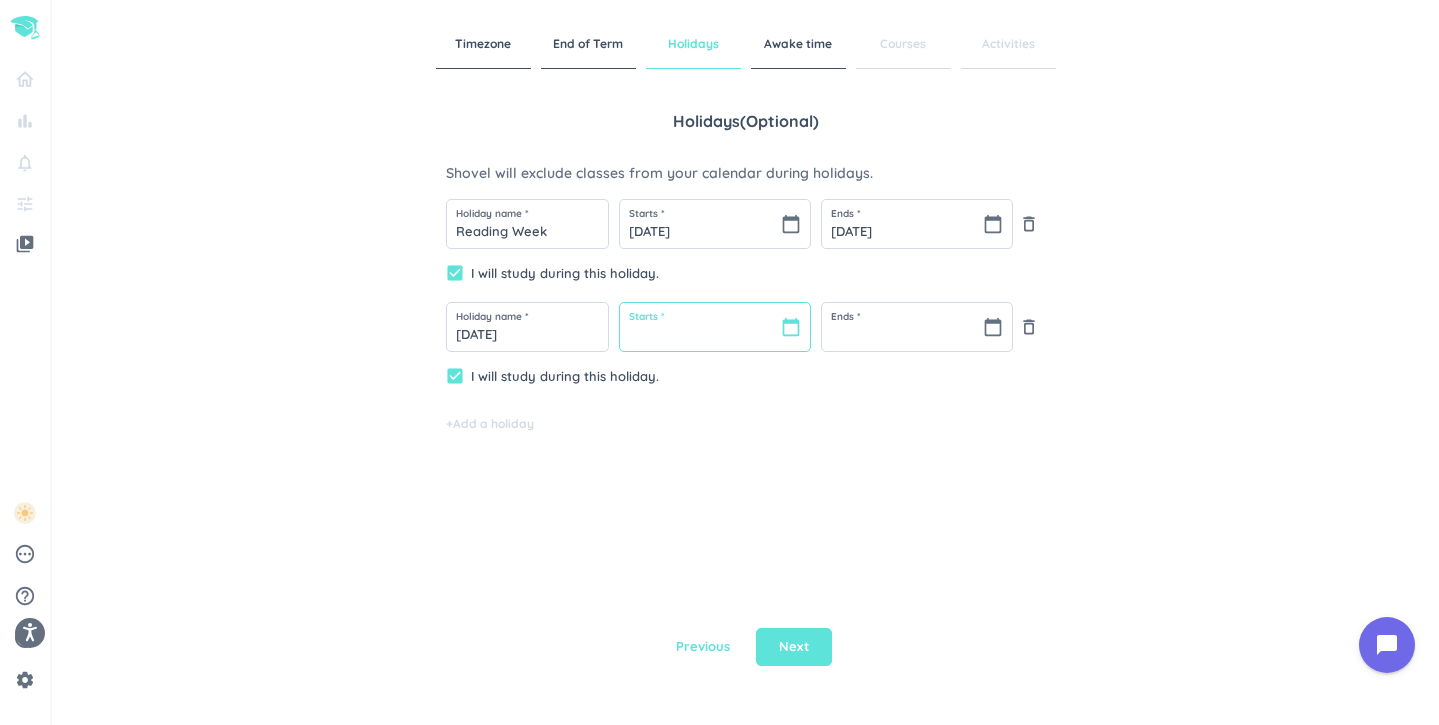 click at bounding box center [715, 327] 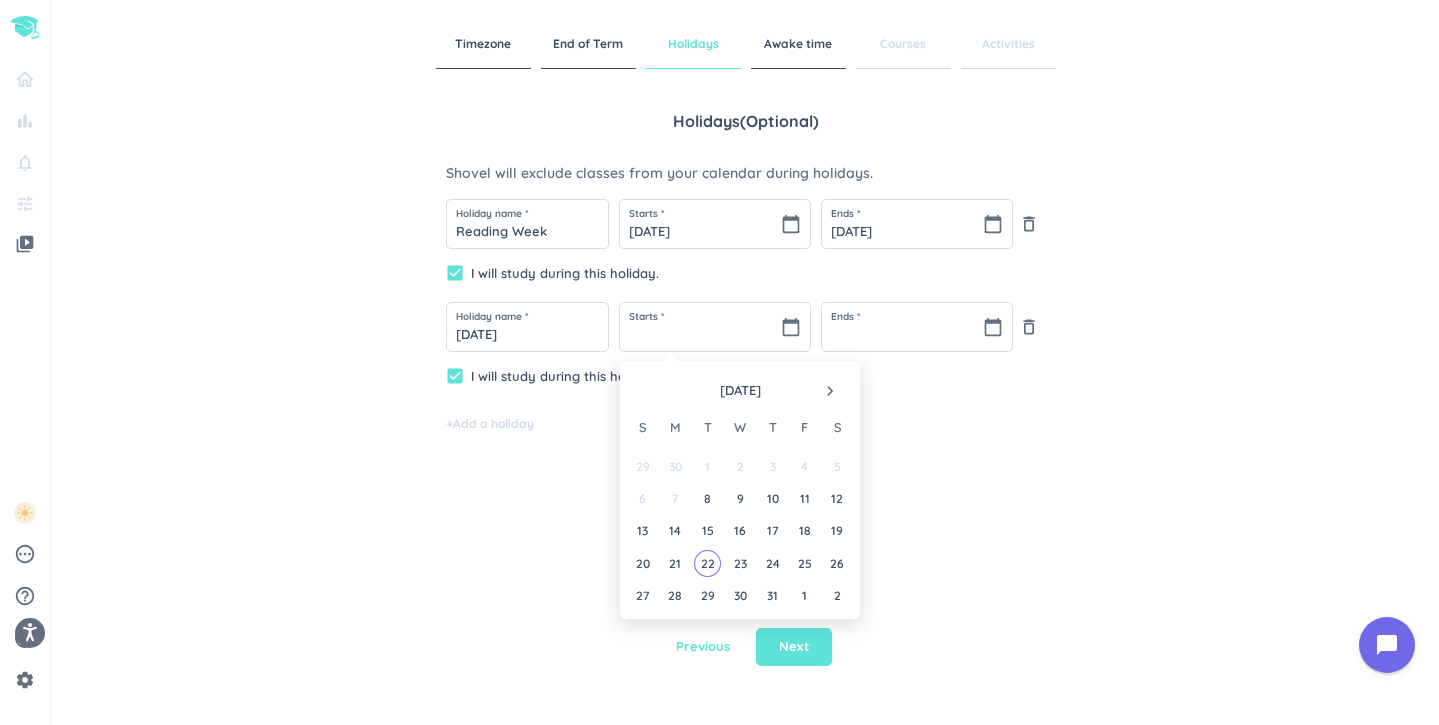 click on "navigate_next" at bounding box center [830, 391] 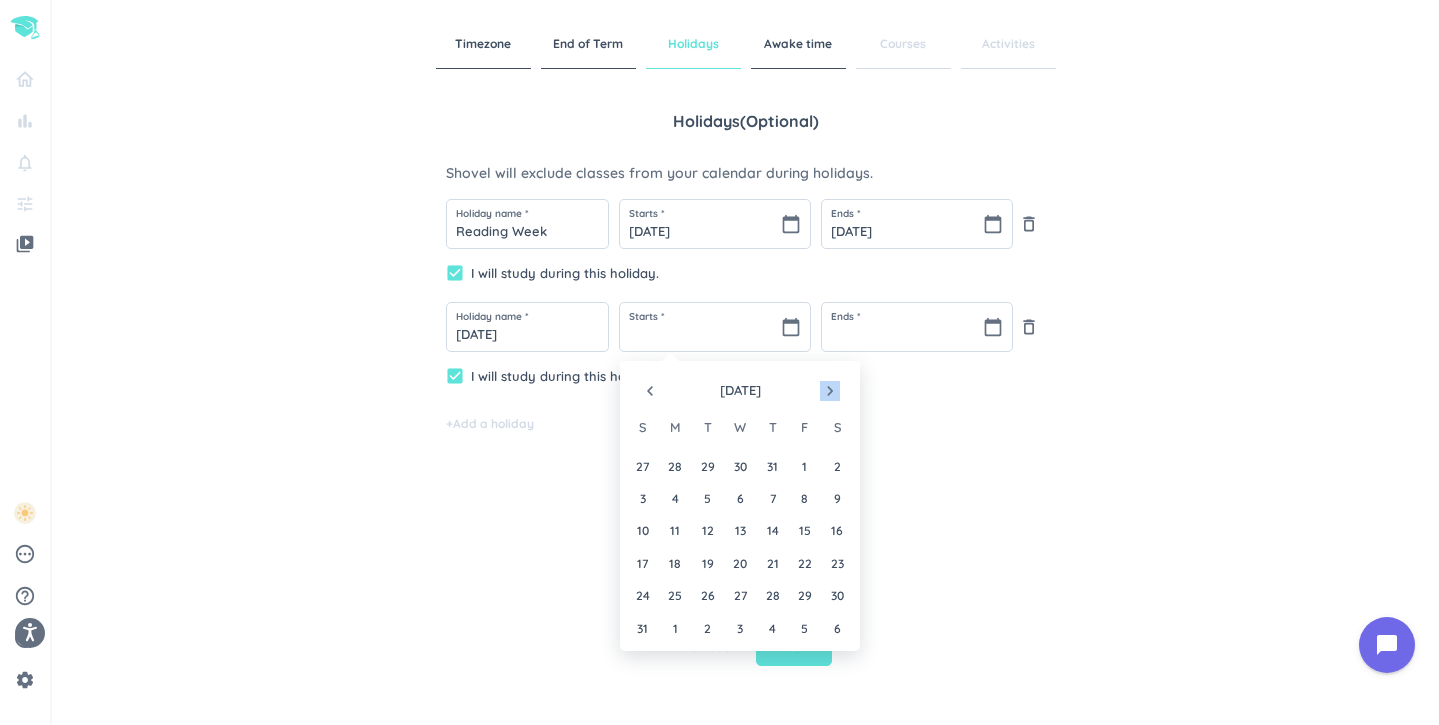click on "navigate_next" at bounding box center (830, 391) 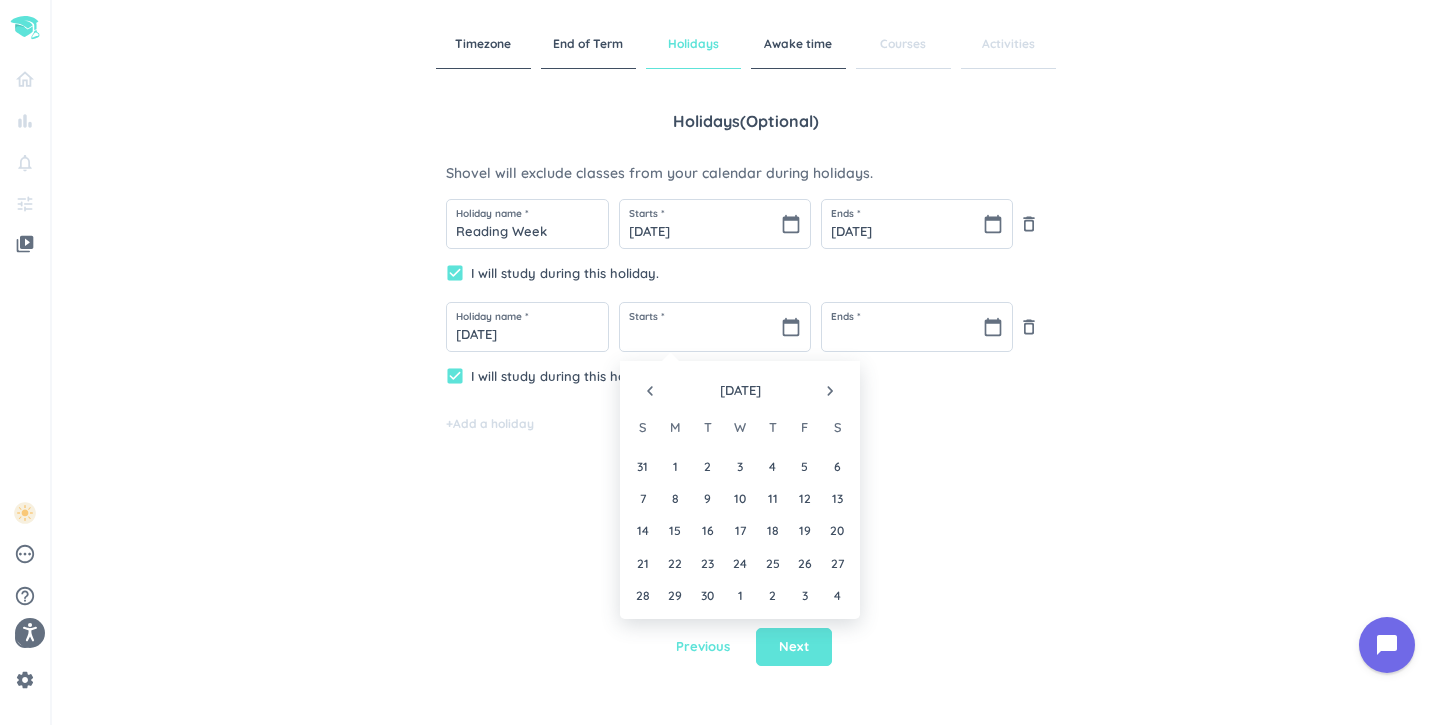 click on "navigate_next" at bounding box center [830, 391] 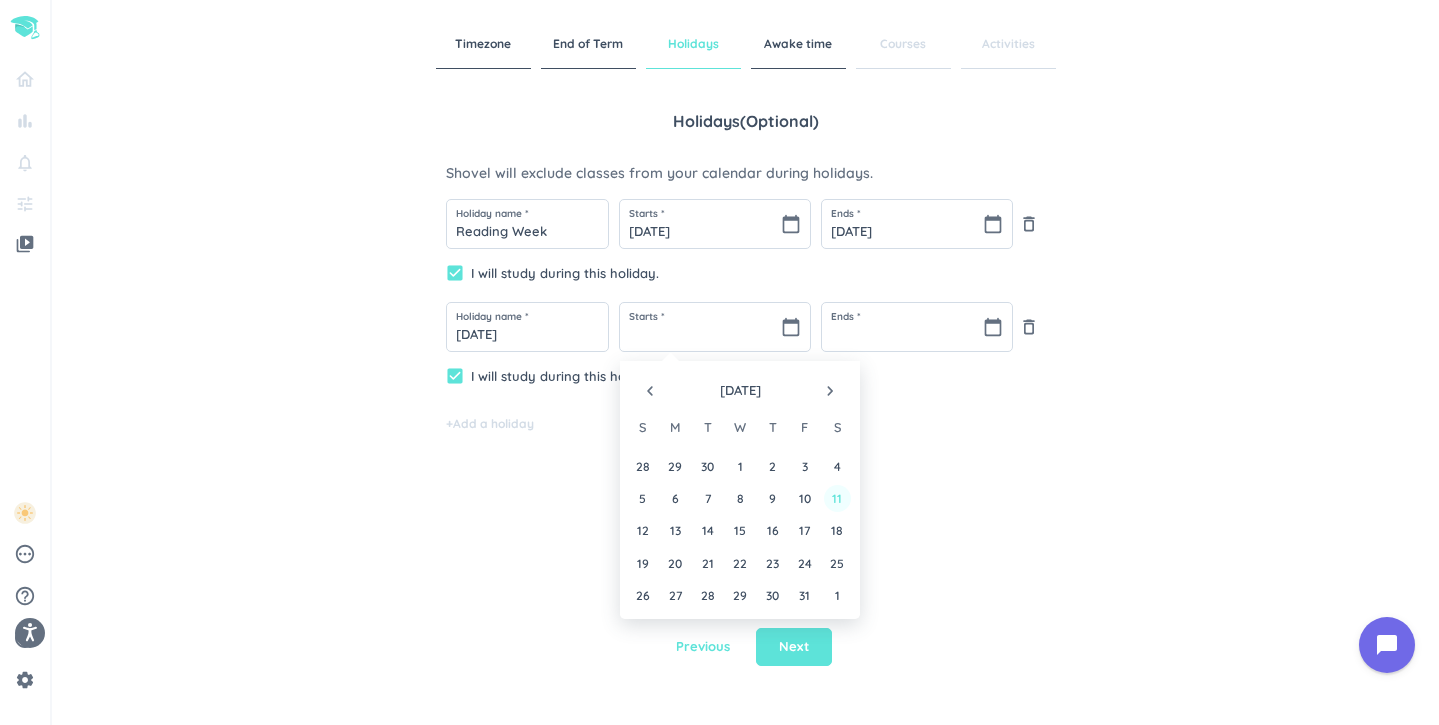 click on "11" at bounding box center (837, 498) 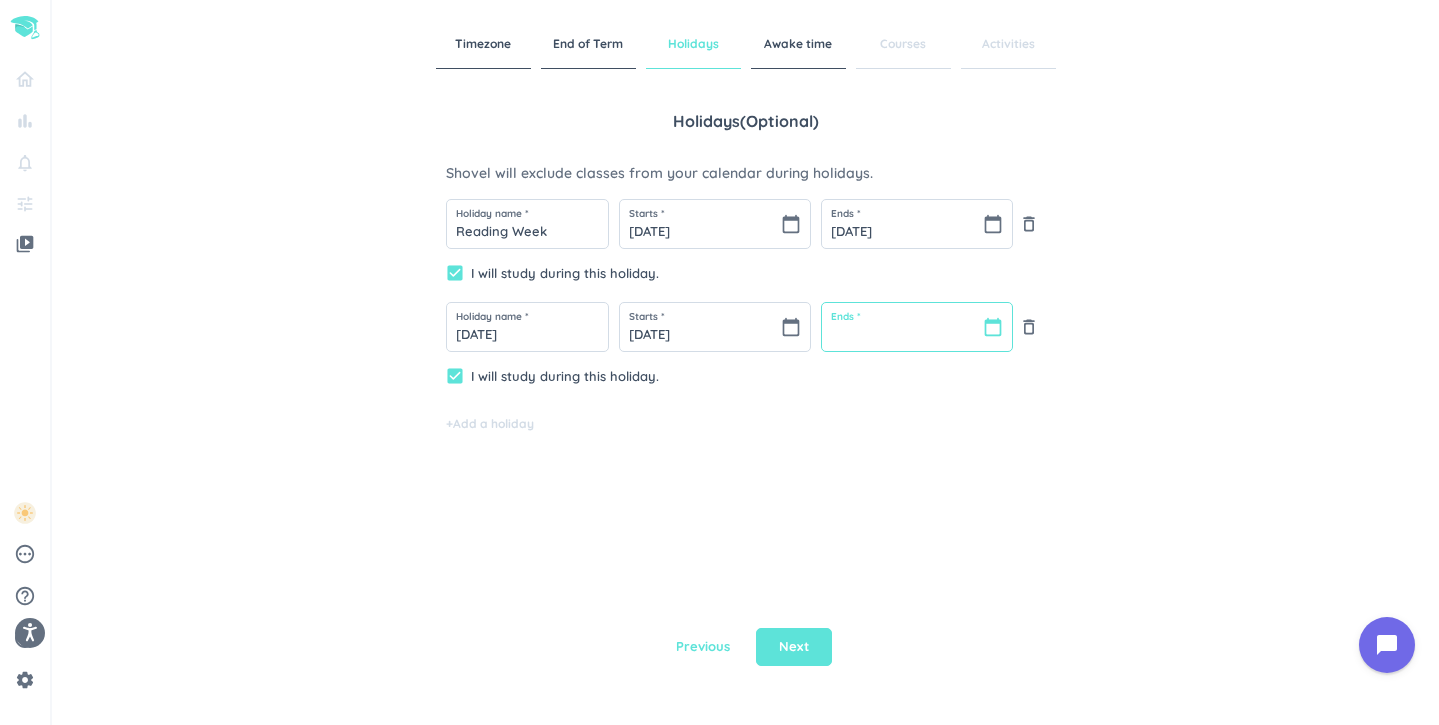 click at bounding box center (917, 327) 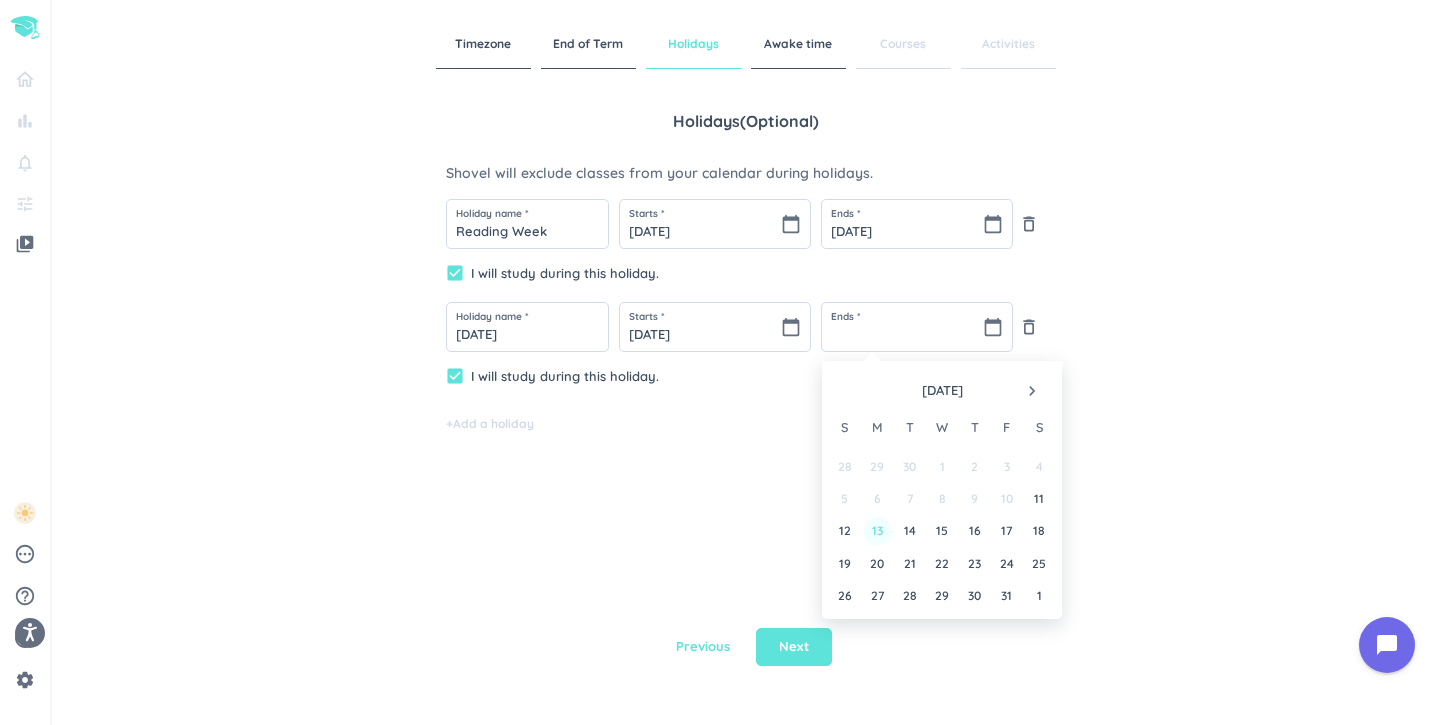 click on "13" at bounding box center (877, 530) 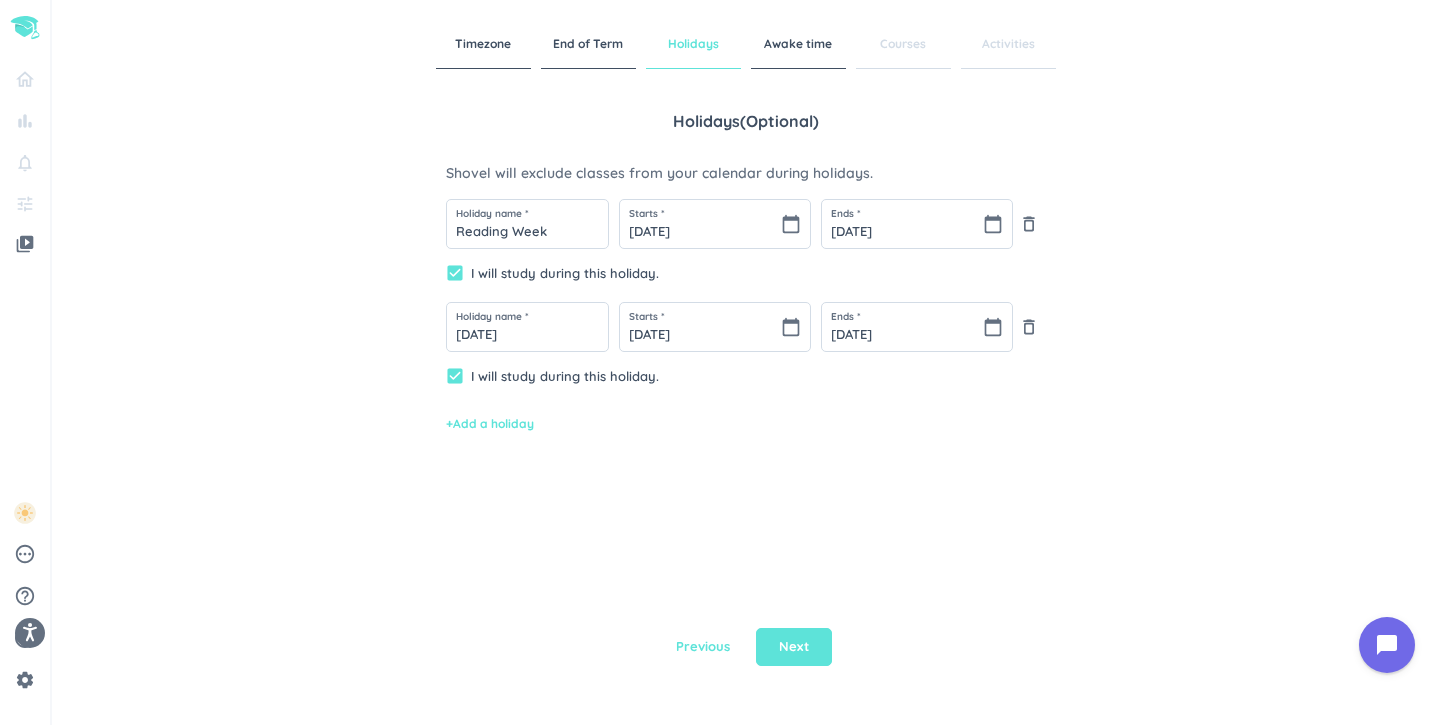 type on "[DATE]" 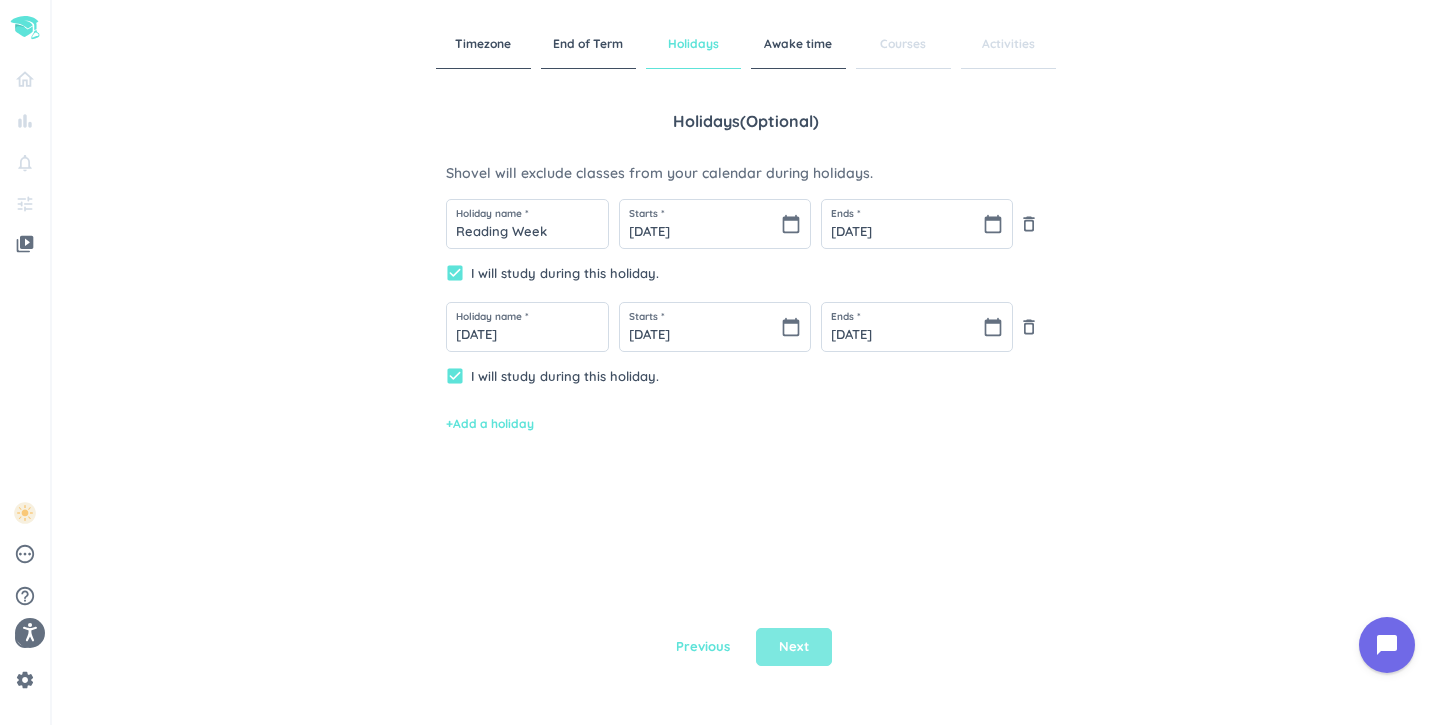 click on "Next" at bounding box center (794, 647) 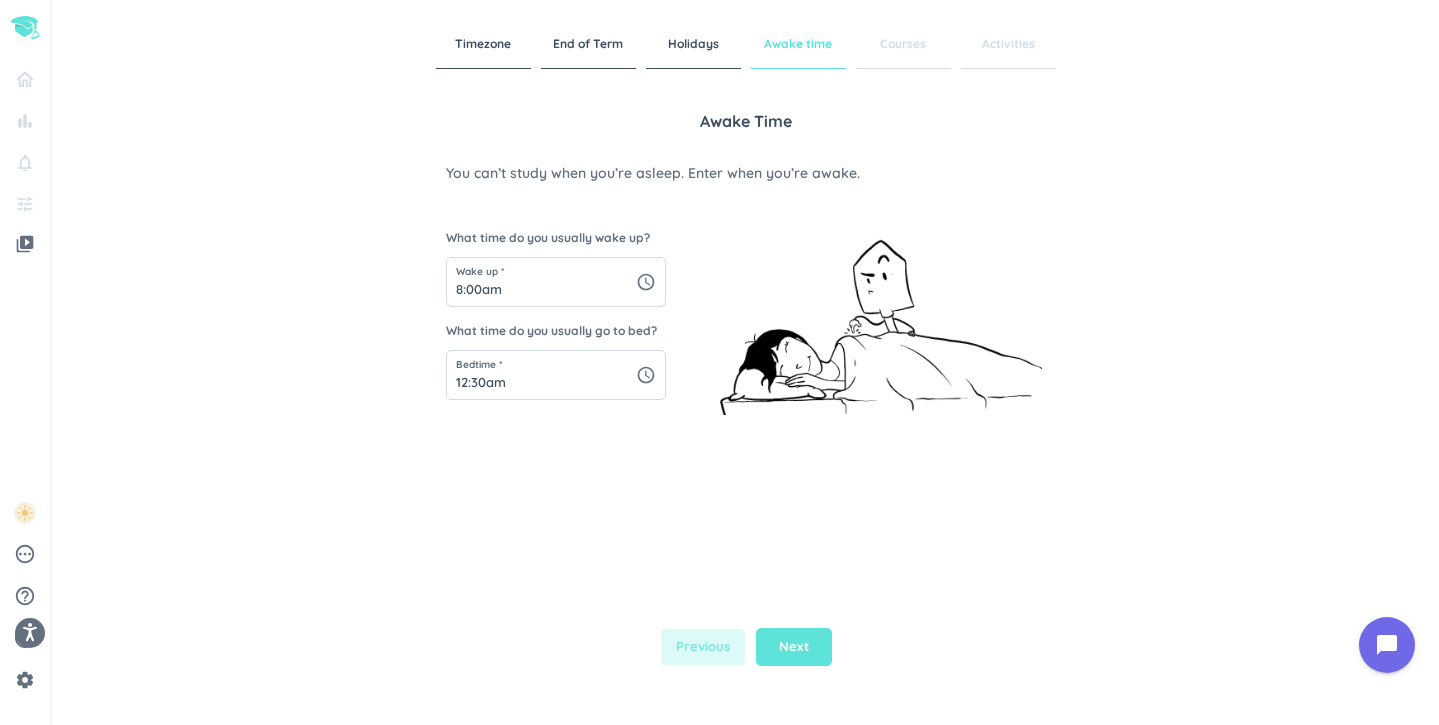 click on "Previous" at bounding box center (703, 647) 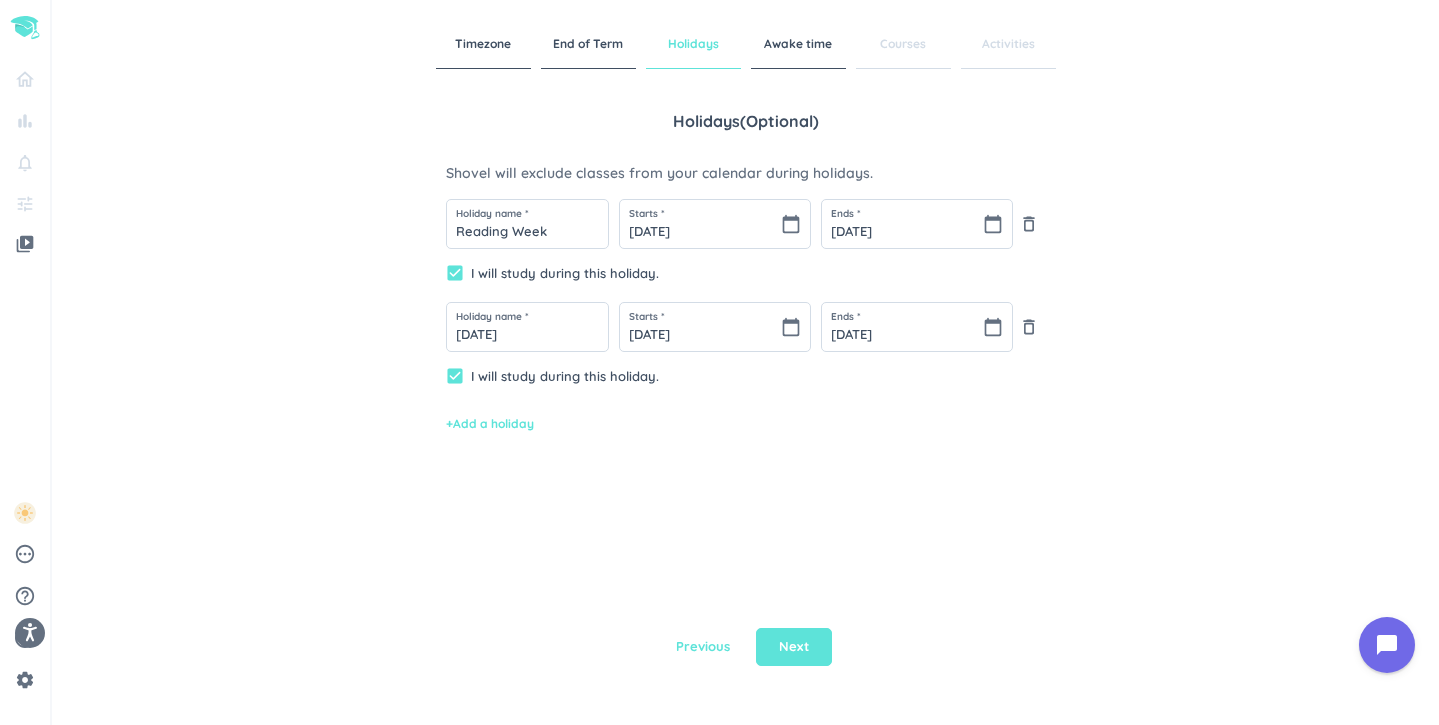 click on "Holiday name * Reading Week Starts * [DATE] calendar_today Ends * [DATE] calendar_today delete_outline check_box I will study during this holiday. Holiday name * [DATE] Starts * [DATE] calendar_today Ends * [DATE] calendar_today delete_outline check_box I will study during this holiday. +  Add a holiday" at bounding box center (746, 316) 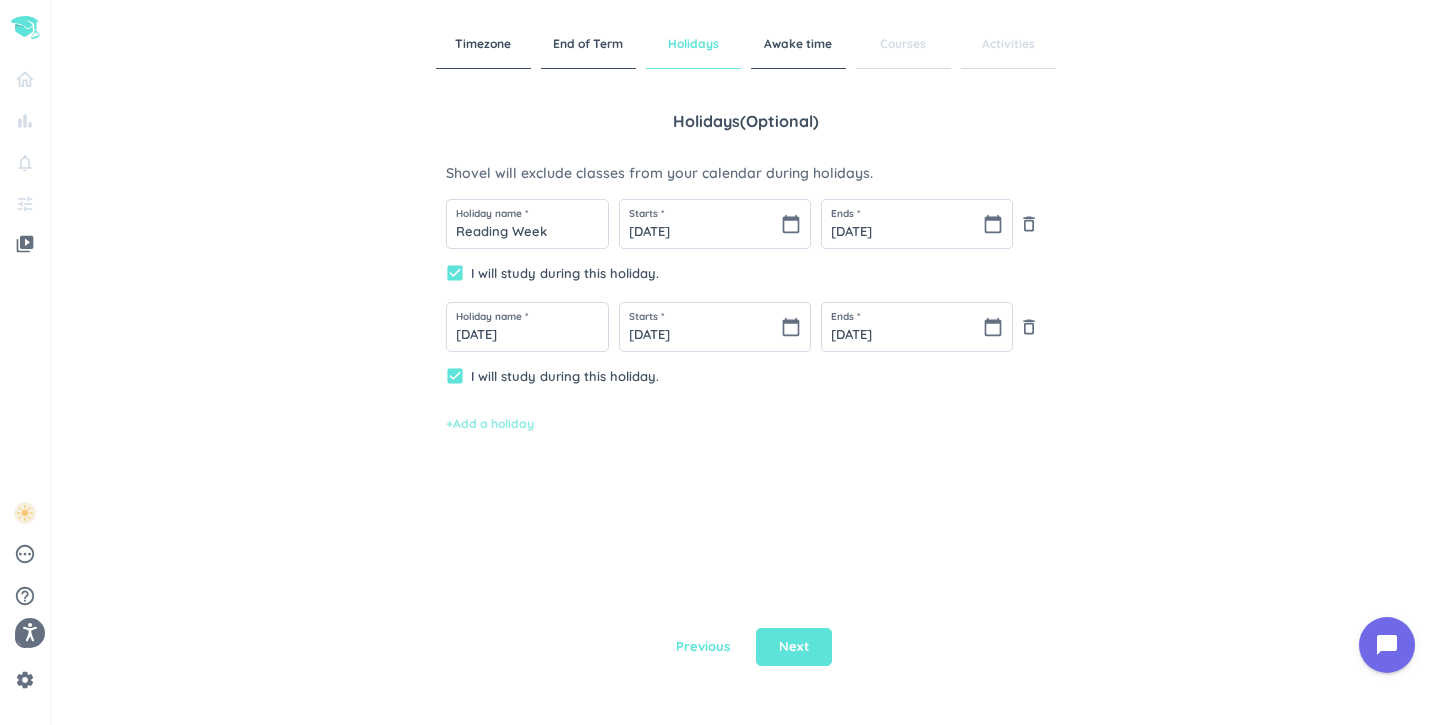 click on "+  Add a holiday" at bounding box center (490, 424) 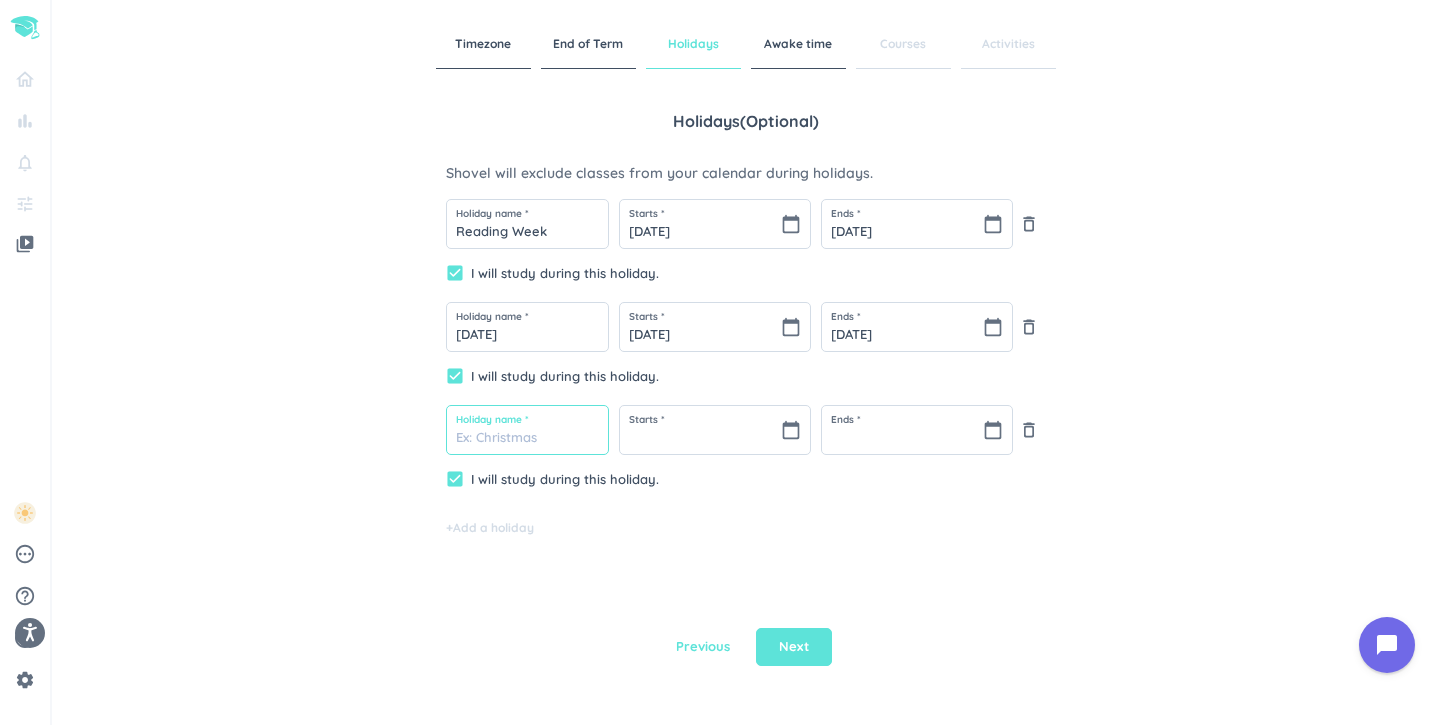 click at bounding box center [527, 430] 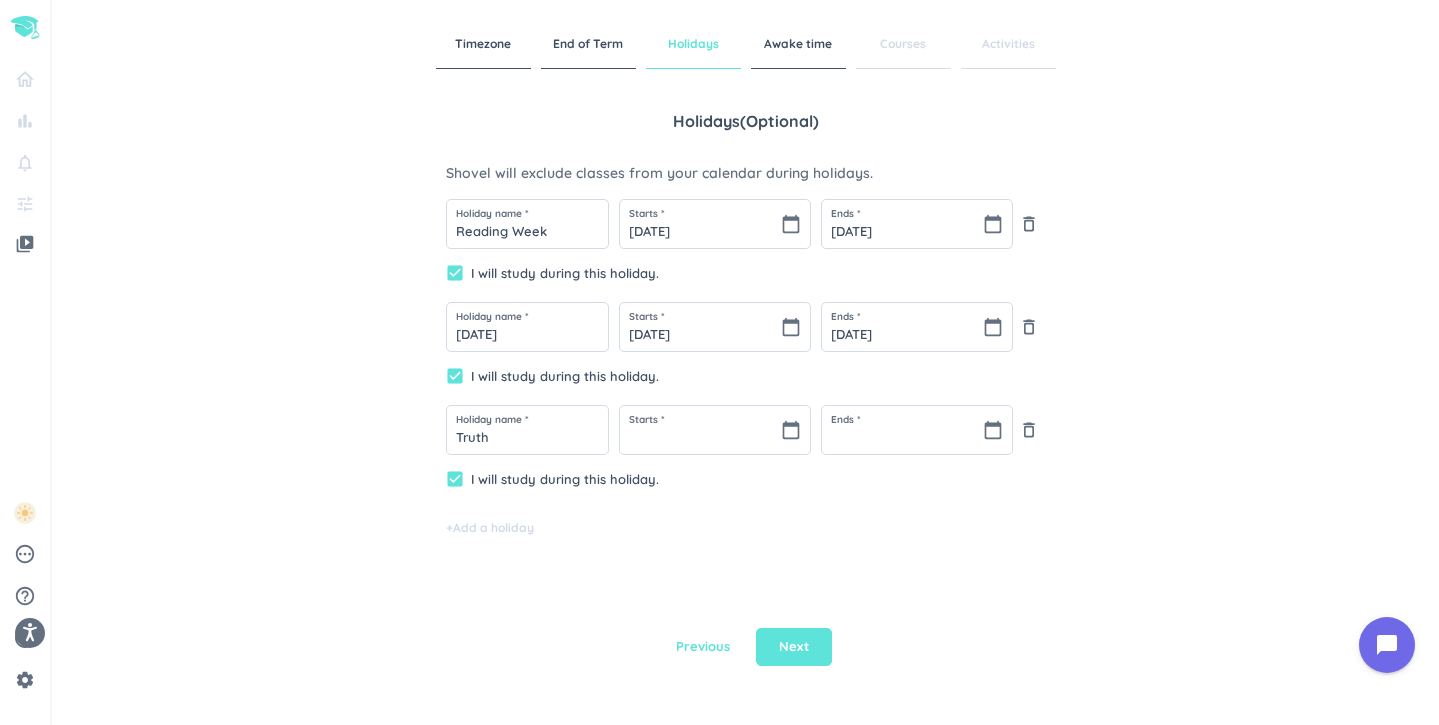 click on "Timezone End of Term Holidays Awake time Courses Activities Holidays  ( optional ) Shovel will exclude classes from your calendar during holidays. Holiday name * Reading Week Starts * [DATE] calendar_today Ends * [DATE] calendar_today delete_outline check_box I will study during this holiday. Holiday name * [DATE] Starts * [DATE] calendar_today Ends * [DATE] calendar_today delete_outline check_box I will study during this holiday. Holiday name * Truth Starts * calendar_today Ends * calendar_today delete_outline check_box I will study during this holiday. +  Add a holiday Previous Next" at bounding box center (745, 362) 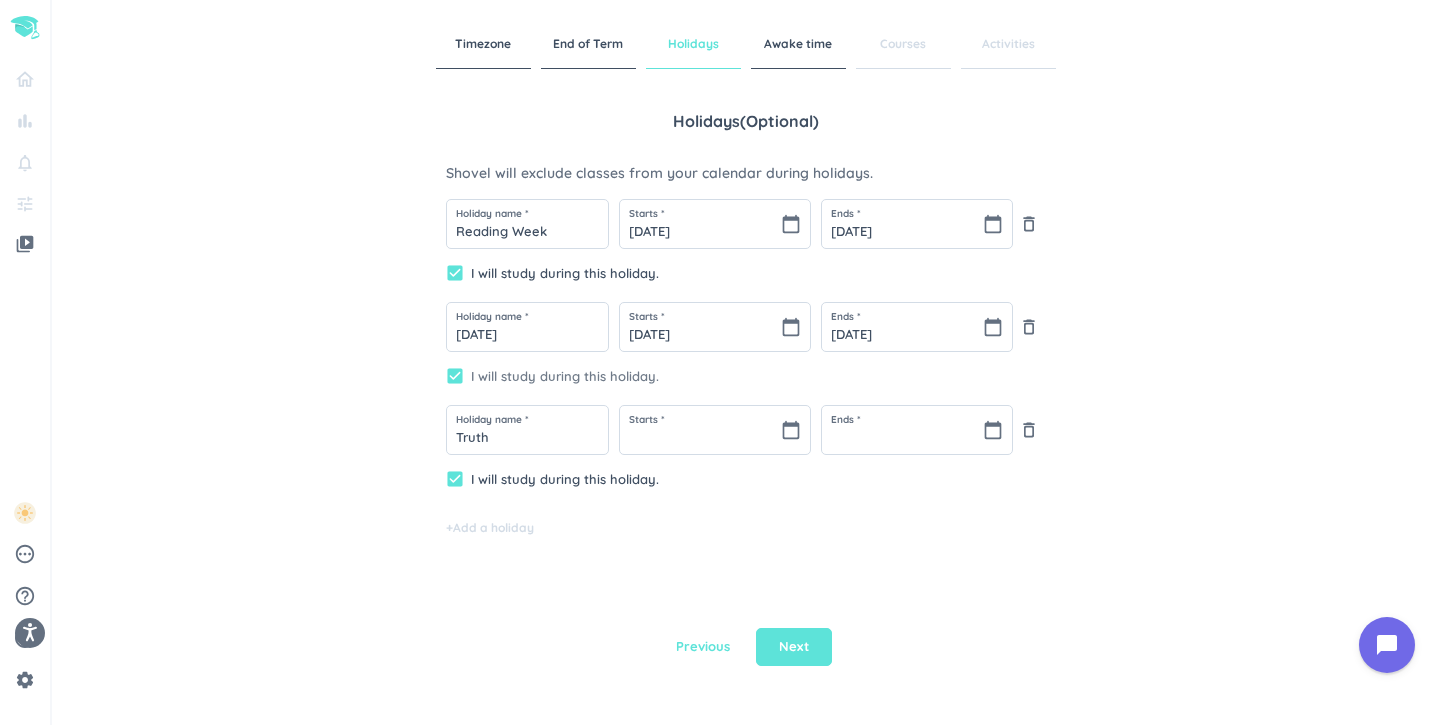 click on "check_box" at bounding box center [455, 376] 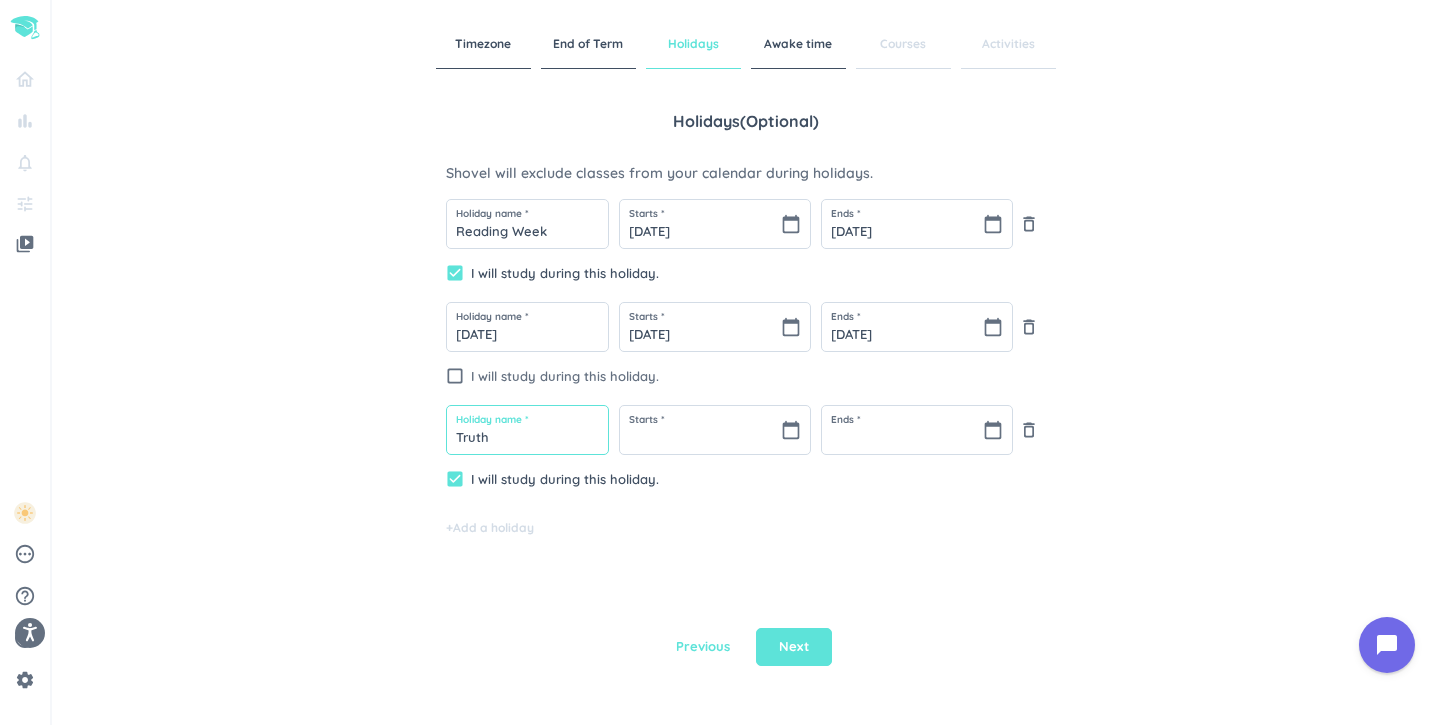click on "Truth" at bounding box center (527, 430) 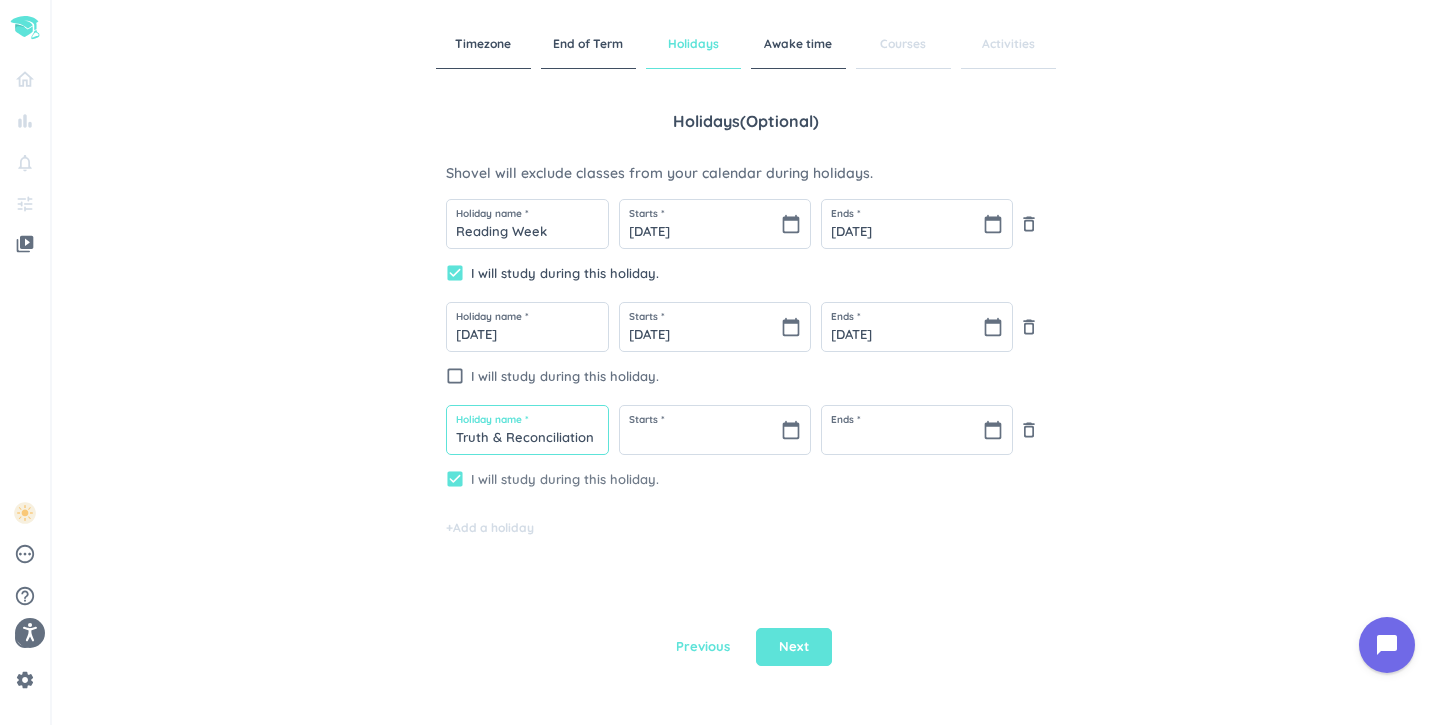 type on "Truth & Reconciliation" 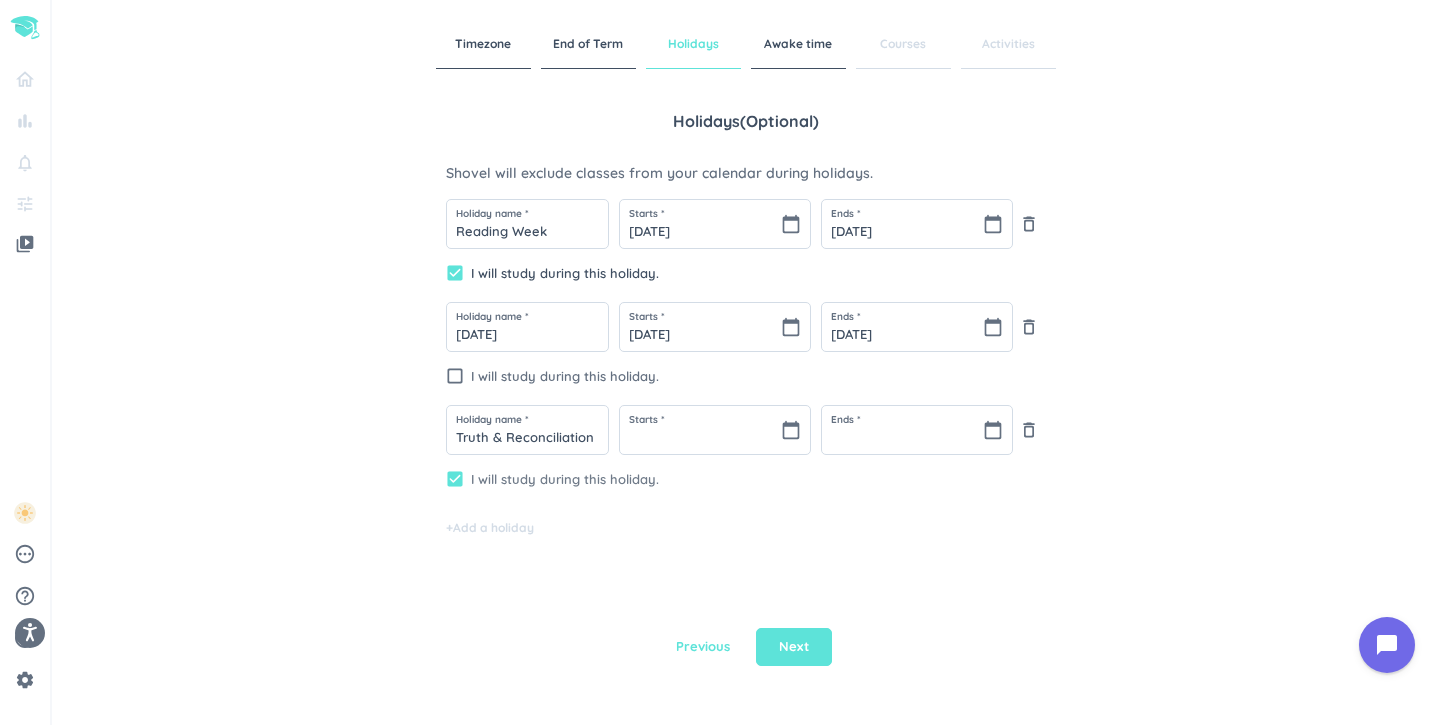 click on "check_box" at bounding box center (455, 479) 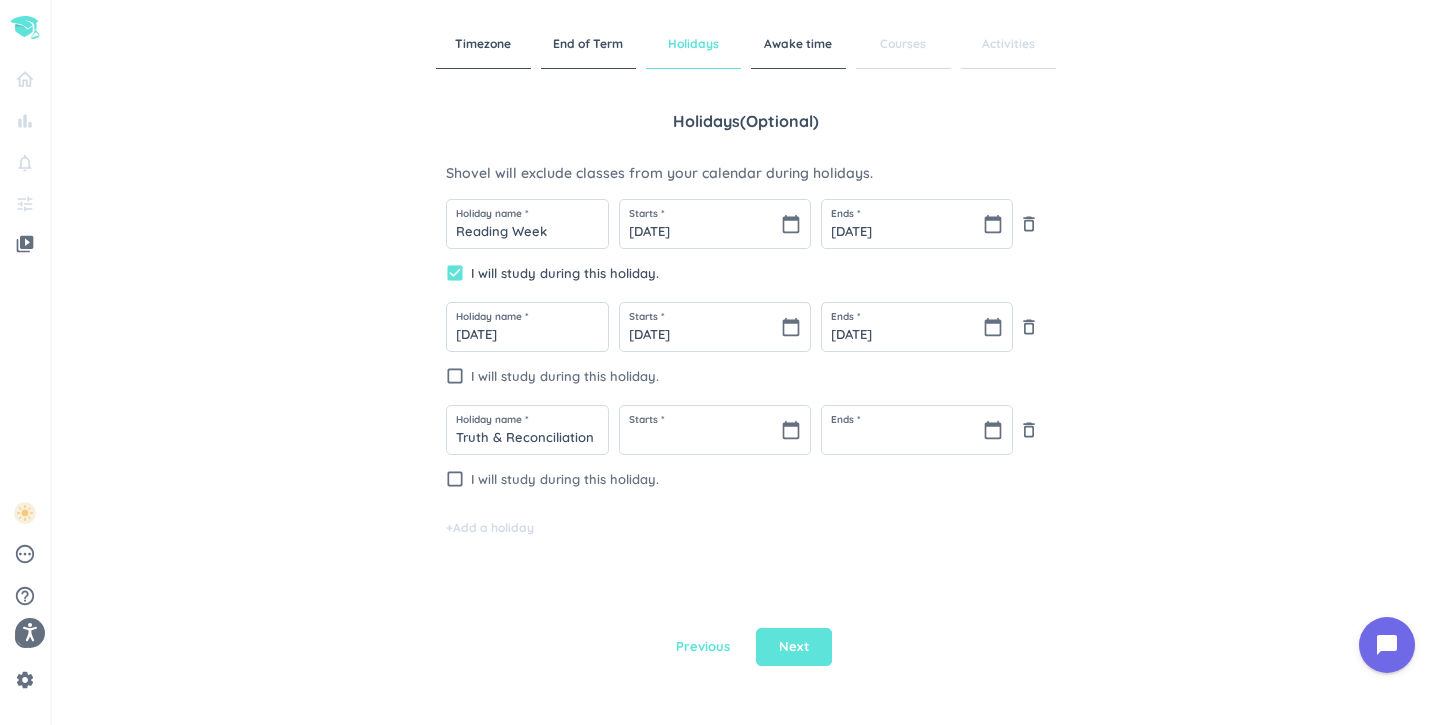 click on "Holiday name * Truth & Reconciliation Starts * calendar_today Ends * calendar_today delete_outline" at bounding box center (746, 437) 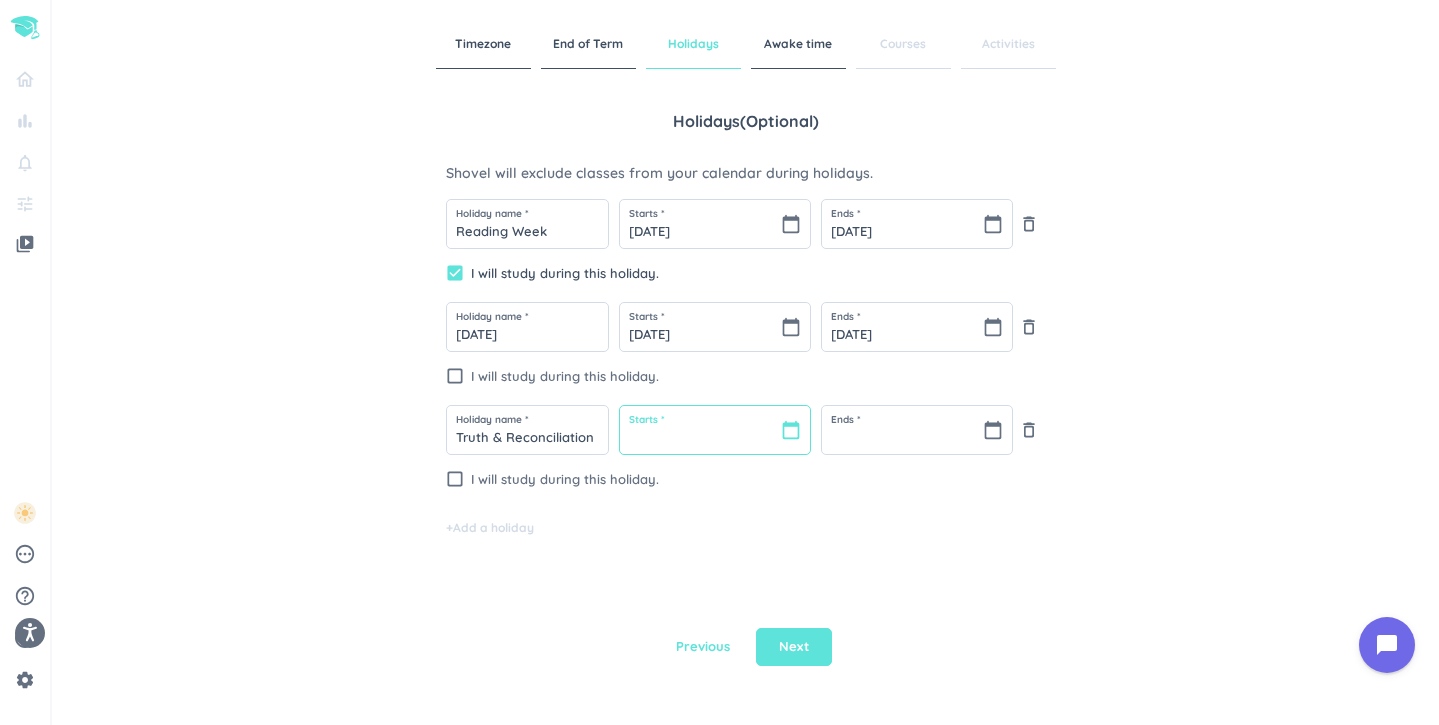 click at bounding box center [715, 430] 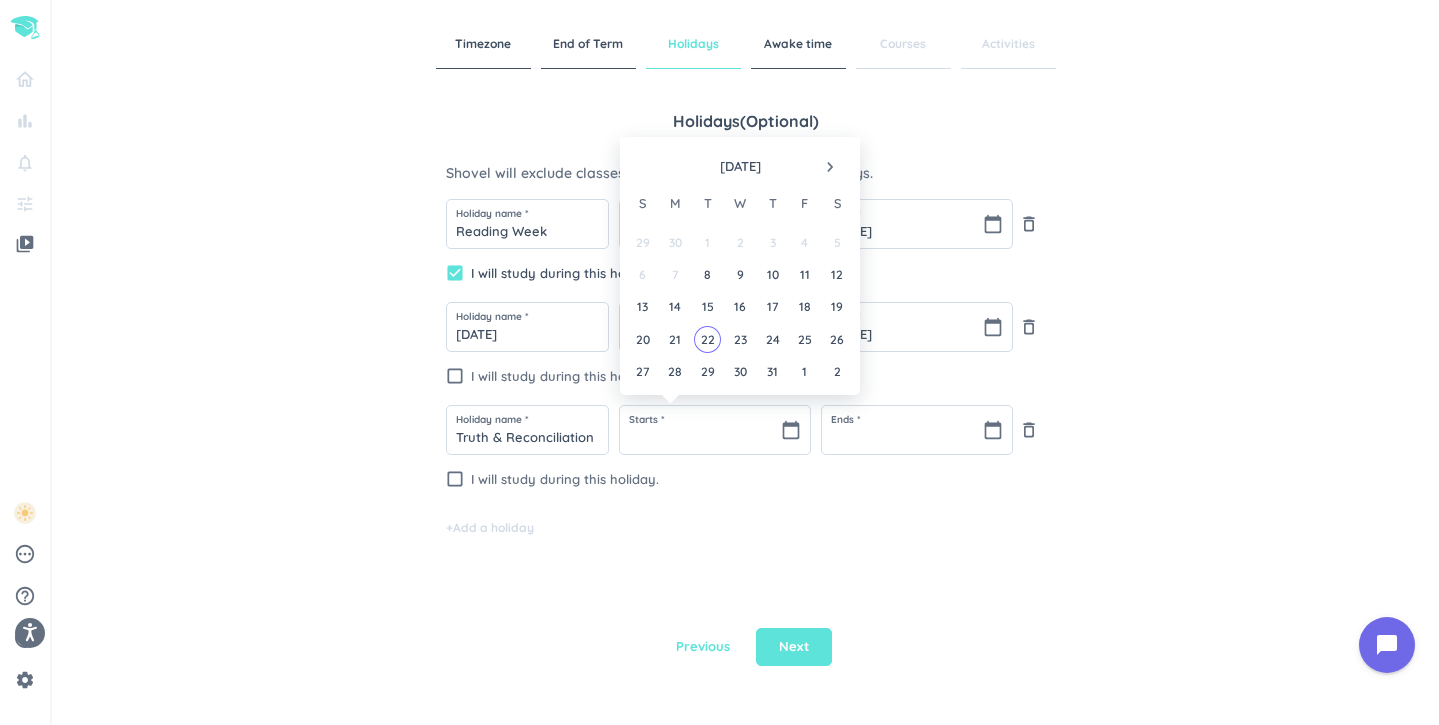 click on "navigate_next" at bounding box center (830, 167) 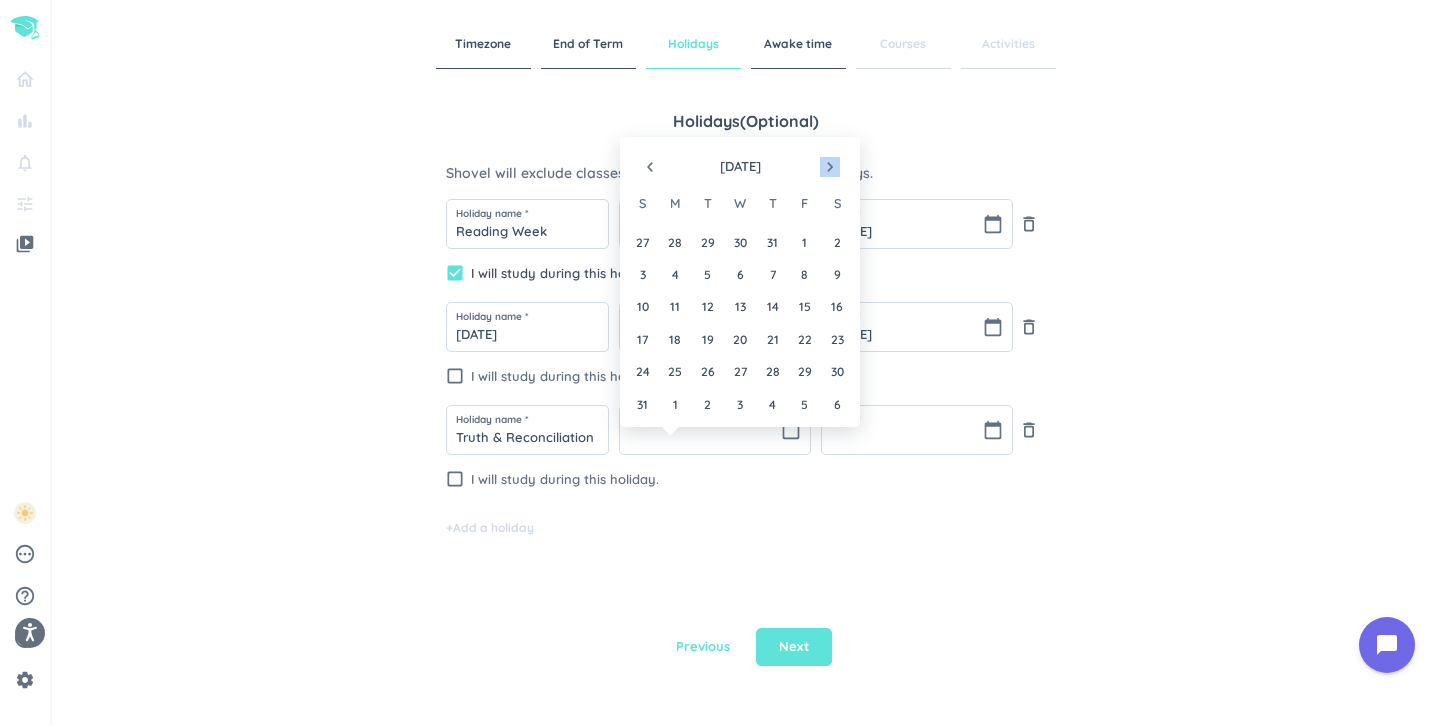 click on "navigate_next" at bounding box center (830, 167) 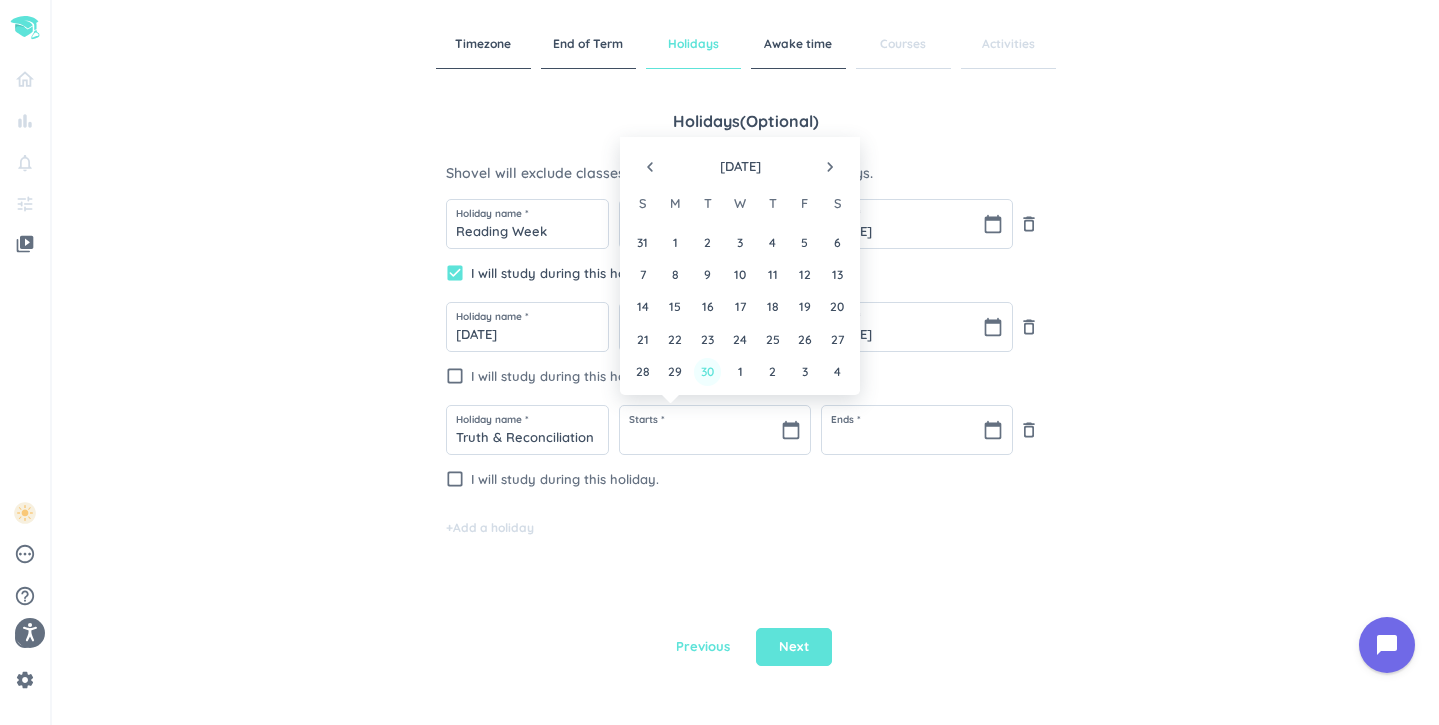 click on "30" at bounding box center [707, 371] 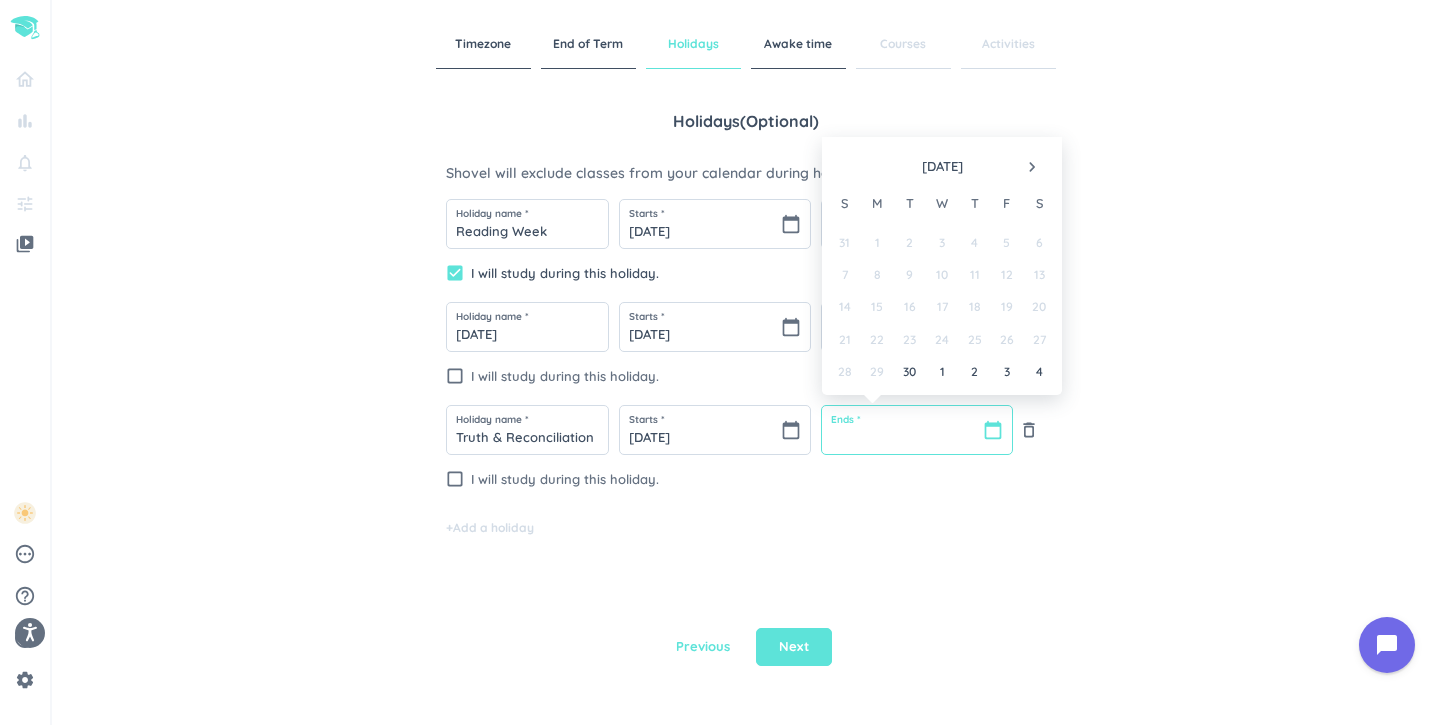click at bounding box center [917, 430] 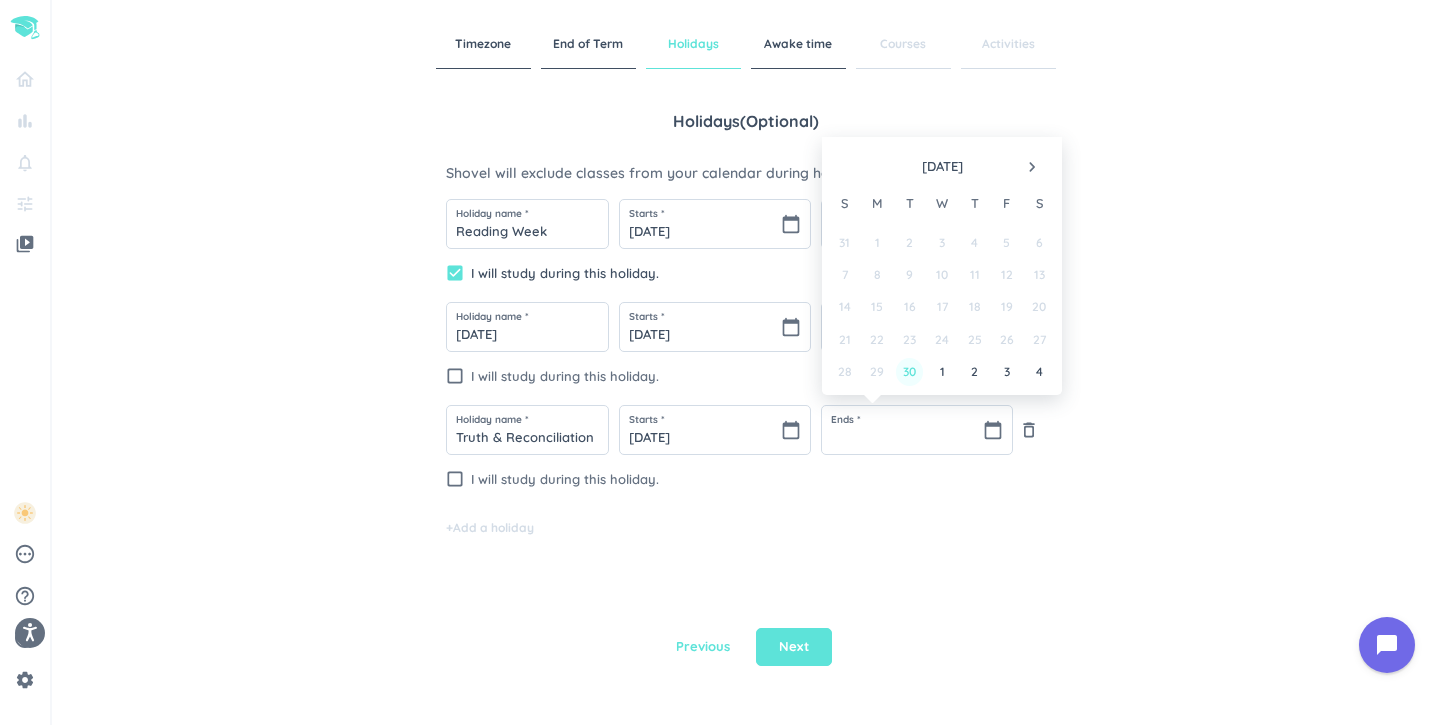 click on "30" at bounding box center (909, 371) 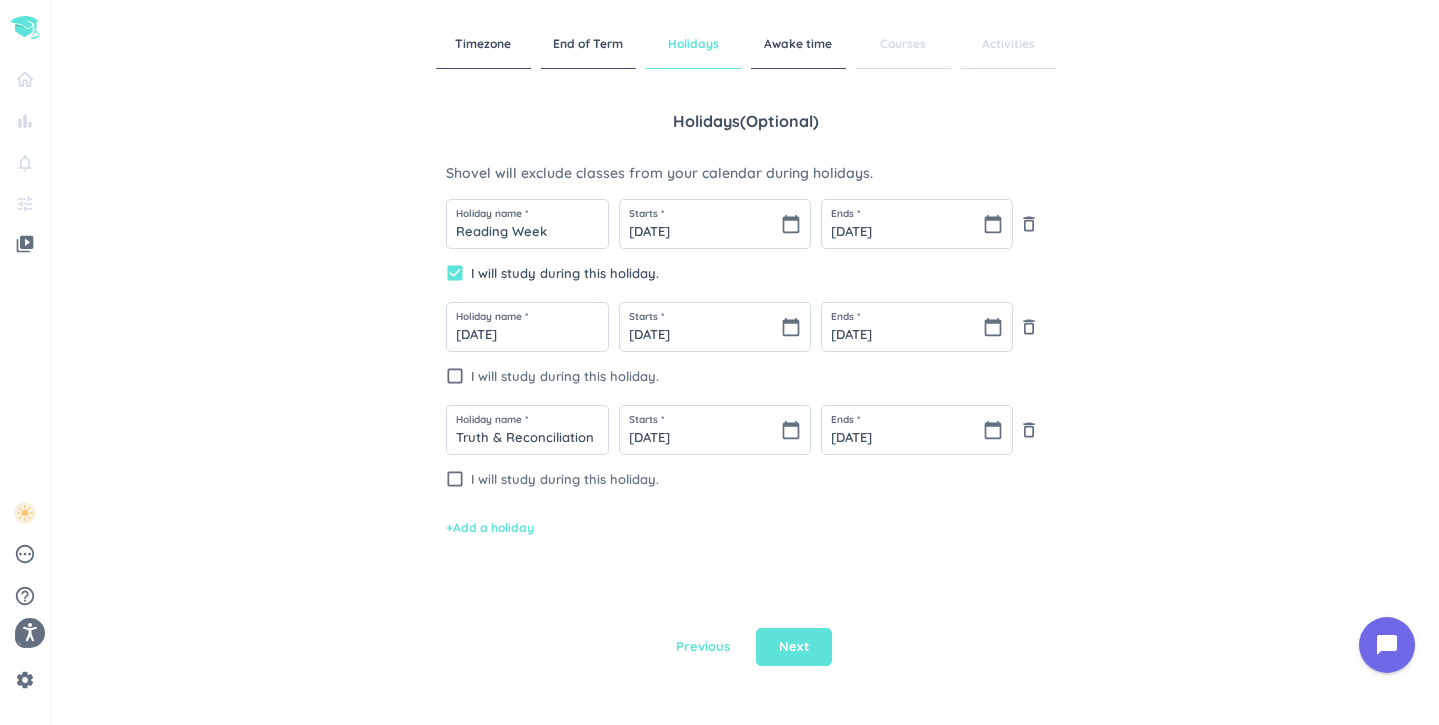 click on "Holiday name * Reading Week Starts * [DATE] calendar_today Ends * [DATE] calendar_today delete_outline check_box I will study during this holiday. Holiday name * [DATE] Starts * [DATE] calendar_today Ends * [DATE] calendar_today delete_outline check_box_outline_blank I will study during this holiday. Holiday name * Truth & Reconciliation Starts * [DATE] calendar_today Ends * [DATE] calendar_today delete_outline check_box_outline_blank I will study during this holiday. +  Add a holiday" at bounding box center (746, 368) 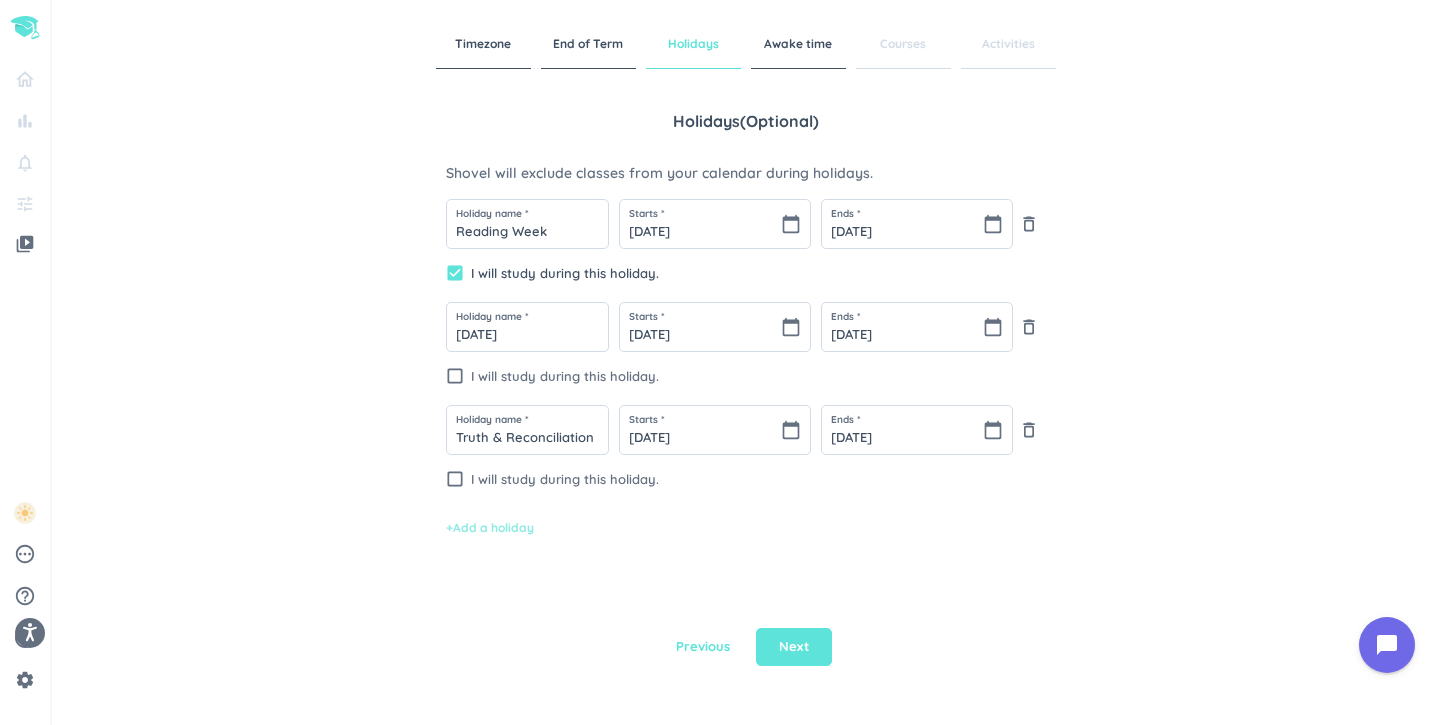 click on "+  Add a holiday" at bounding box center [490, 528] 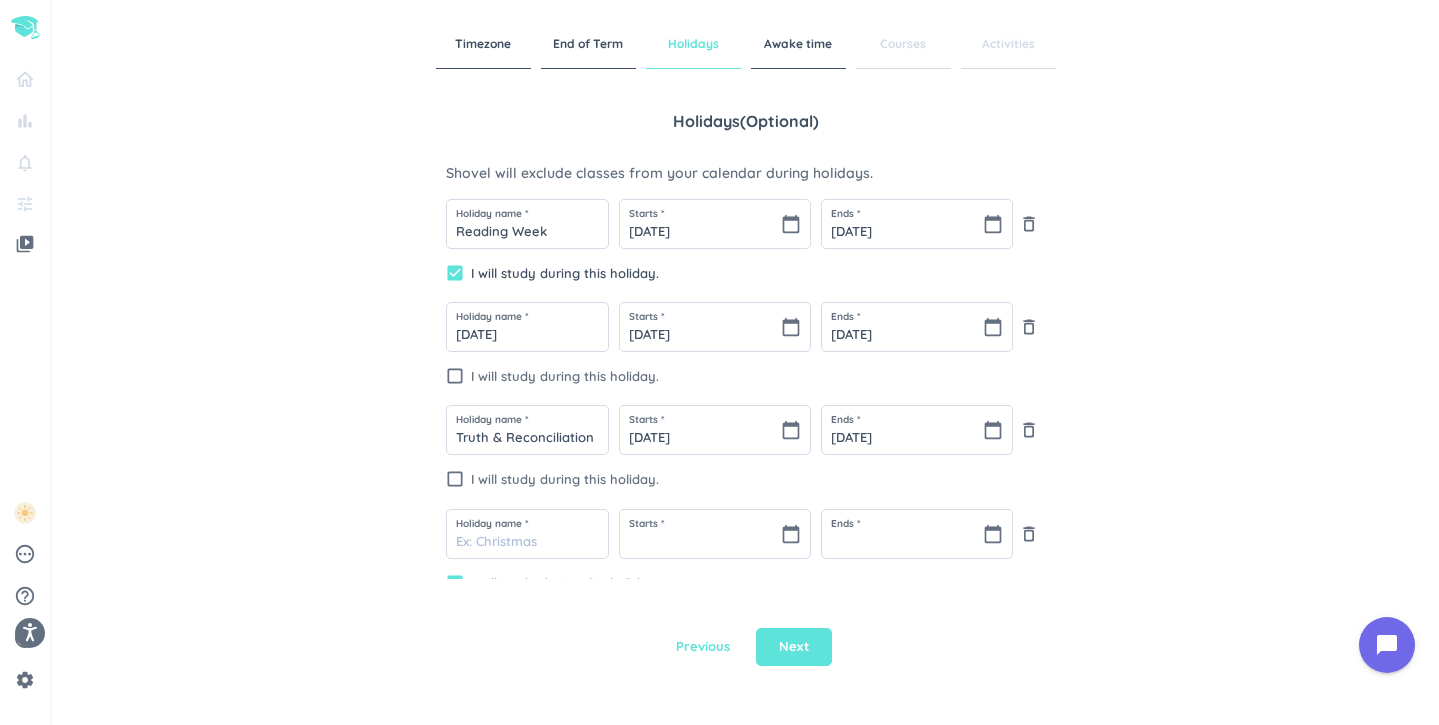 scroll, scrollTop: 0, scrollLeft: 0, axis: both 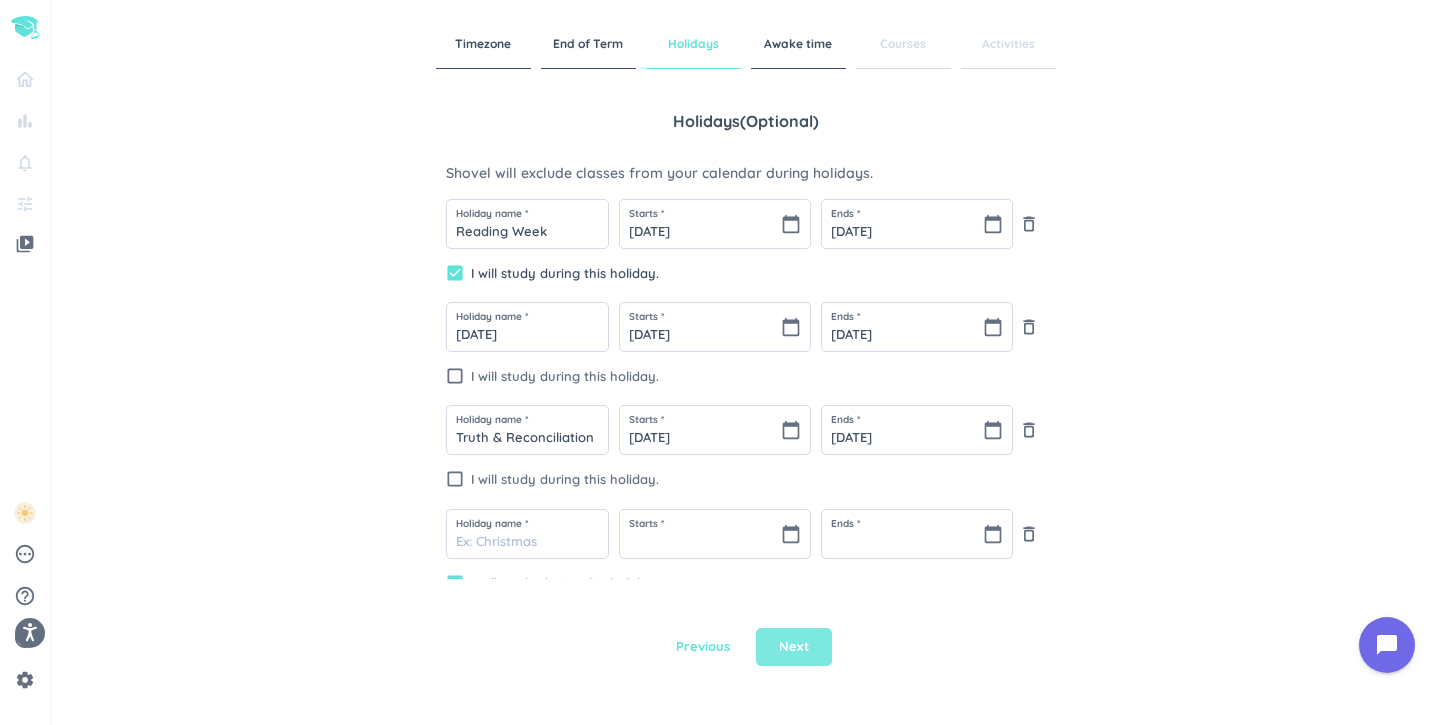 click on "Next" at bounding box center [794, 647] 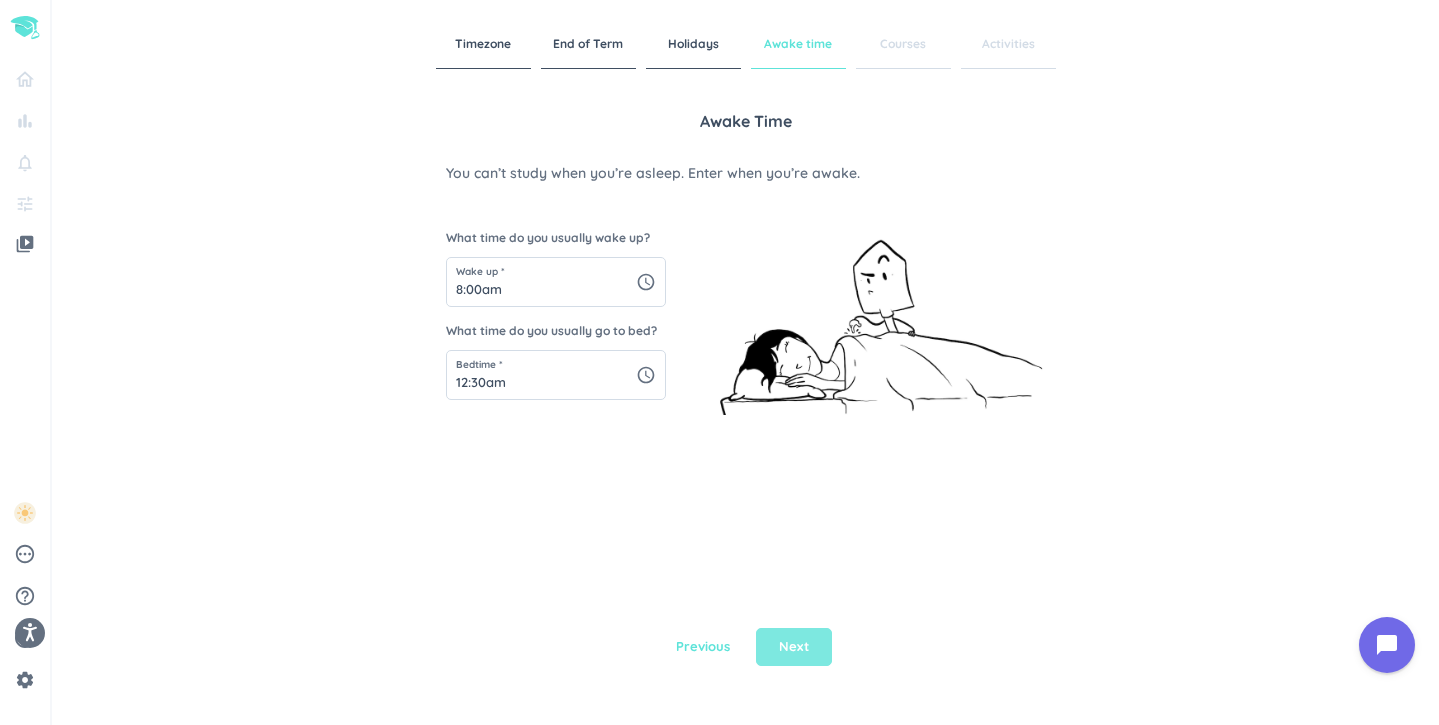 click on "Next" at bounding box center (794, 647) 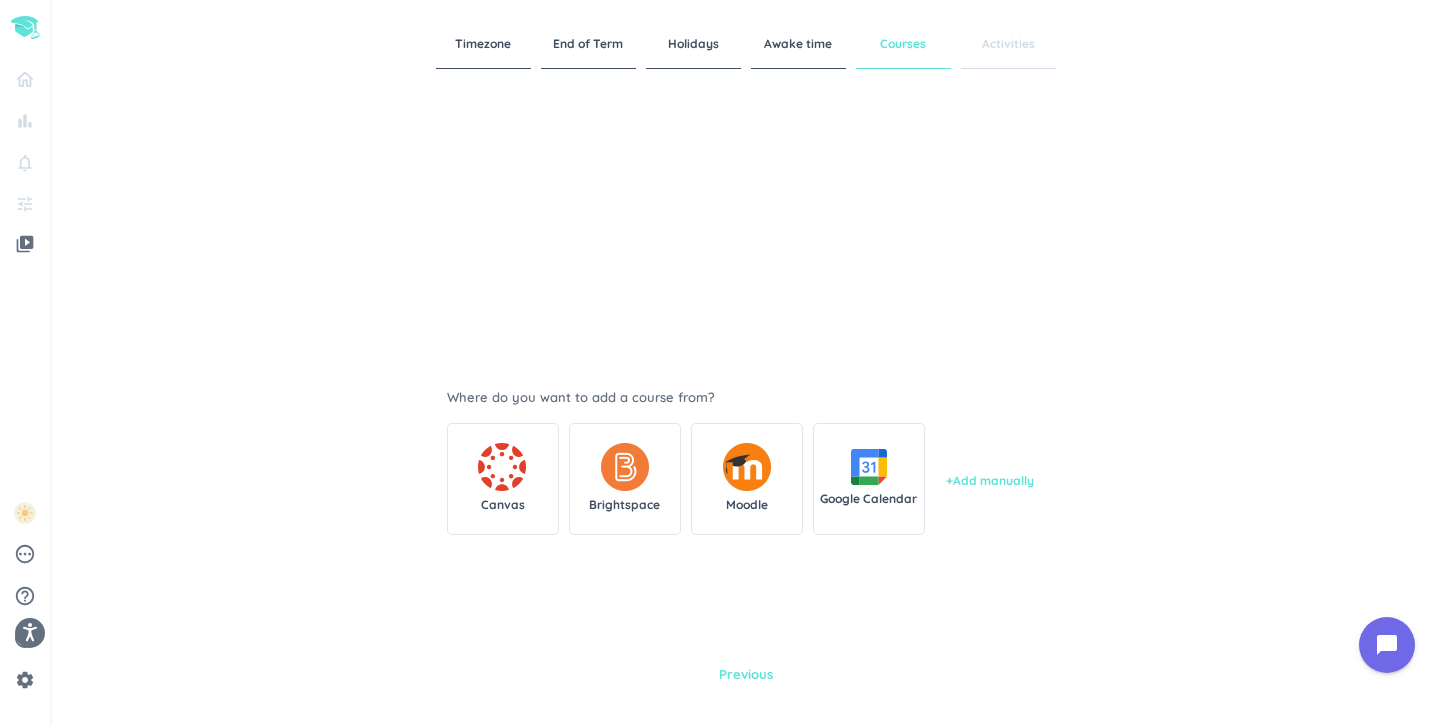 scroll, scrollTop: 189, scrollLeft: 0, axis: vertical 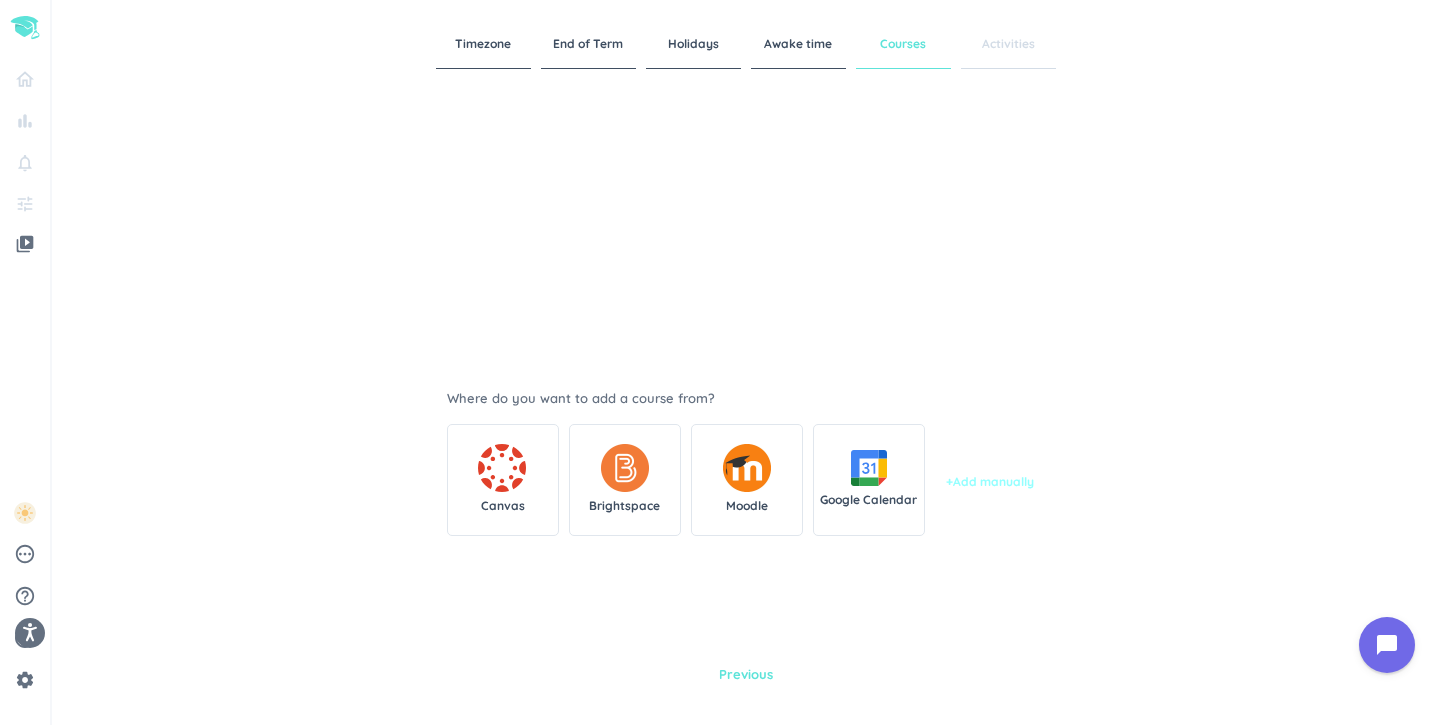 click on "+  Add manually" at bounding box center [990, 482] 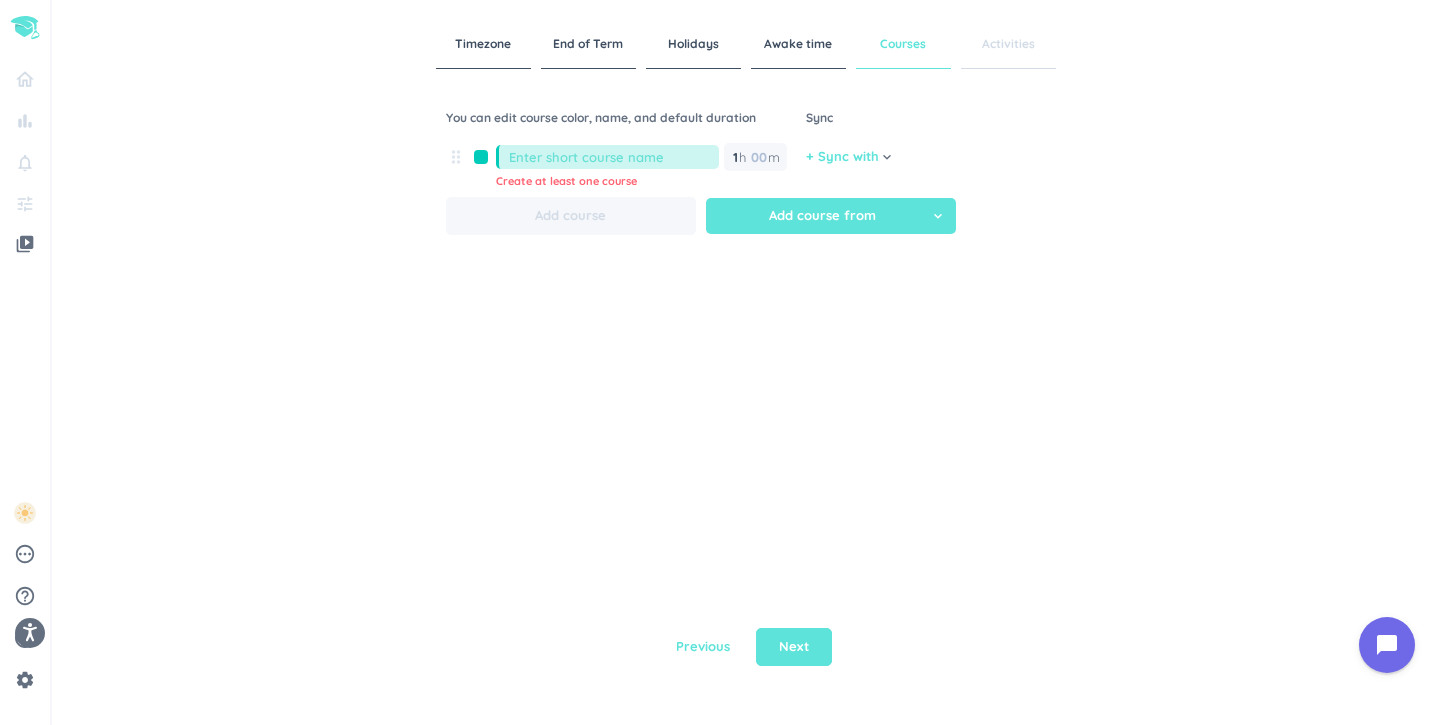 click on "Previous Next" at bounding box center (746, 647) 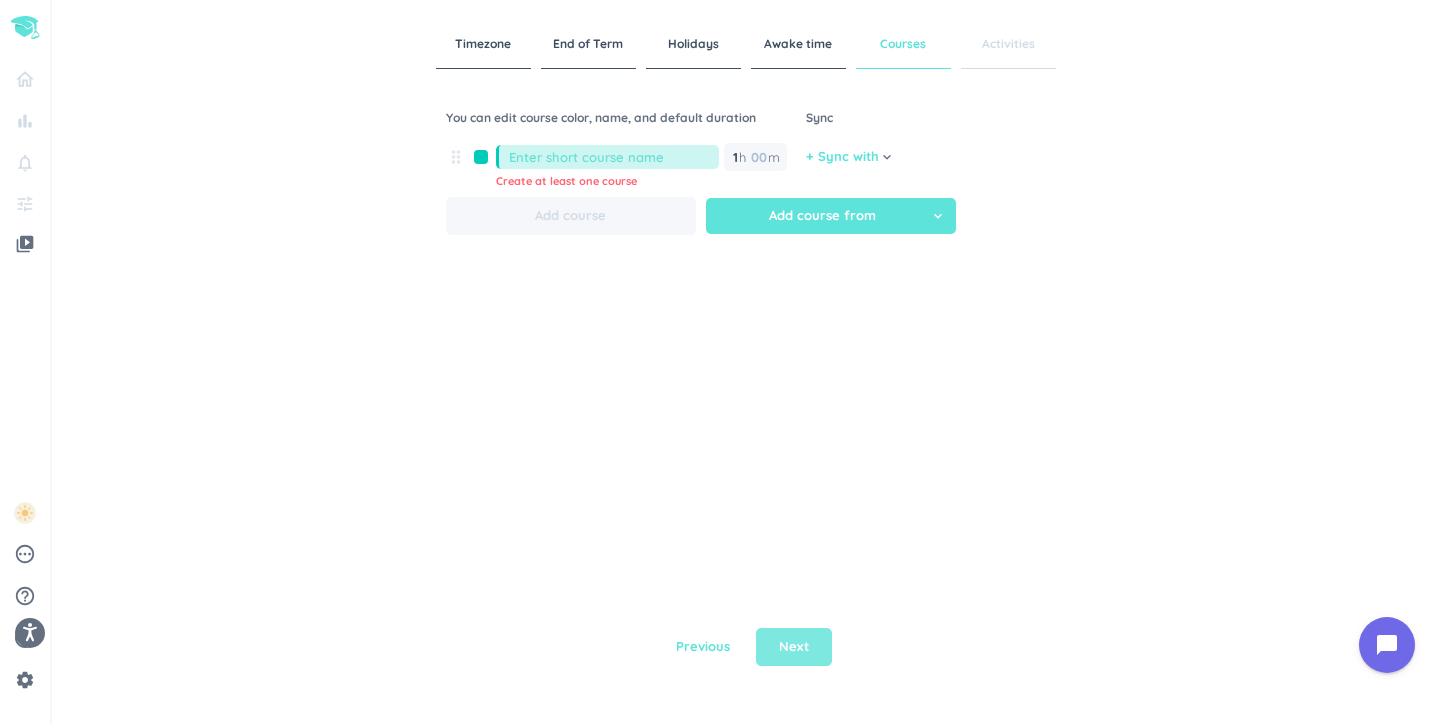 click on "Next" at bounding box center [794, 647] 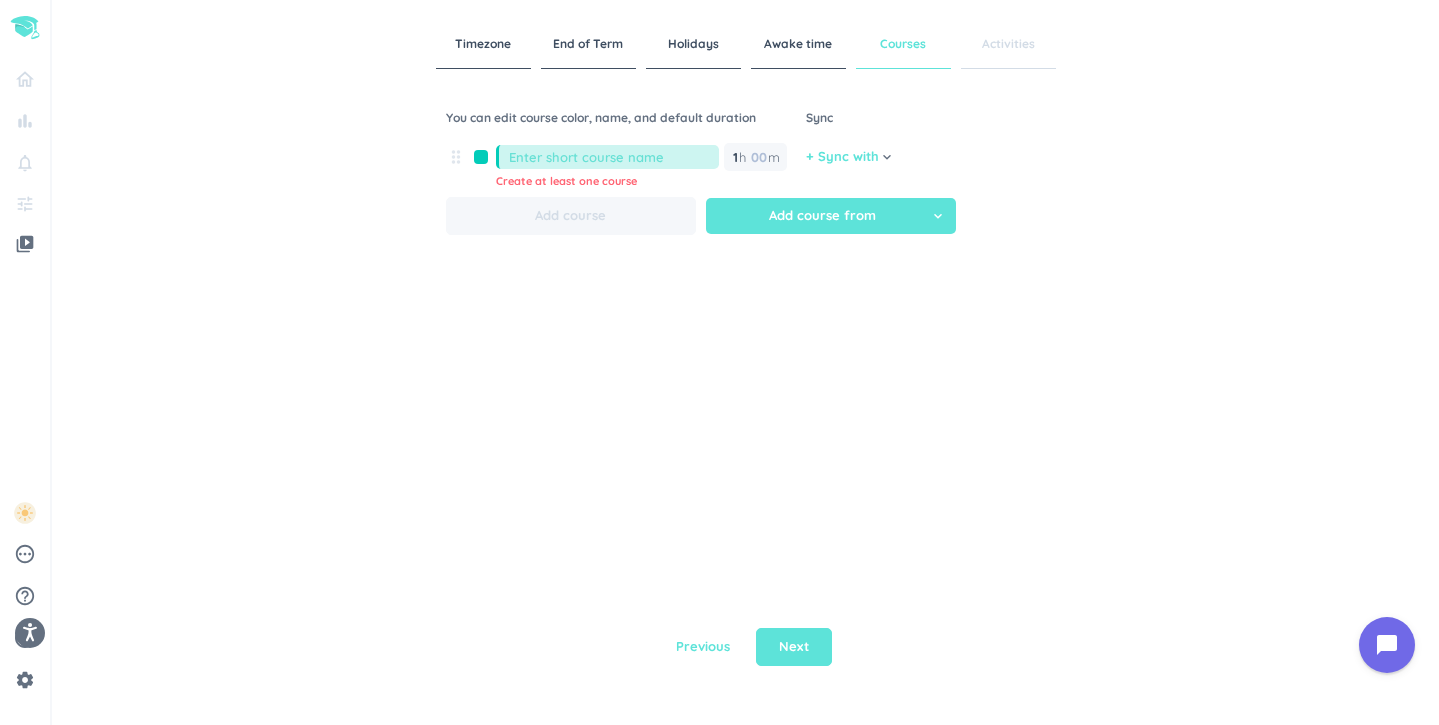 click at bounding box center [614, 157] 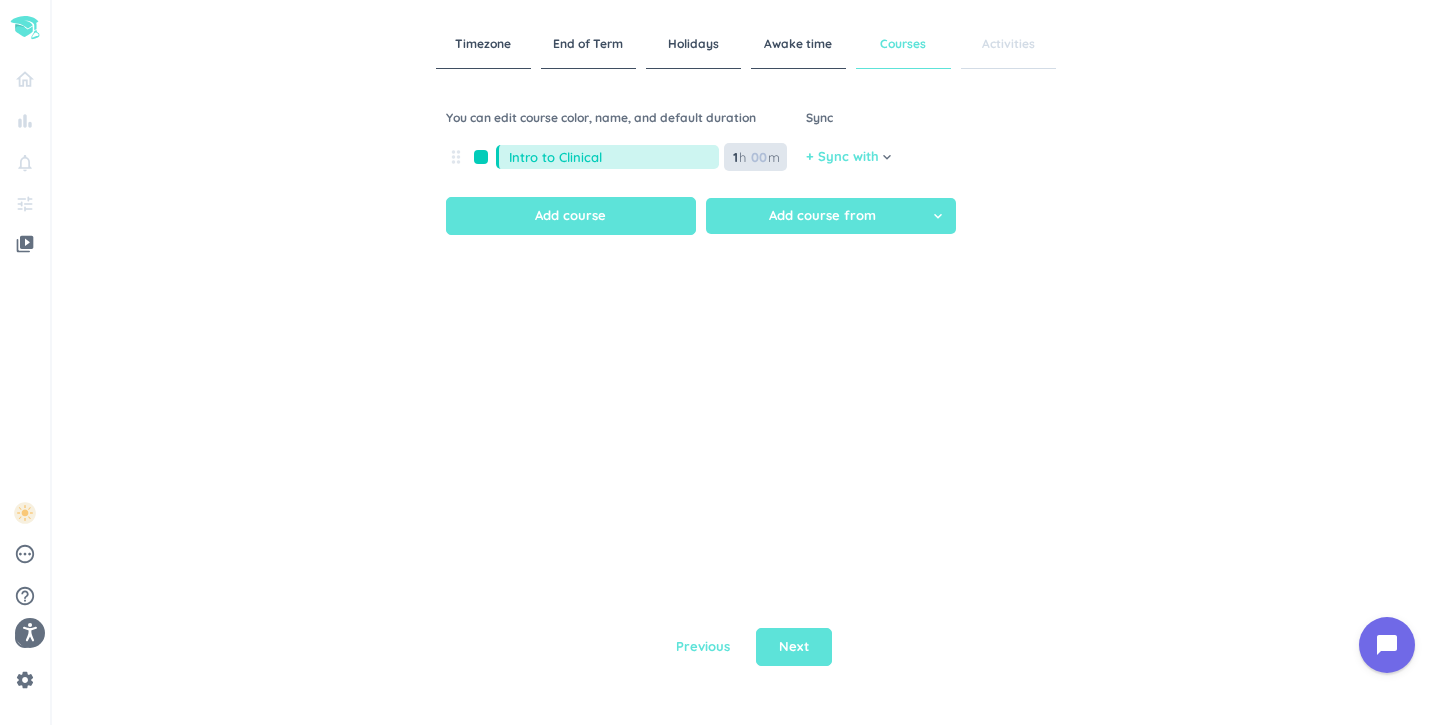 type on "Intro to Clinical" 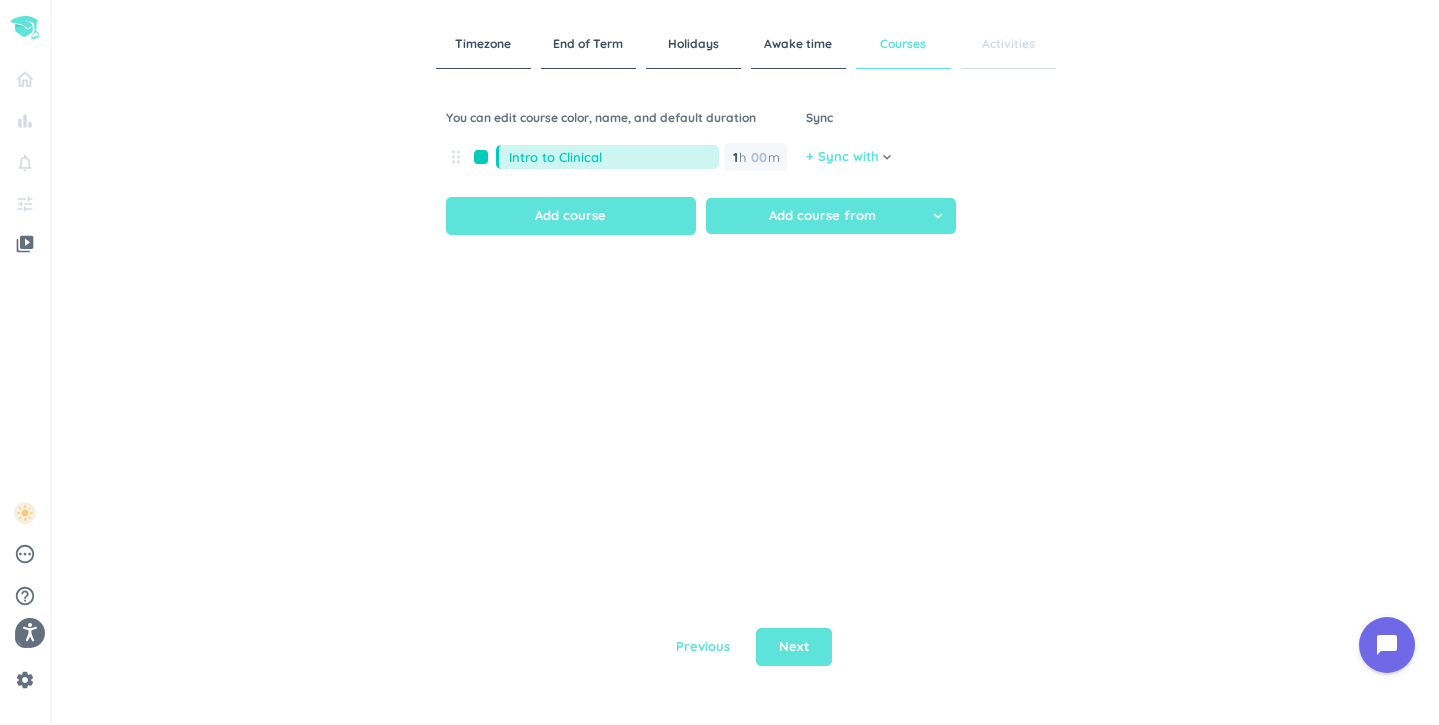 click on "Previous Next" at bounding box center [746, 647] 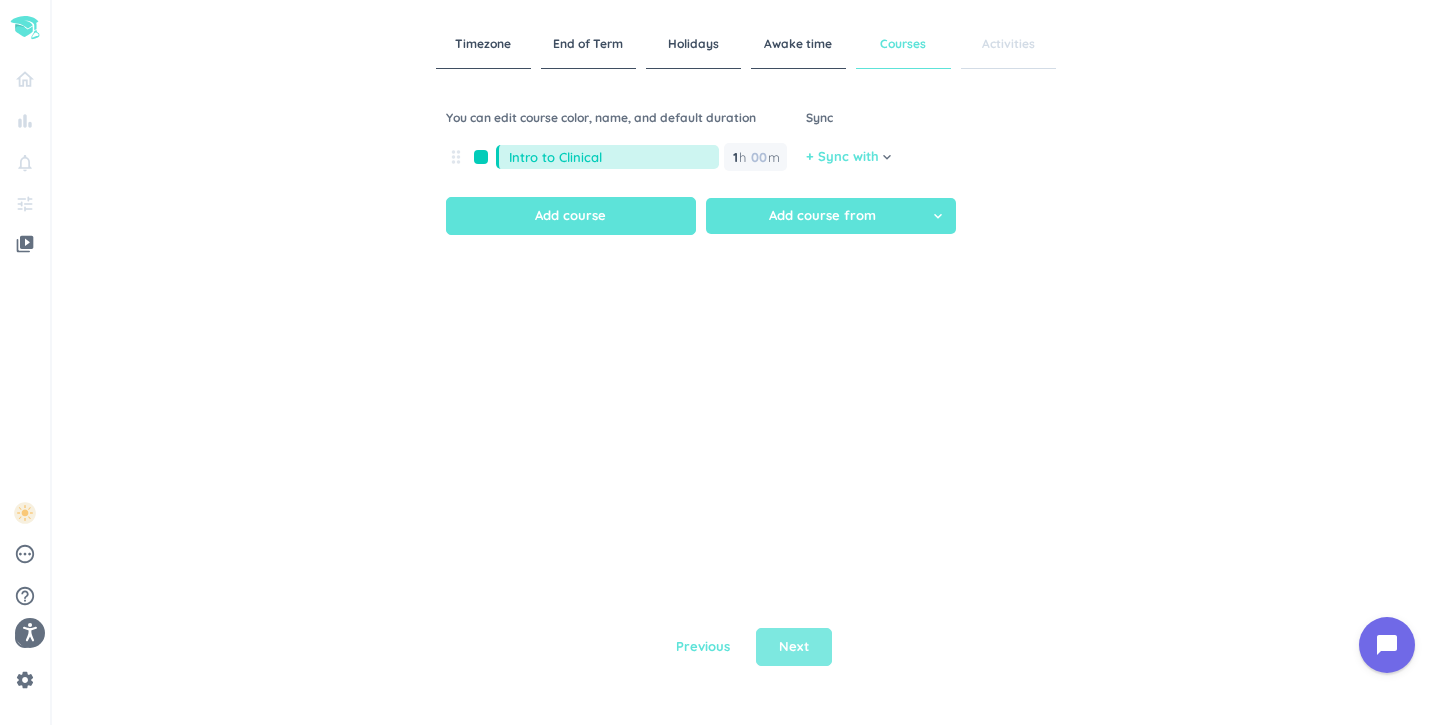 click on "Next" at bounding box center (794, 647) 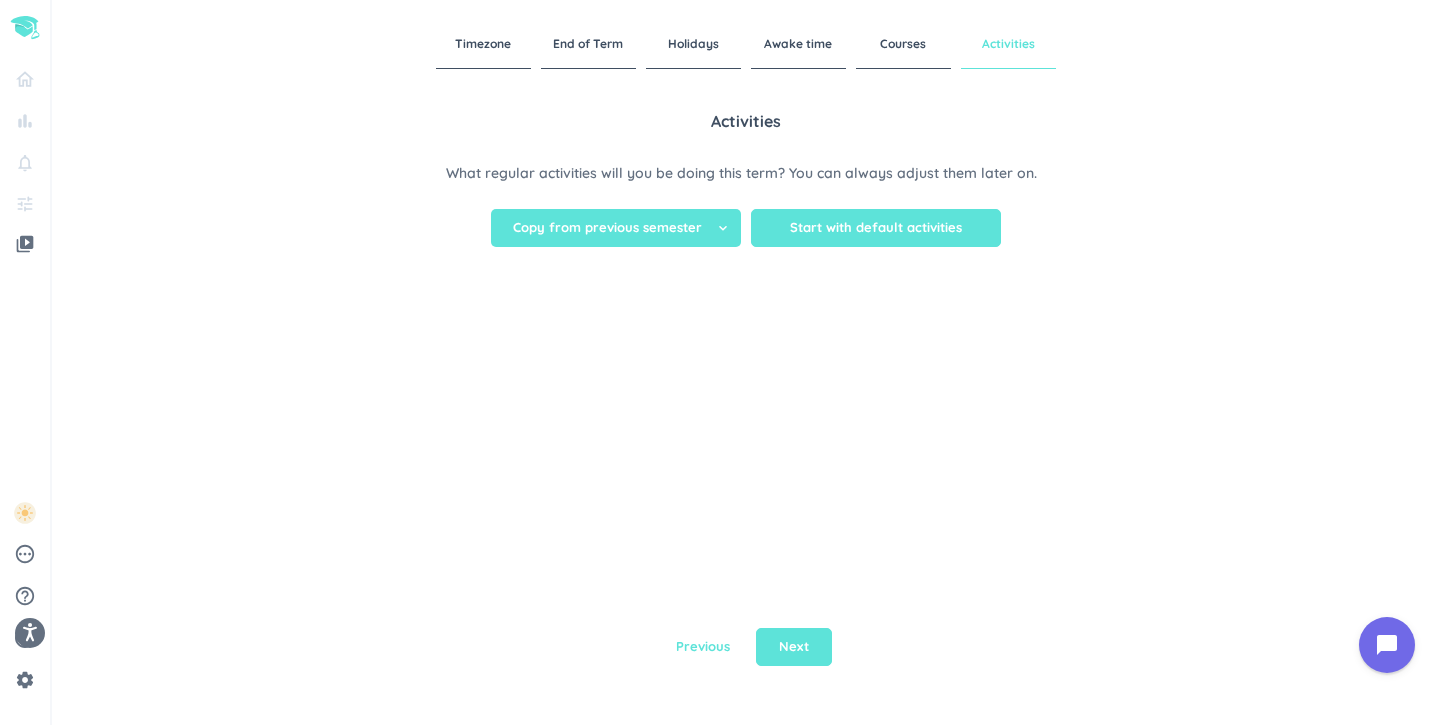 click on "Copy from previous semester" at bounding box center [607, 228] 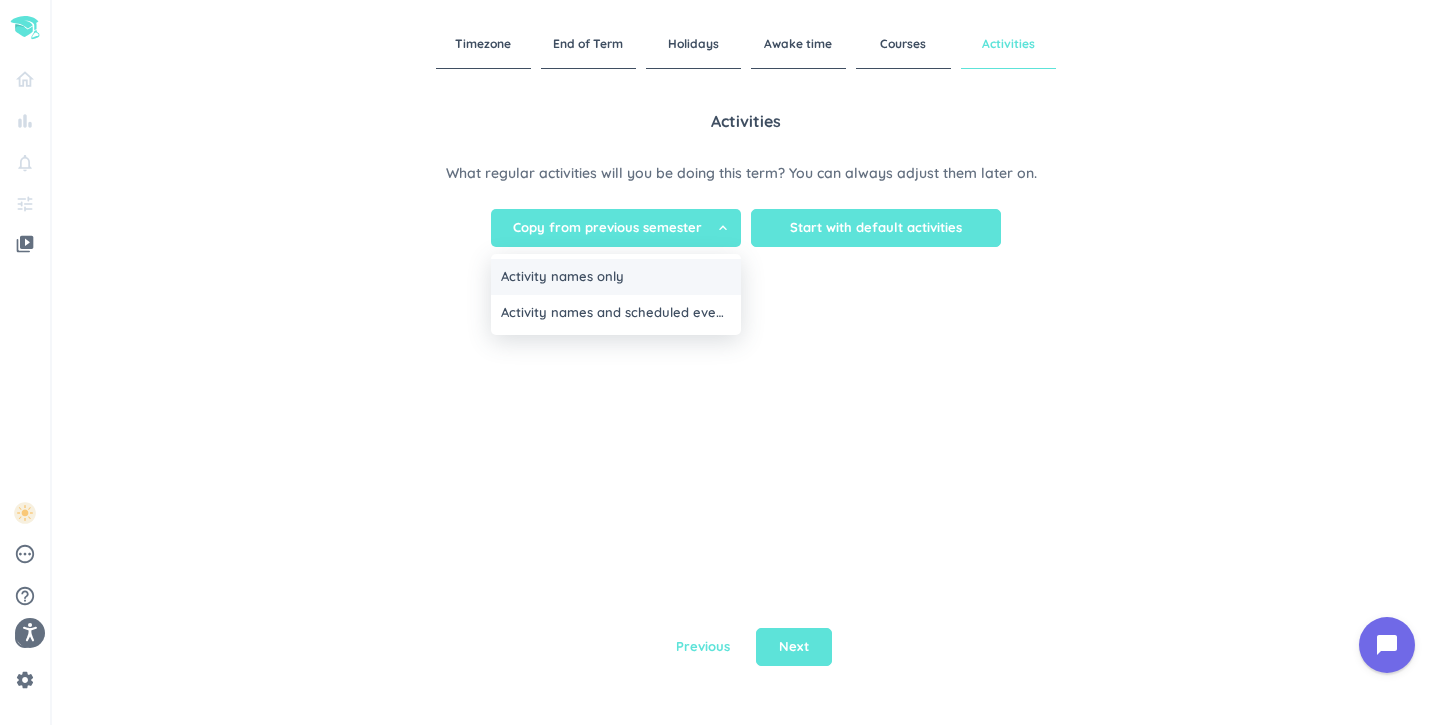 click on "Activity names only" at bounding box center (616, 277) 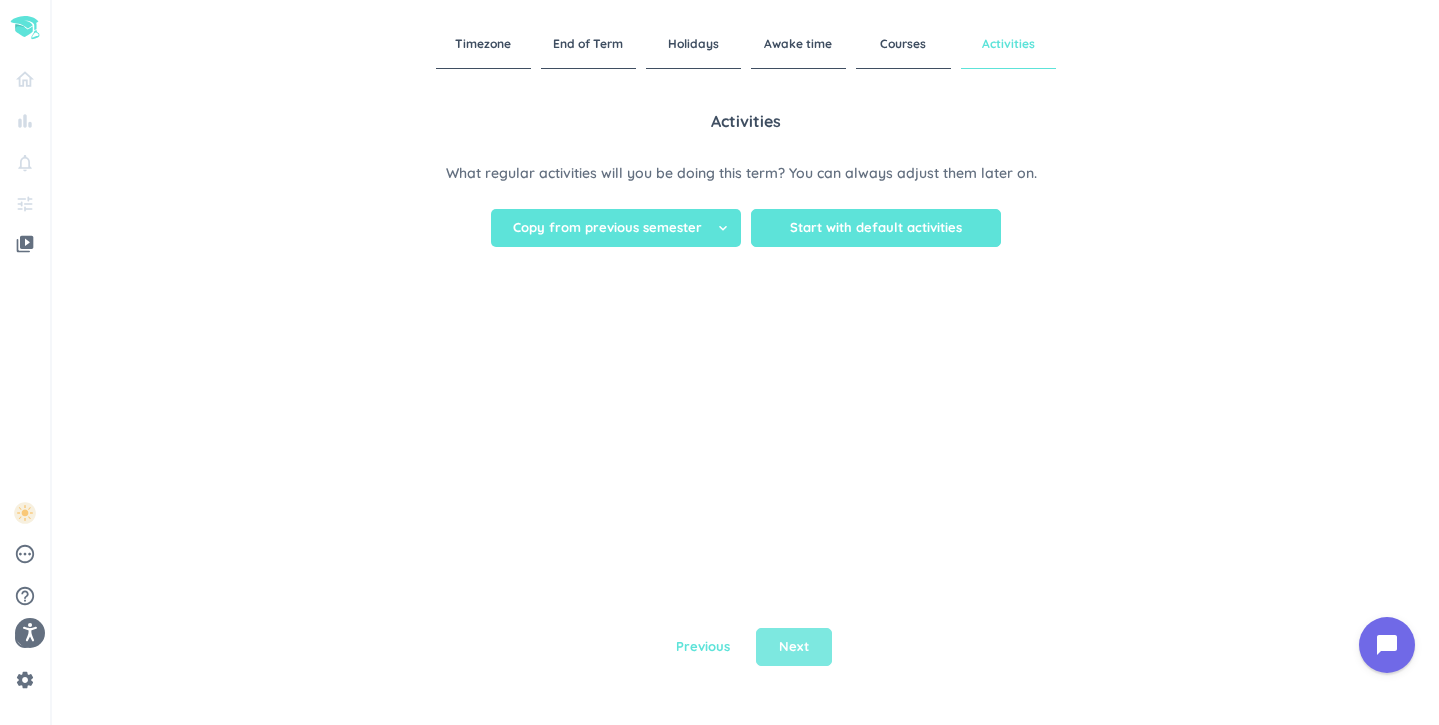 click on "Next" at bounding box center (794, 647) 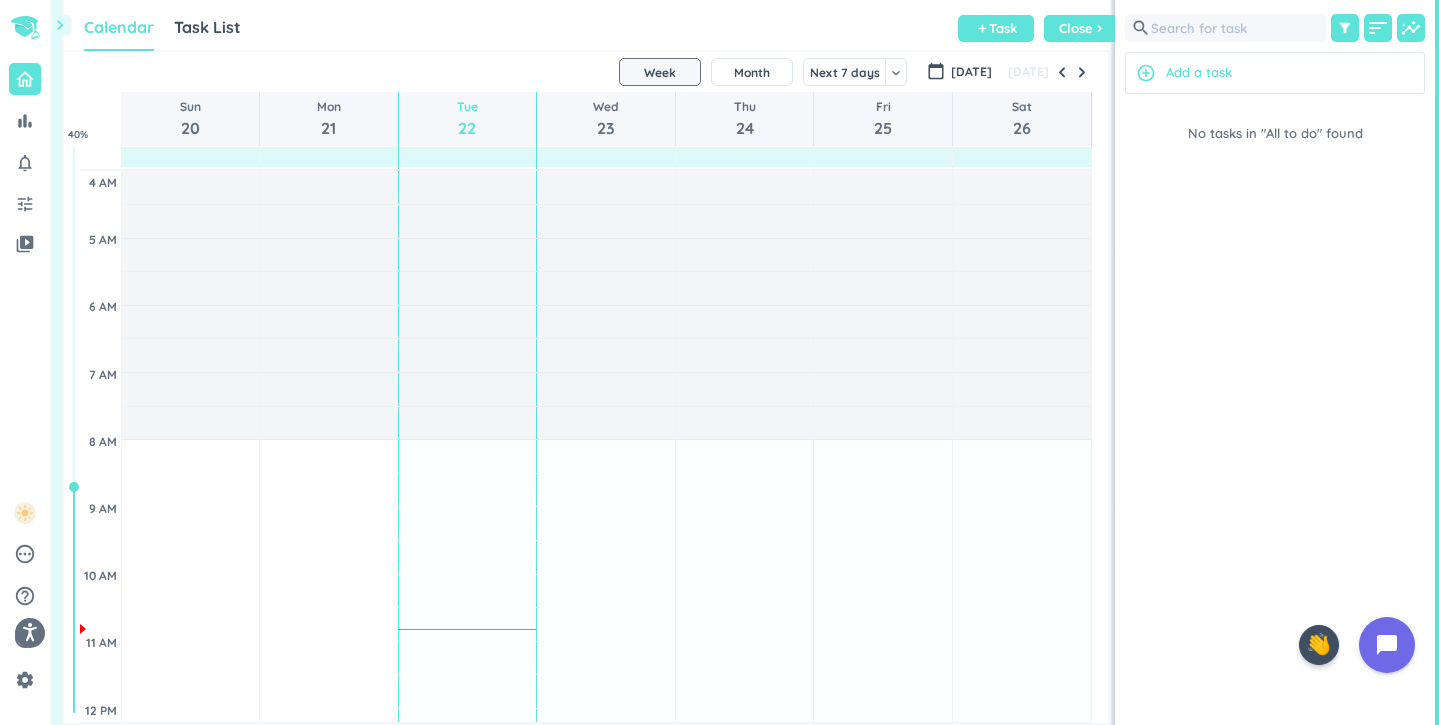 scroll, scrollTop: 50, scrollLeft: 1046, axis: both 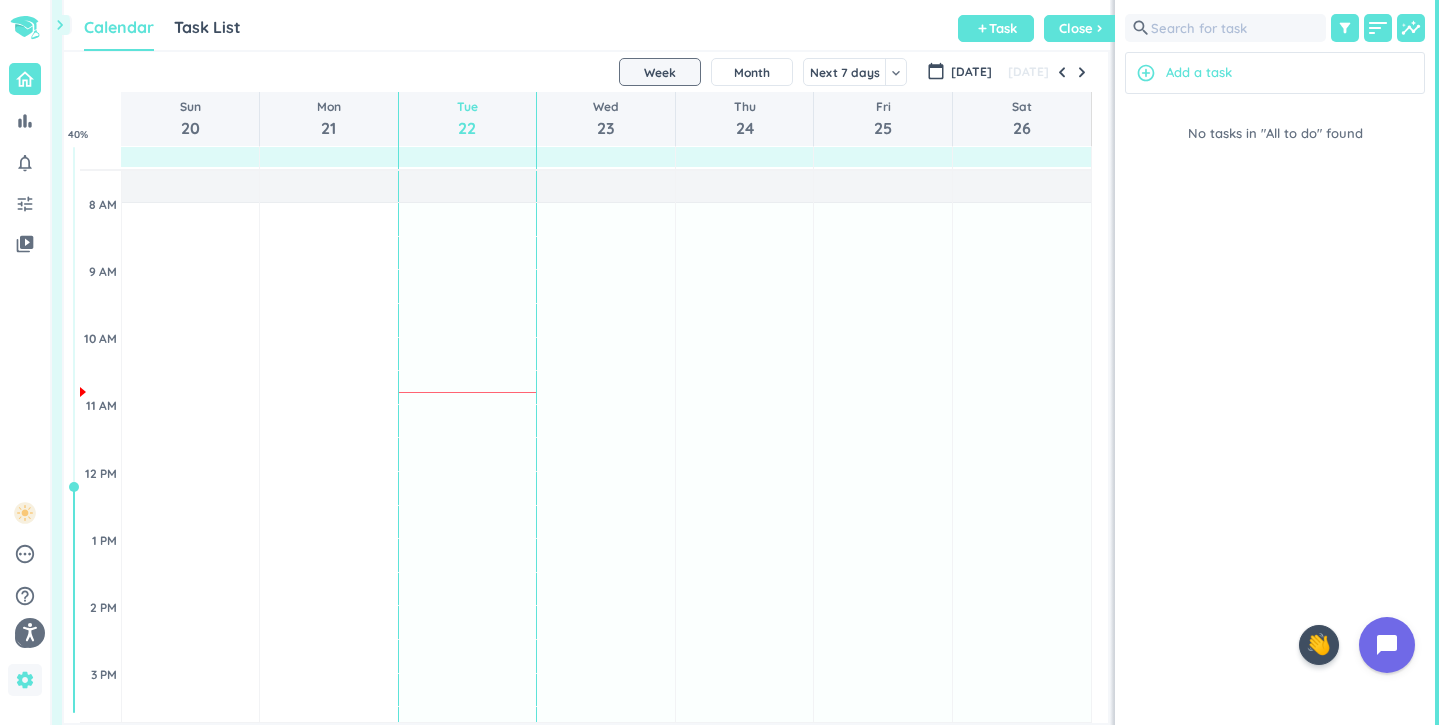 click on "settings" at bounding box center [25, 680] 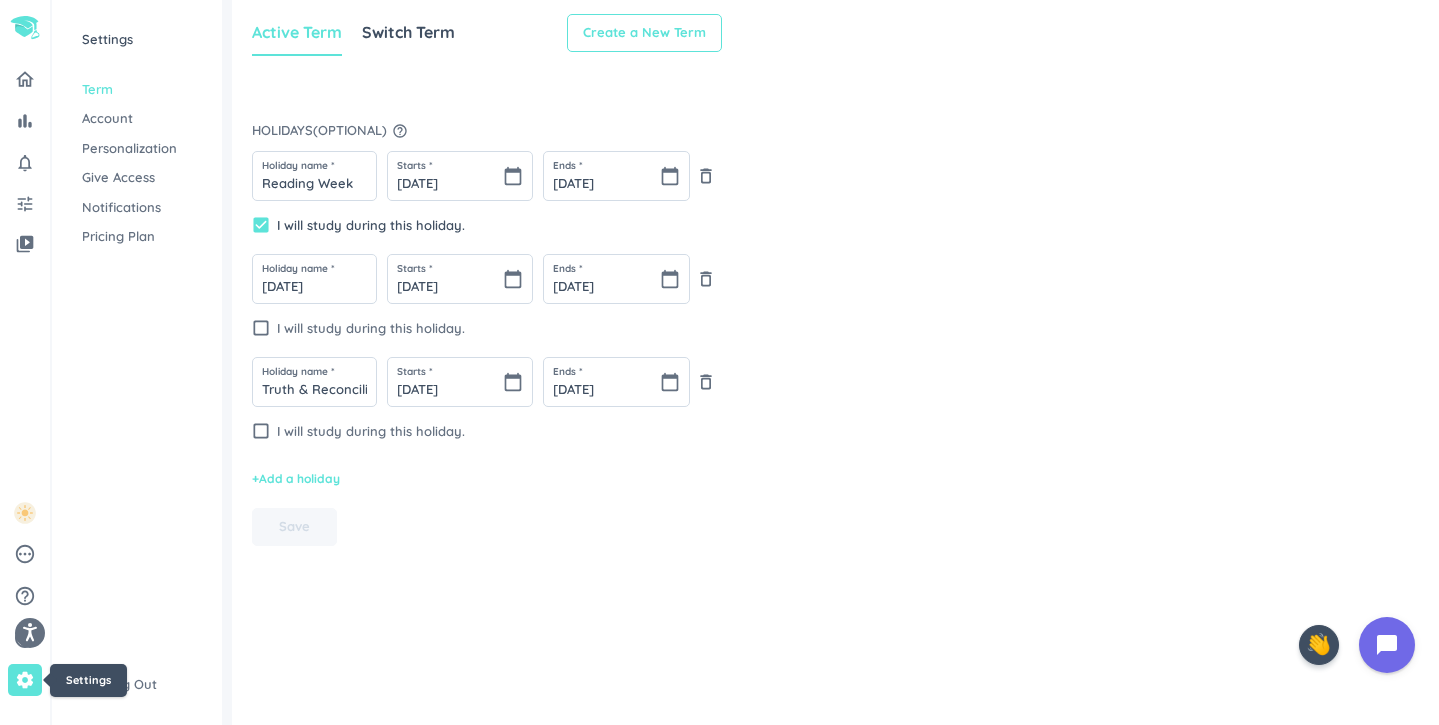 type on "[DATE]" 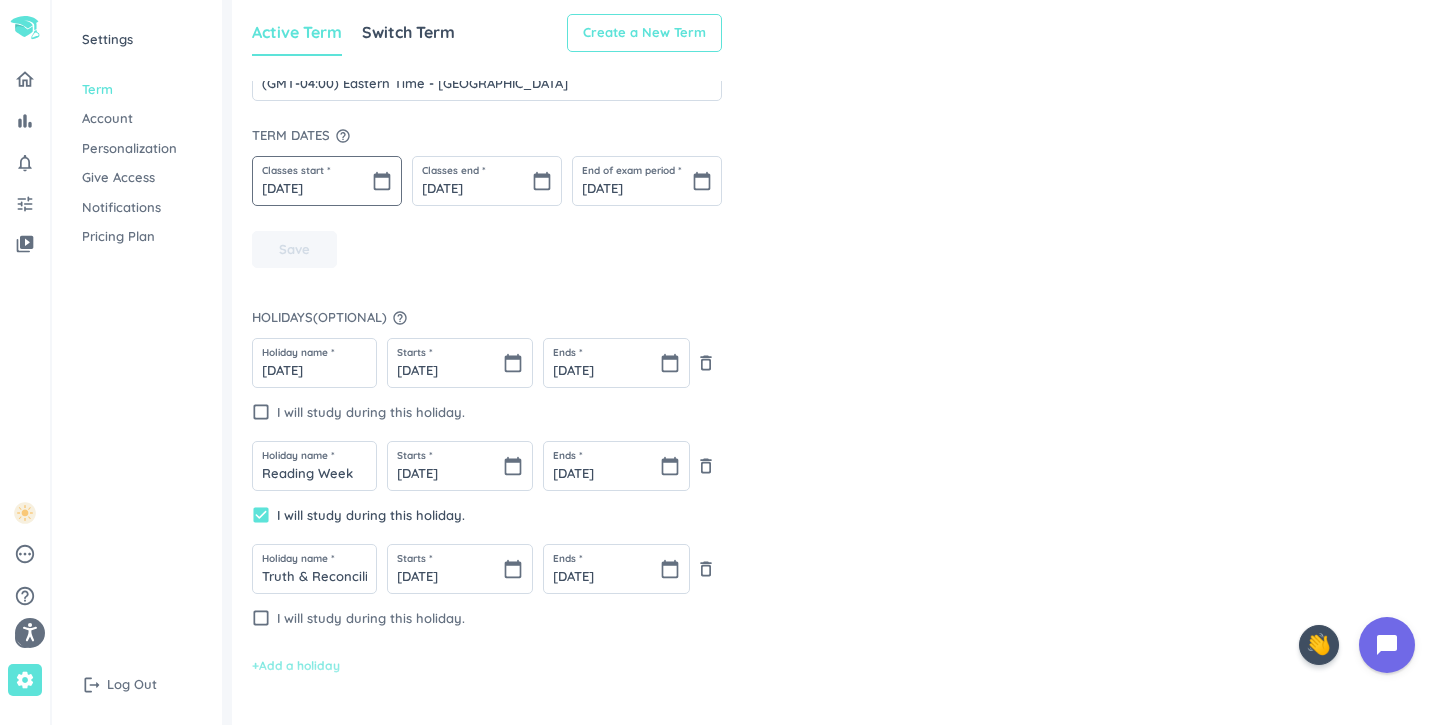 scroll, scrollTop: 129, scrollLeft: 0, axis: vertical 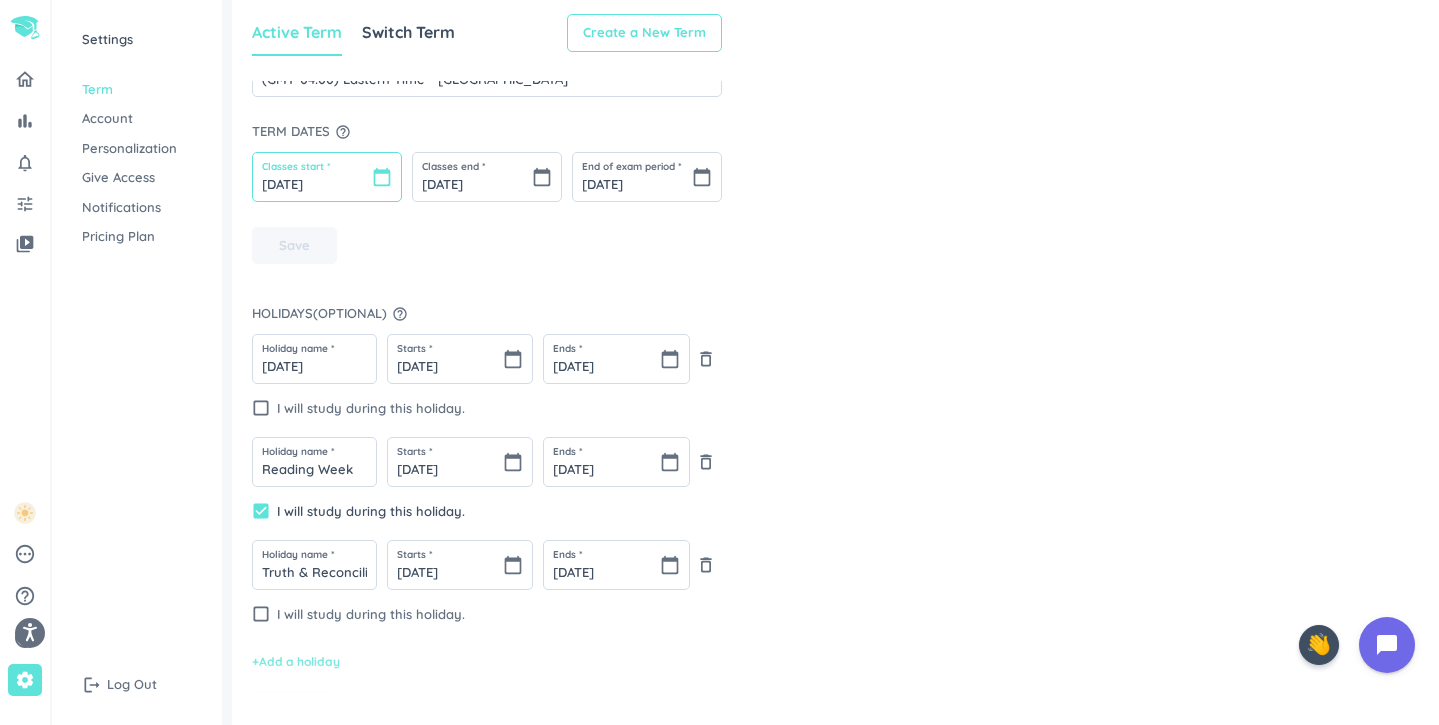 click on "[DATE]" at bounding box center (327, 177) 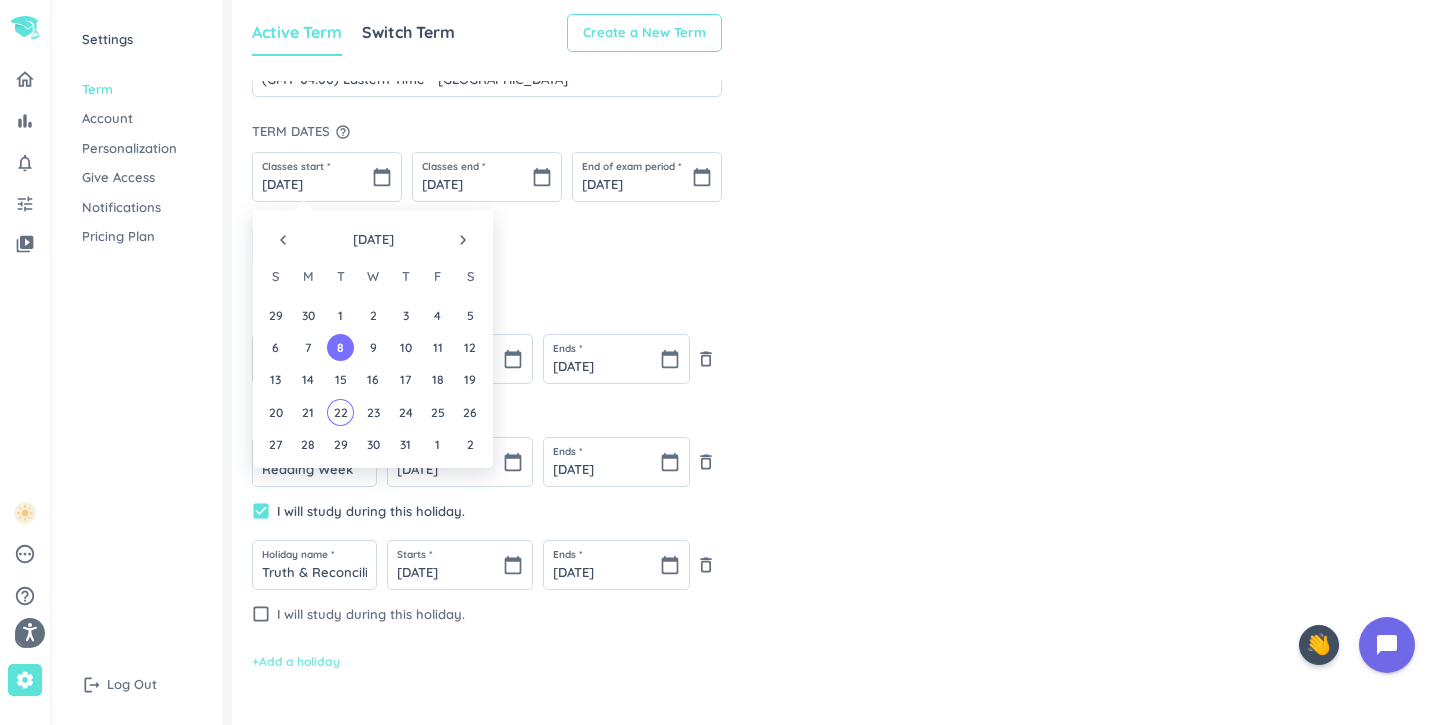 click on "navigate_before [DATE] navigate_next" at bounding box center (373, 235) 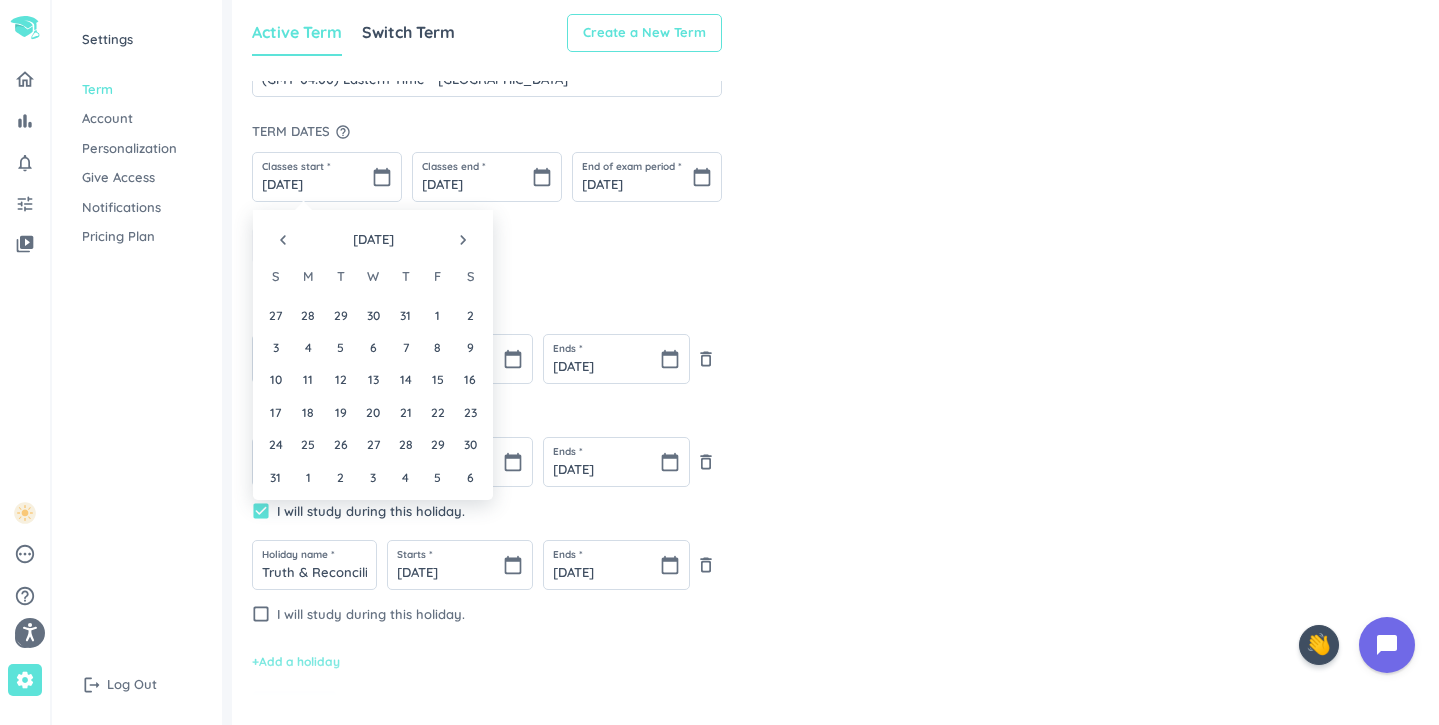 click on "navigate_next" at bounding box center (463, 240) 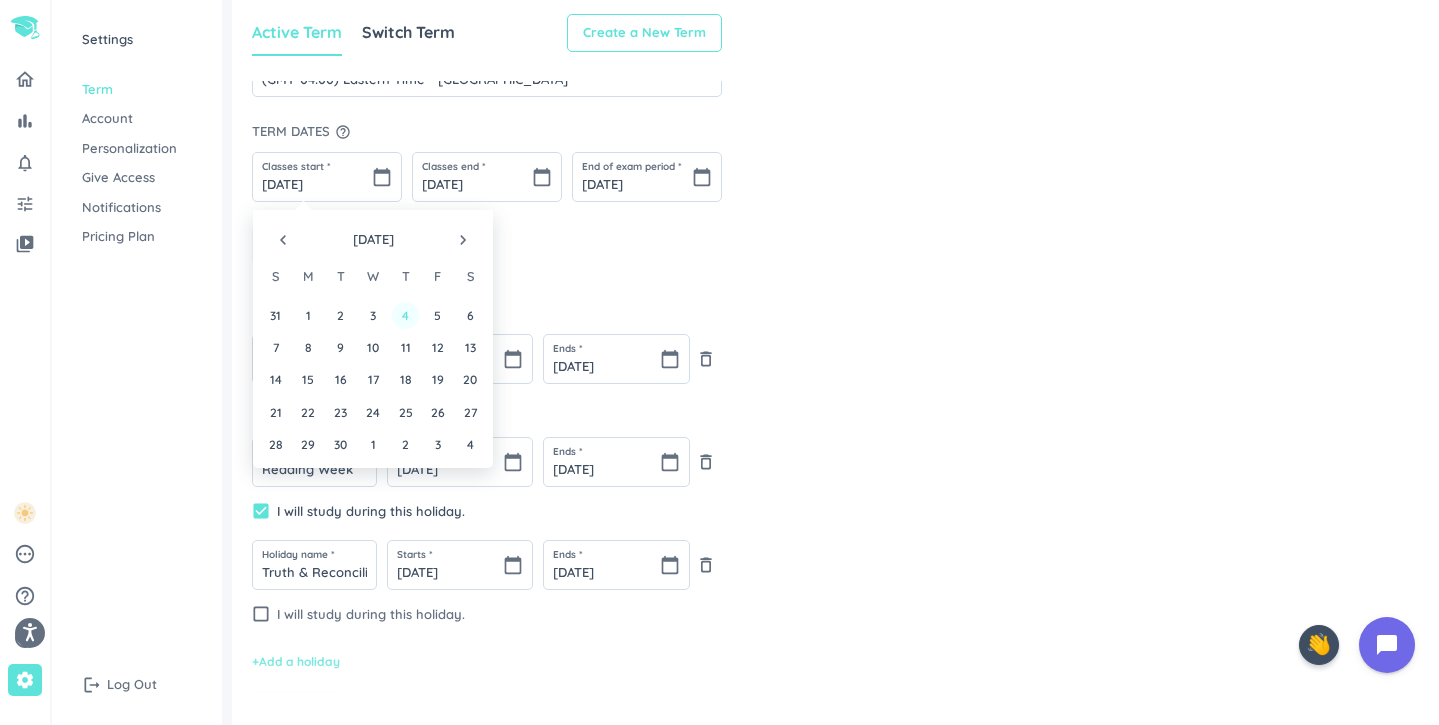 click on "4" at bounding box center [405, 315] 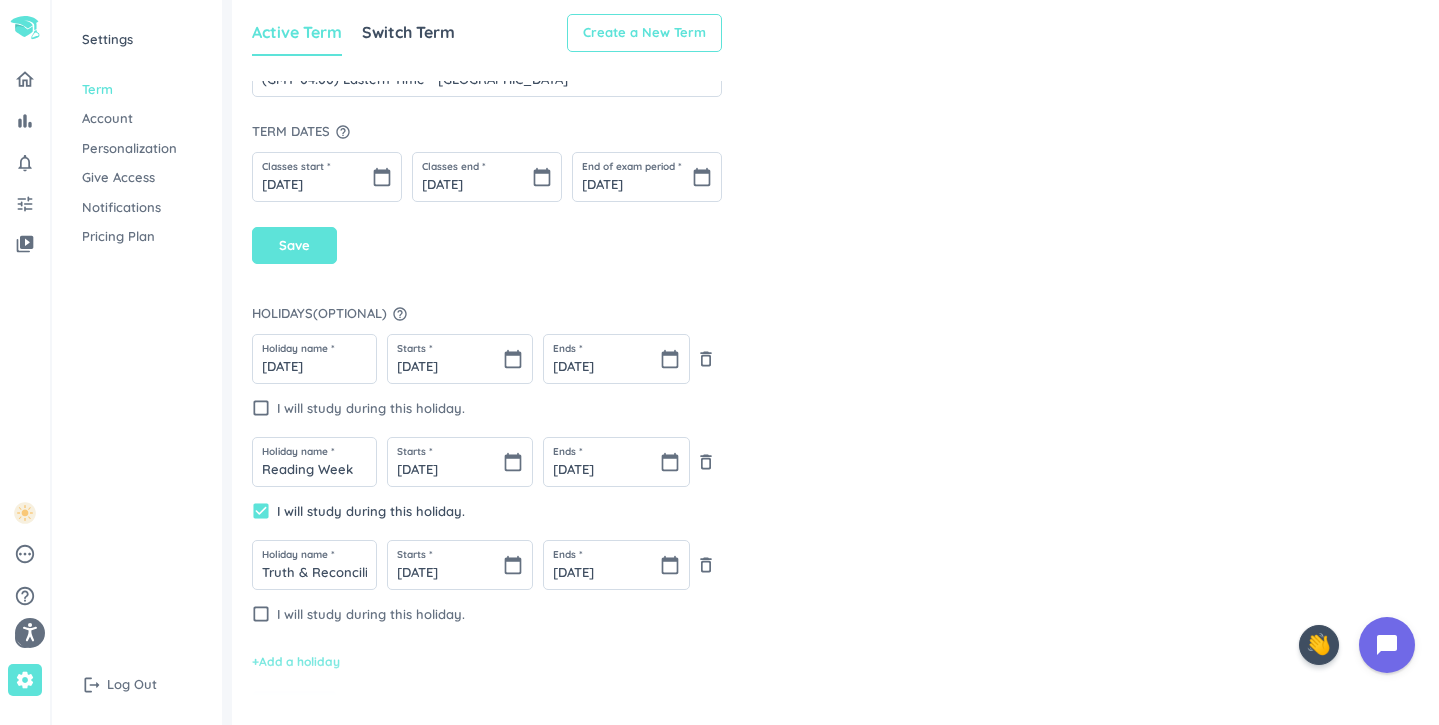 click on "Country * [GEOGRAPHIC_DATA] keyboard_arrow_down School’s time zone * (GMT-04:00) Eastern Time - [GEOGRAPHIC_DATA] keyboard_arrow_down Term dates help_outline Classes start * [DATE] calendar_today Classes end * [DATE] calendar_today End of exam period * [DATE] calendar_today Save" at bounding box center [487, 108] 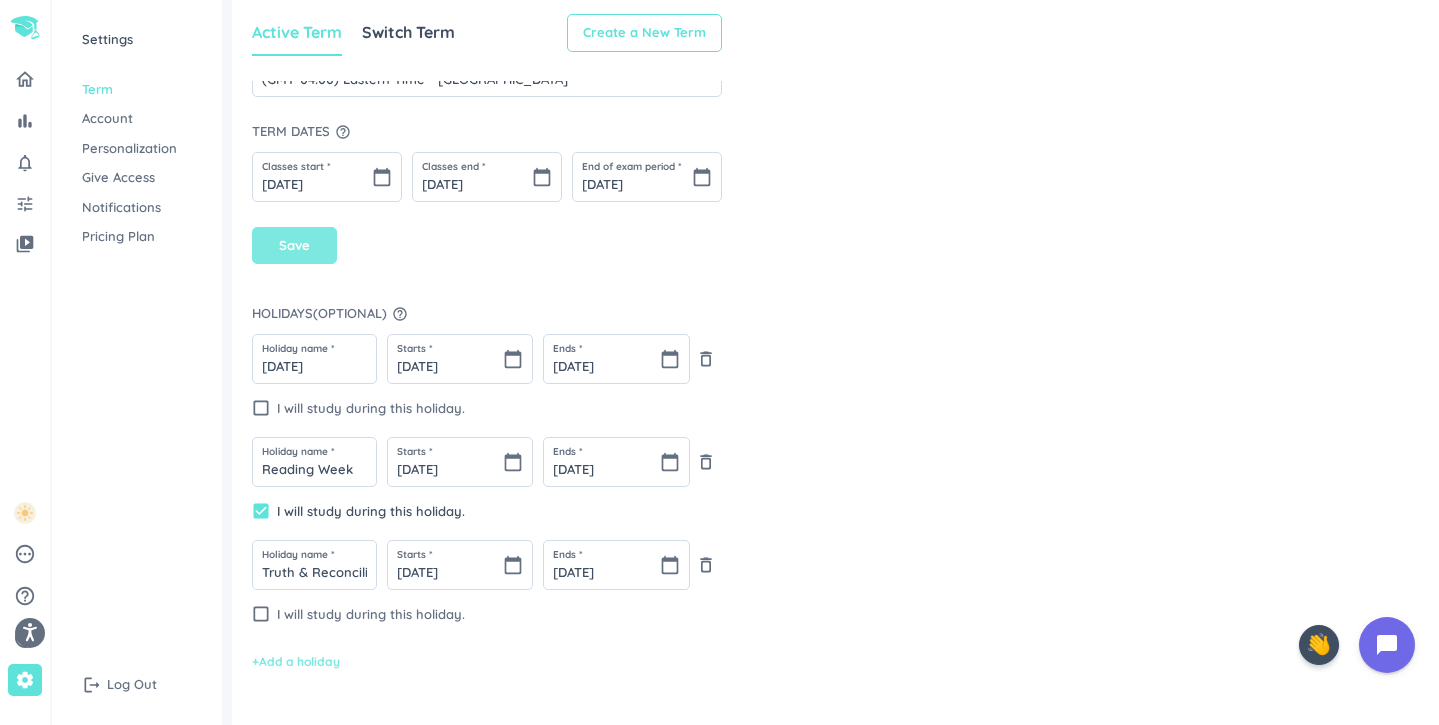 click on "Save" at bounding box center (294, 246) 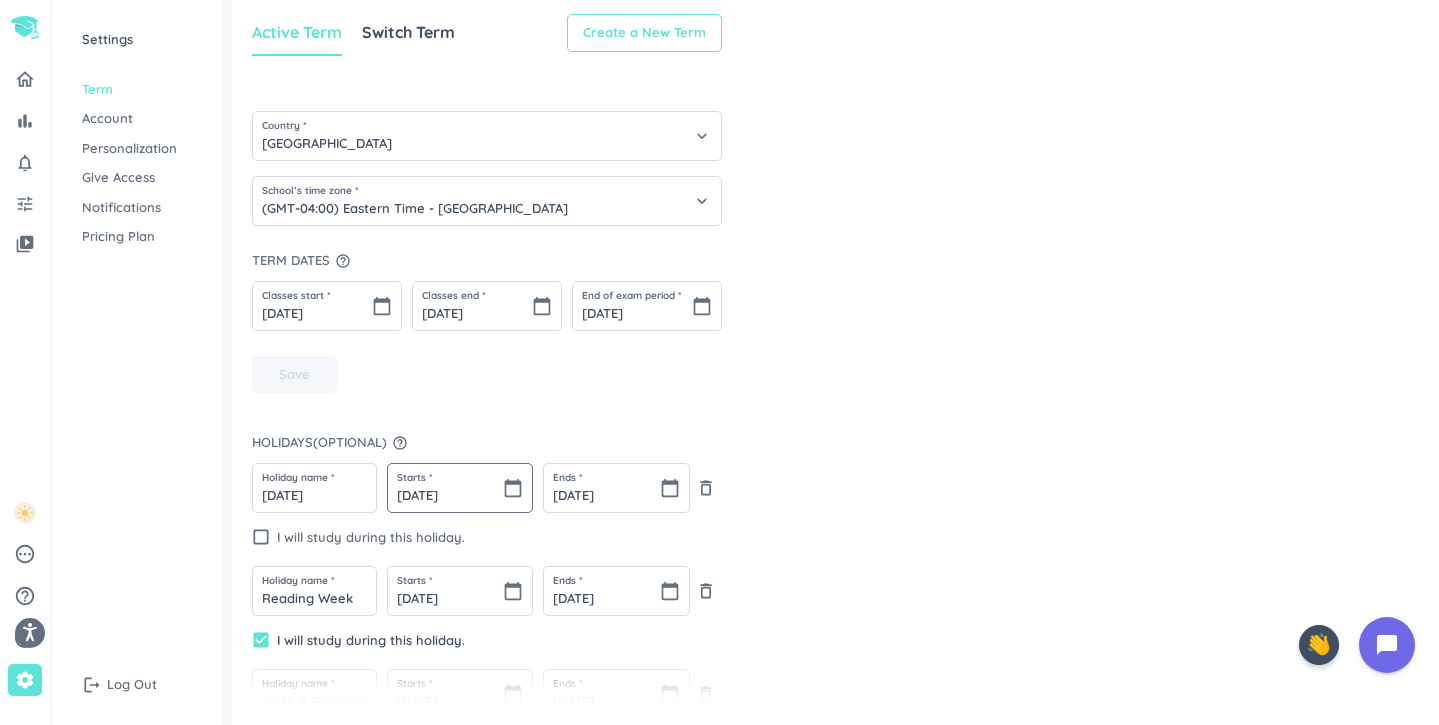 scroll, scrollTop: 0, scrollLeft: 0, axis: both 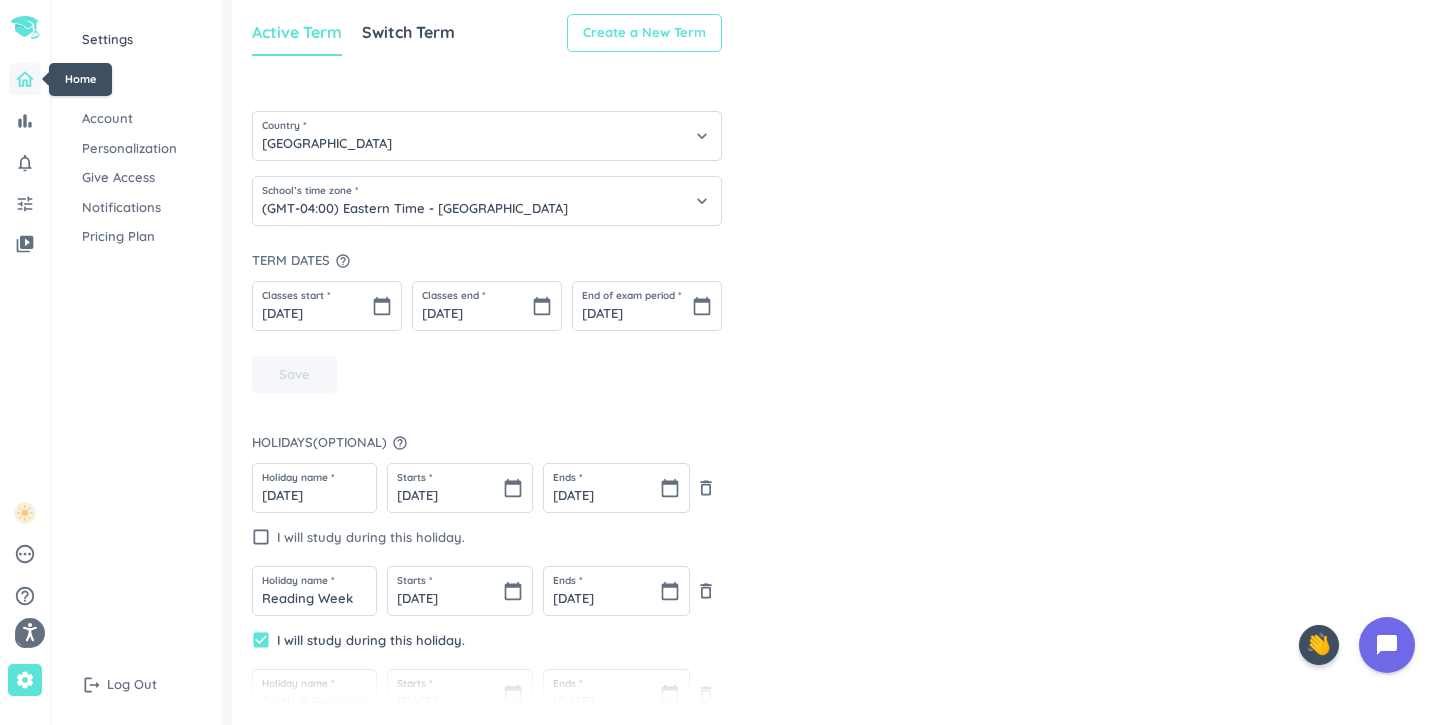 click 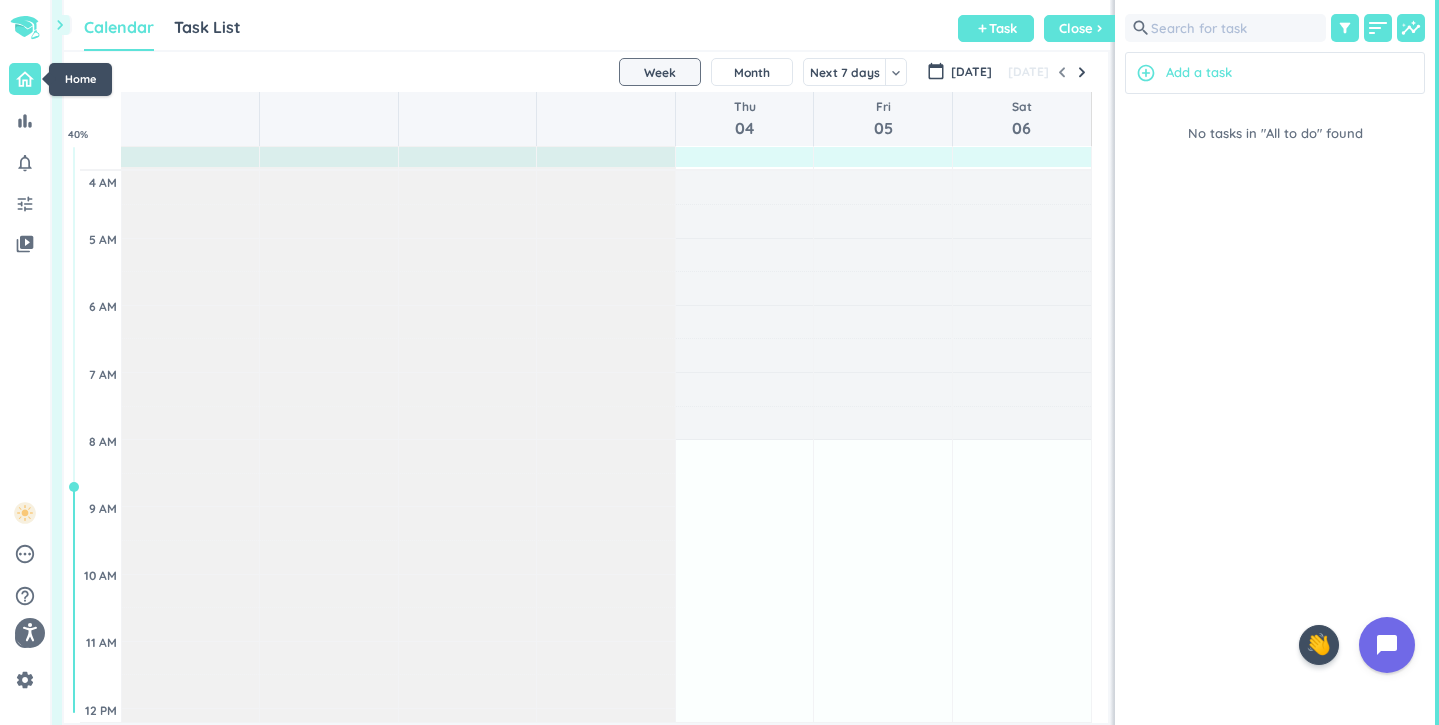 scroll, scrollTop: 50, scrollLeft: 1046, axis: both 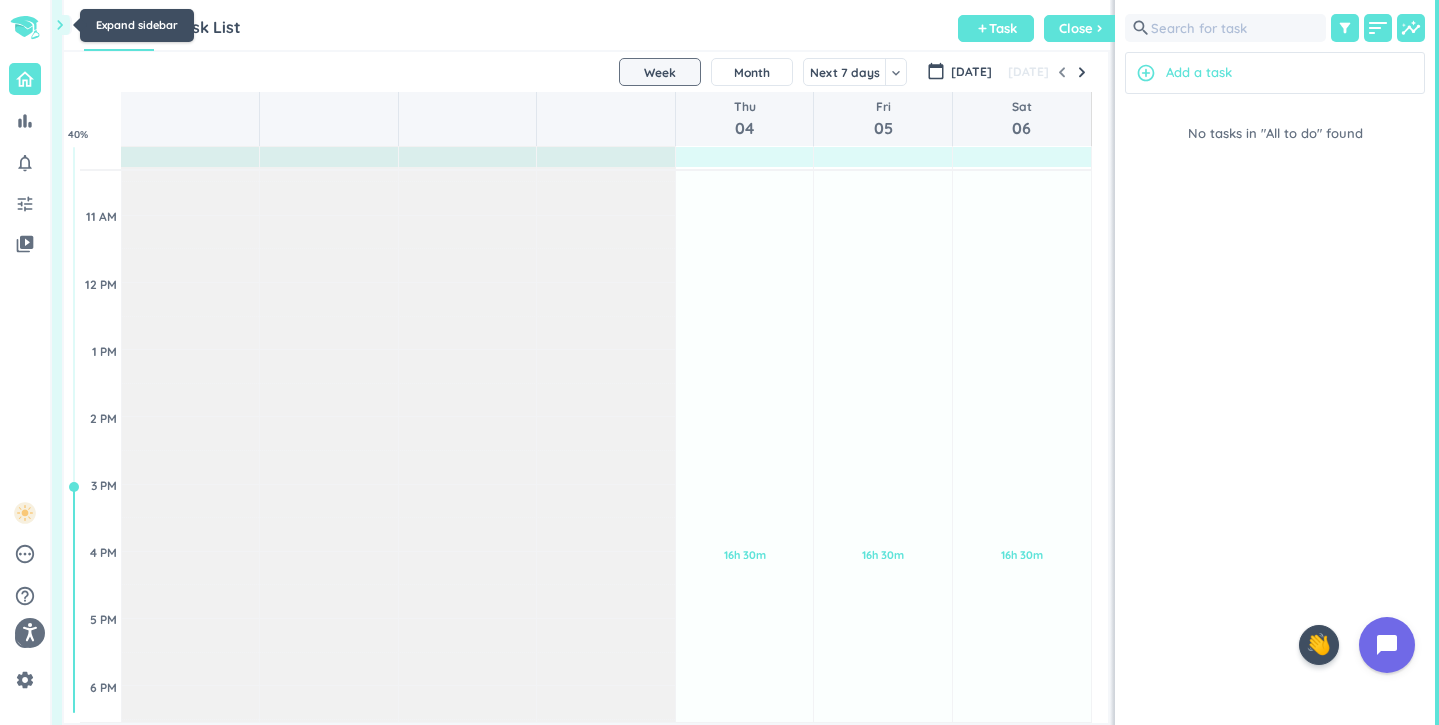 click on "chevron_right" at bounding box center (60, 25) 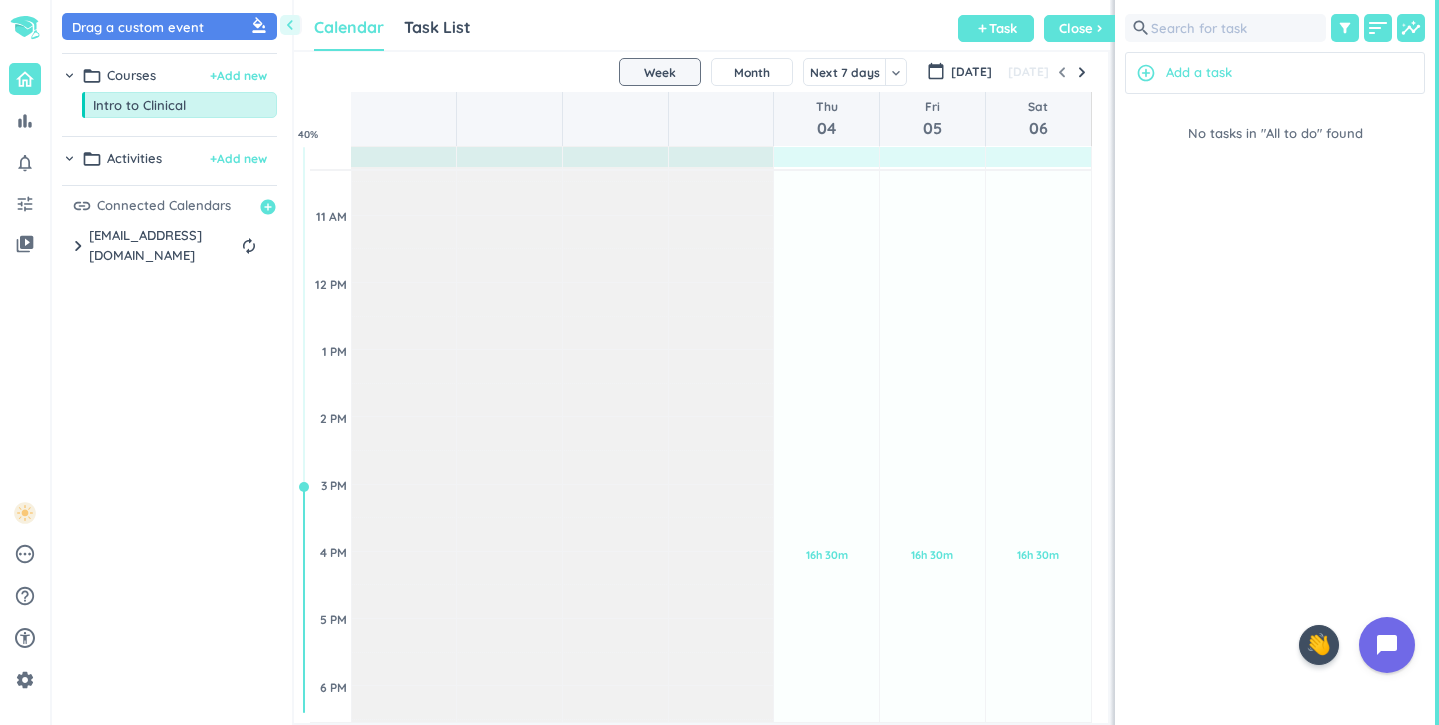 scroll, scrollTop: 671, scrollLeft: 814, axis: both 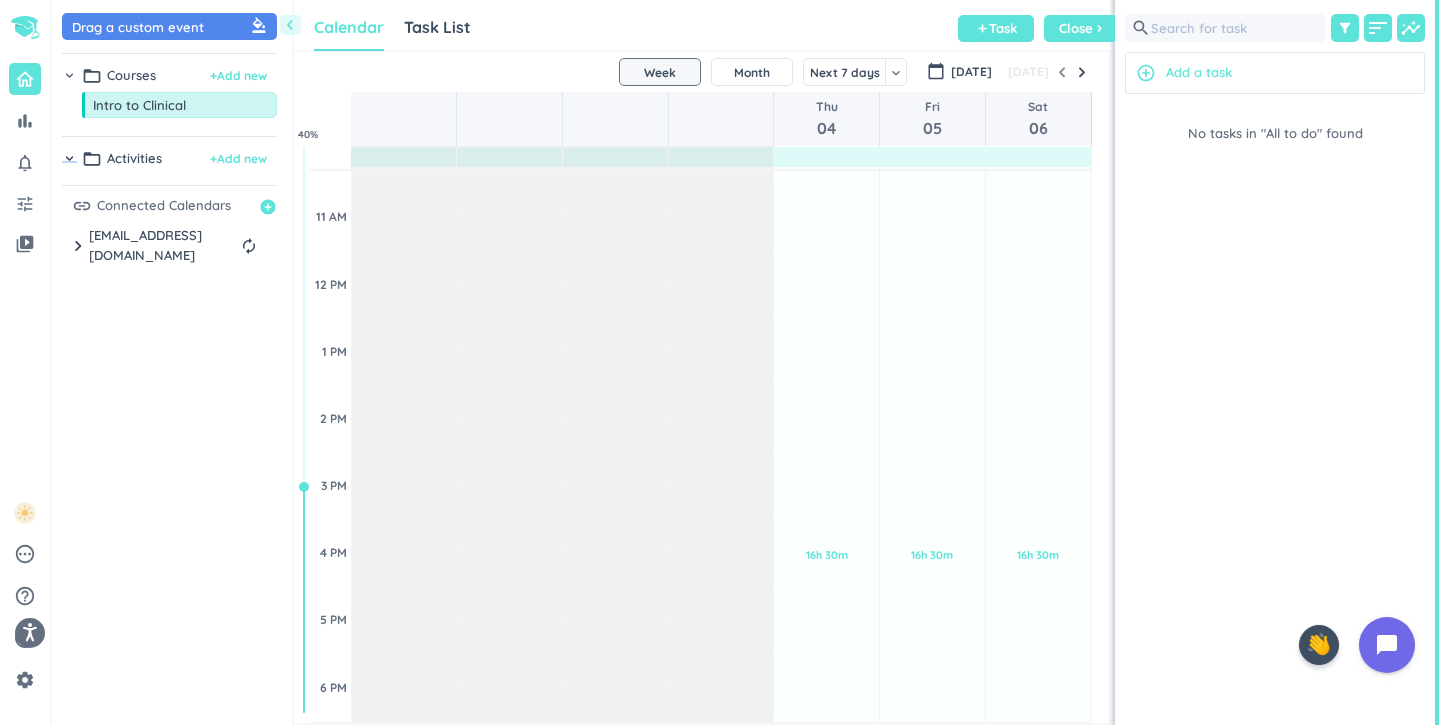 click on "chevron_right" at bounding box center (69, 158) 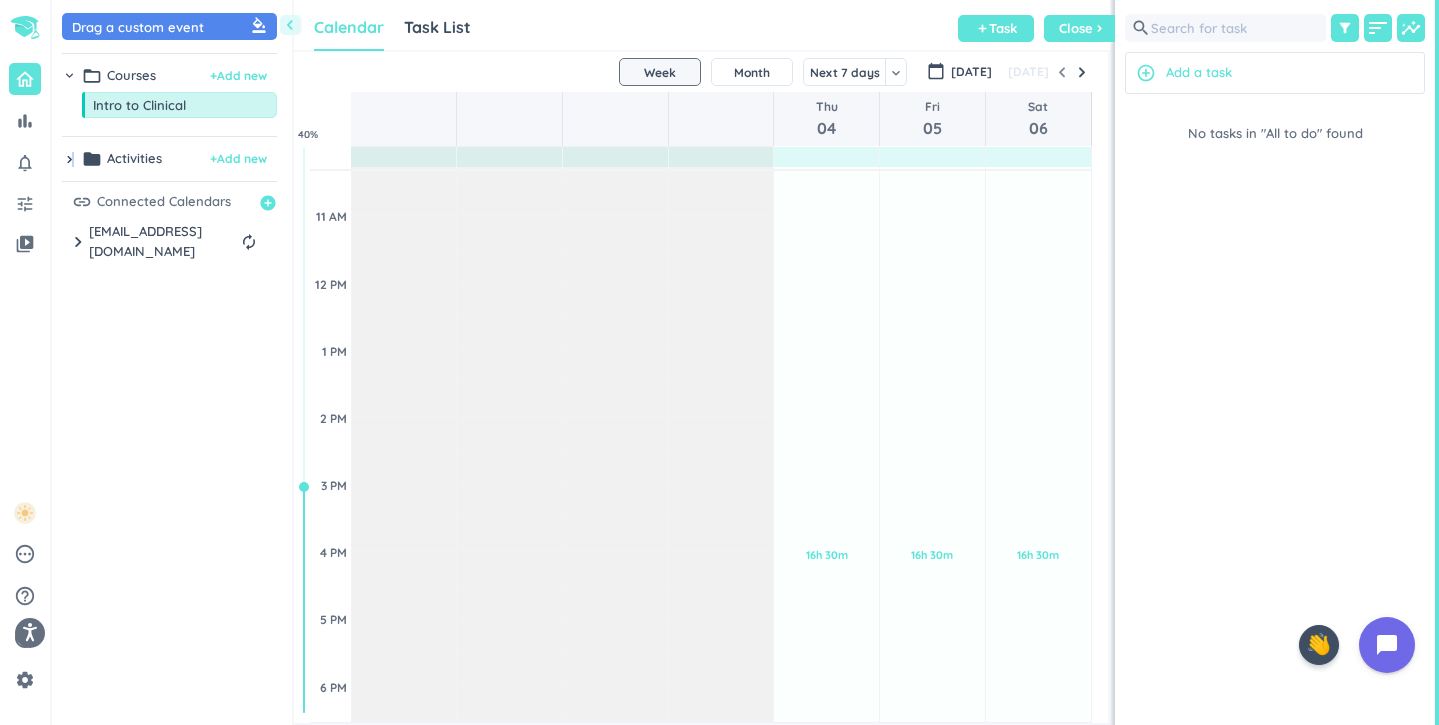 click on "chevron_right" at bounding box center (69, 159) 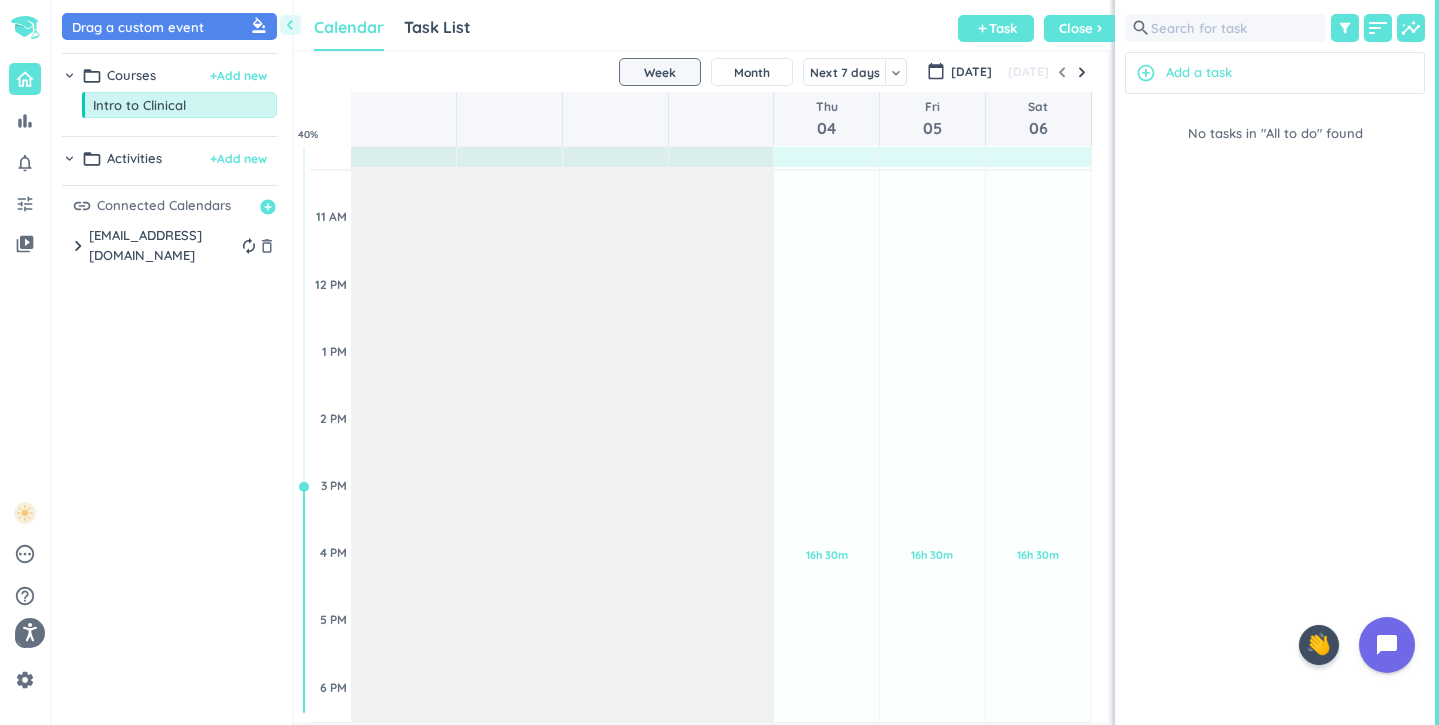 click on "chevron_right" at bounding box center [78, 246] 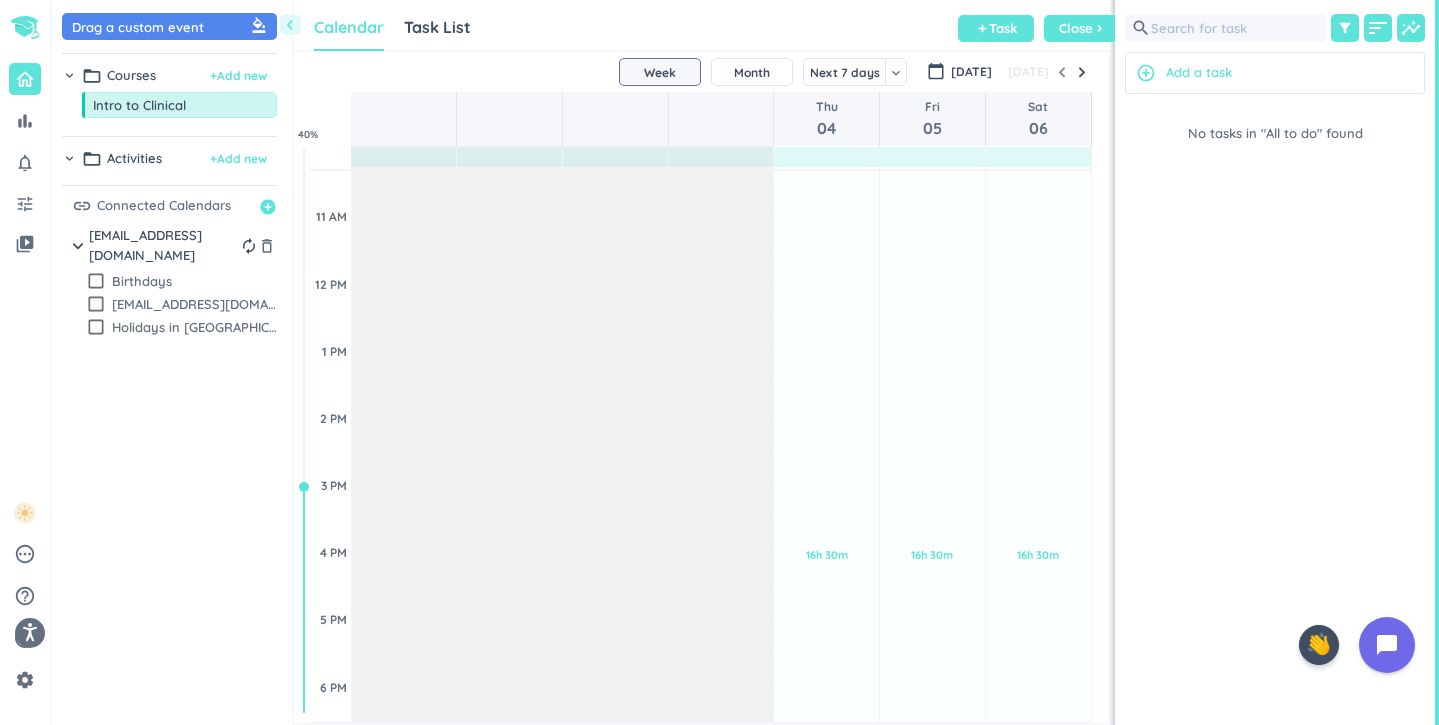 click on "chevron_right" at bounding box center [78, 246] 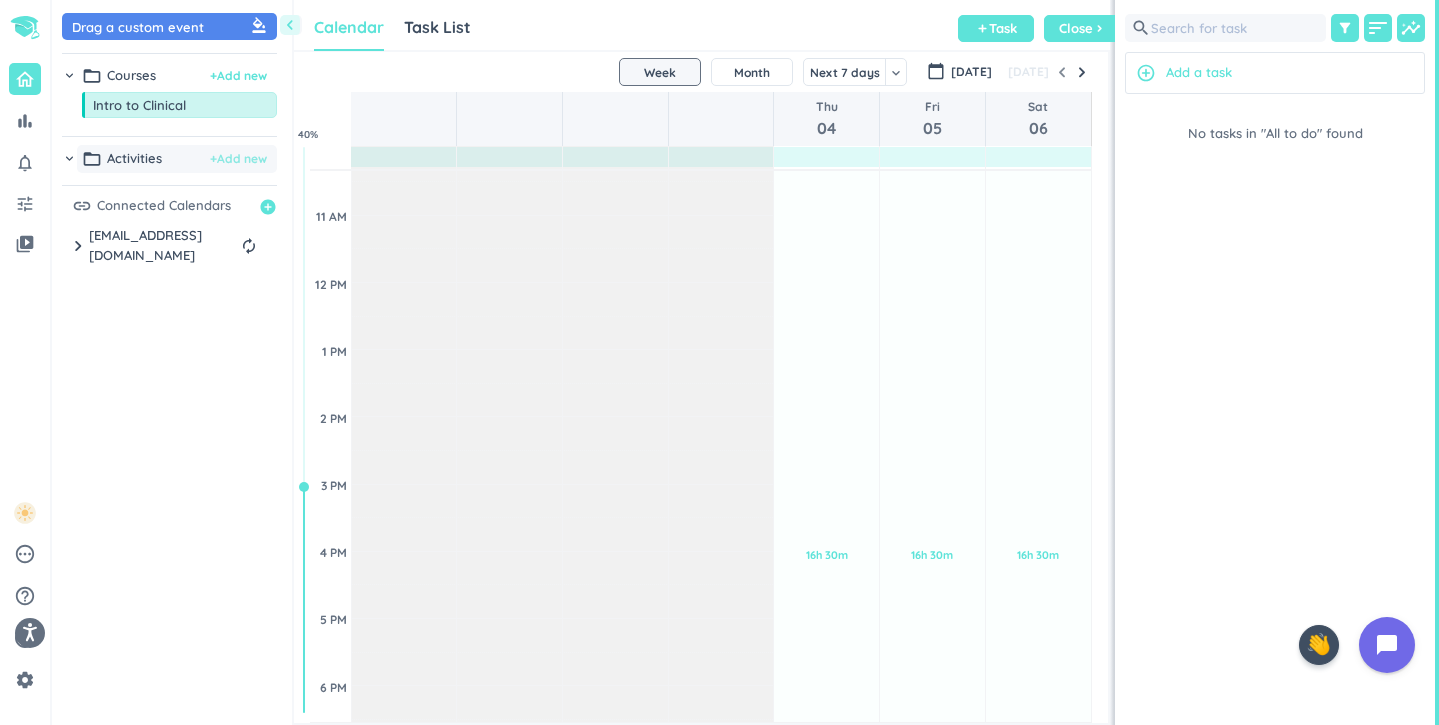 click on "+  Add new" at bounding box center (238, 159) 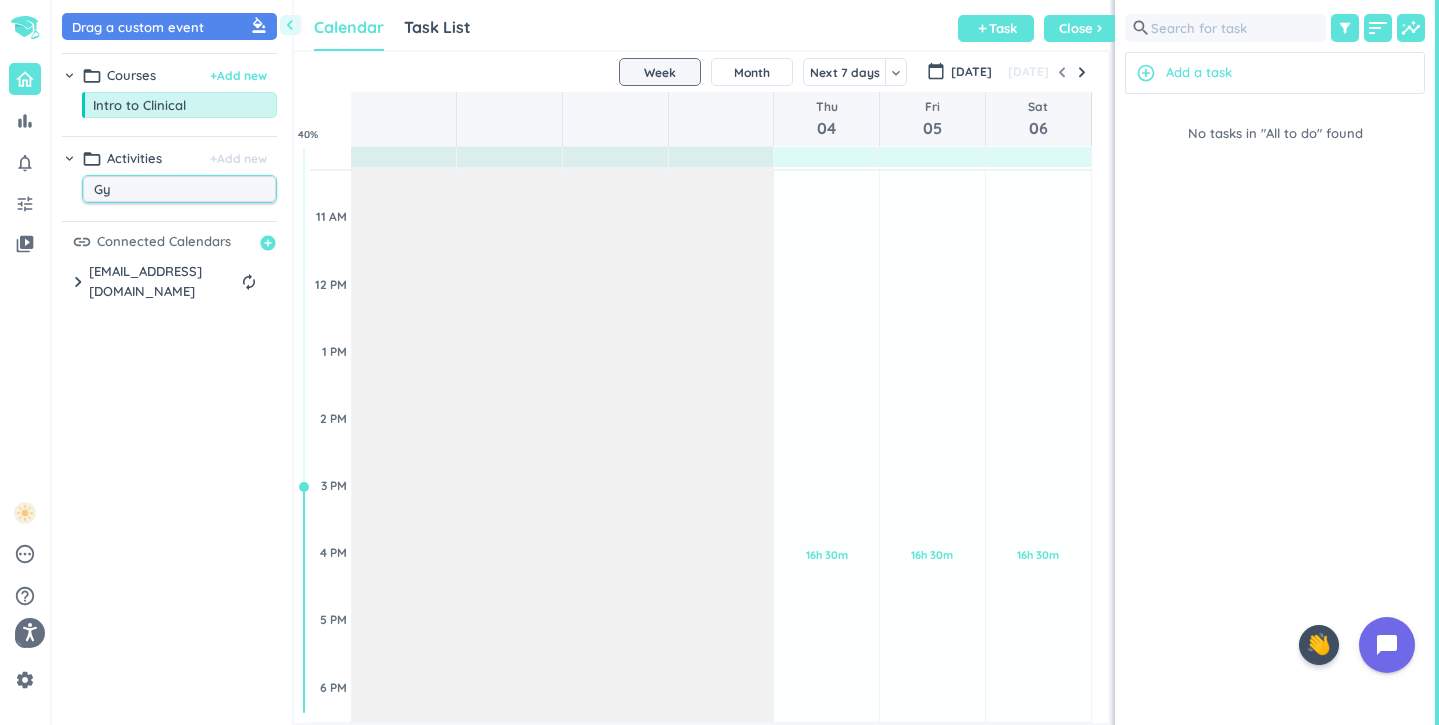 type on "Gym" 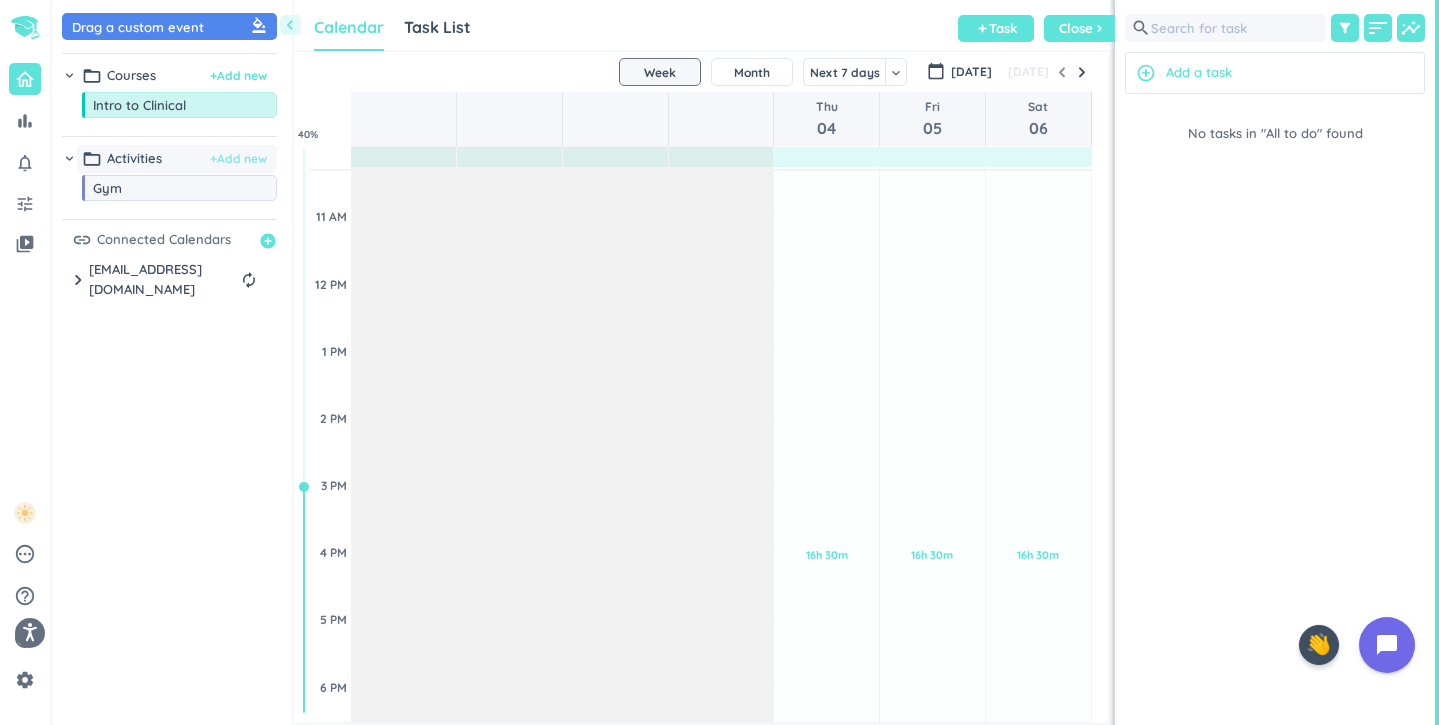 click on "+  Add new" at bounding box center (238, 159) 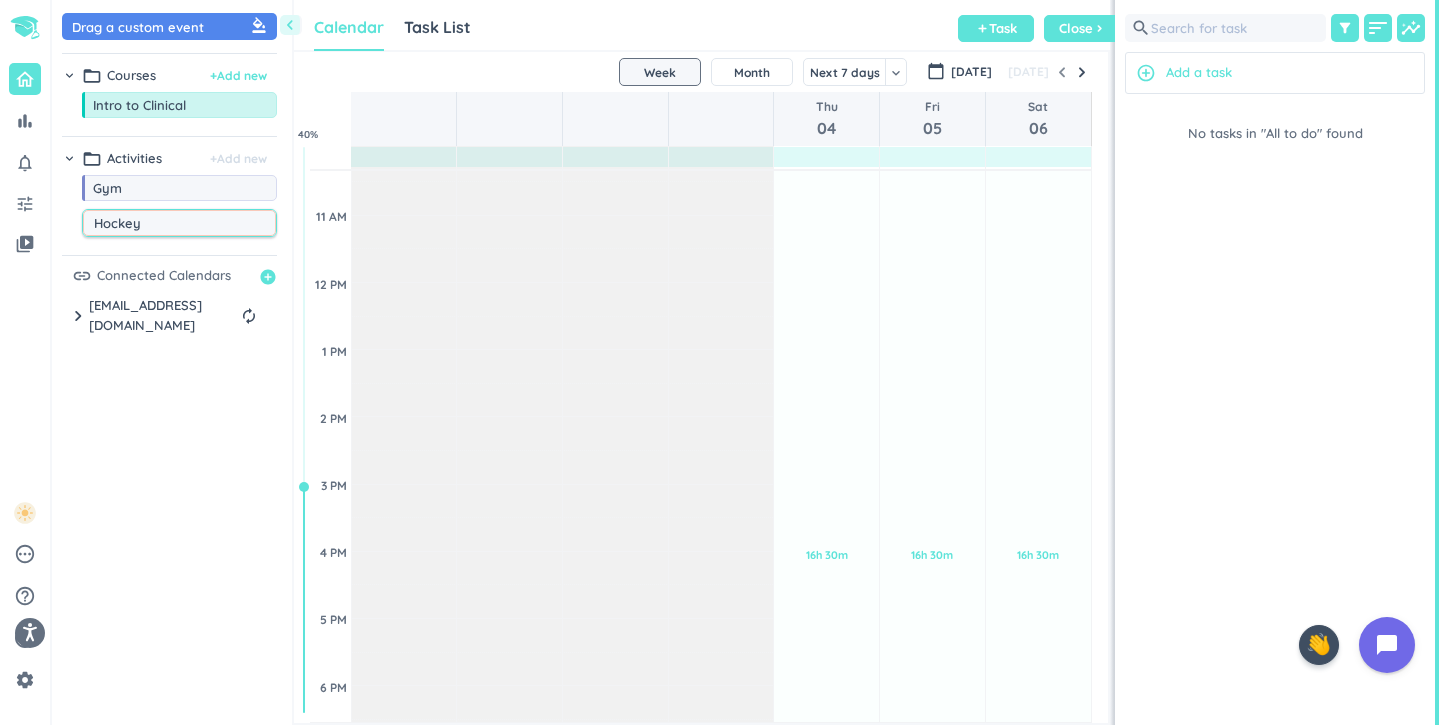 type on "Hockey" 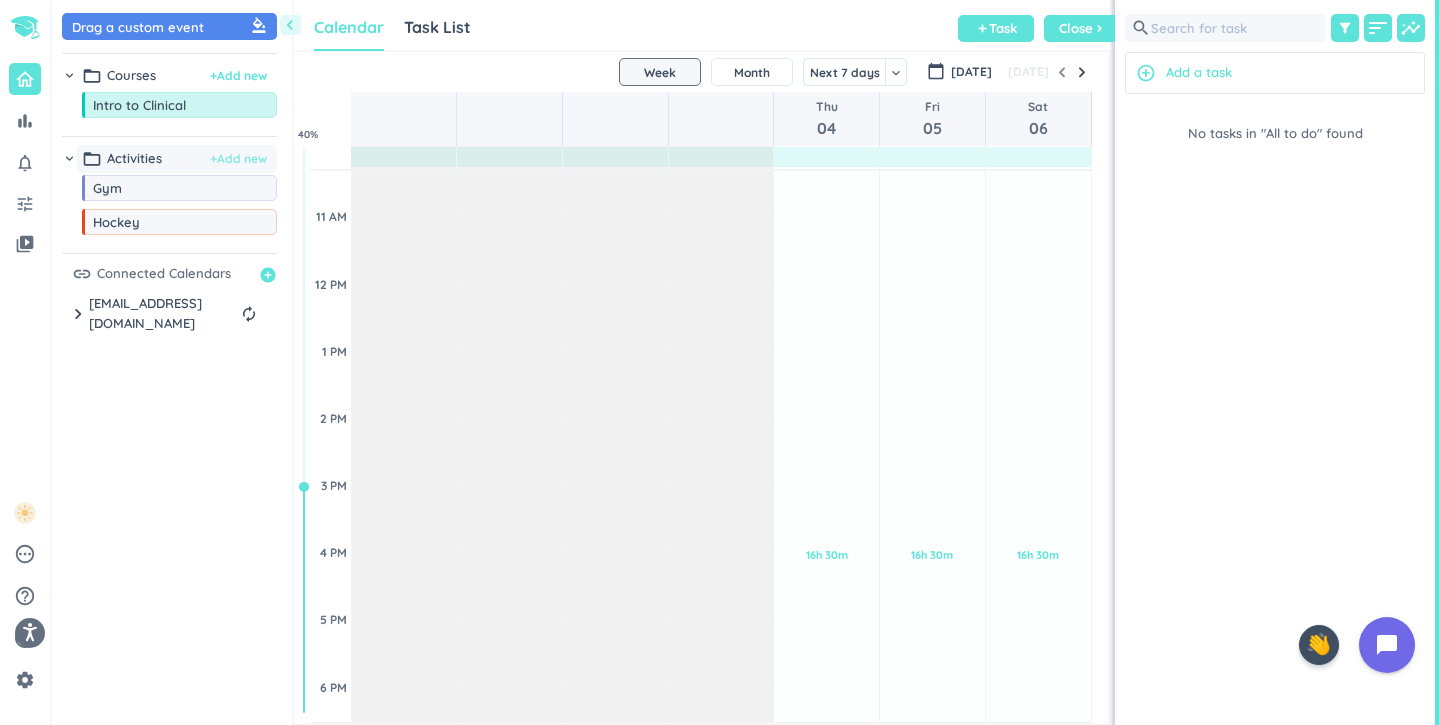 click on "+  Add new" at bounding box center [238, 159] 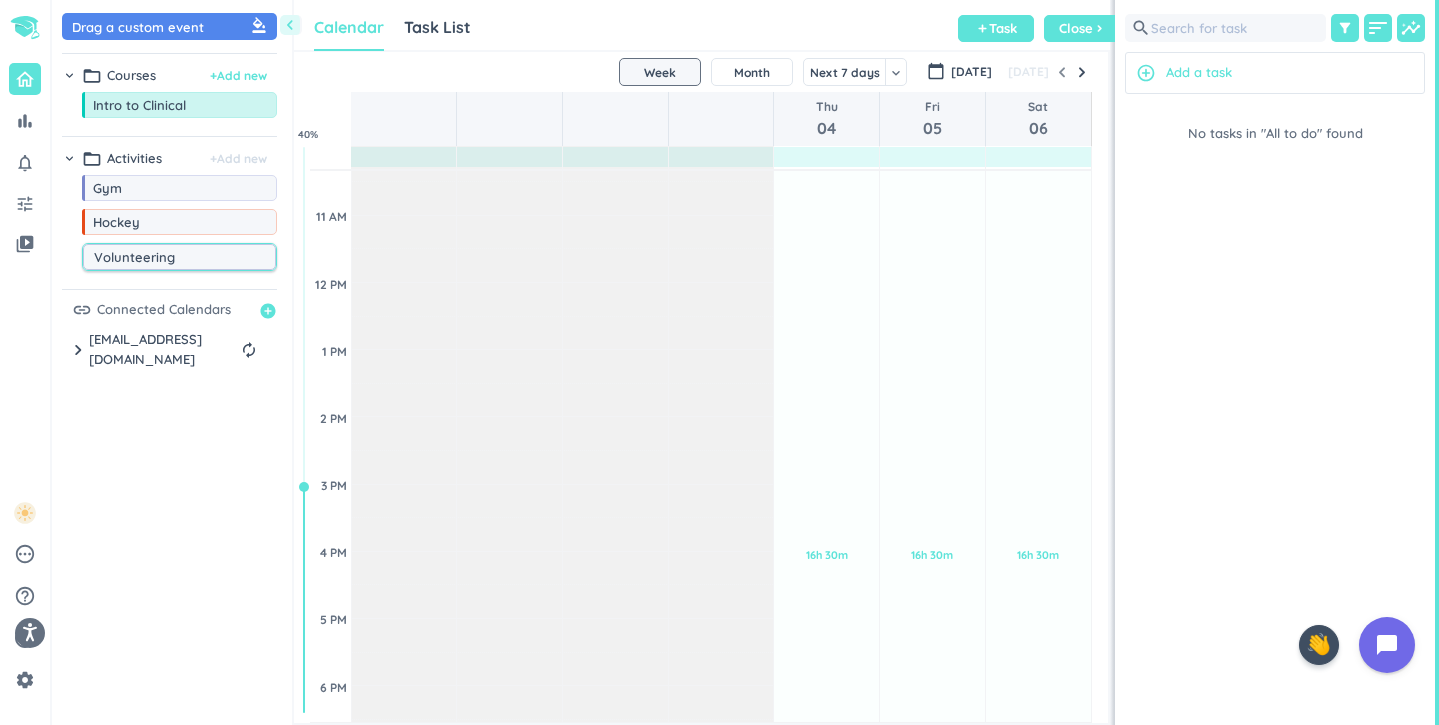 type on "Volunteering" 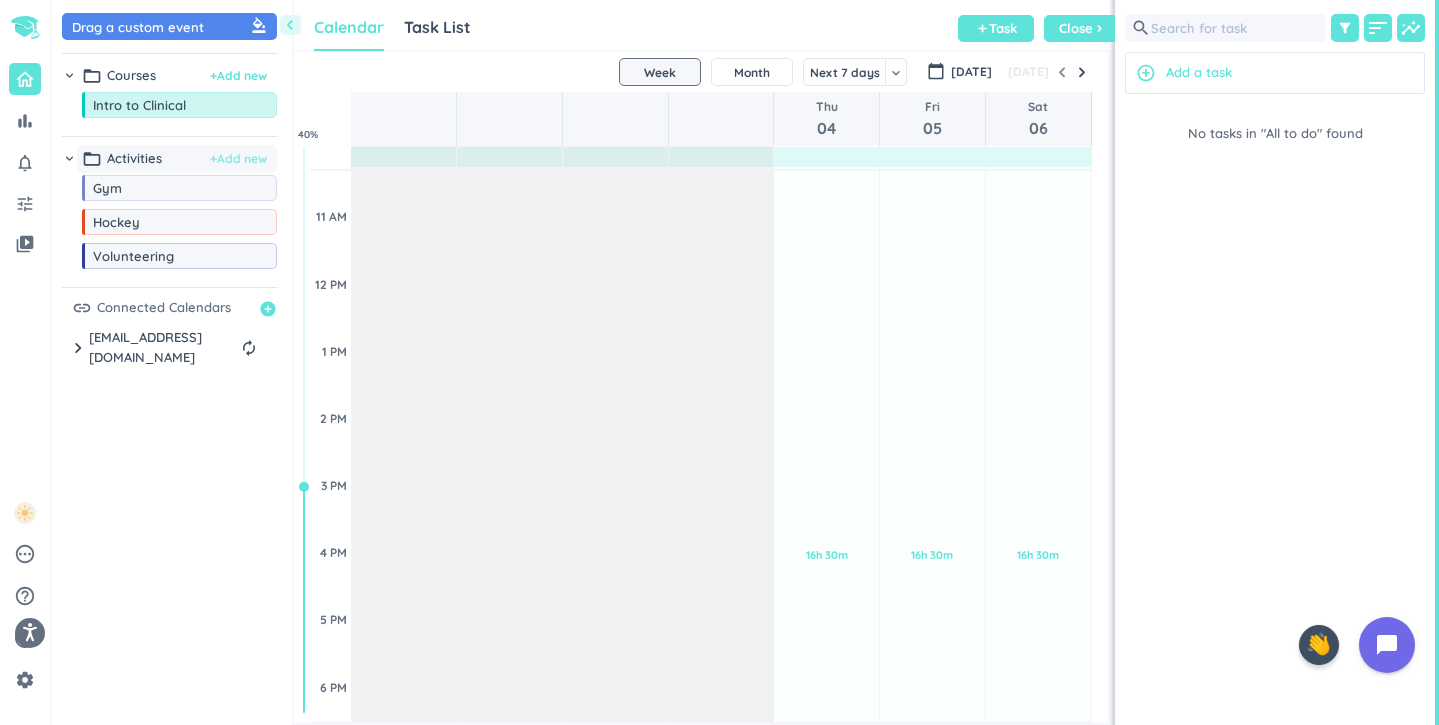 click on "+  Add new" at bounding box center (238, 159) 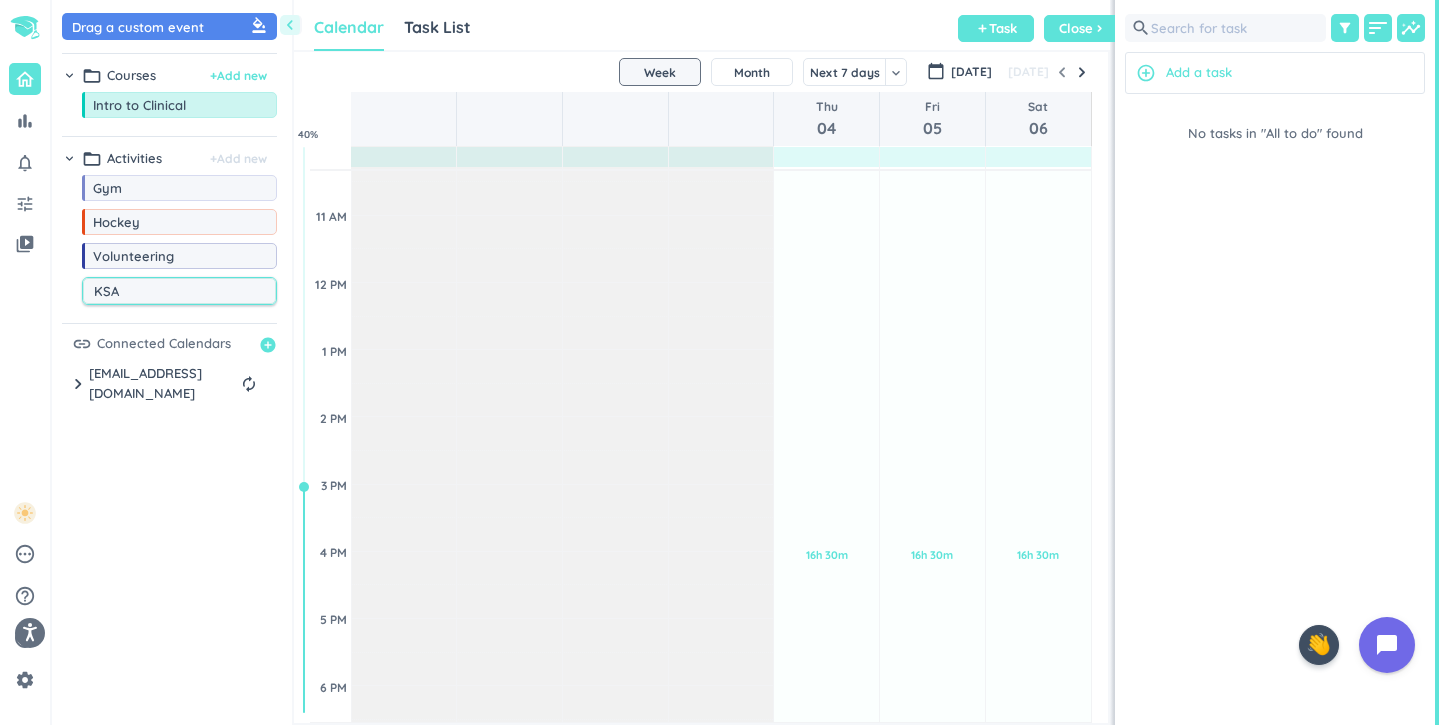 type on "KSA" 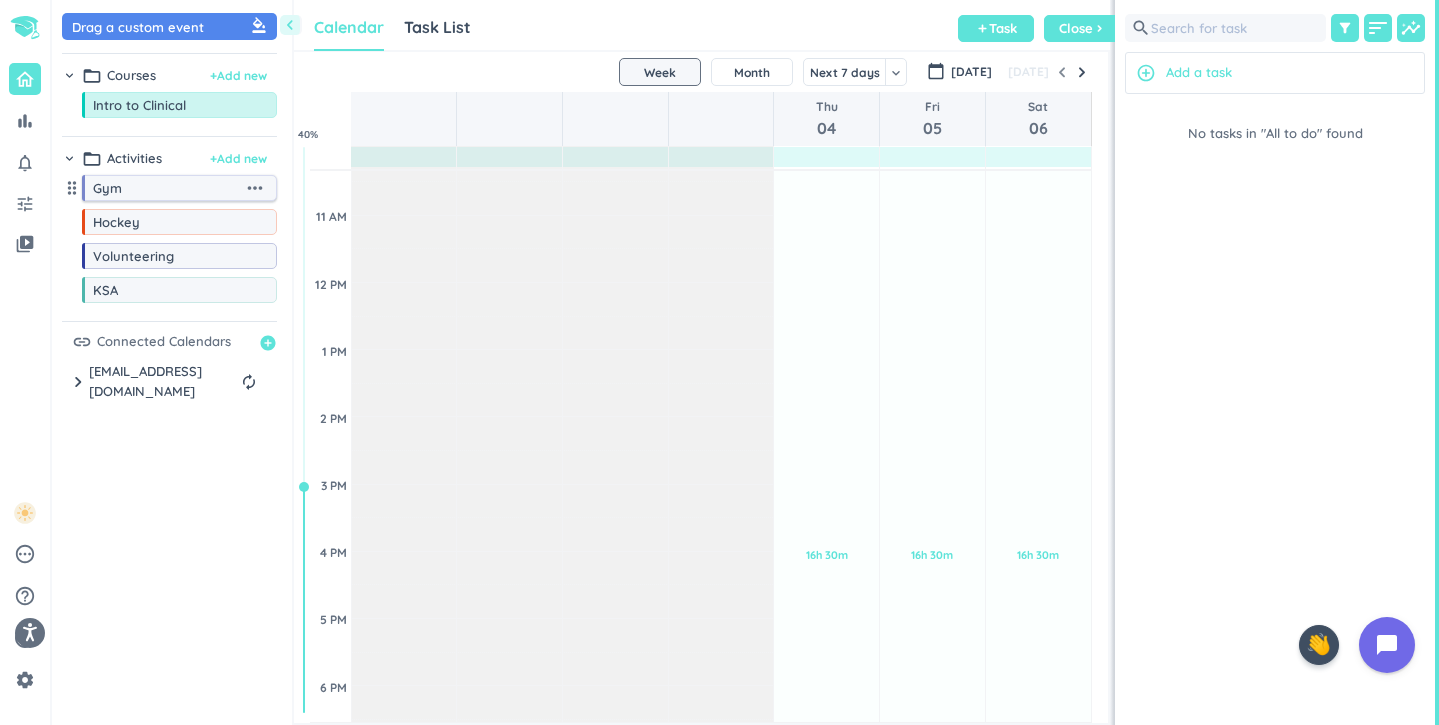 click on "more_horiz" at bounding box center (255, 188) 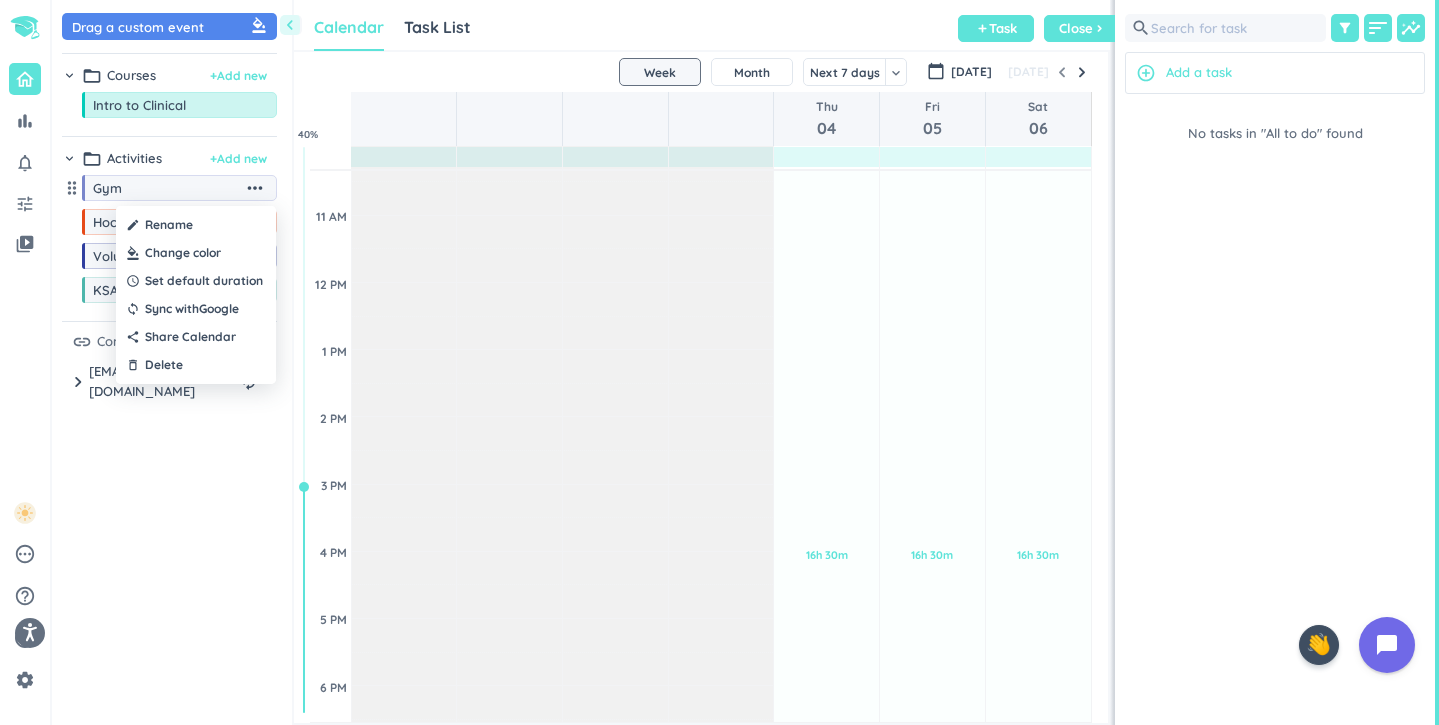click at bounding box center [196, 253] 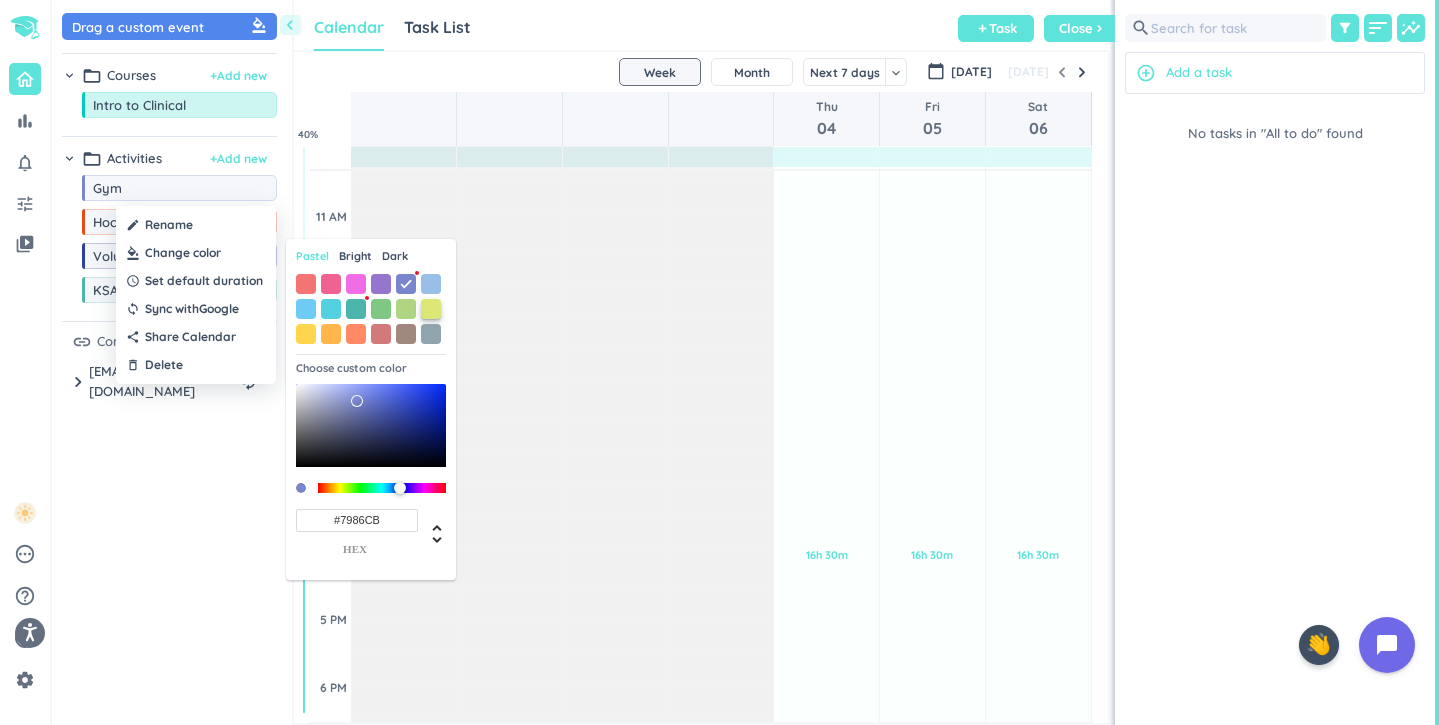 click at bounding box center (431, 309) 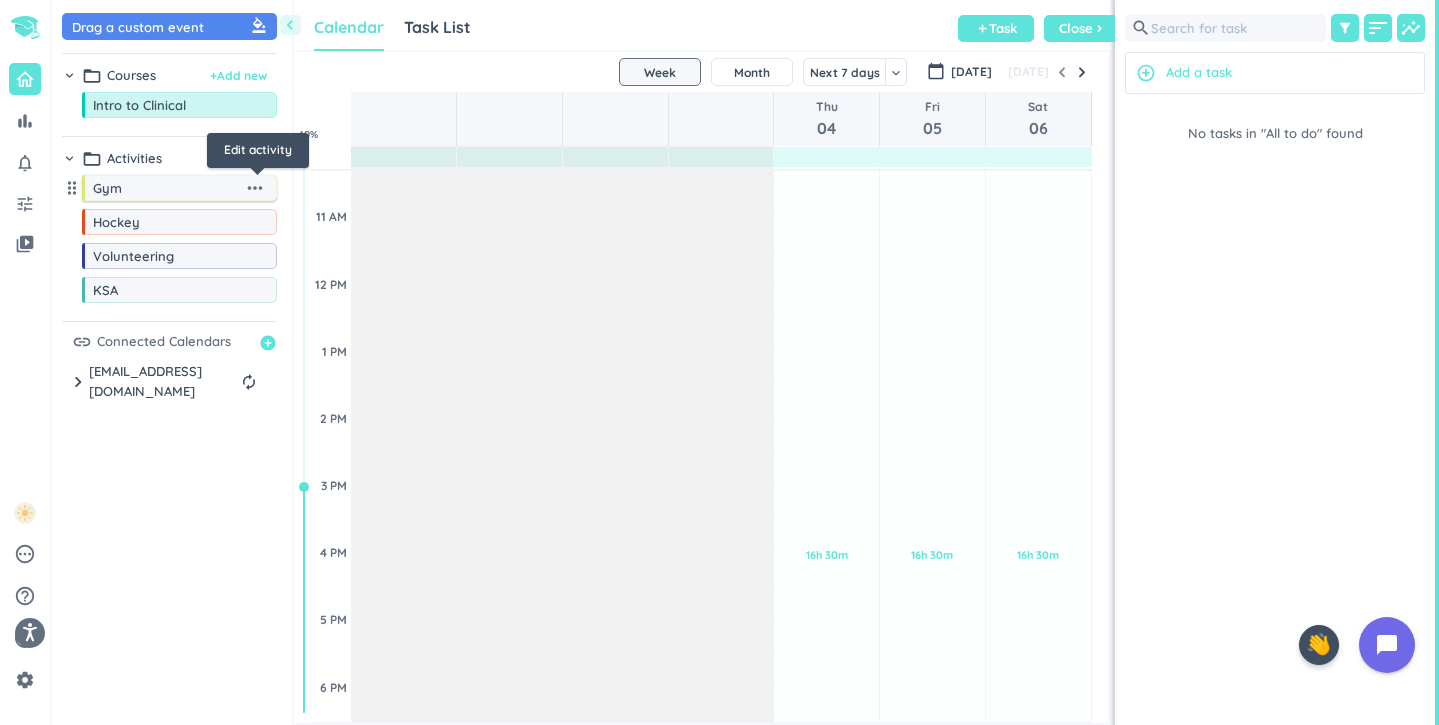 click on "more_horiz" at bounding box center [255, 188] 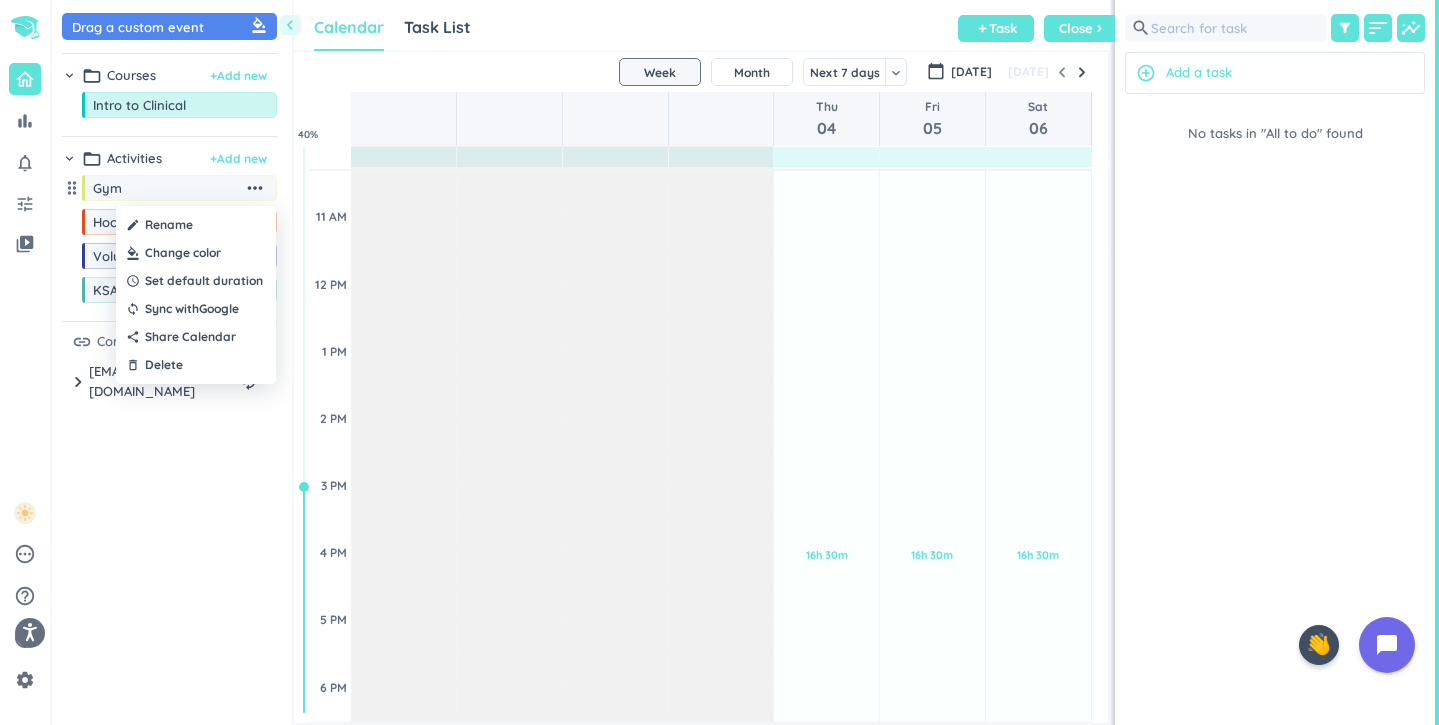 click at bounding box center (196, 253) 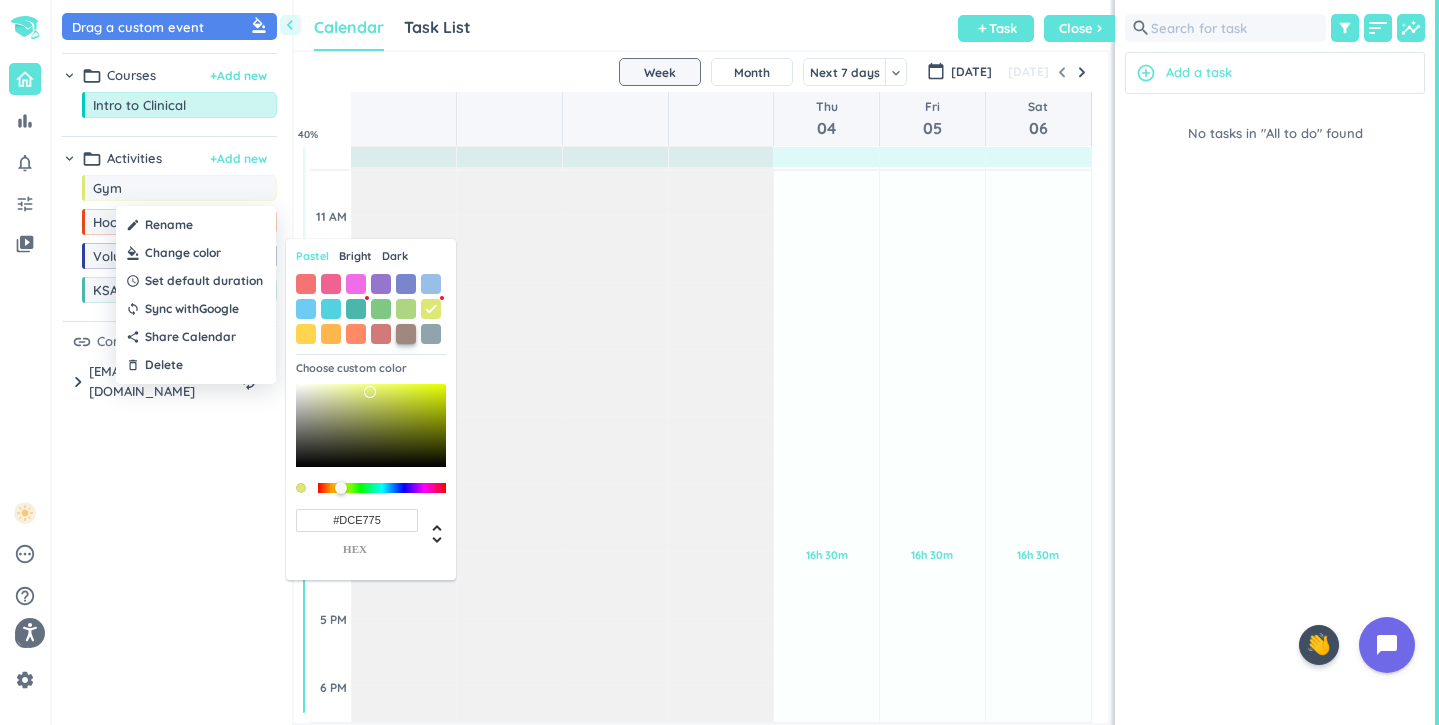 click at bounding box center (406, 334) 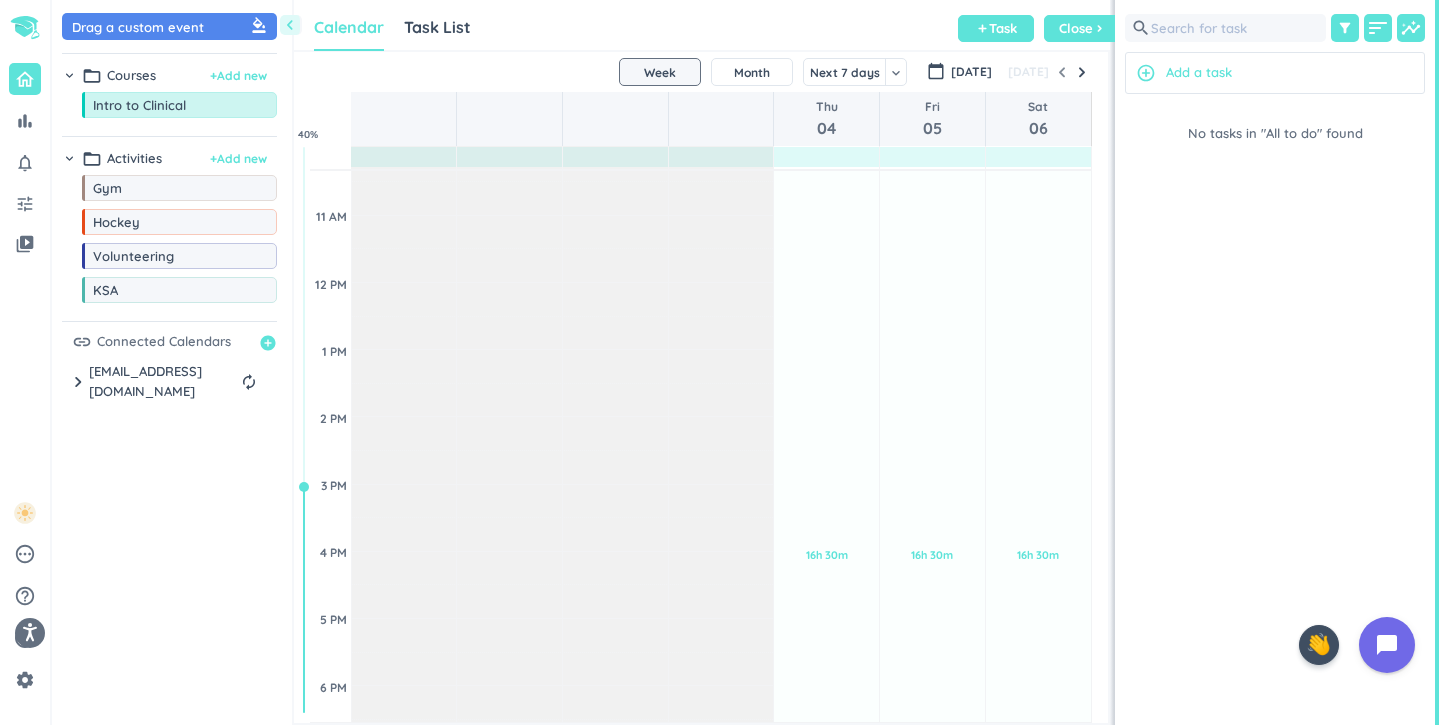 click on "Drag a custom event format_color_fill chevron_right folder_open Courses   +  Add new drag_indicator Intro to Clinical more_horiz chevron_right folder_open Activities   +  Add new drag_indicator Gym more_horiz drag_indicator Hockey more_horiz drag_indicator Volunteering more_horiz drag_indicator KSA more_horiz link Connected Calendars add_circle chevron_right [EMAIL_ADDRESS][DOMAIN_NAME] autorenew delete_outline check_box_outline_blank Birthdays check_box_outline_blank [EMAIL_ADDRESS][DOMAIN_NAME] check_box_outline_blank Holidays in [GEOGRAPHIC_DATA]" at bounding box center (172, 367) 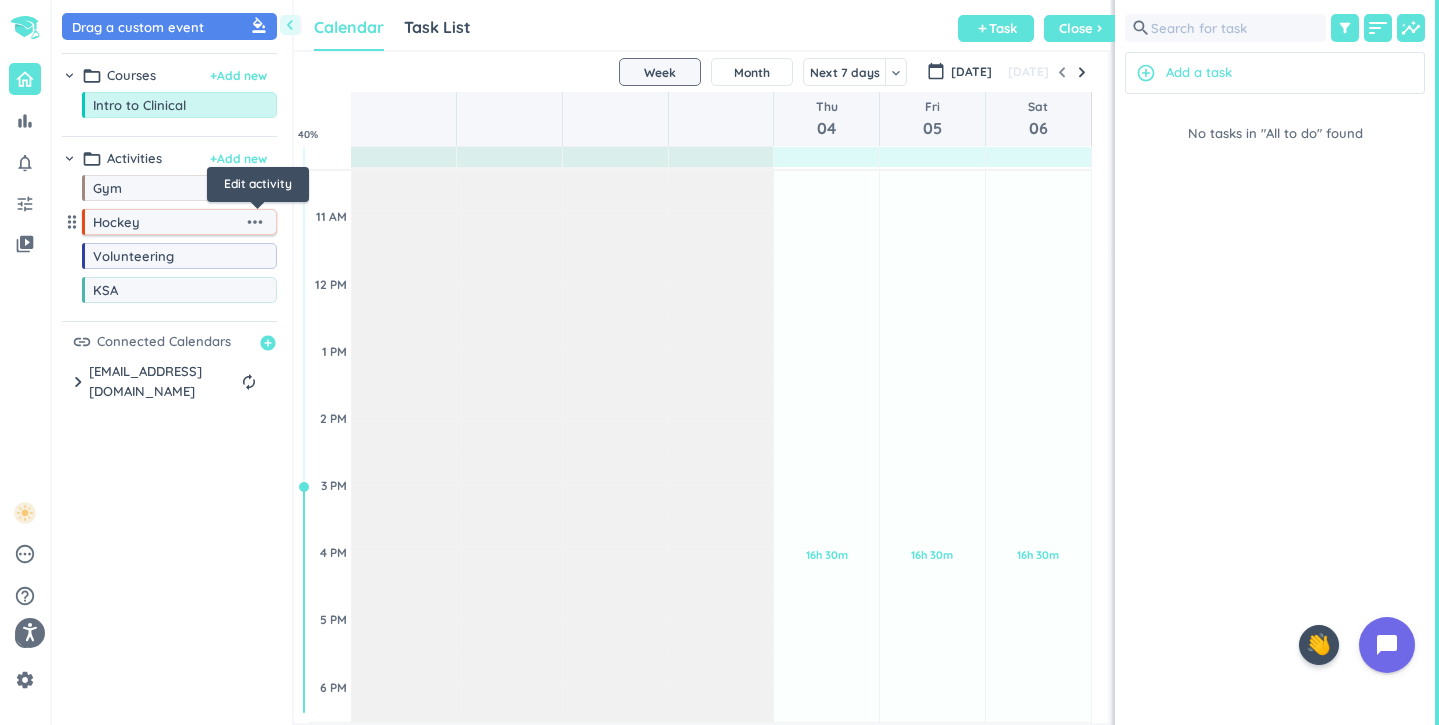 click on "more_horiz" at bounding box center [255, 222] 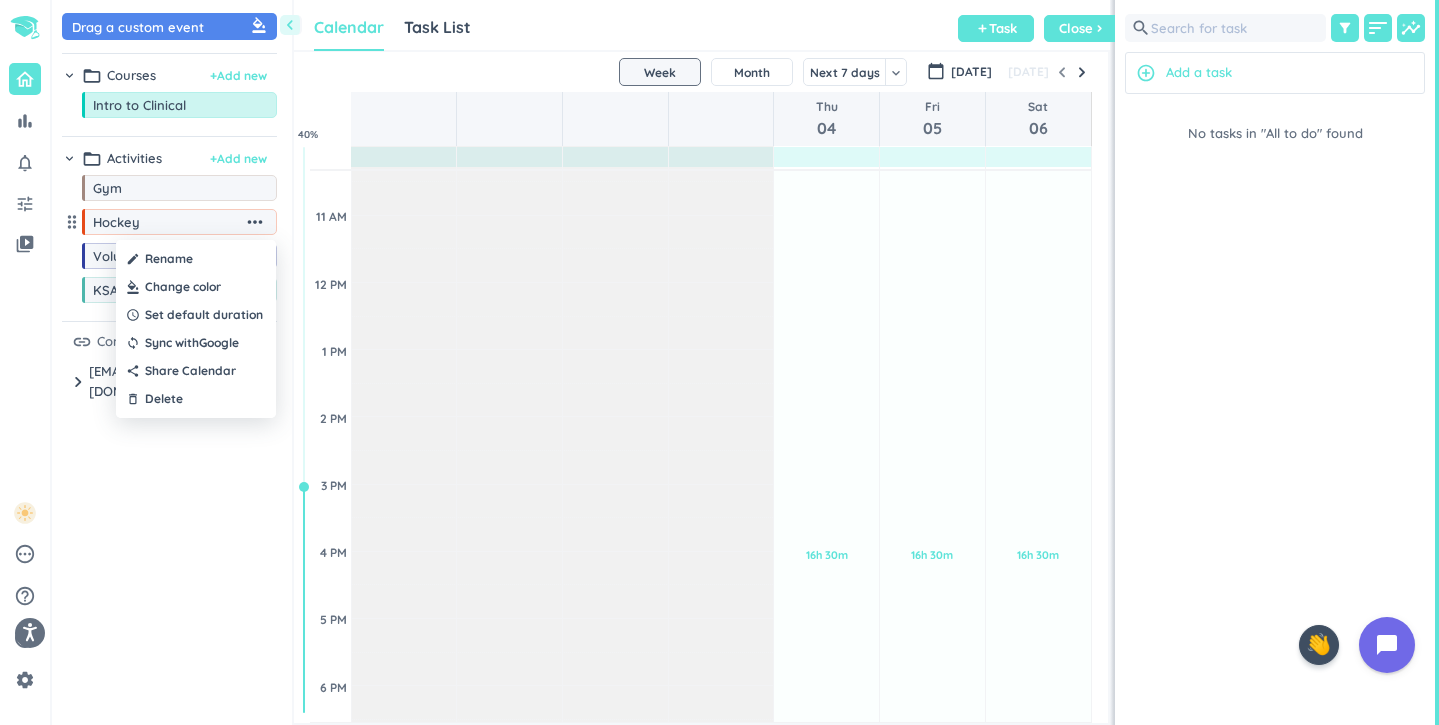 click at bounding box center (196, 287) 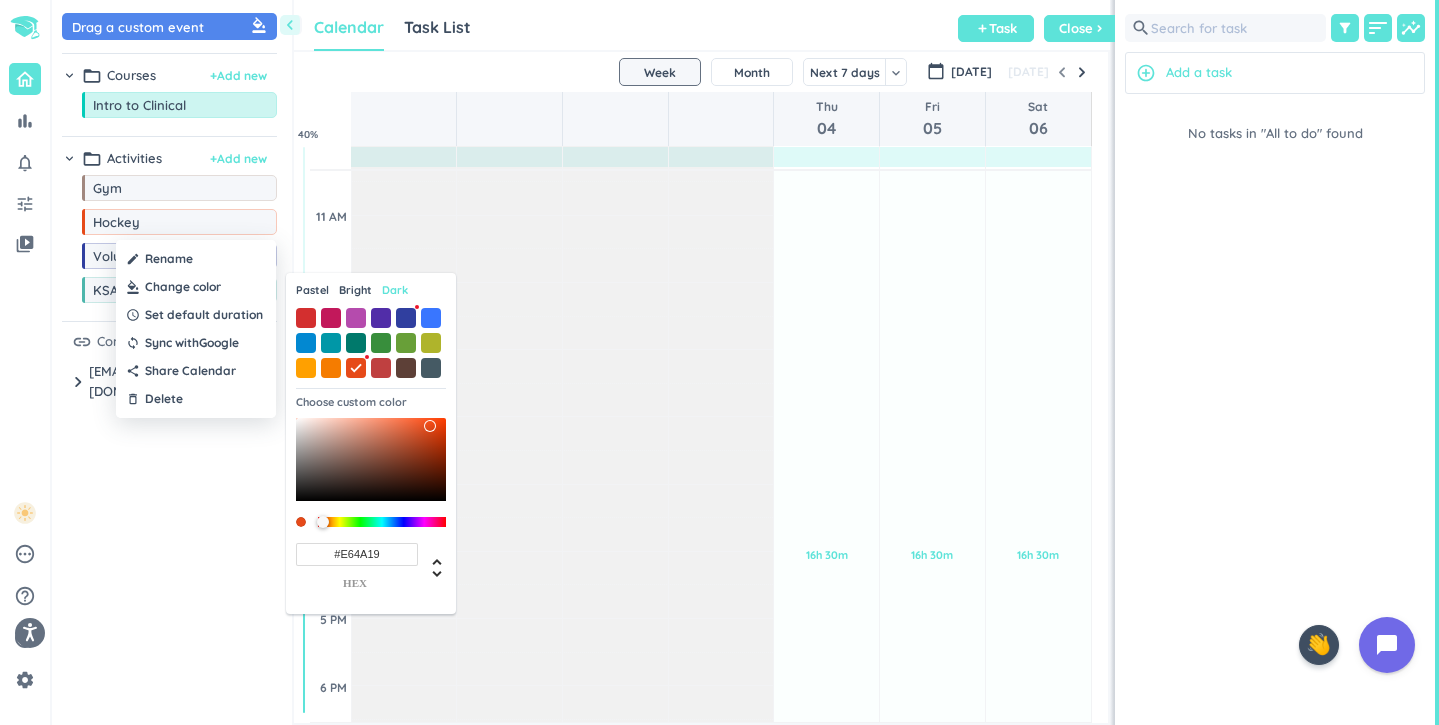 click on "Bright" at bounding box center [355, 290] 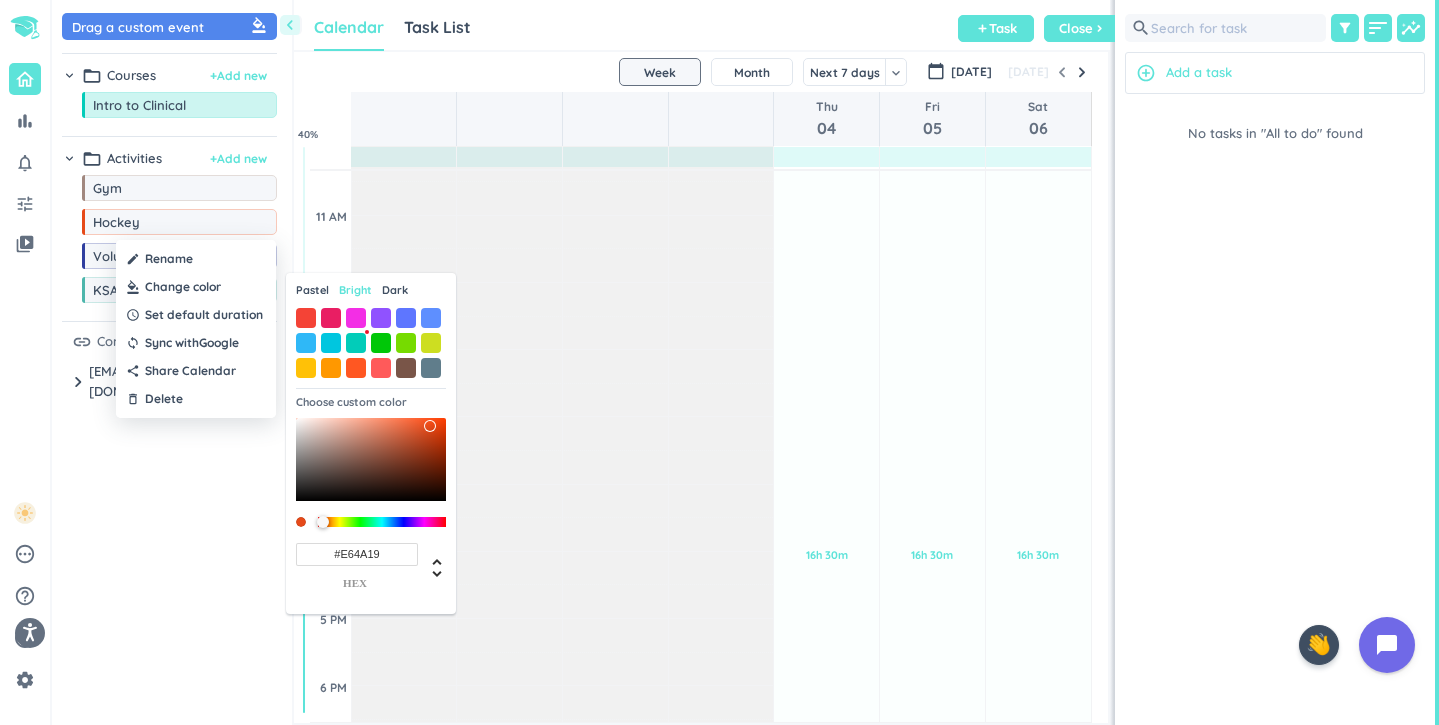 click on "Pastel" at bounding box center (312, 290) 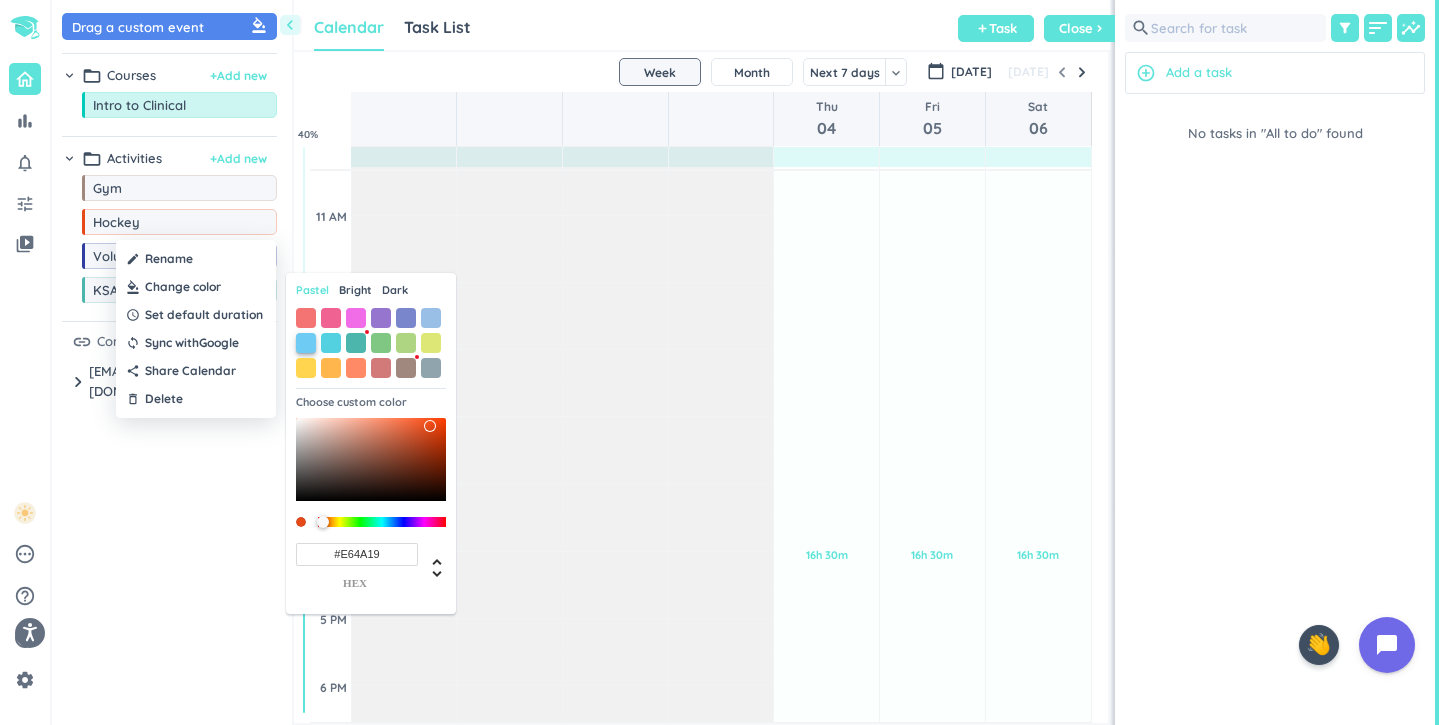 click at bounding box center [306, 343] 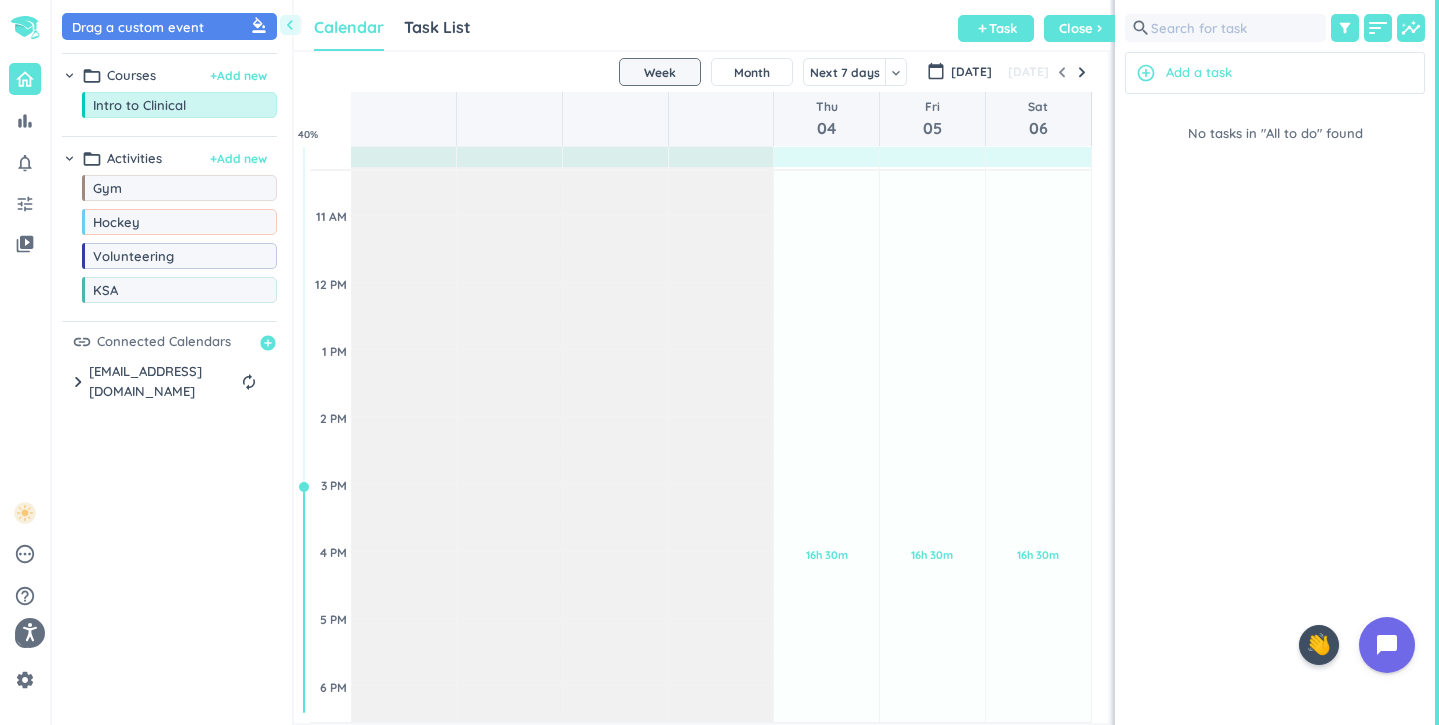 click on "Drag a custom event format_color_fill chevron_right folder_open Courses   +  Add new drag_indicator Intro to Clinical more_horiz chevron_right folder_open Activities   +  Add new drag_indicator Gym more_horiz drag_indicator Hockey more_horiz drag_indicator Volunteering more_horiz drag_indicator KSA more_horiz link Connected Calendars add_circle chevron_right [EMAIL_ADDRESS][DOMAIN_NAME] autorenew delete_outline check_box_outline_blank Birthdays check_box_outline_blank [EMAIL_ADDRESS][DOMAIN_NAME] check_box_outline_blank Holidays in [GEOGRAPHIC_DATA]" at bounding box center [172, 367] 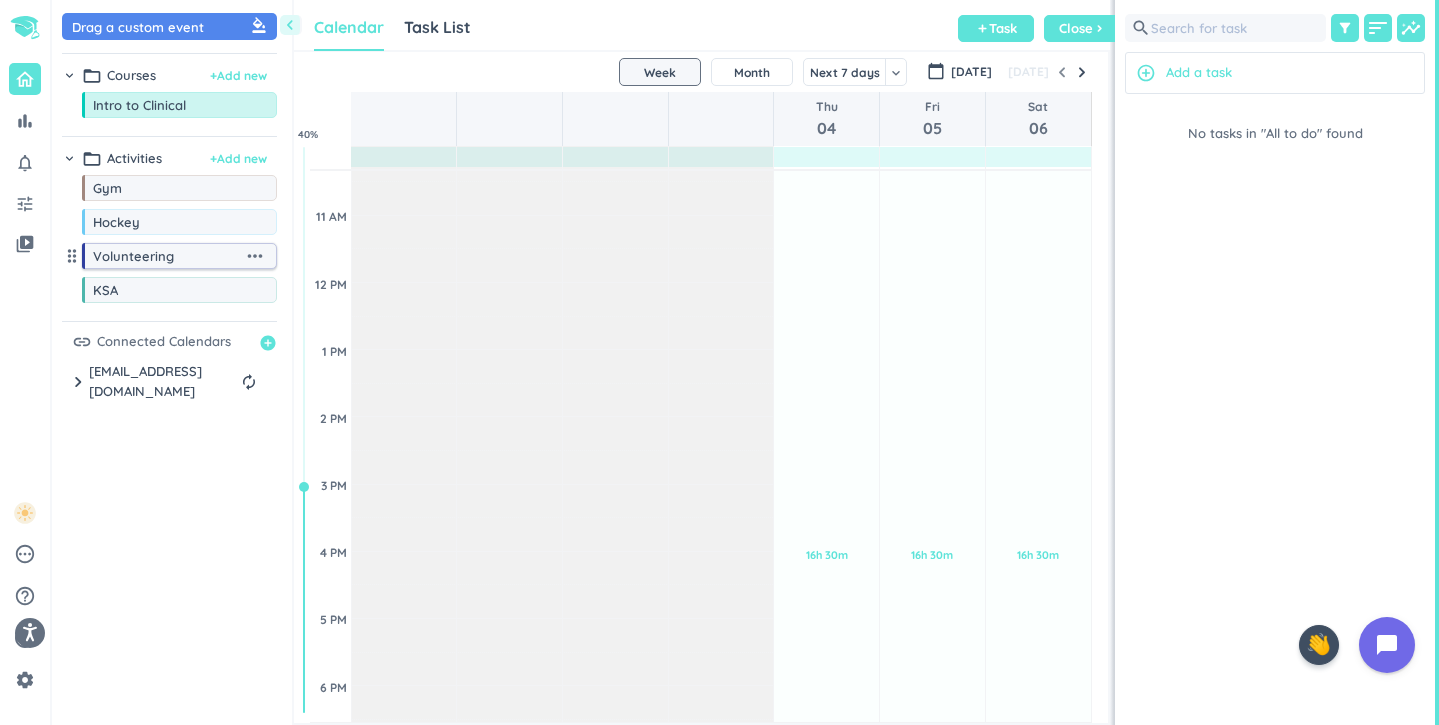 click on "more_horiz" at bounding box center [255, 256] 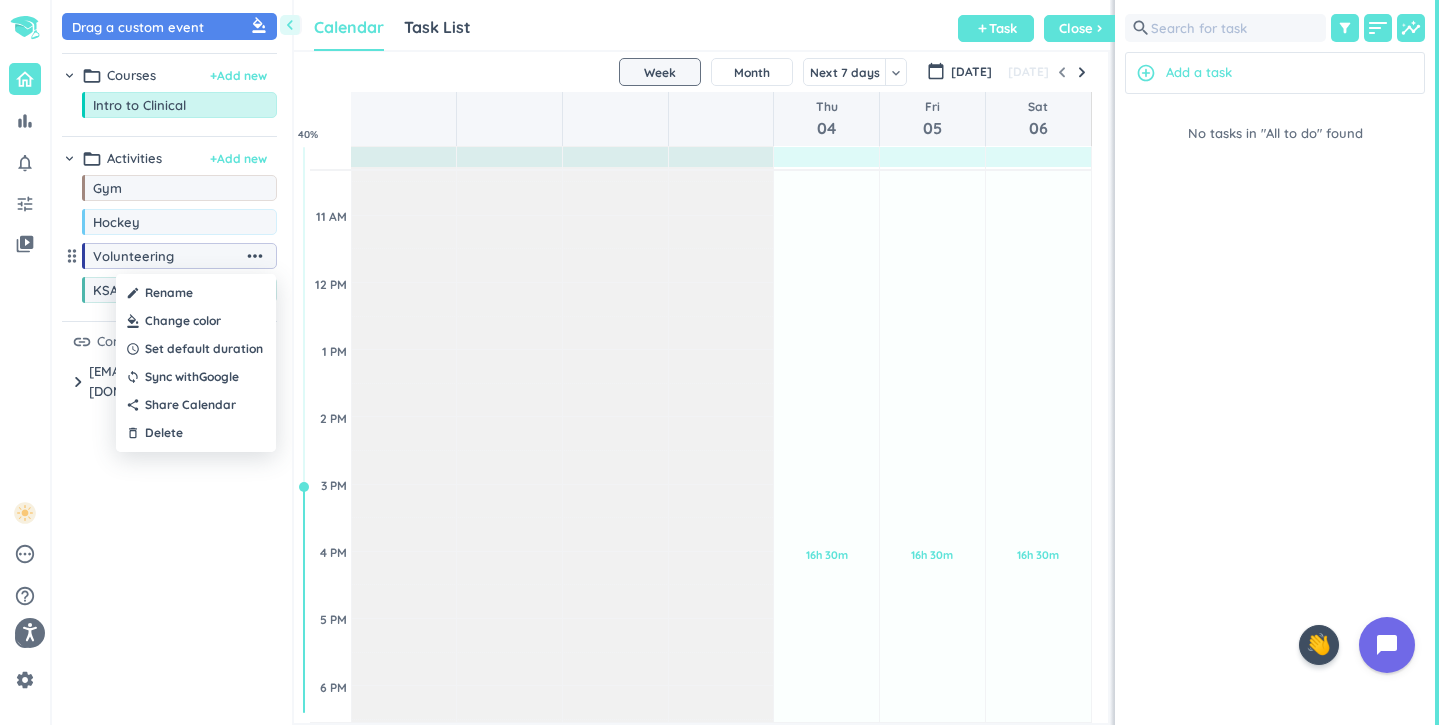 click at bounding box center [719, 362] 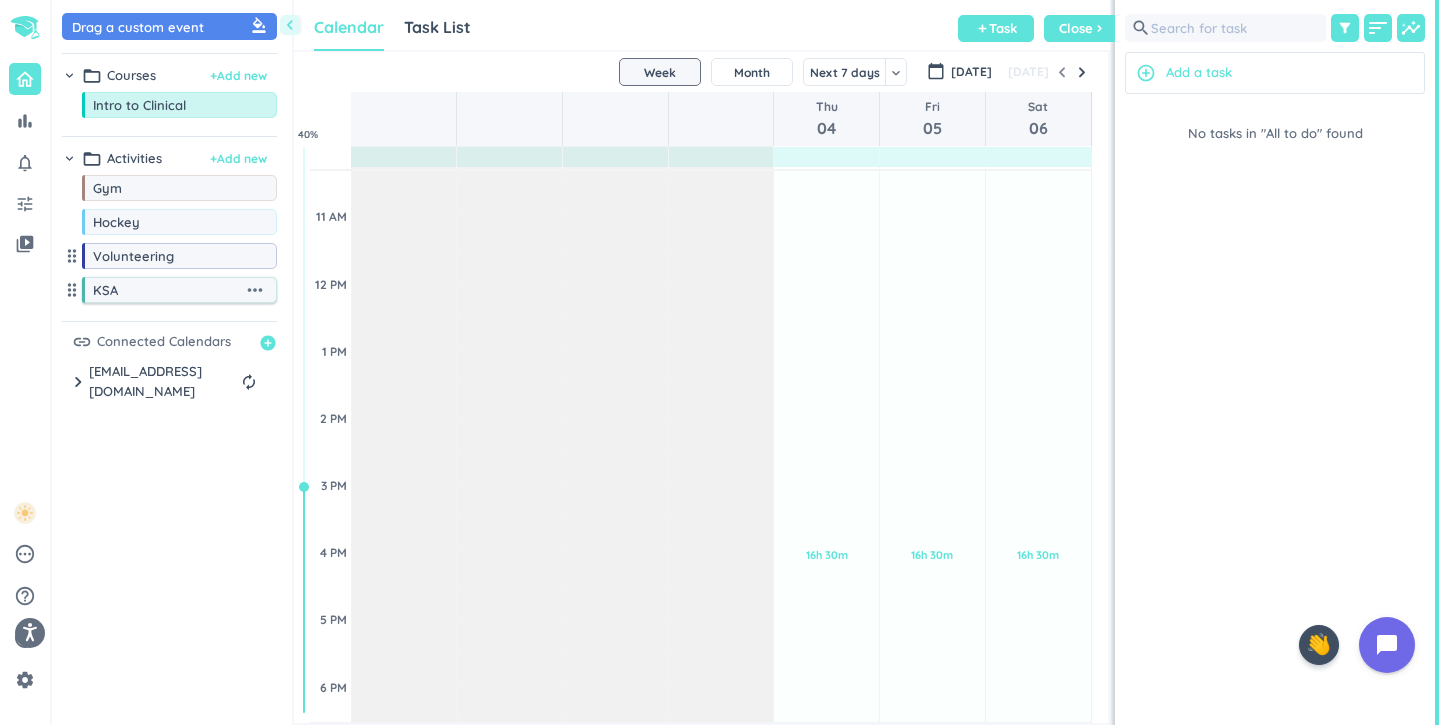 click on "more_horiz" at bounding box center (255, 290) 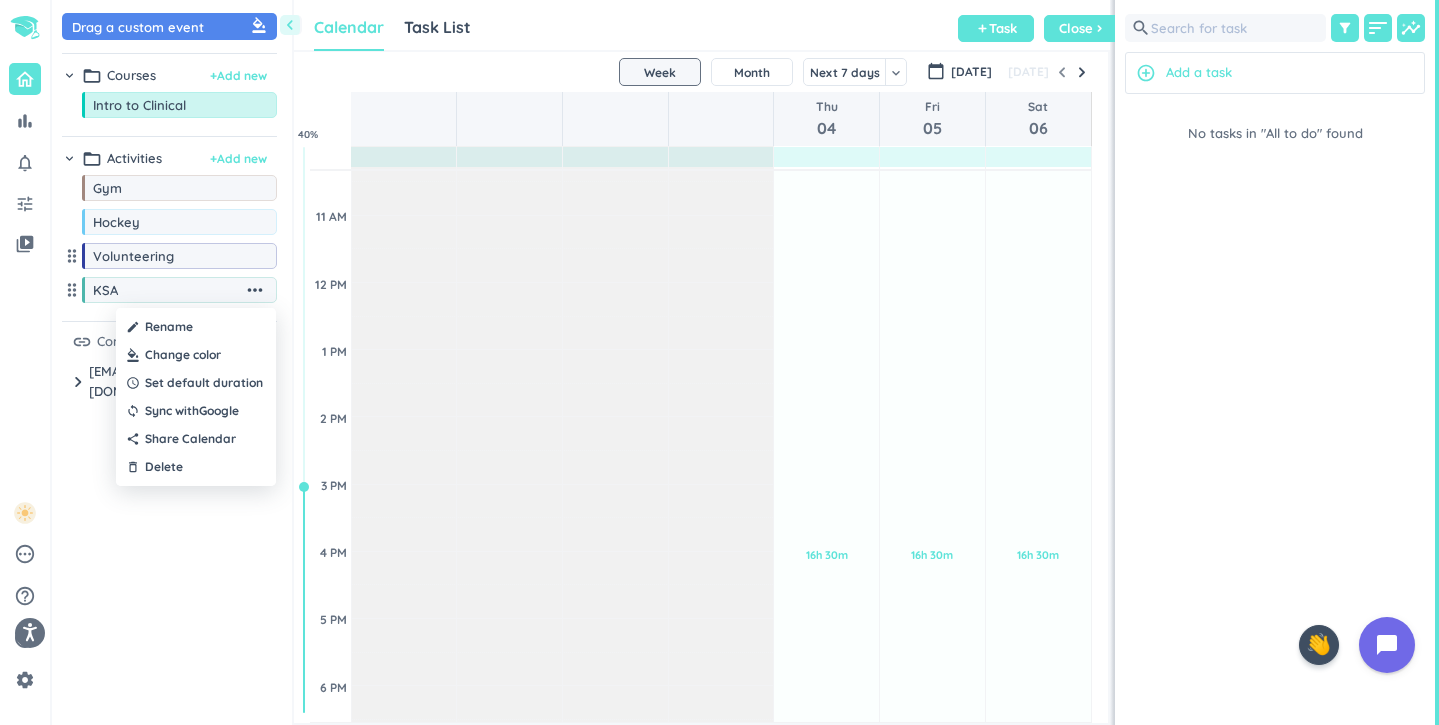 click at bounding box center [196, 355] 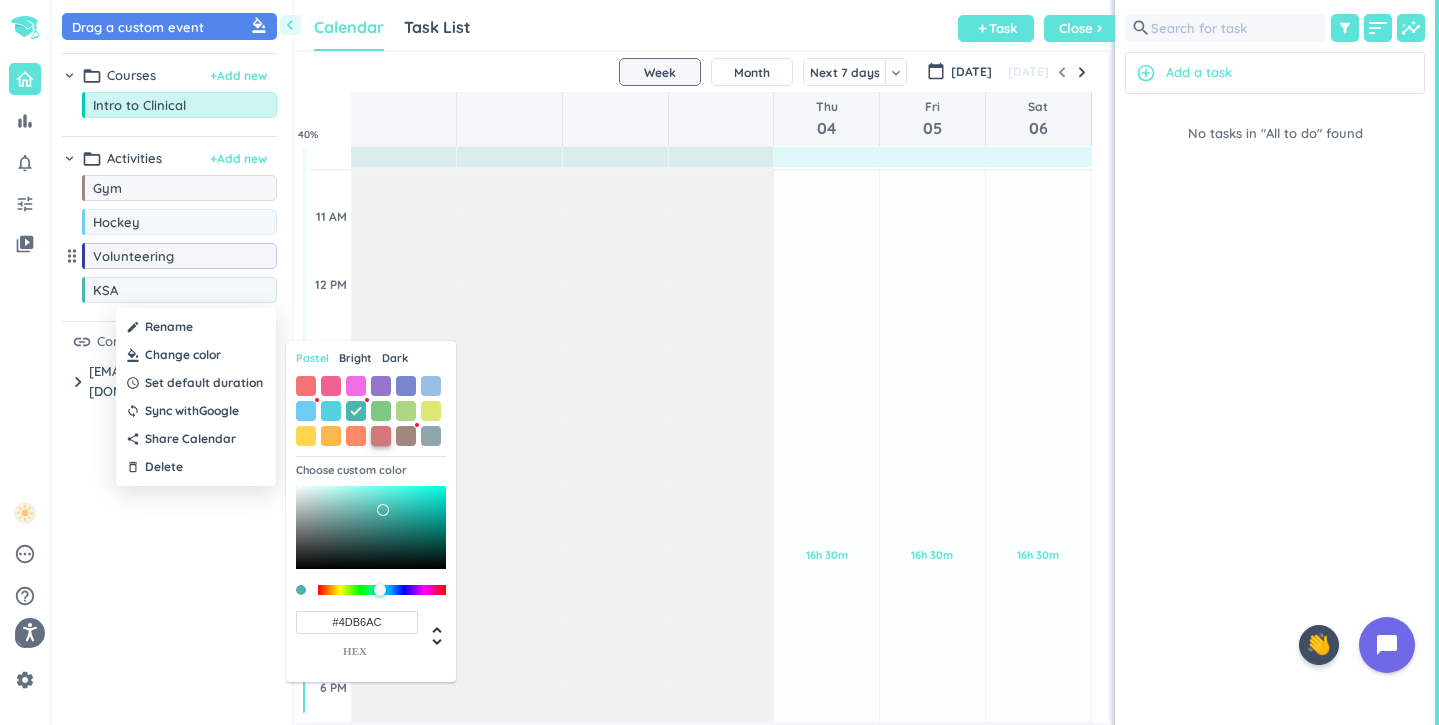click at bounding box center [381, 436] 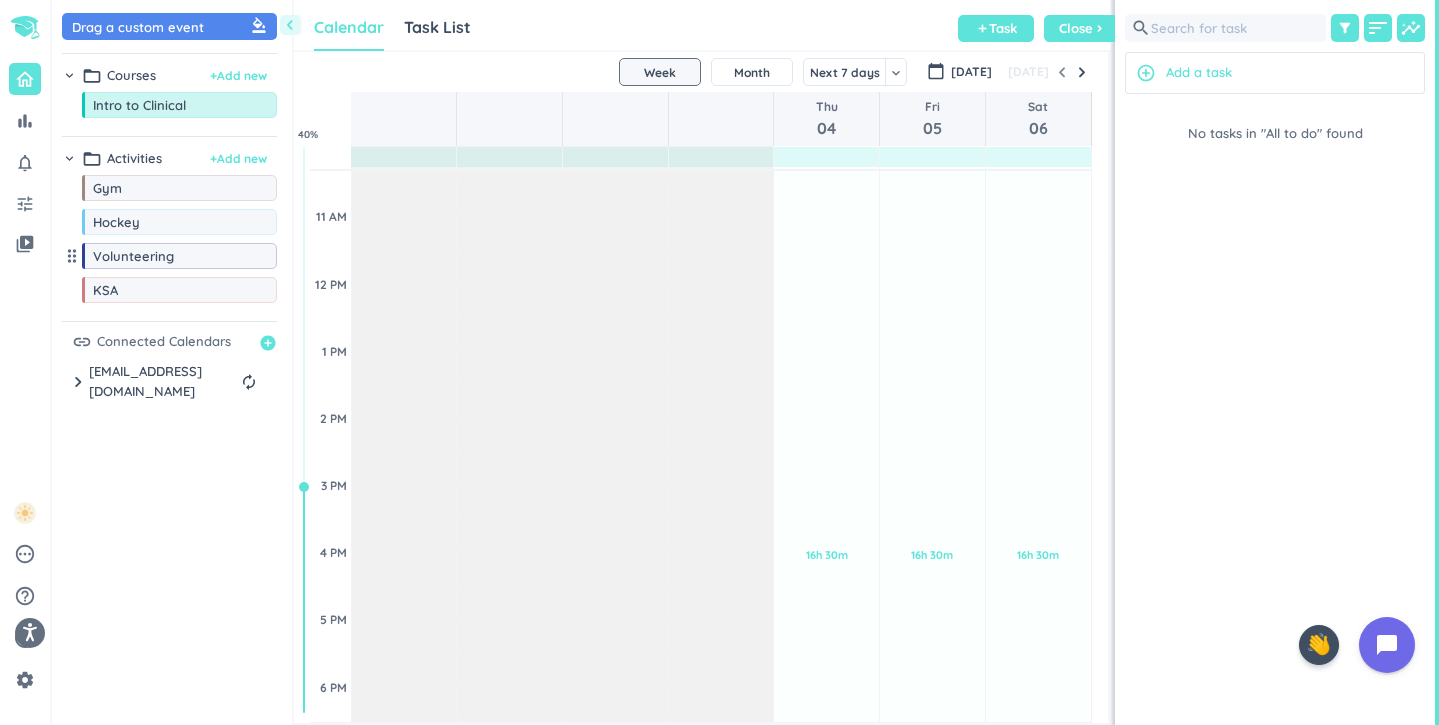 click on "Drag a custom event format_color_fill chevron_right folder_open Courses   +  Add new drag_indicator Intro to Clinical more_horiz chevron_right folder_open Activities   +  Add new drag_indicator Gym more_horiz drag_indicator Hockey more_horiz drag_indicator Volunteering more_horiz drag_indicator KSA more_horiz link Connected Calendars add_circle chevron_right [EMAIL_ADDRESS][DOMAIN_NAME] autorenew delete_outline check_box_outline_blank Birthdays check_box_outline_blank [EMAIL_ADDRESS][DOMAIN_NAME] check_box_outline_blank Holidays in [GEOGRAPHIC_DATA]" at bounding box center (172, 367) 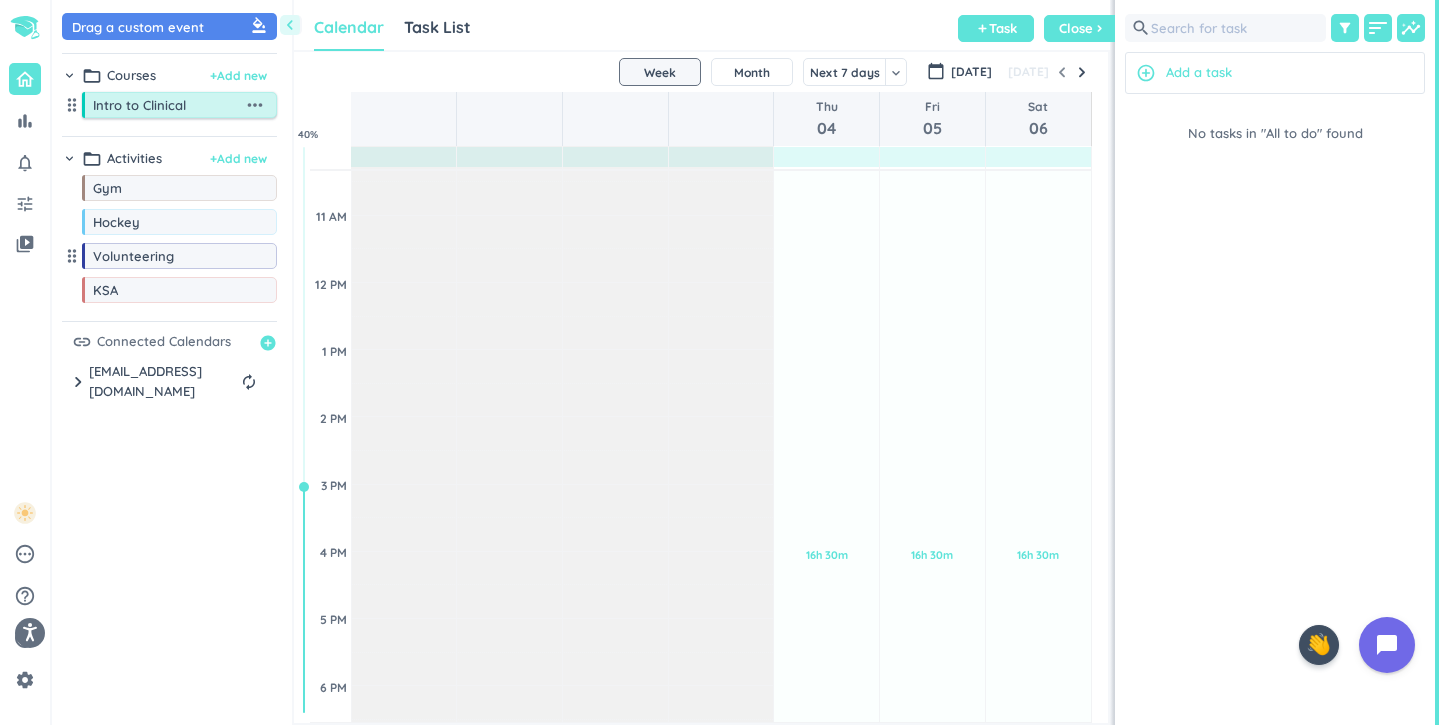 click on "more_horiz" at bounding box center [255, 105] 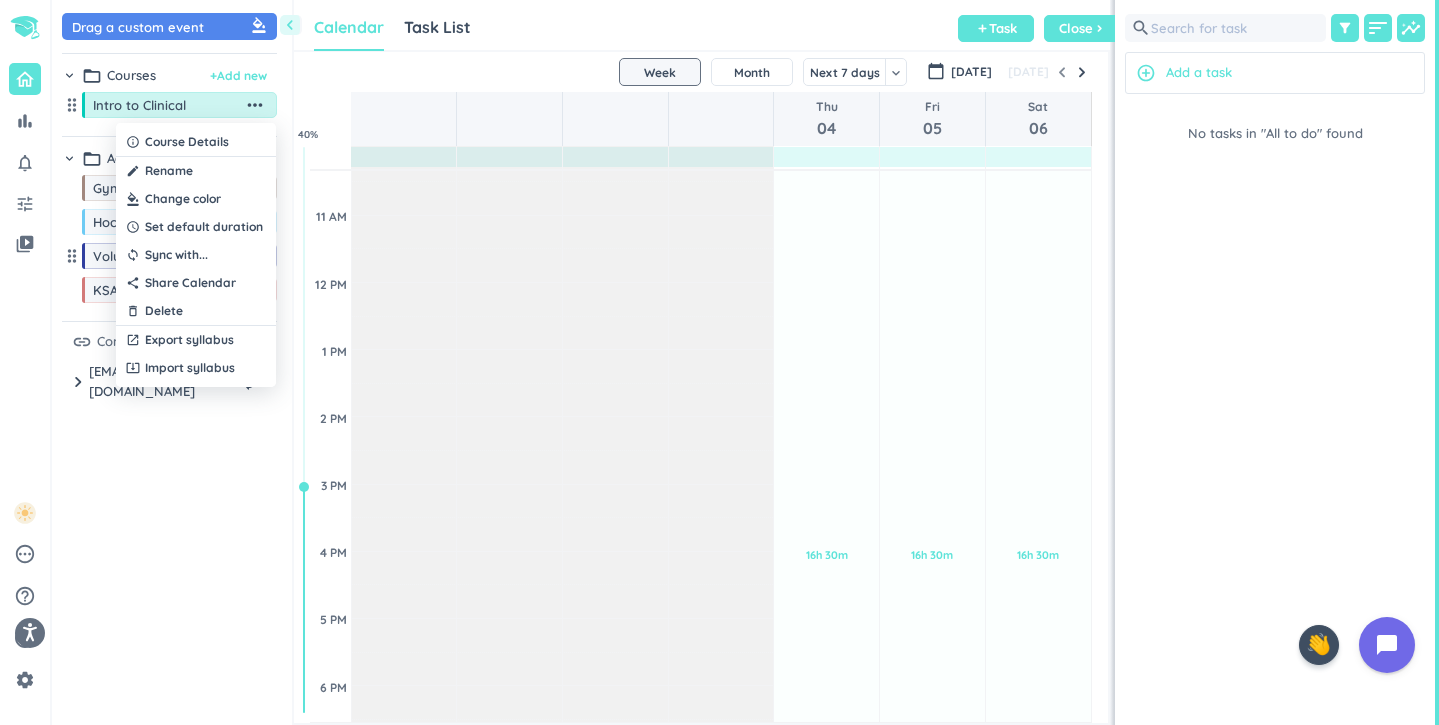 click at bounding box center (196, 199) 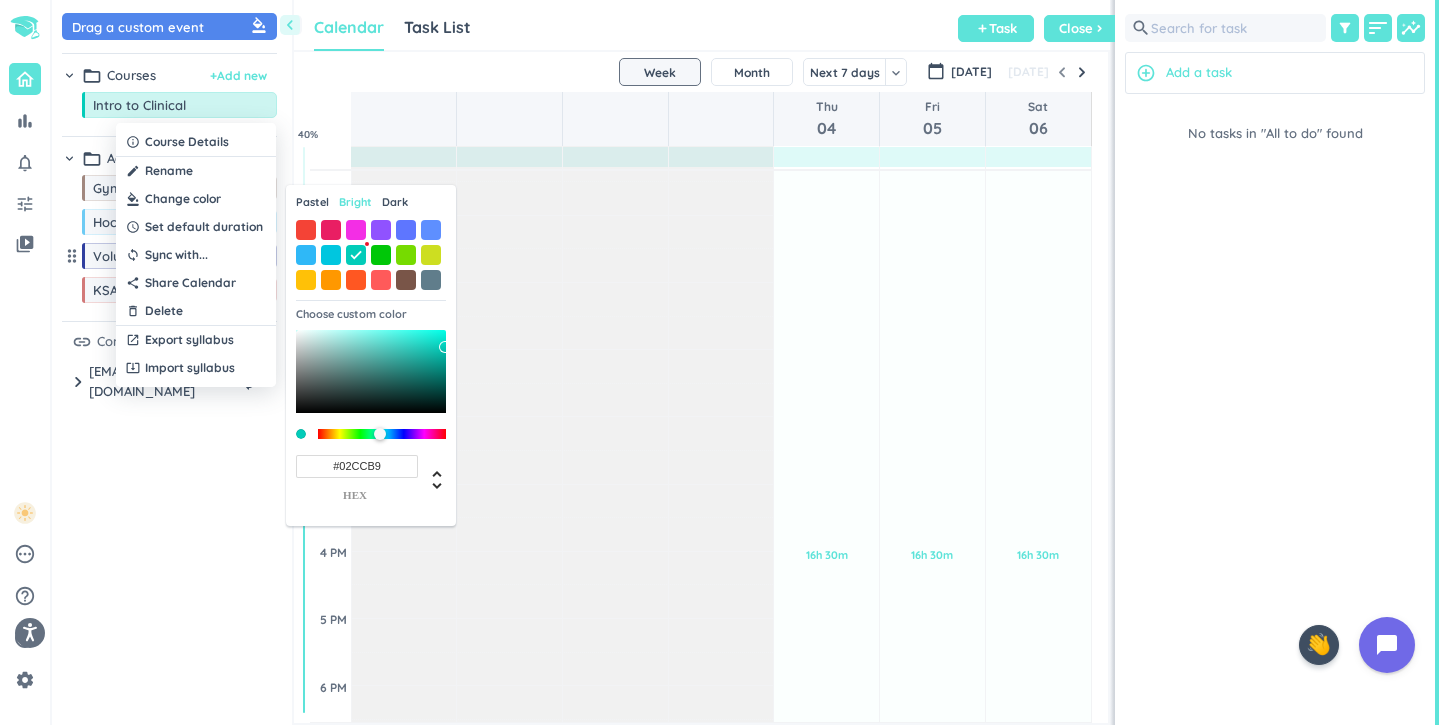 click on "Pastel" at bounding box center (312, 202) 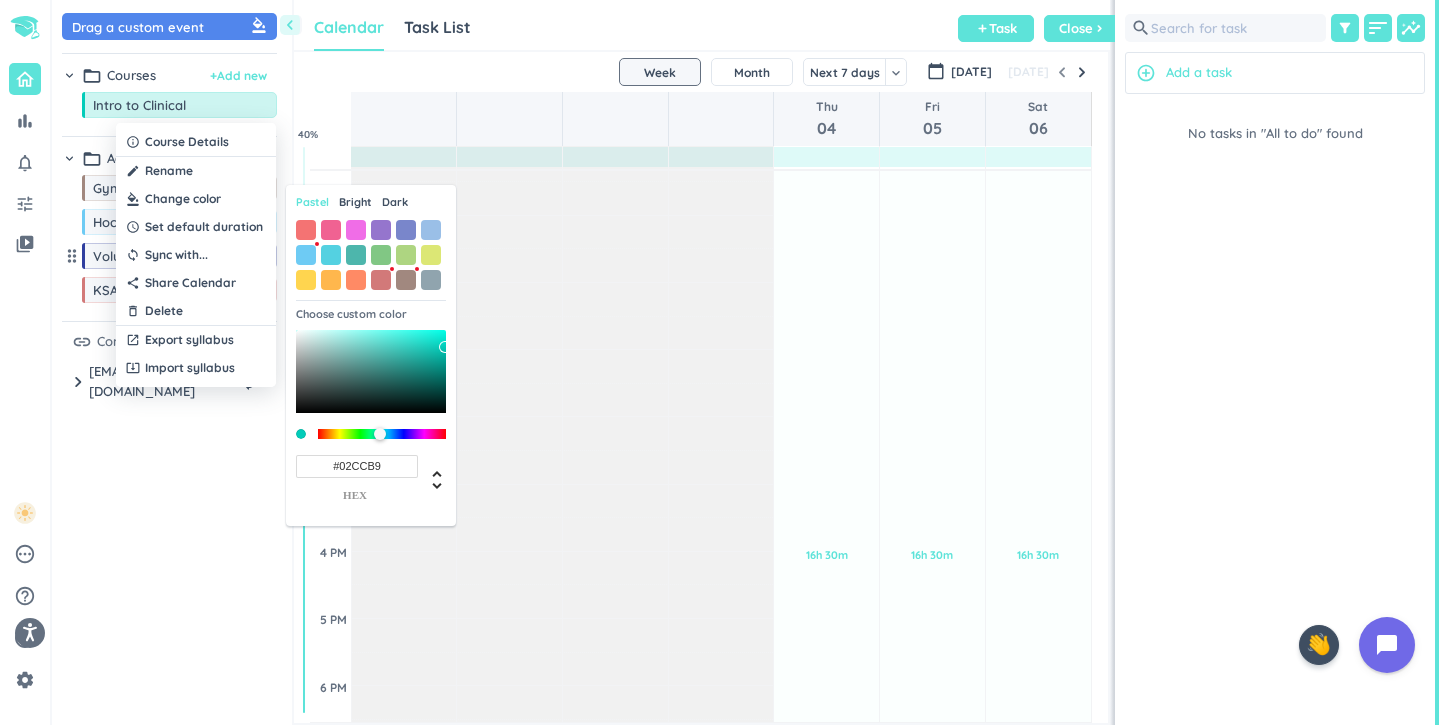click on "Pastel Bright Dark" at bounding box center [371, 204] 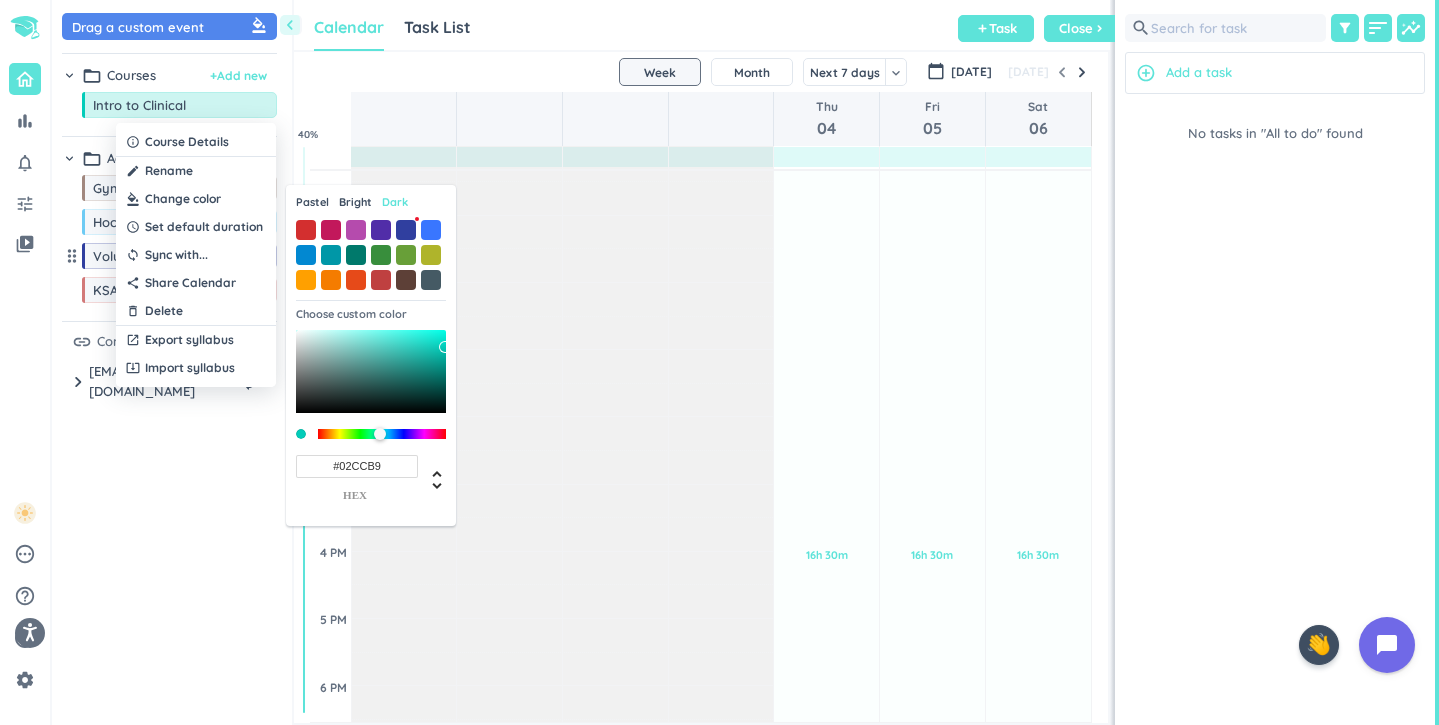 click on "Pastel" at bounding box center [312, 202] 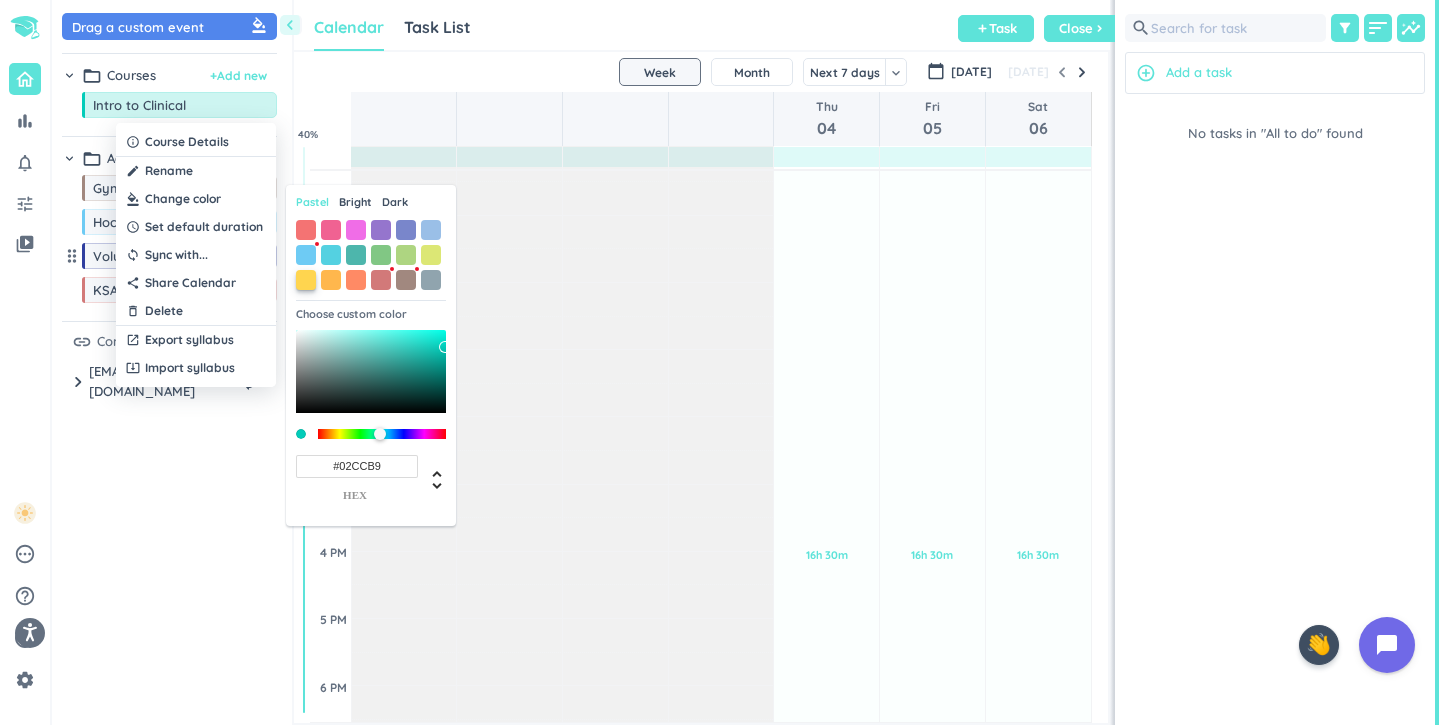 click at bounding box center [306, 280] 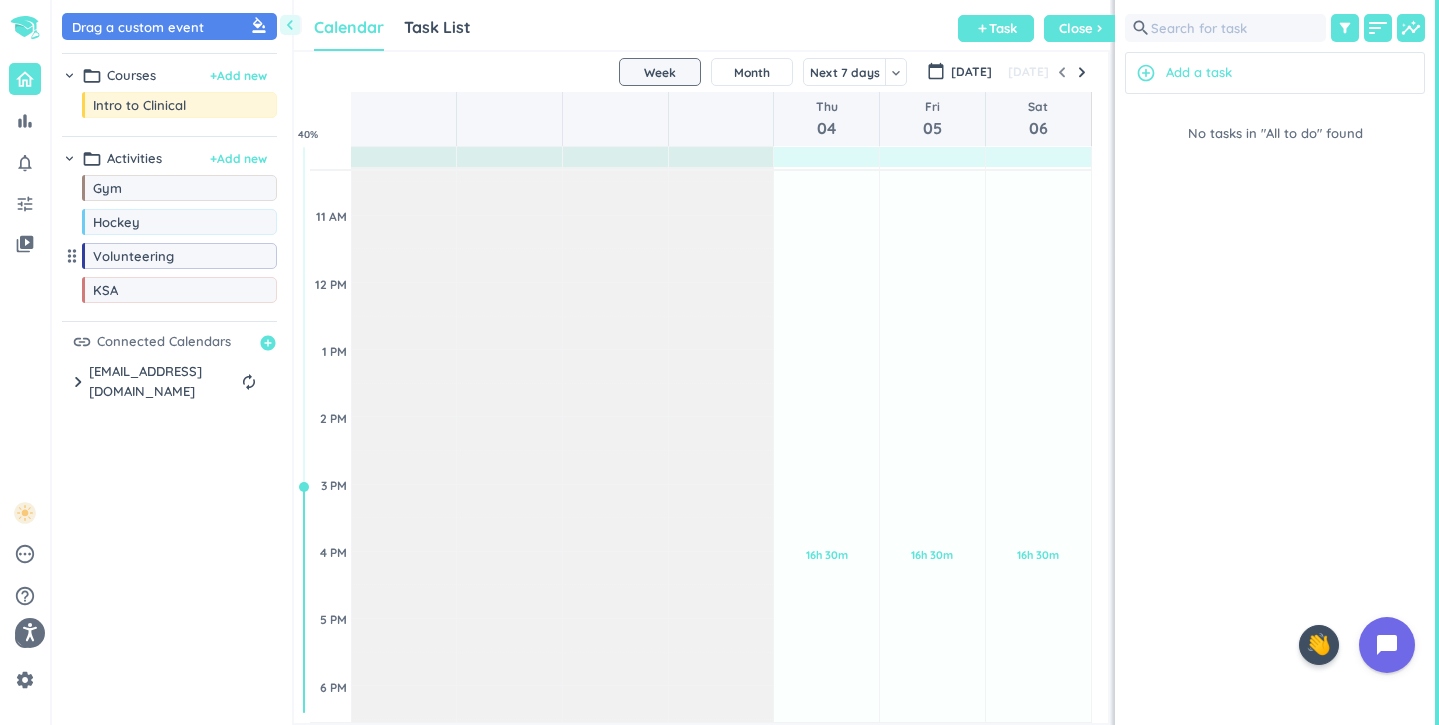 click on "Drag a custom event format_color_fill chevron_right folder_open Courses   +  Add new drag_indicator Intro to Clinical more_horiz chevron_right folder_open Activities   +  Add new drag_indicator Gym more_horiz drag_indicator Hockey more_horiz drag_indicator Volunteering more_horiz drag_indicator KSA more_horiz link Connected Calendars add_circle chevron_right [EMAIL_ADDRESS][DOMAIN_NAME] autorenew delete_outline check_box_outline_blank Birthdays check_box_outline_blank [EMAIL_ADDRESS][DOMAIN_NAME] check_box_outline_blank Holidays in [GEOGRAPHIC_DATA]" at bounding box center [172, 367] 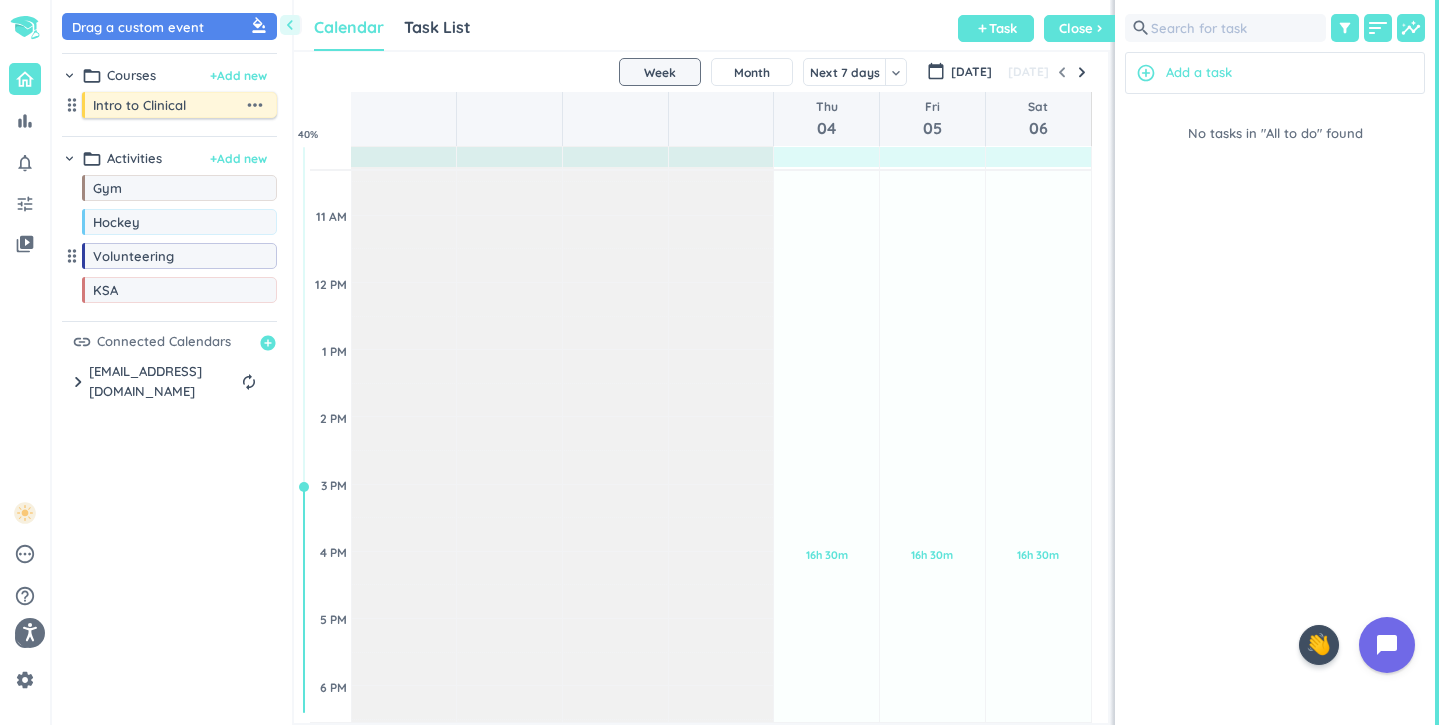 click on "Intro to Clinical" at bounding box center [168, 105] 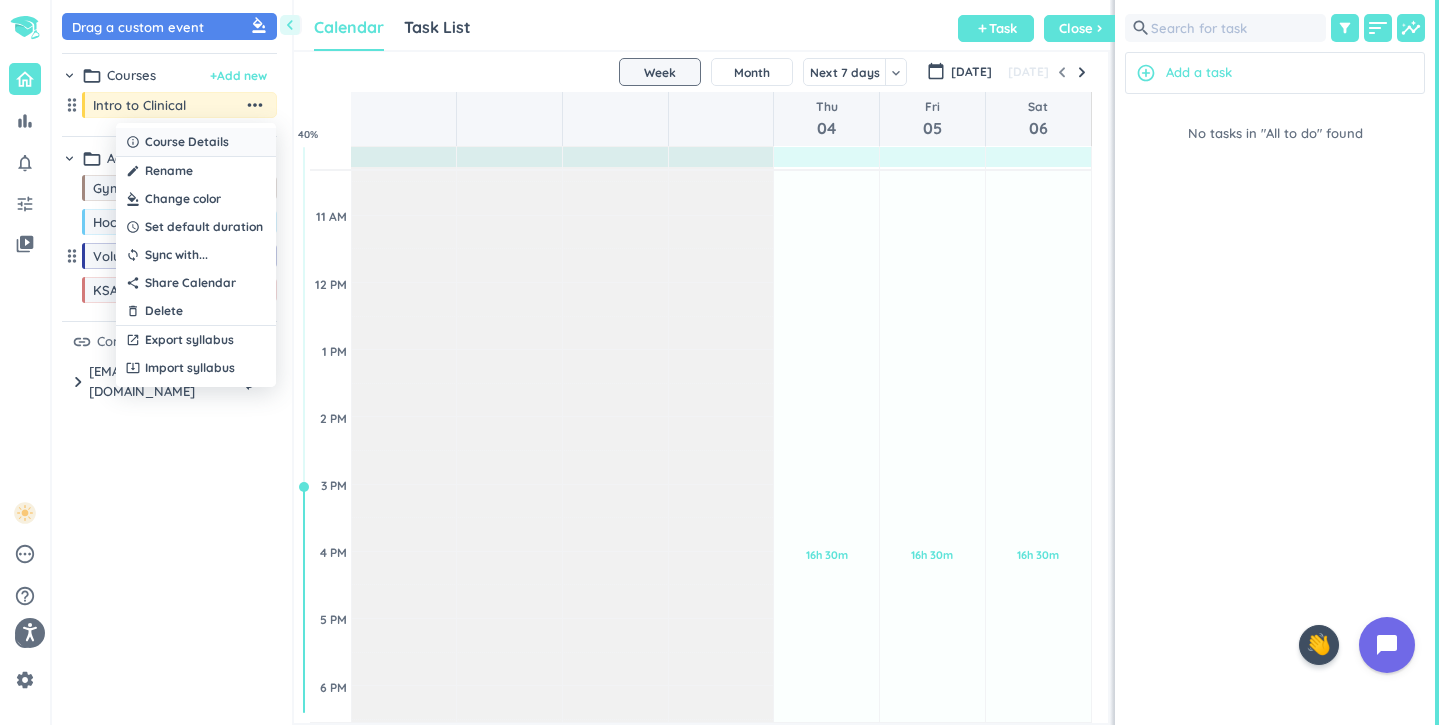 click on "Course Details" at bounding box center [187, 142] 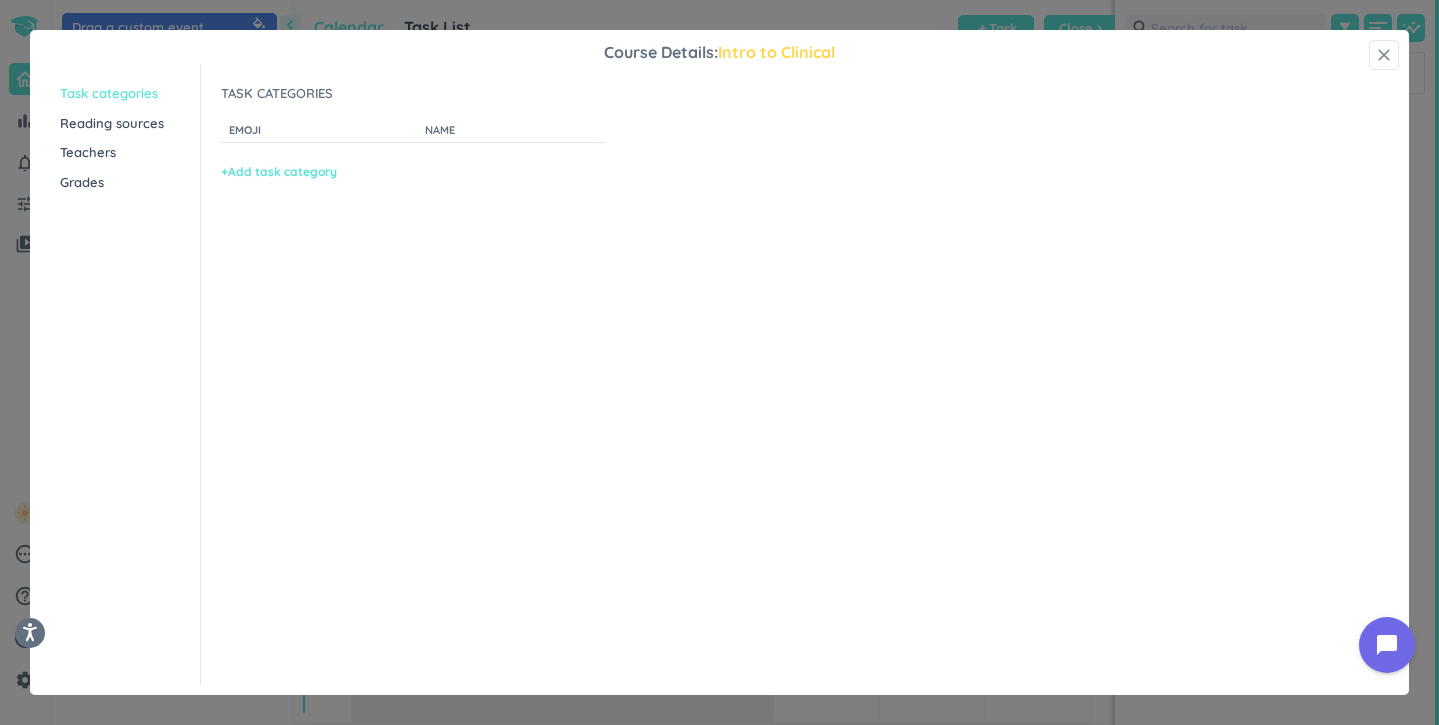 click on "close" at bounding box center (1384, 55) 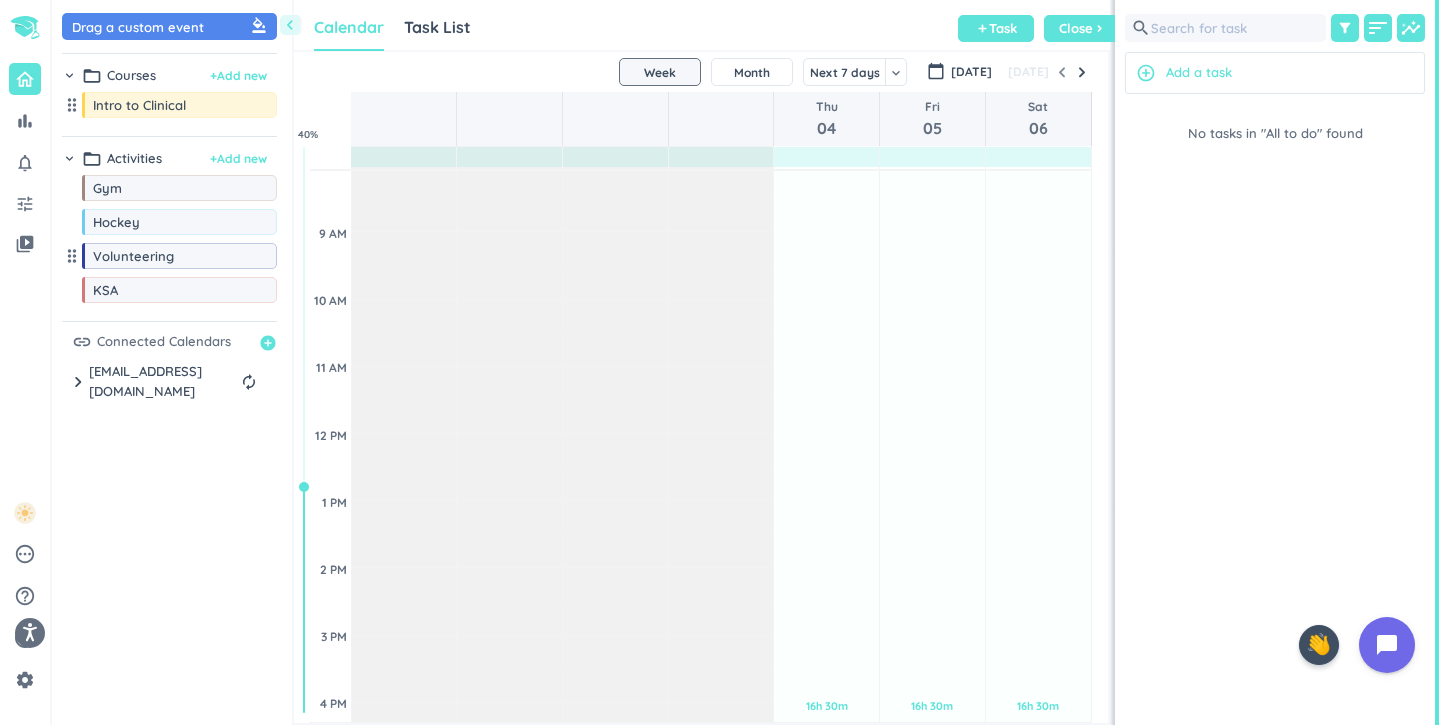 scroll, scrollTop: 277, scrollLeft: 0, axis: vertical 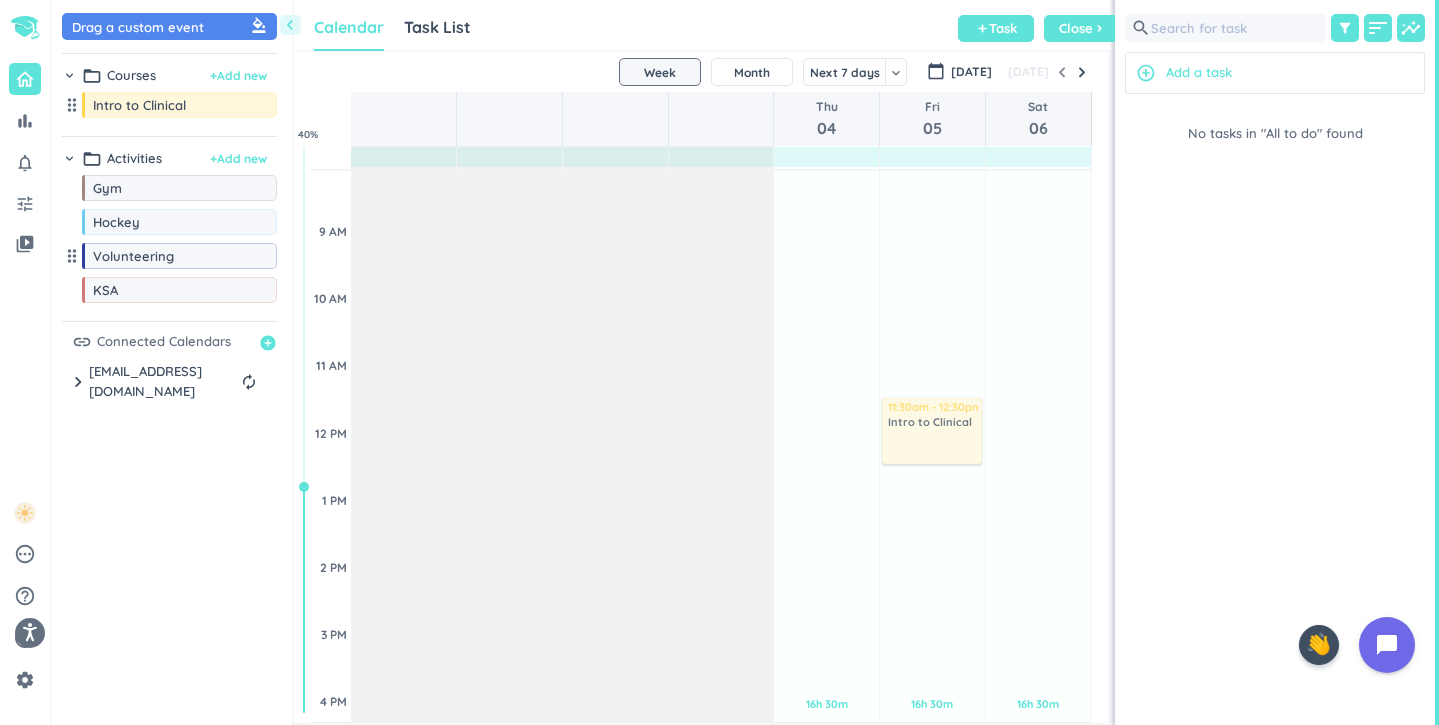 drag, startPoint x: 152, startPoint y: 107, endPoint x: 942, endPoint y: 398, distance: 841.8913 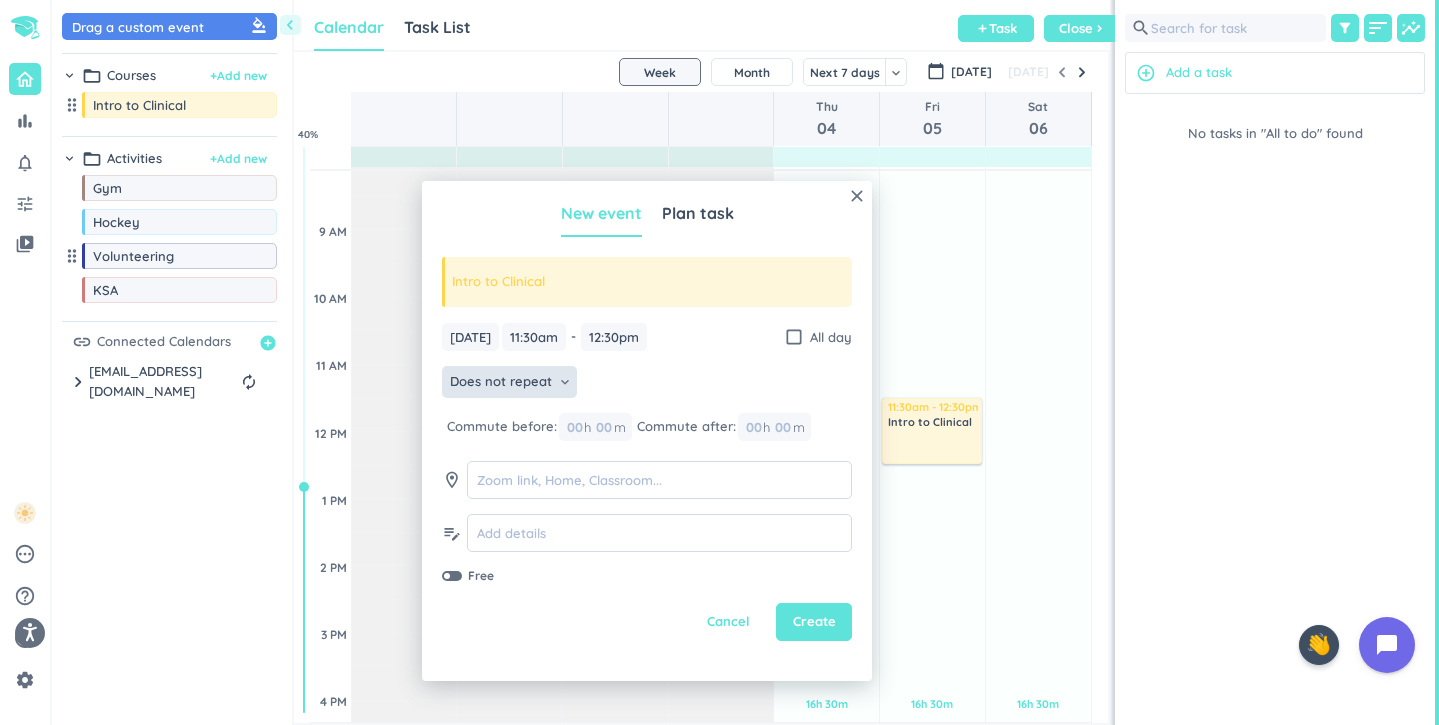 click on "Does not repeat" at bounding box center [501, 382] 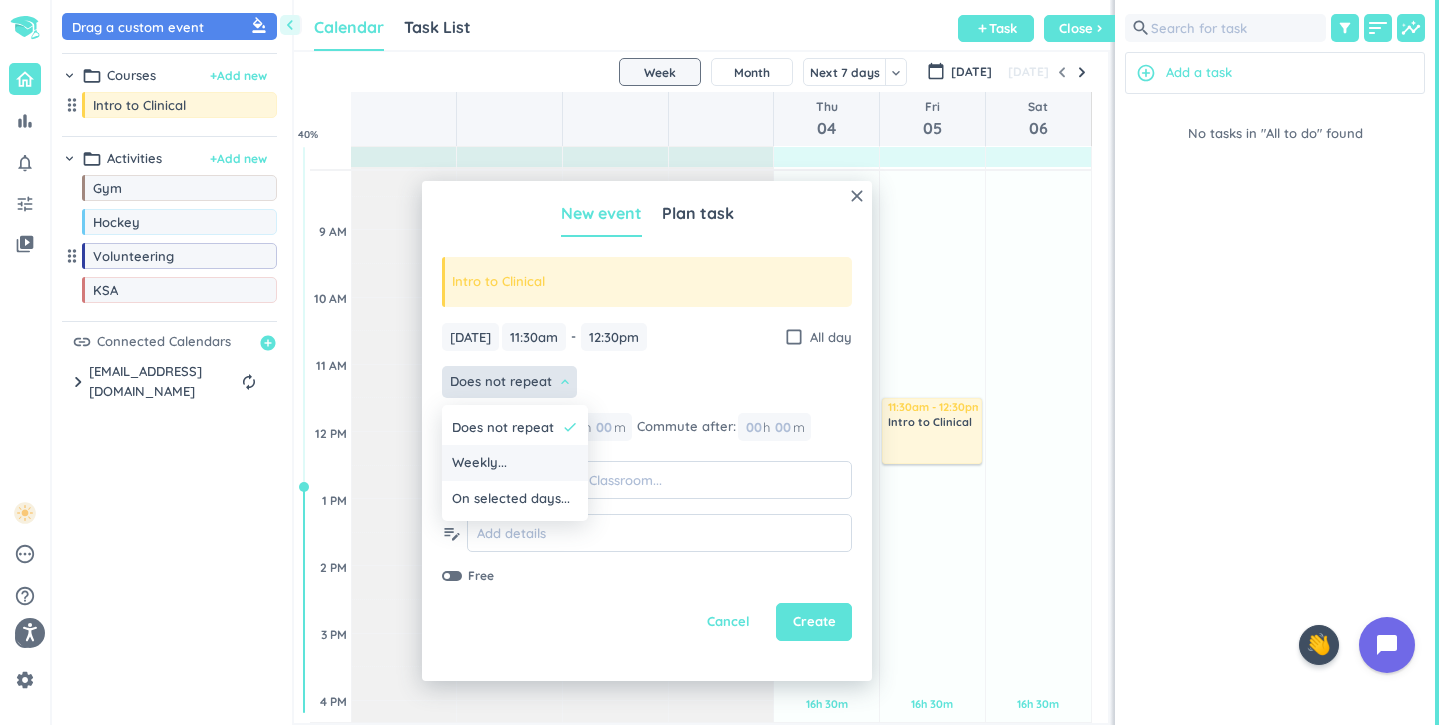 click on "Weekly..." at bounding box center [515, 463] 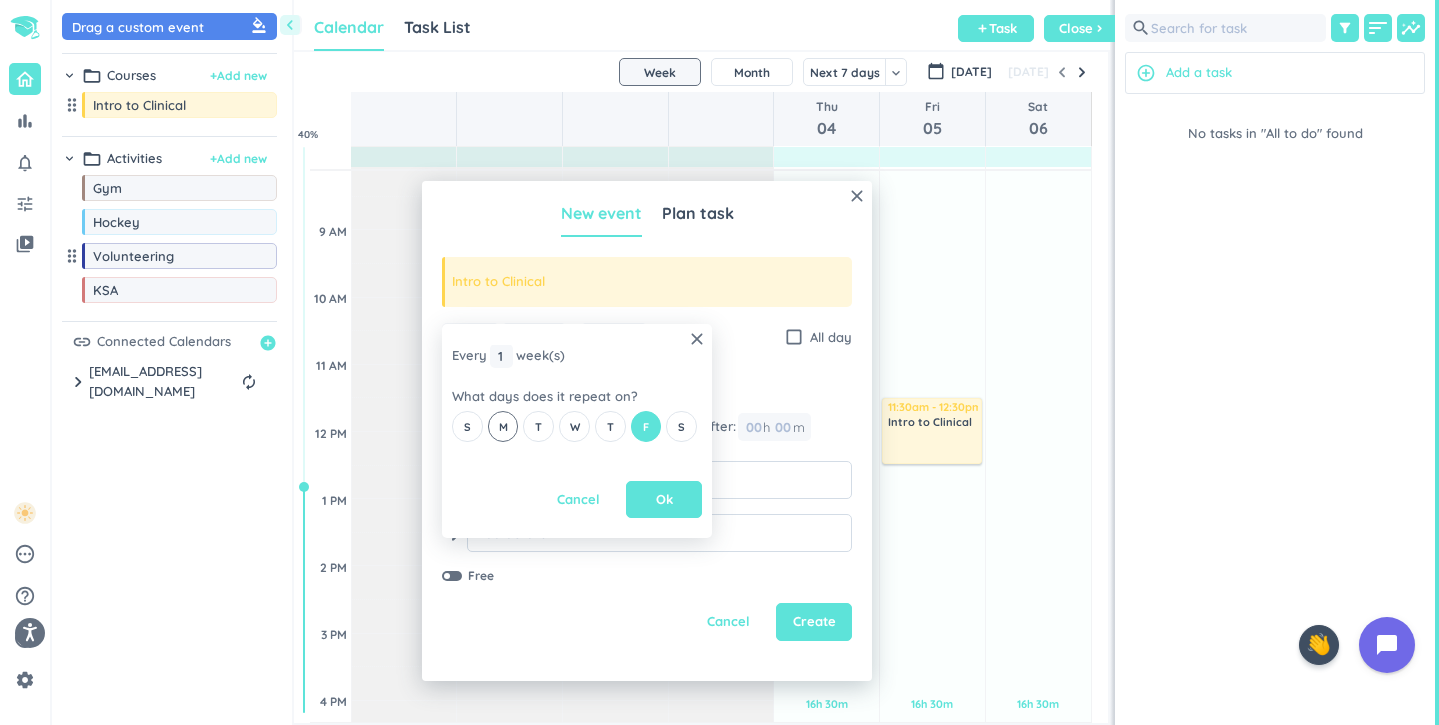 click on "M" at bounding box center [503, 427] 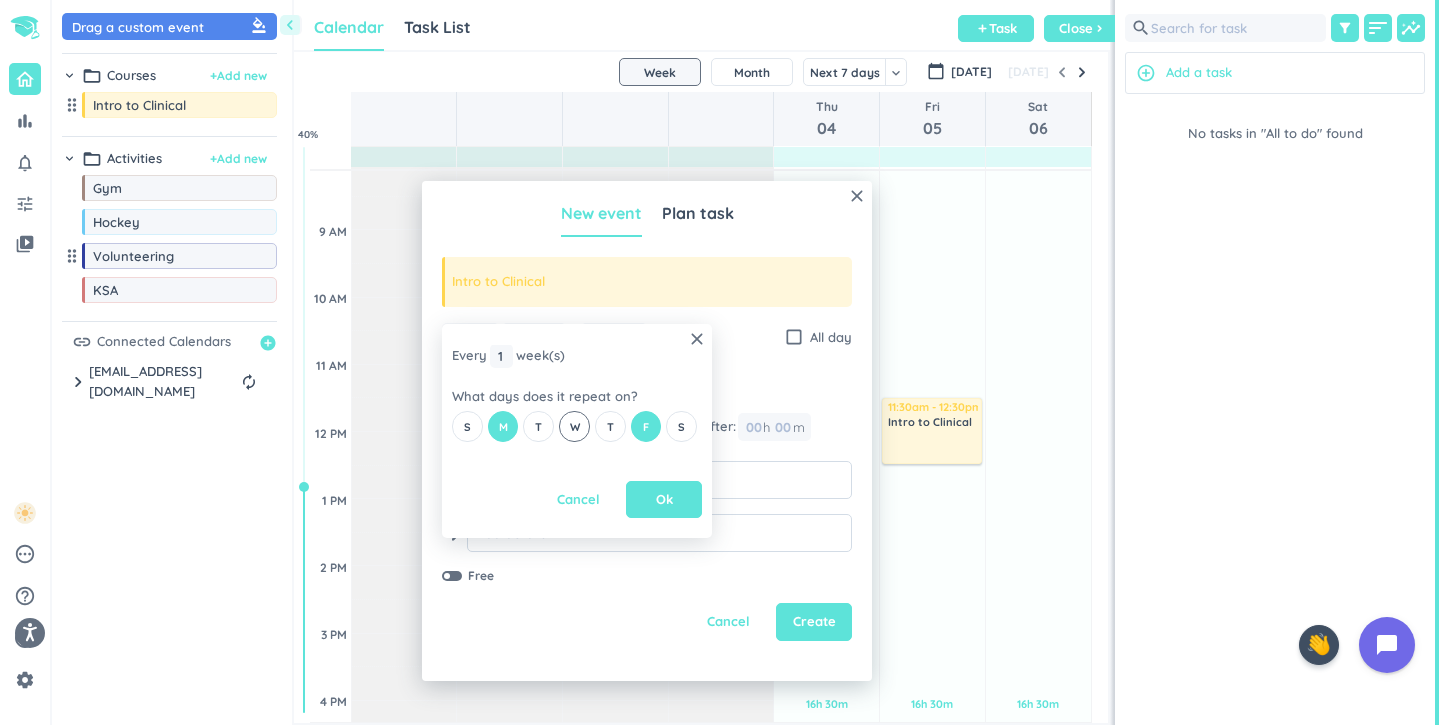 click on "W" at bounding box center [575, 427] 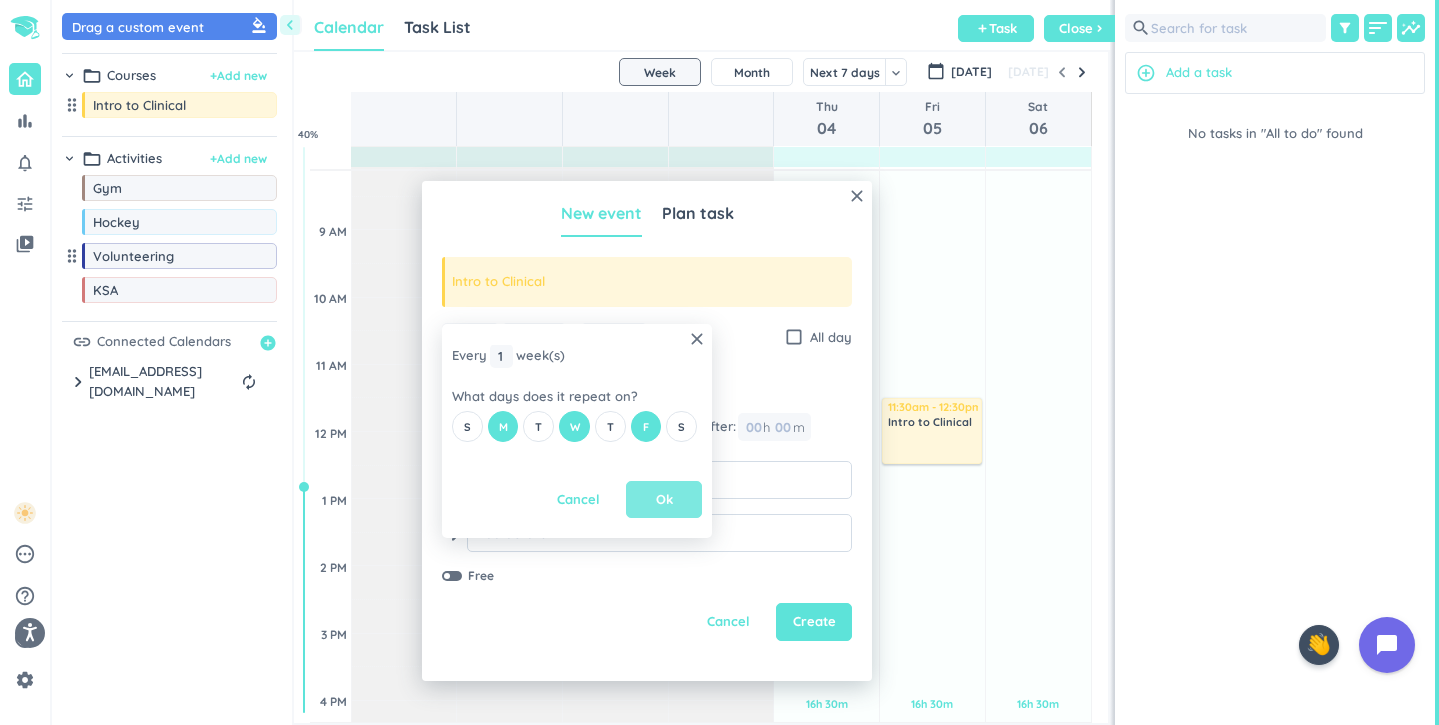 click on "Ok" at bounding box center (664, 500) 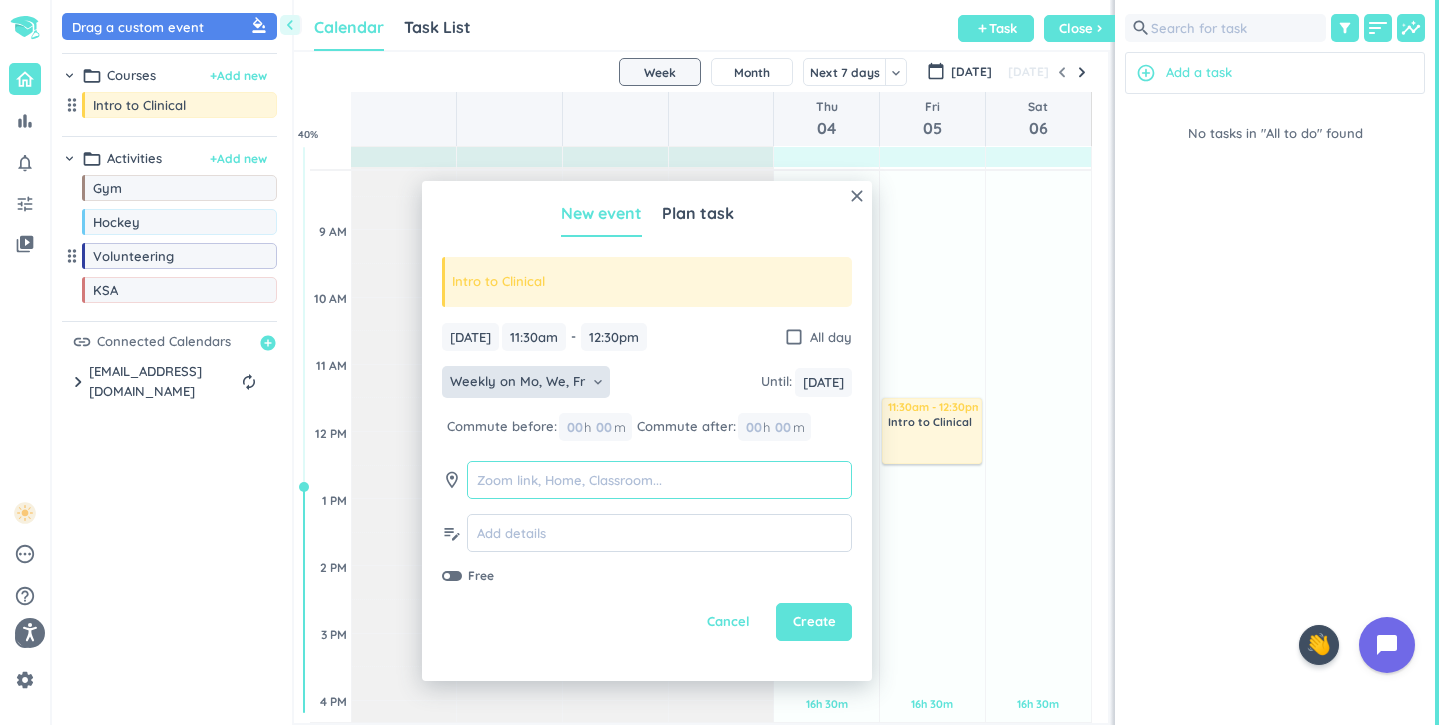 click at bounding box center (659, 480) 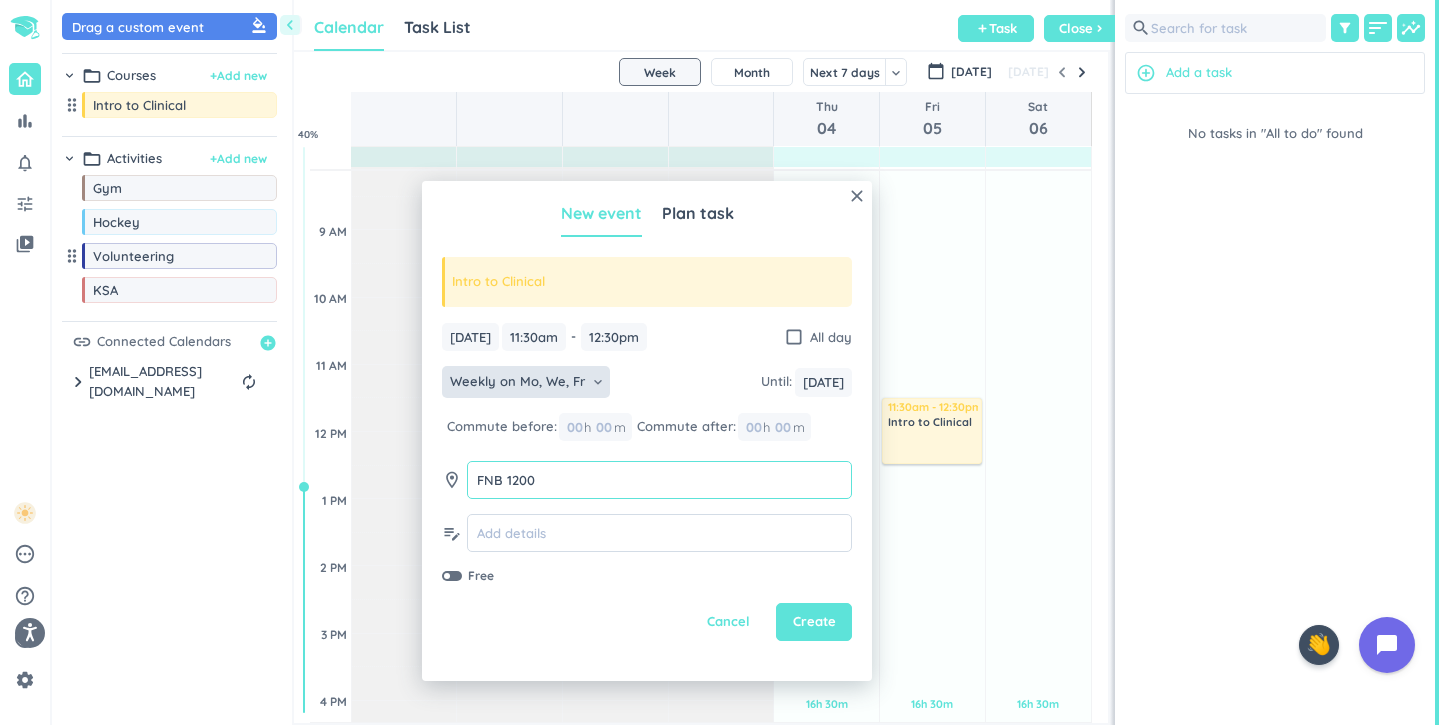 type on "FNB 1200" 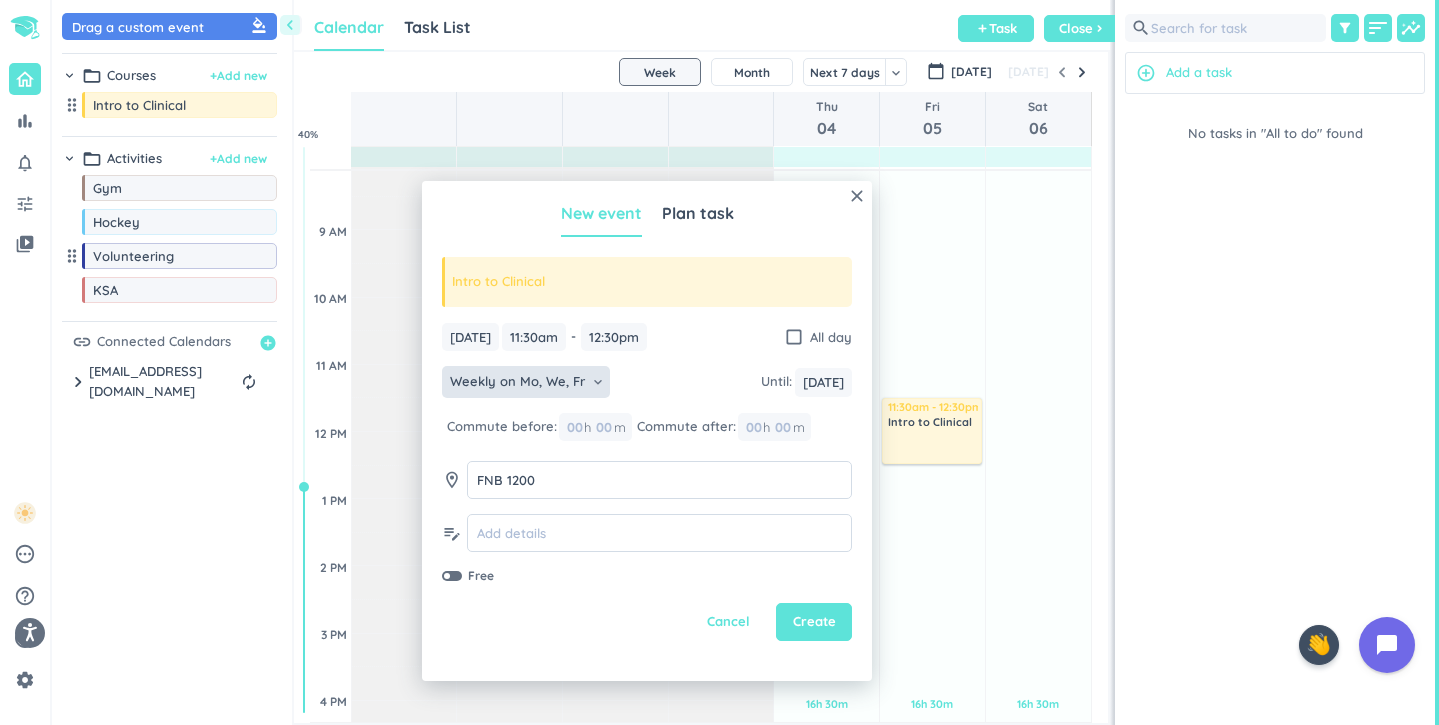 click on "Free" at bounding box center [647, 576] 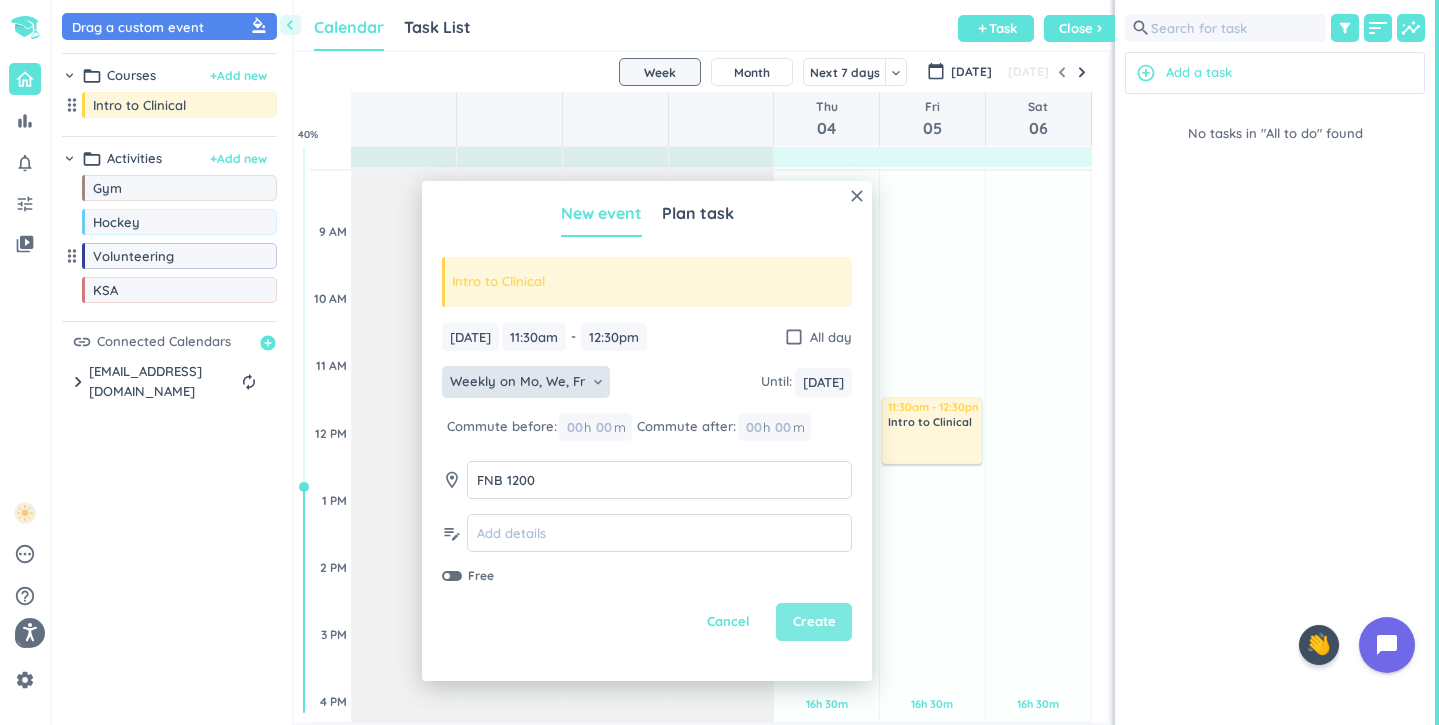 click on "Create" at bounding box center (814, 622) 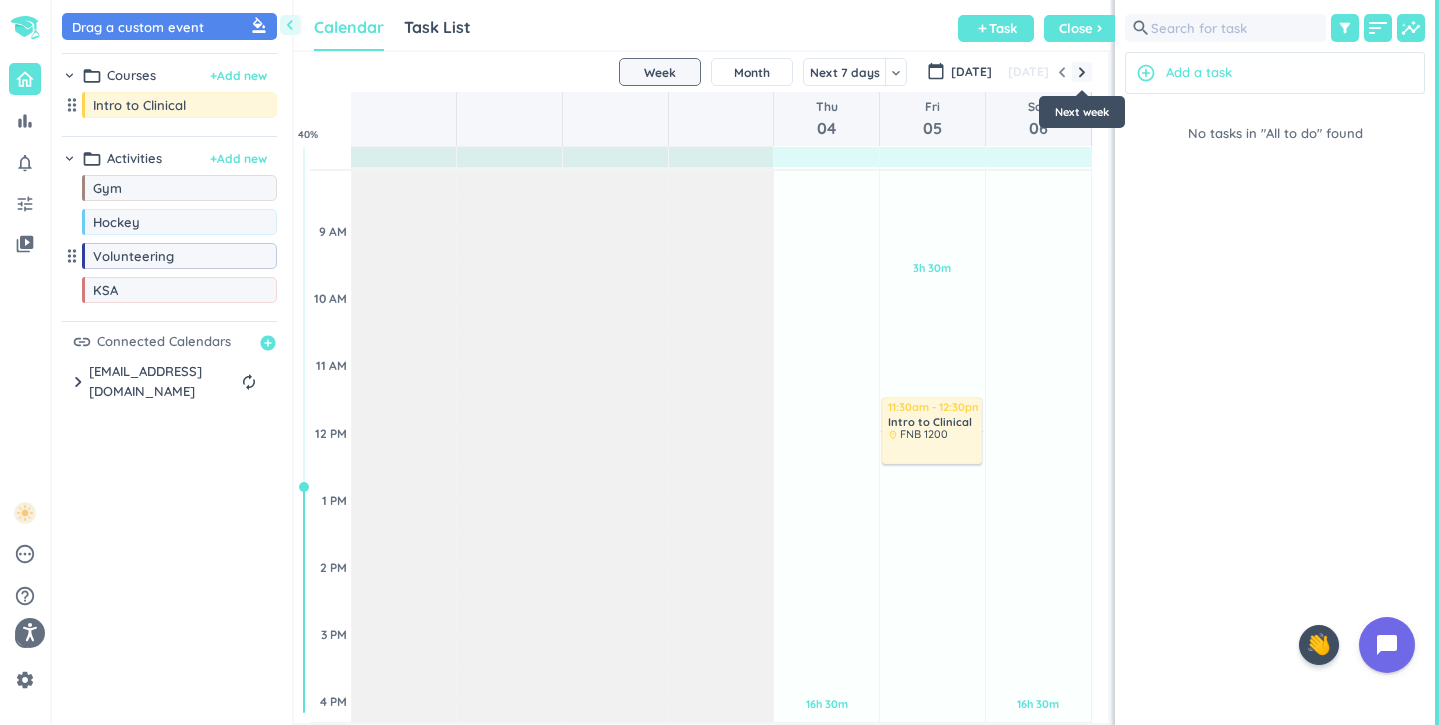 click at bounding box center [1082, 72] 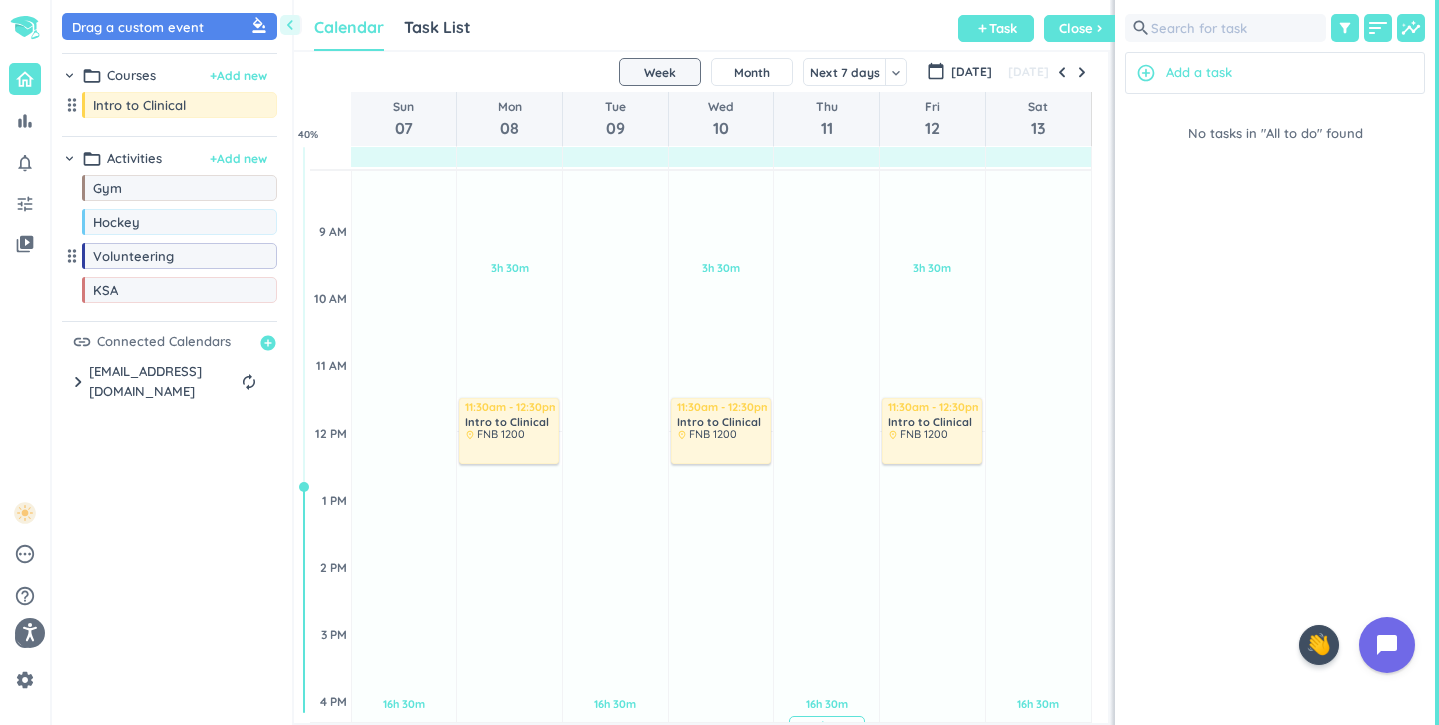 scroll, scrollTop: 237, scrollLeft: 0, axis: vertical 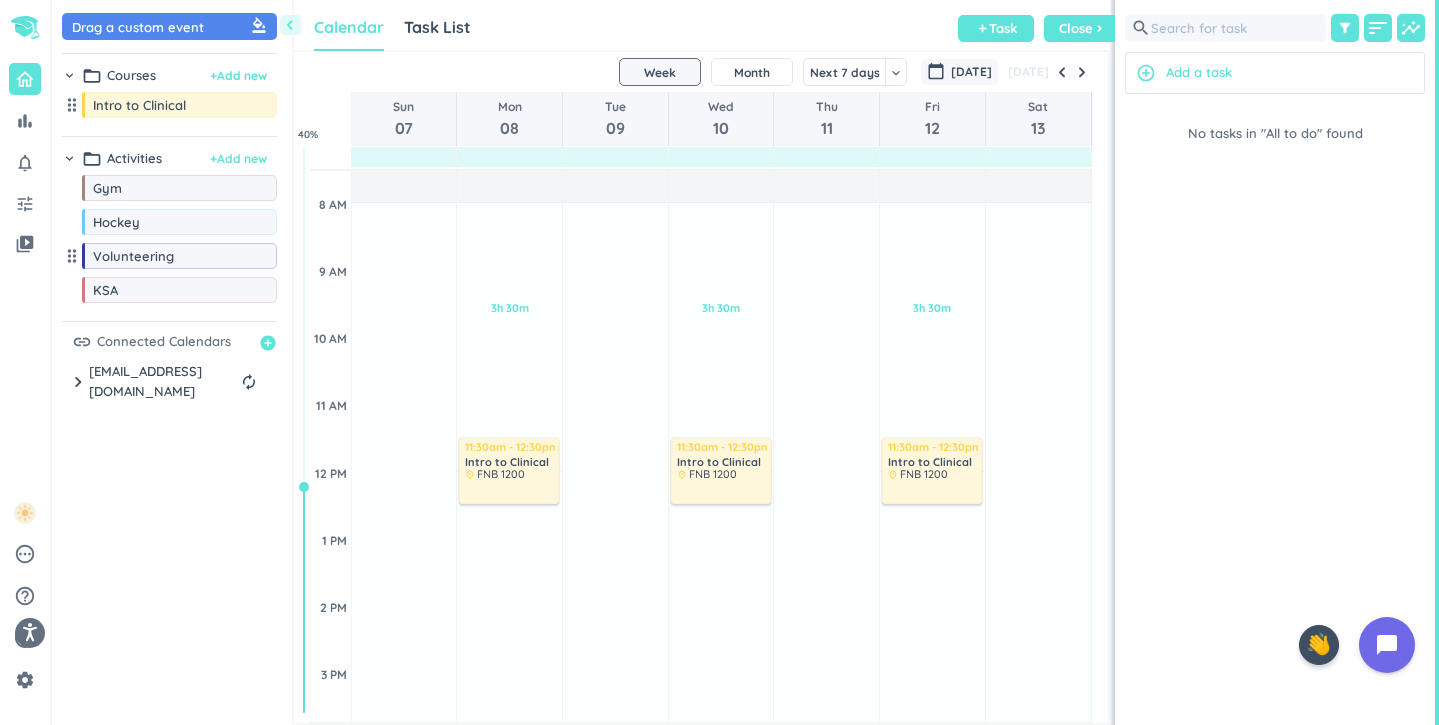 click on "[DATE]" at bounding box center (971, 72) 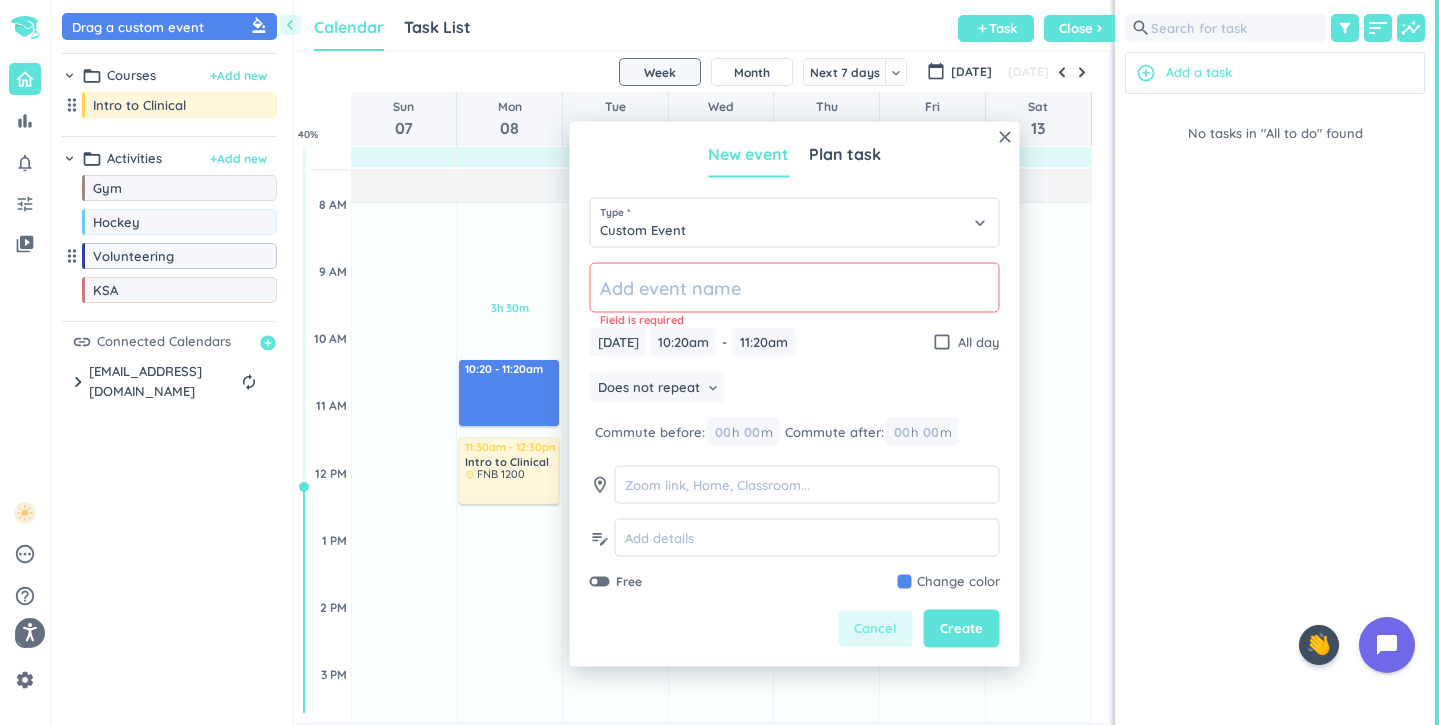 click on "Cancel" at bounding box center (876, 629) 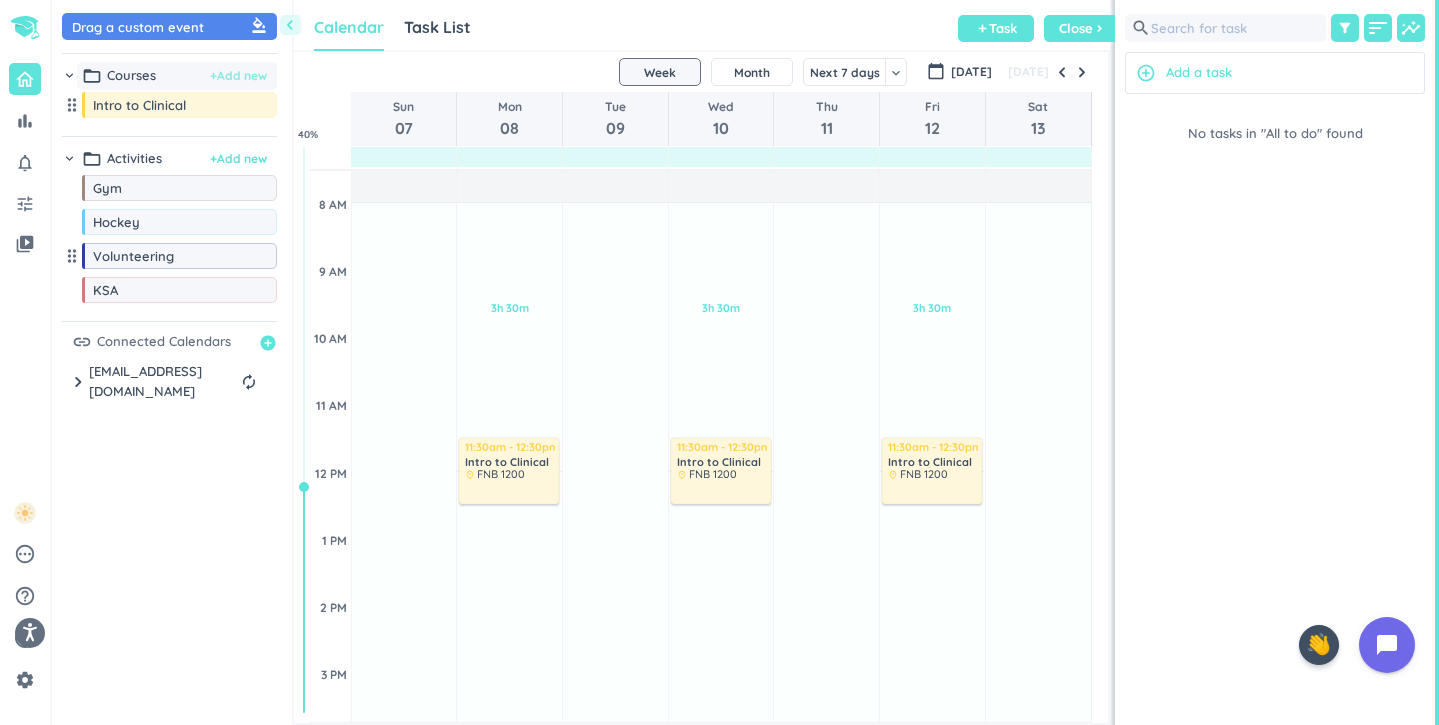 click on "+  Add new" at bounding box center (238, 76) 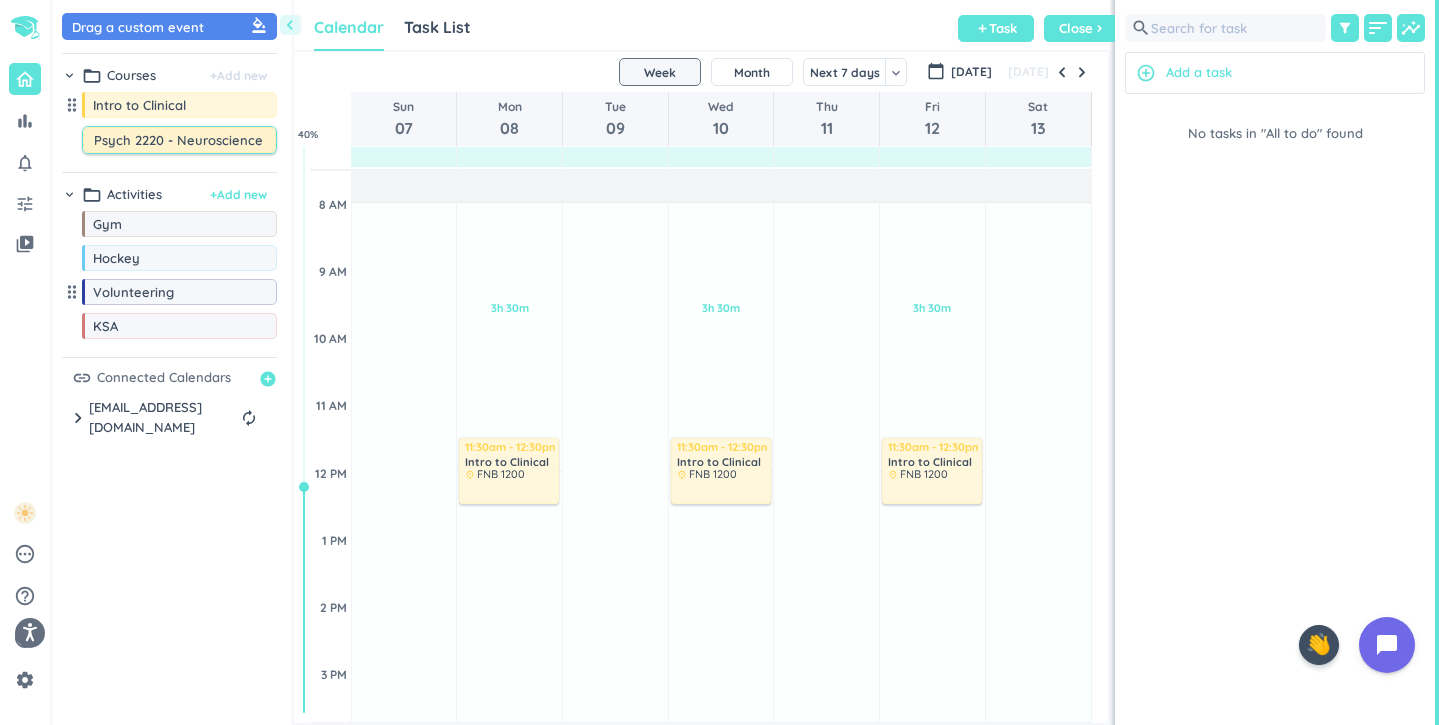 type on "Psych 2220 - Neuroscience" 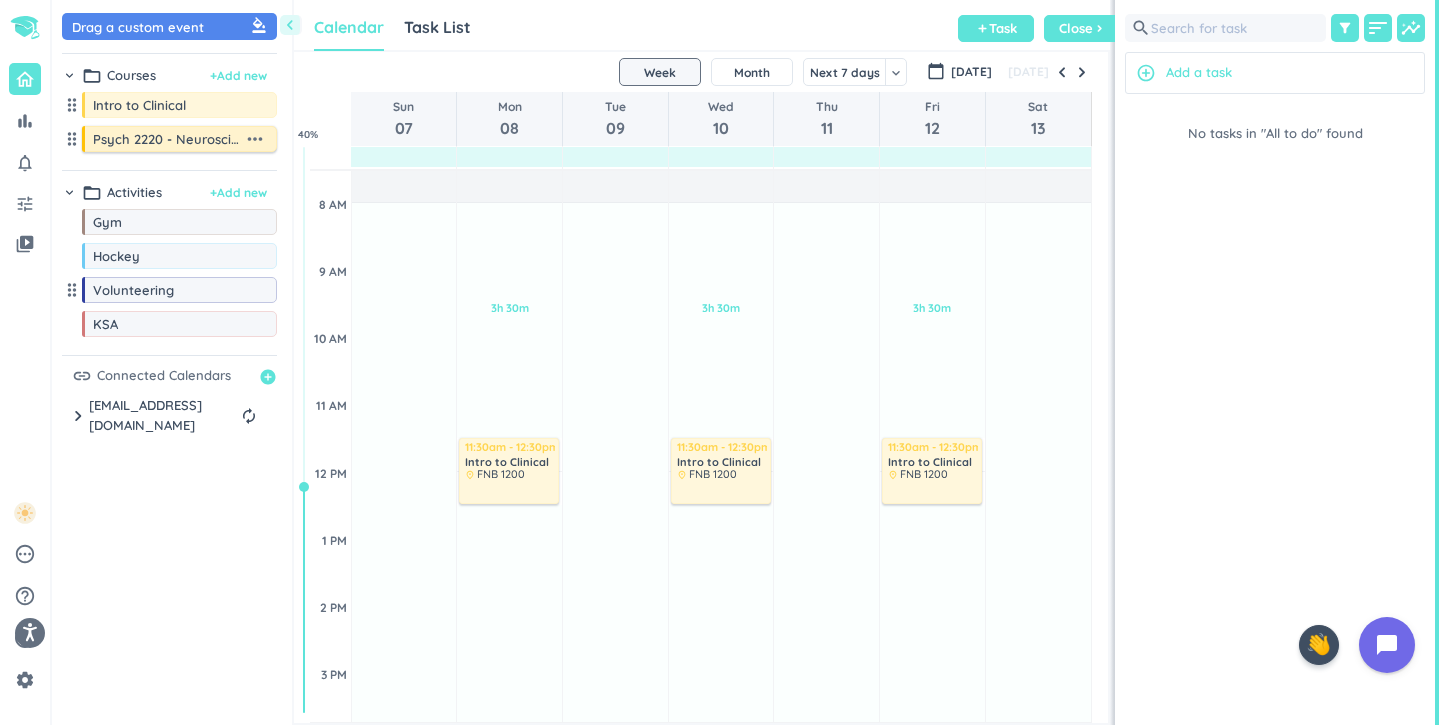 click on "more_horiz" at bounding box center (255, 139) 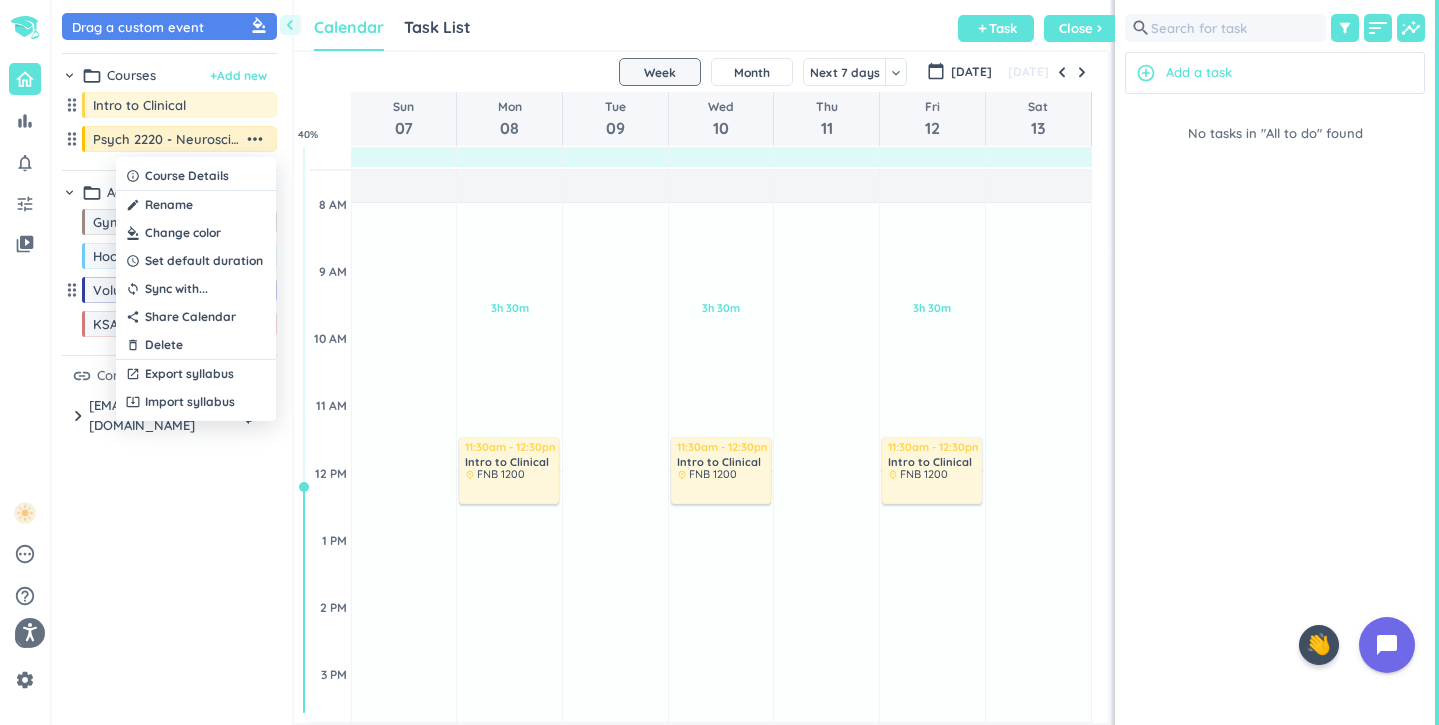 click at bounding box center (196, 233) 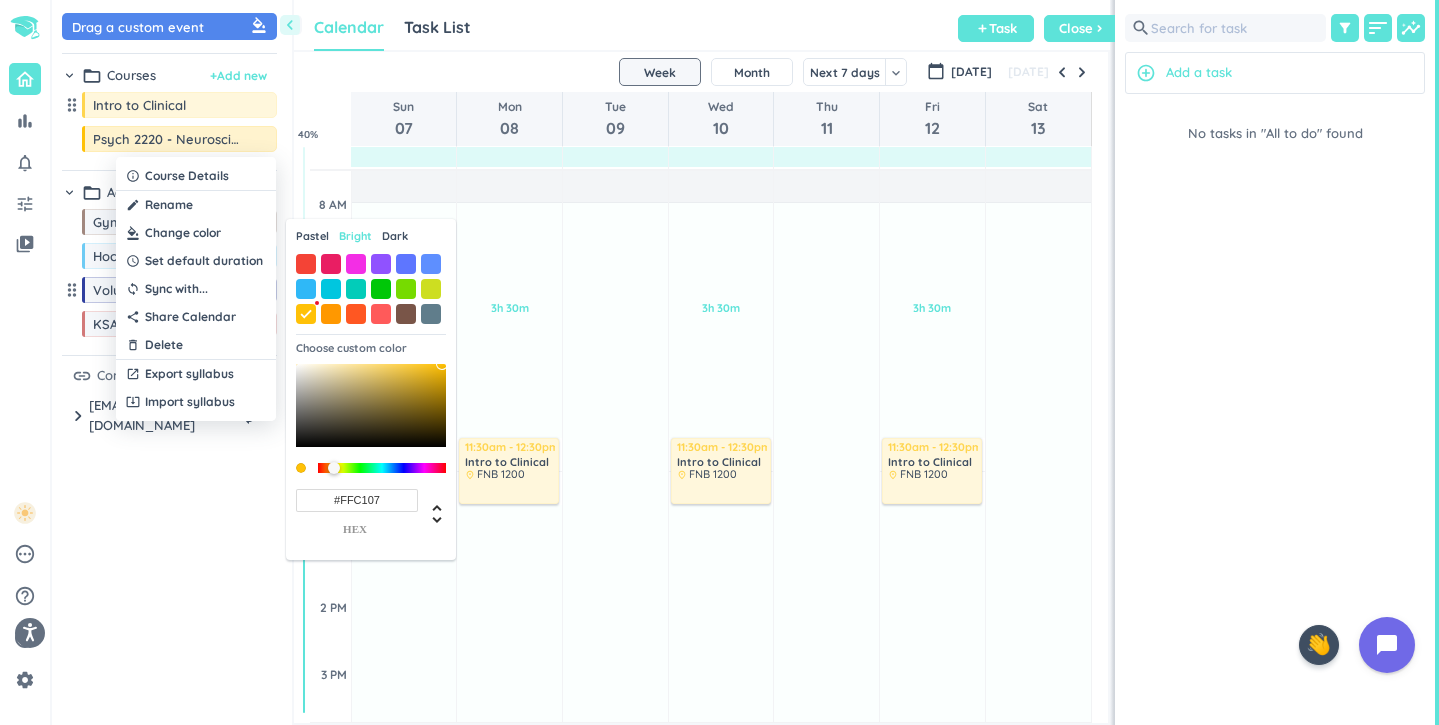 click at bounding box center (371, 289) 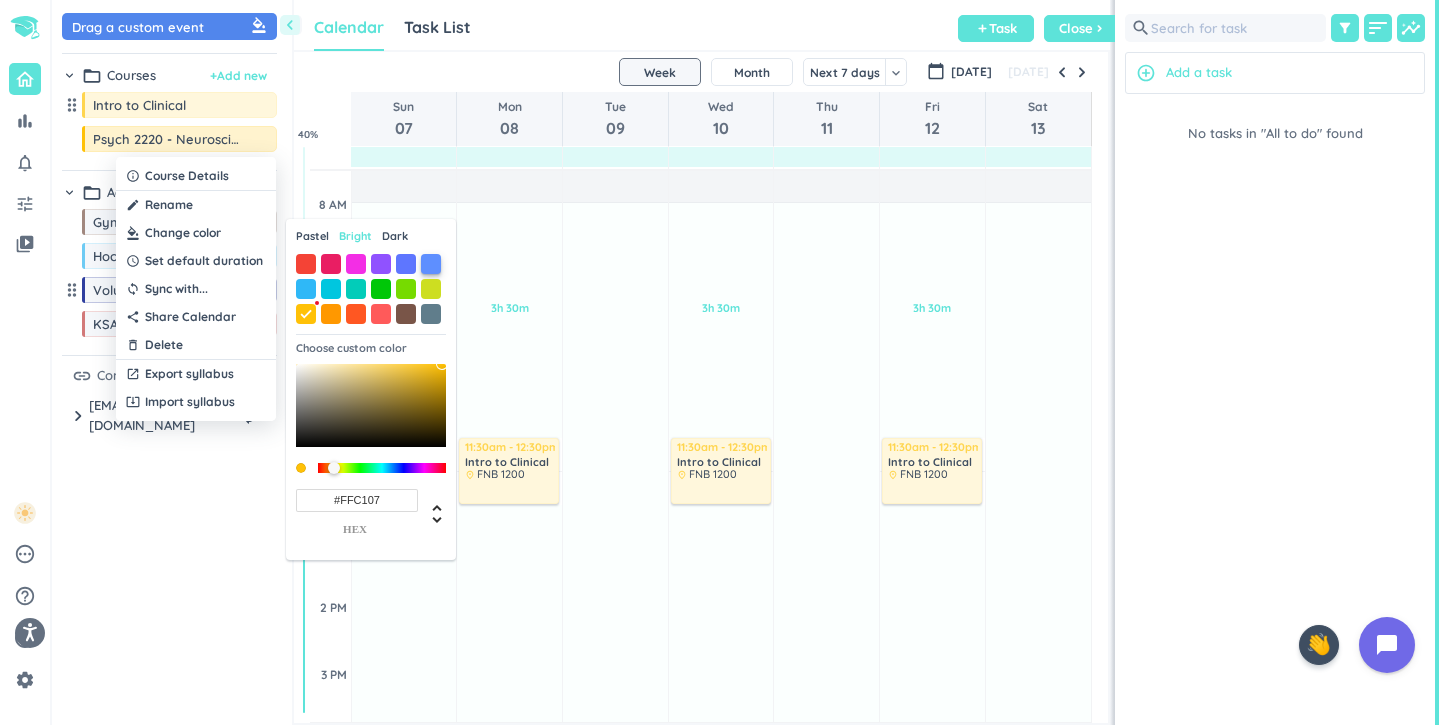 click at bounding box center (431, 264) 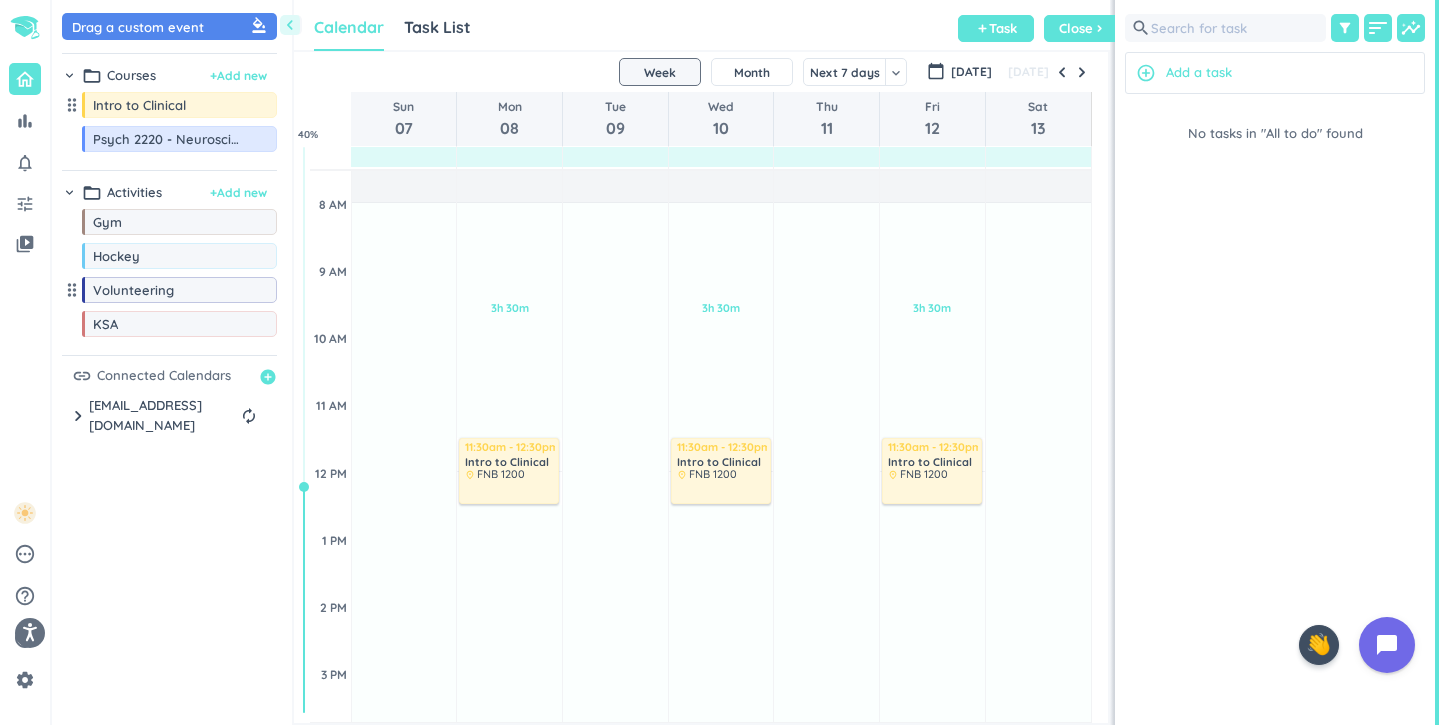 click on "Drag a custom event format_color_fill chevron_right folder_open Courses   +  Add new drag_indicator Intro to Clinical more_horiz drag_indicator Psych 2220 - Neuroscience more_horiz chevron_right folder_open Activities   +  Add new drag_indicator Gym more_horiz drag_indicator Hockey more_horiz drag_indicator Volunteering more_horiz drag_indicator KSA more_horiz link Connected Calendars add_circle chevron_right [EMAIL_ADDRESS][DOMAIN_NAME] autorenew delete_outline check_box_outline_blank Birthdays check_box_outline_blank [EMAIL_ADDRESS][DOMAIN_NAME] check_box_outline_blank Holidays in [GEOGRAPHIC_DATA]" at bounding box center [172, 367] 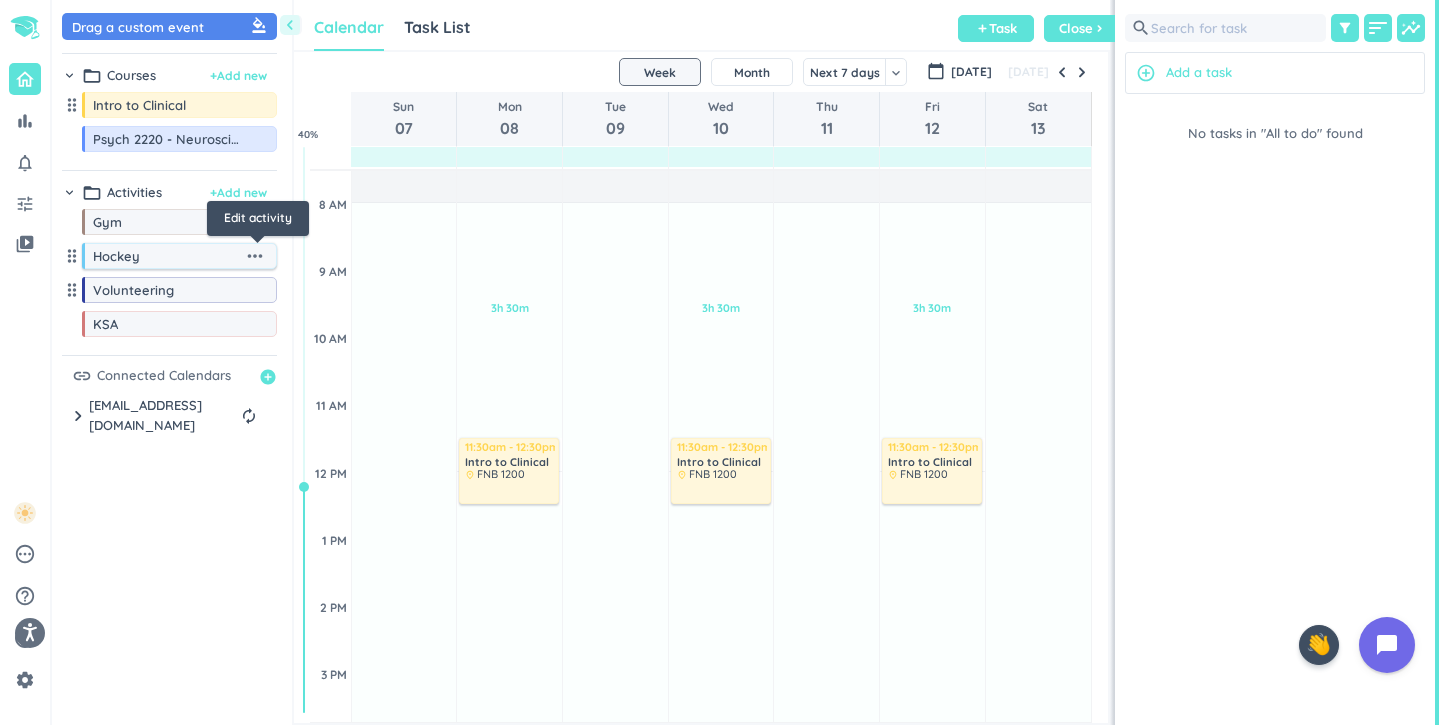 click on "more_horiz" at bounding box center [255, 256] 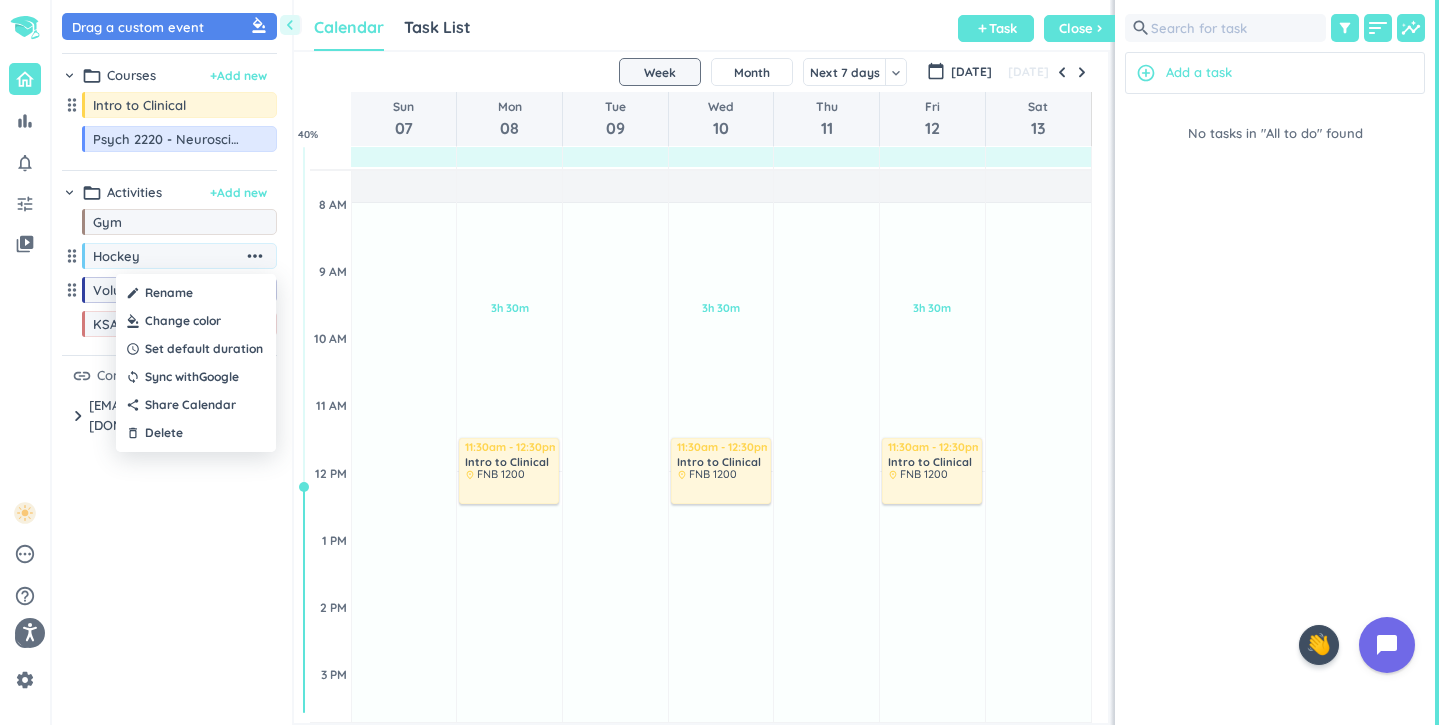 click at bounding box center (719, 362) 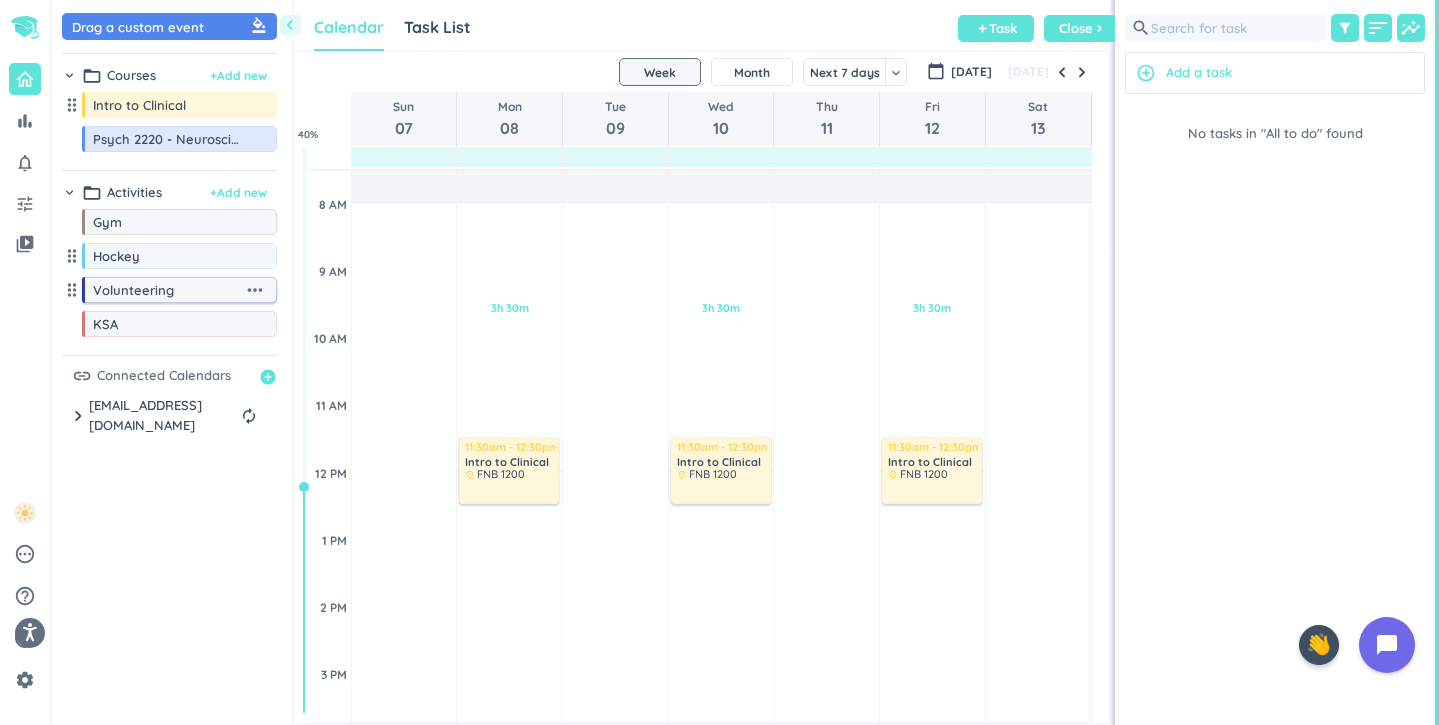 click on "more_horiz" at bounding box center (255, 290) 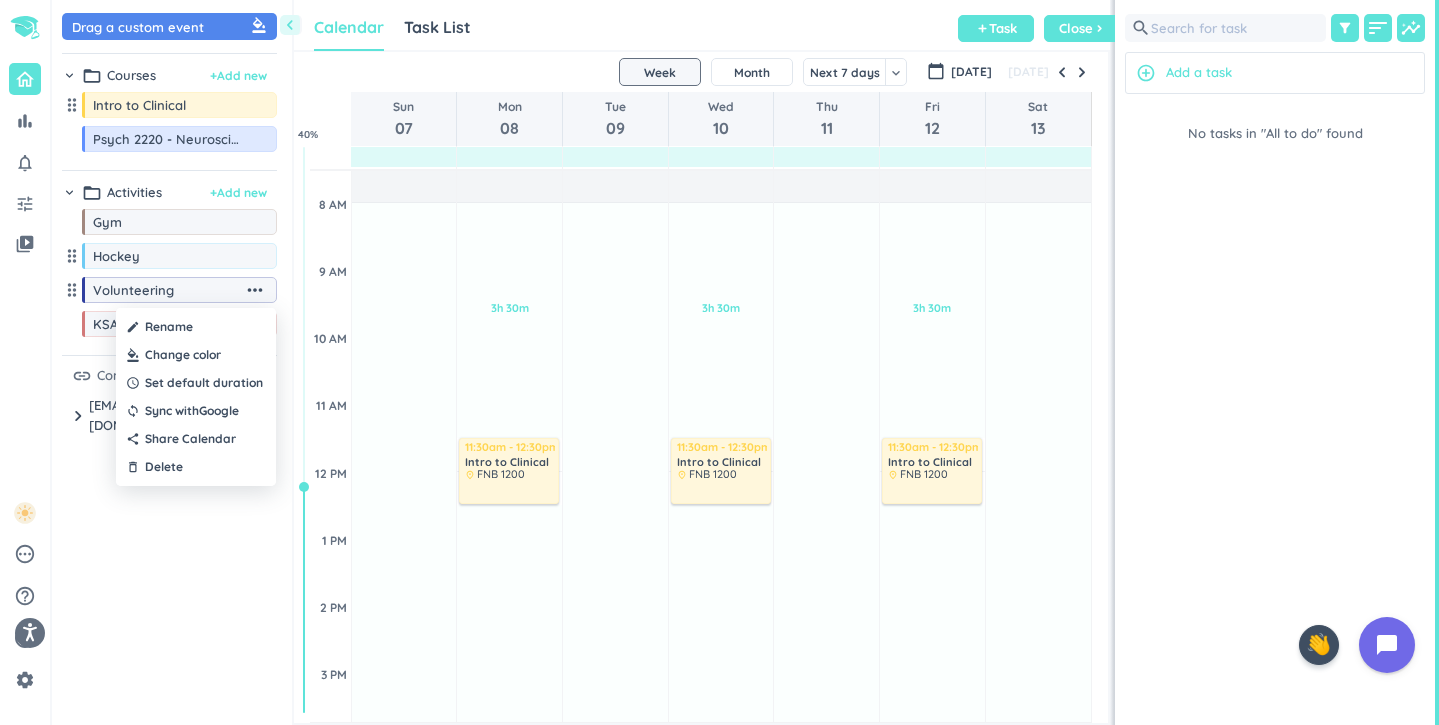 click at bounding box center (196, 355) 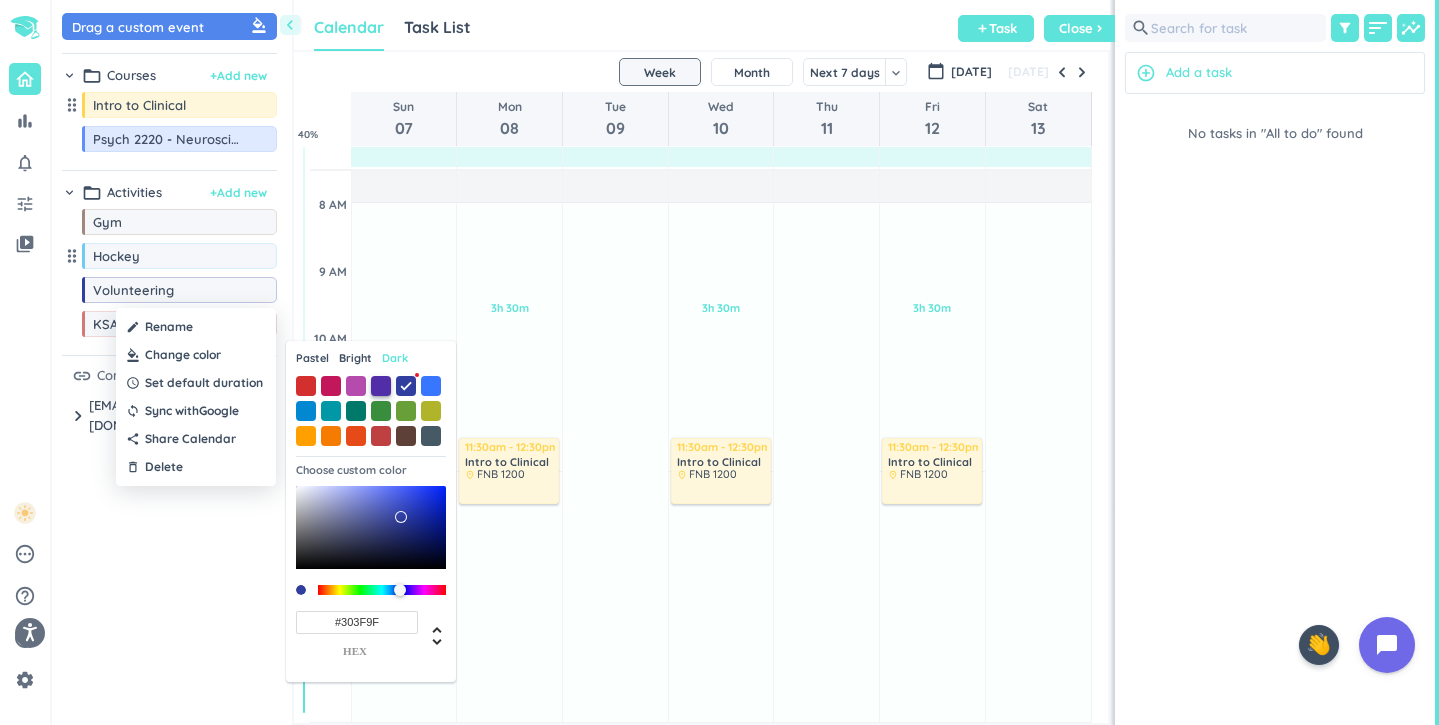 click at bounding box center [381, 386] 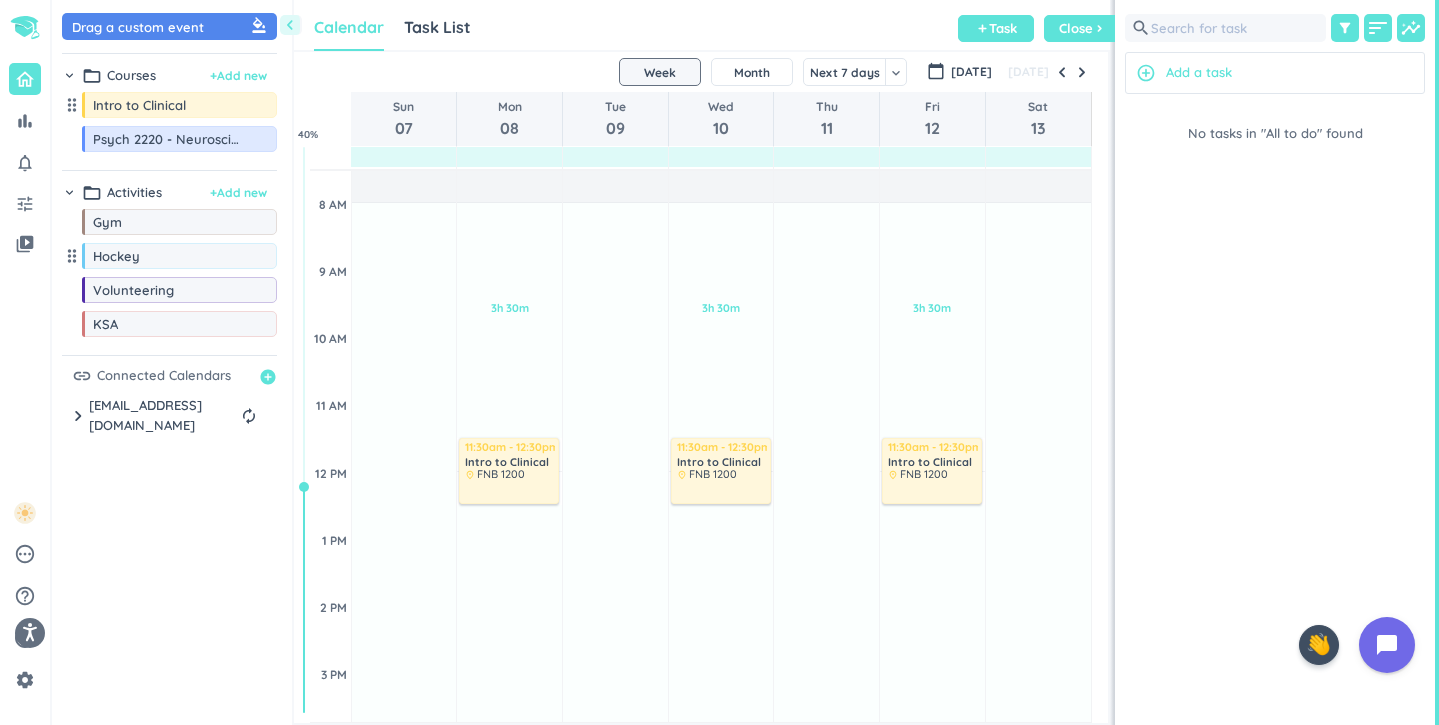 click on "Drag a custom event format_color_fill chevron_right folder_open Courses   +  Add new drag_indicator Intro to Clinical more_horiz drag_indicator Psych 2220 - Neuroscience more_horiz chevron_right folder_open Activities   +  Add new drag_indicator Gym more_horiz drag_indicator Hockey more_horiz drag_indicator Volunteering more_horiz drag_indicator KSA more_horiz link Connected Calendars add_circle chevron_right [EMAIL_ADDRESS][DOMAIN_NAME] autorenew delete_outline check_box_outline_blank Birthdays check_box_outline_blank [EMAIL_ADDRESS][DOMAIN_NAME] check_box_outline_blank Holidays in [GEOGRAPHIC_DATA]" at bounding box center (172, 367) 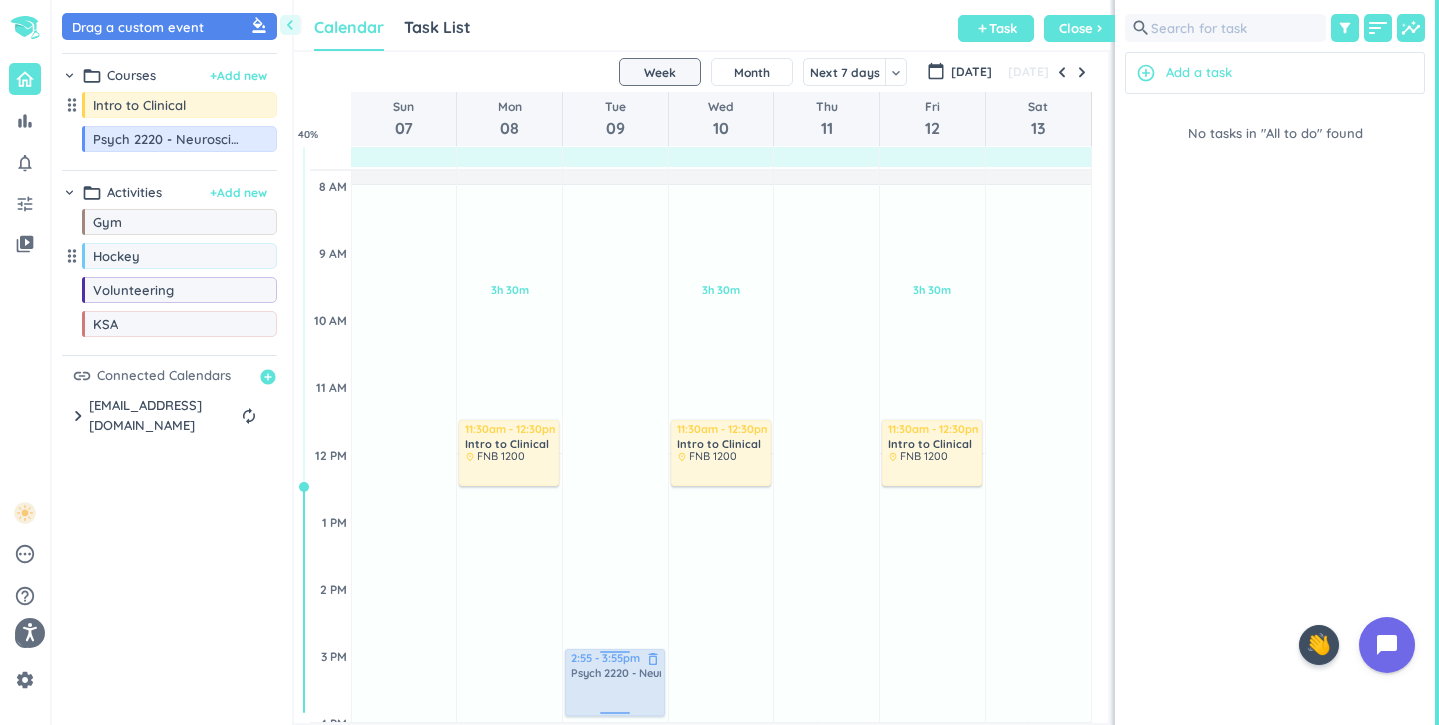 scroll, scrollTop: 259, scrollLeft: 0, axis: vertical 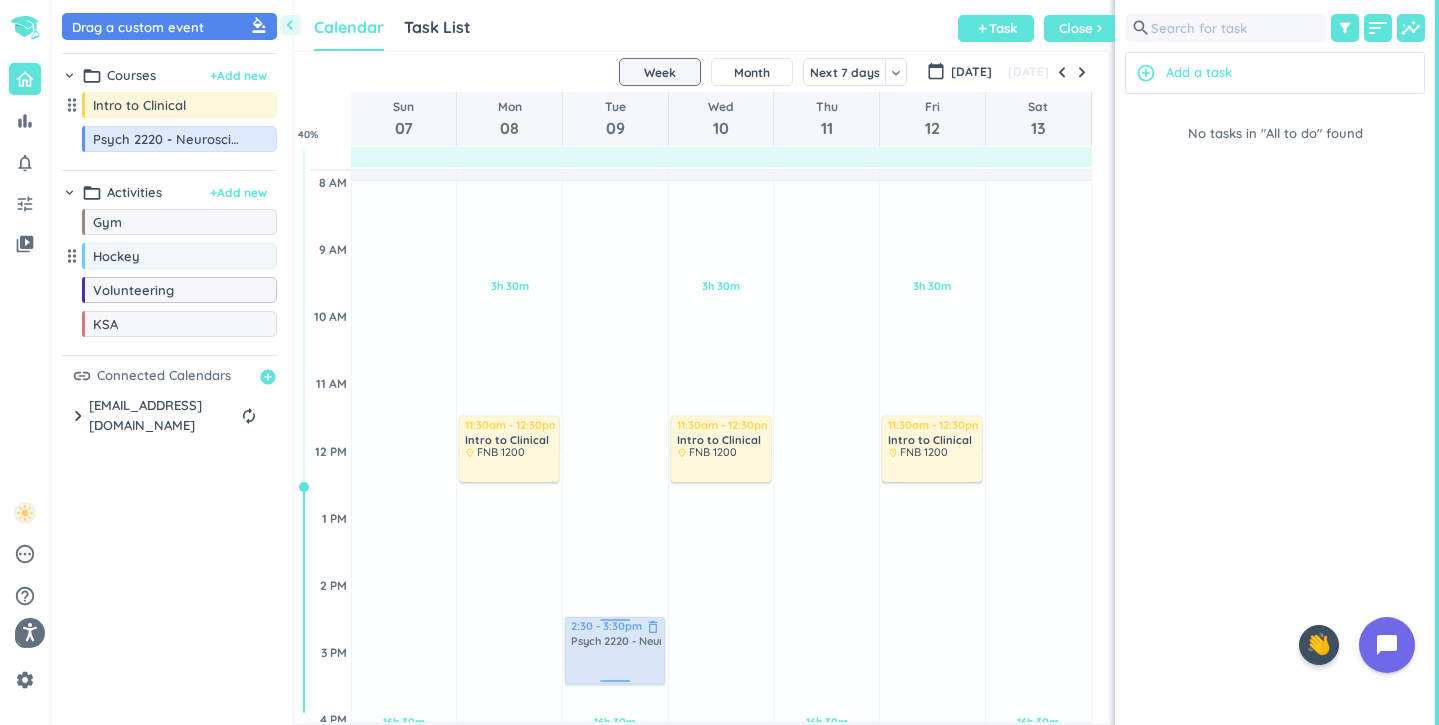 drag, startPoint x: 175, startPoint y: 145, endPoint x: 605, endPoint y: 619, distance: 639.98126 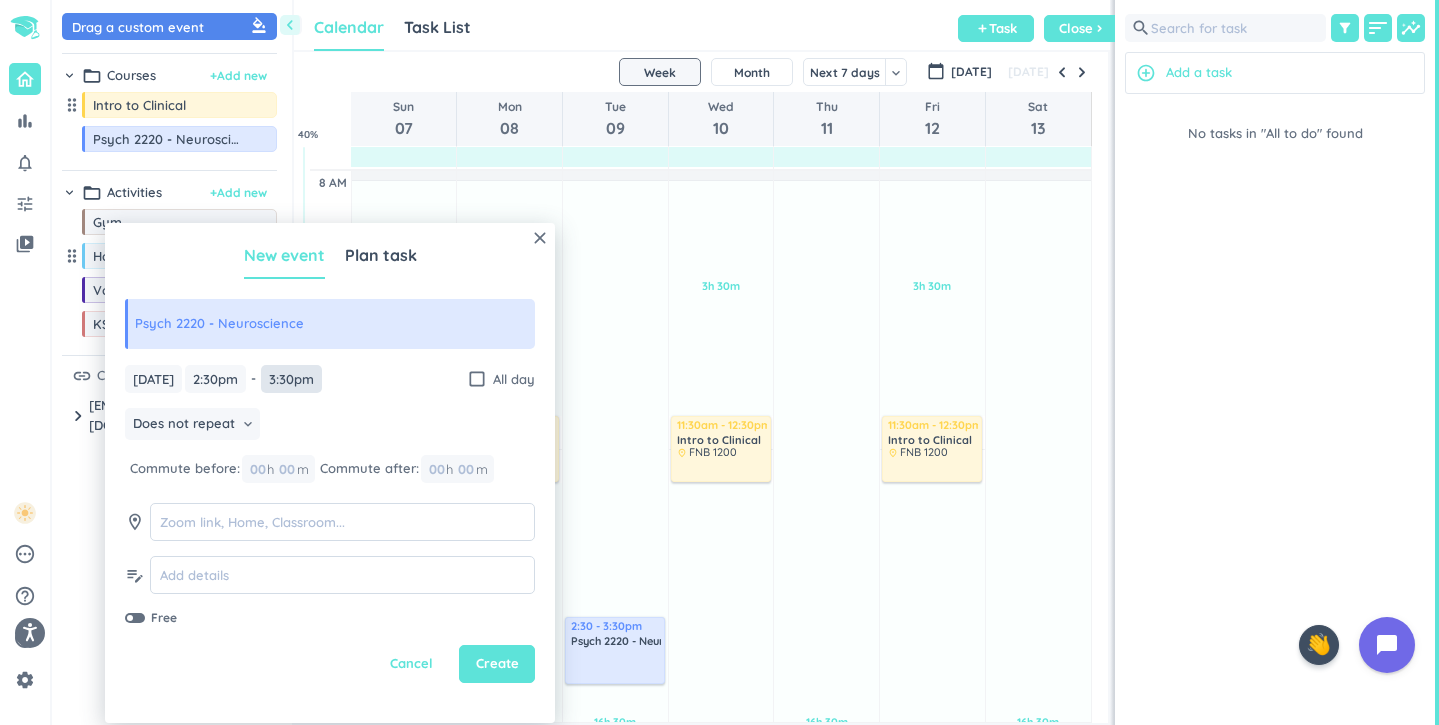click on "3:30pm" at bounding box center (291, 379) 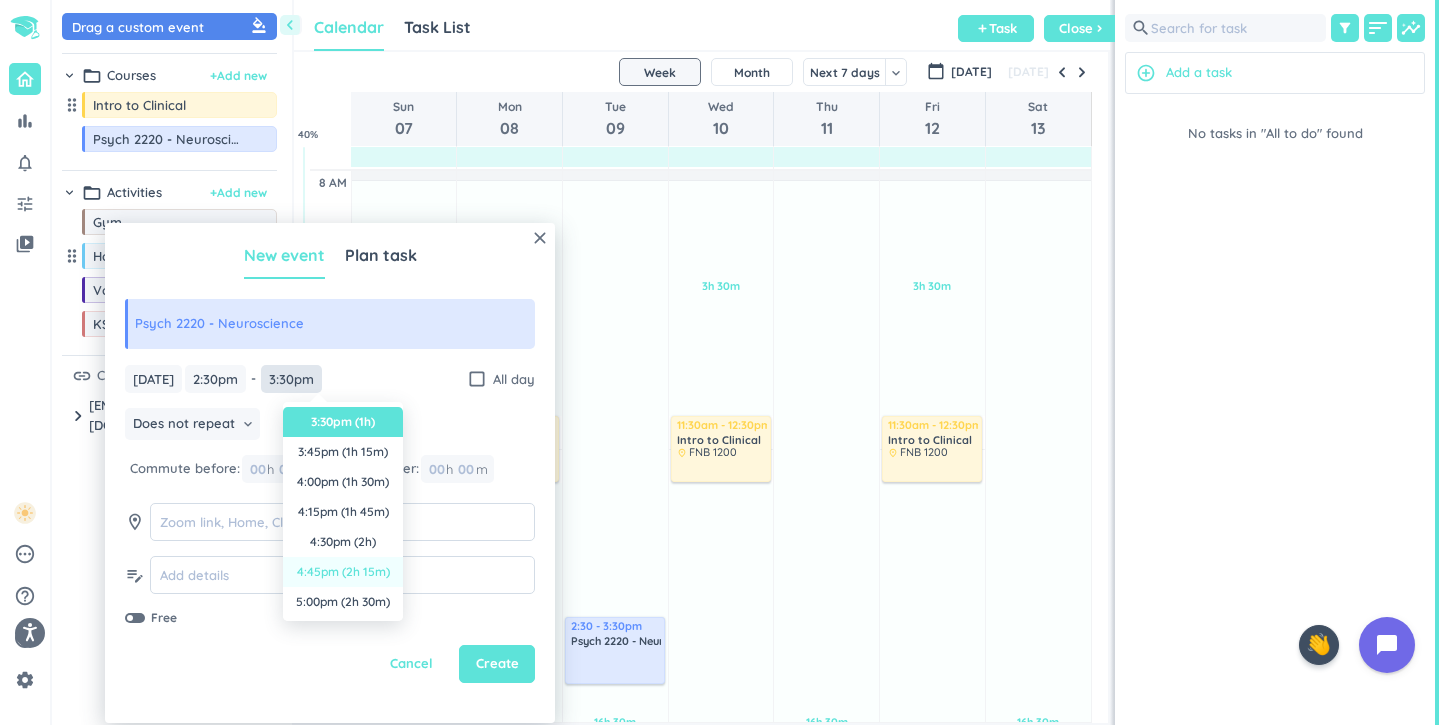 scroll, scrollTop: 148, scrollLeft: 0, axis: vertical 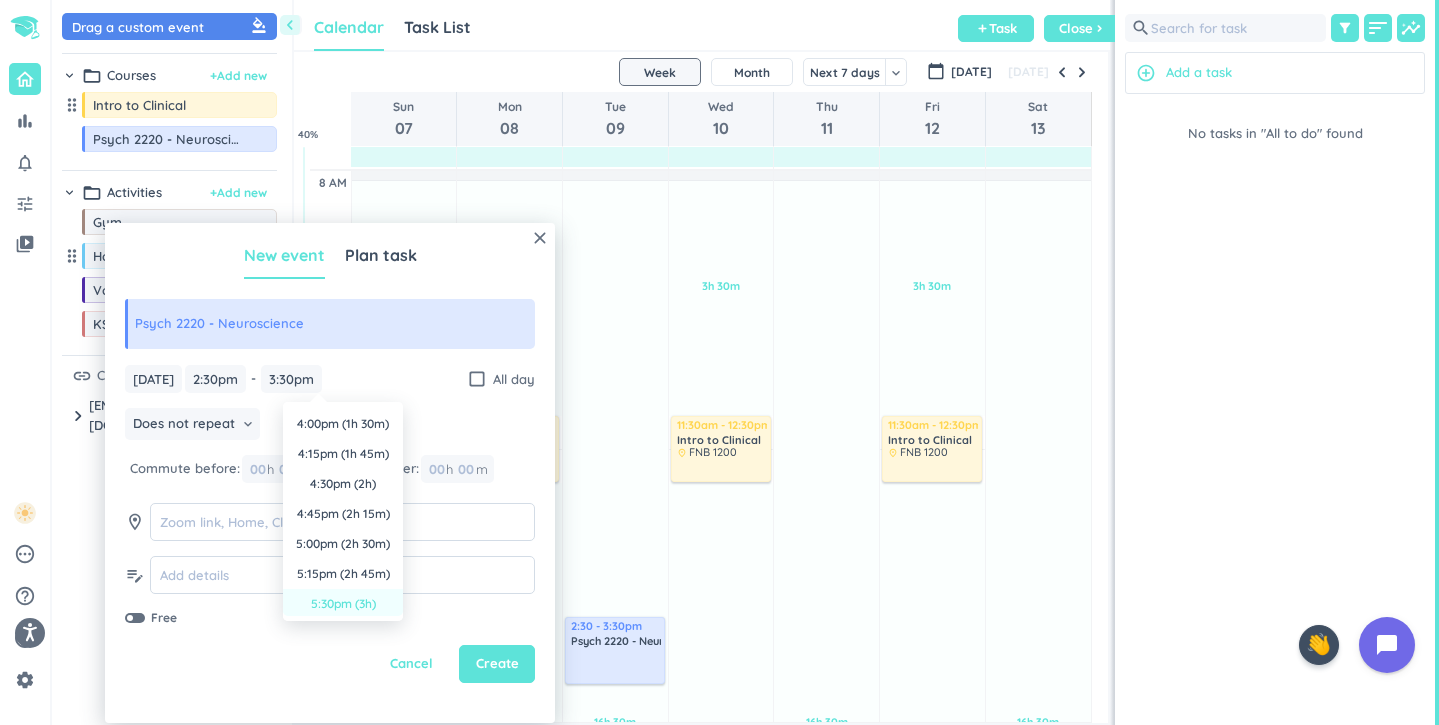 click on "5:30pm (3h)" at bounding box center (343, 604) 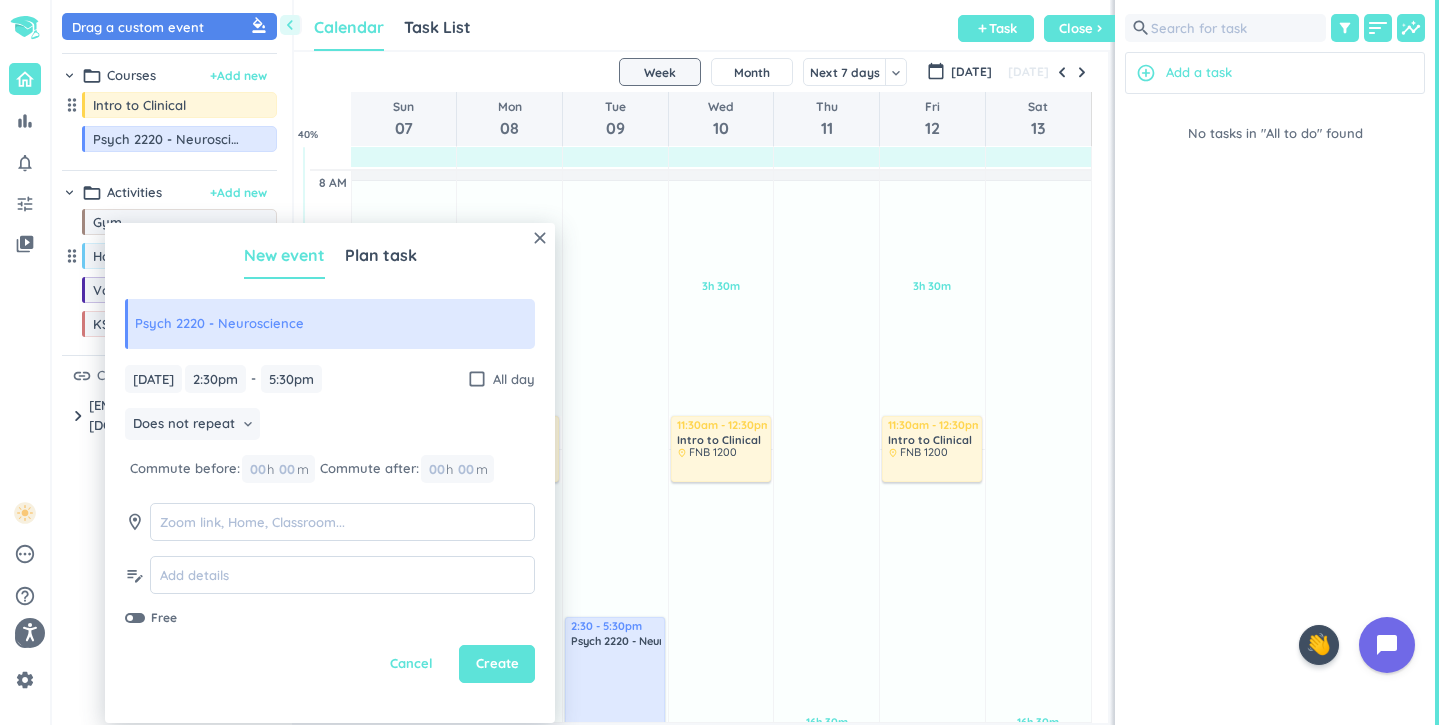 type on "5:30pm" 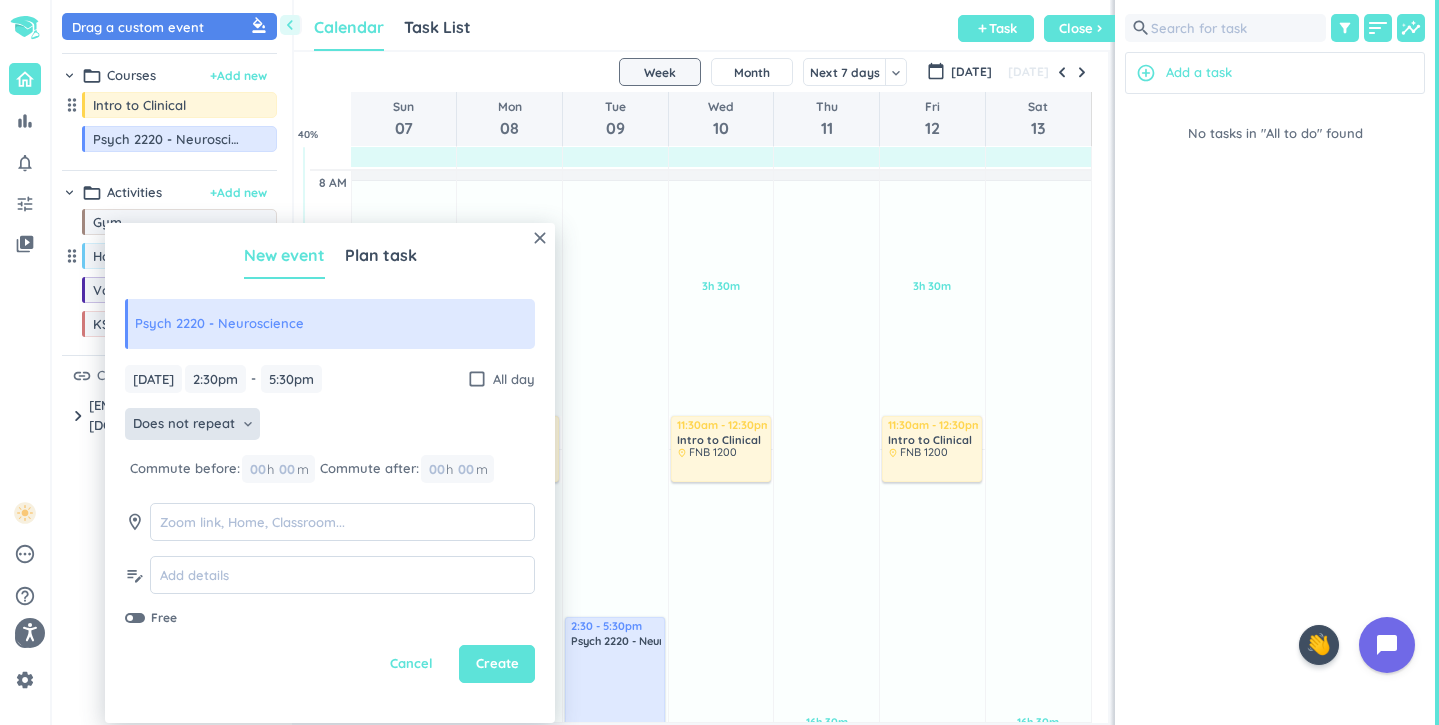 click on "Does not repeat" at bounding box center [184, 424] 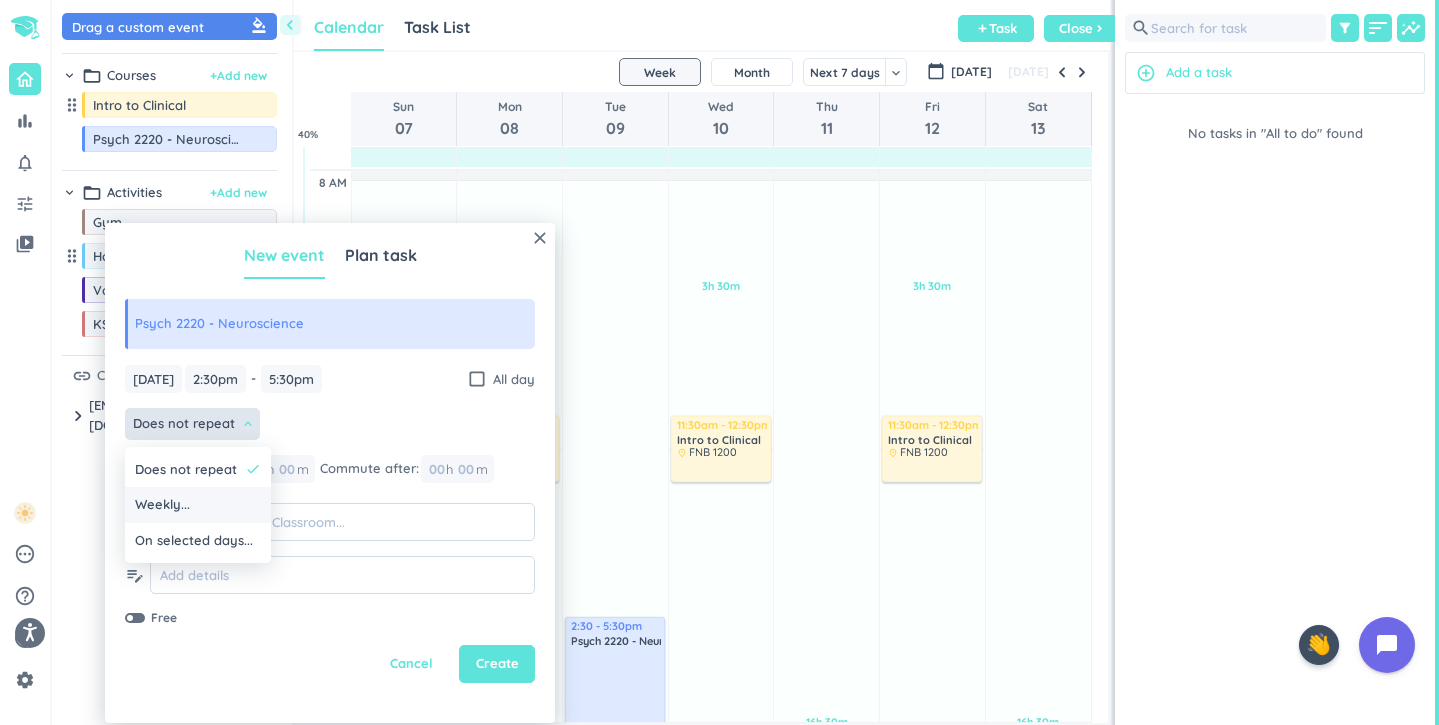 click on "Weekly..." at bounding box center [198, 505] 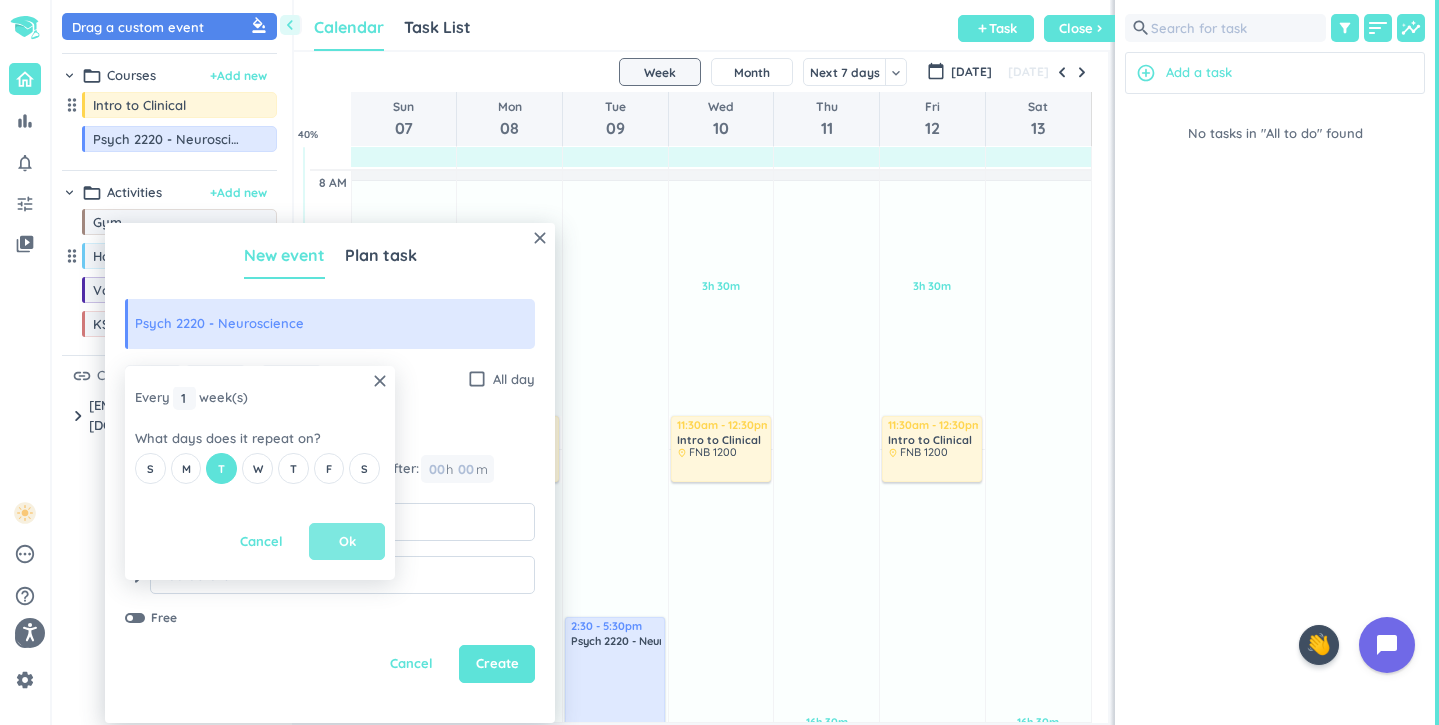 click on "Ok" at bounding box center (347, 542) 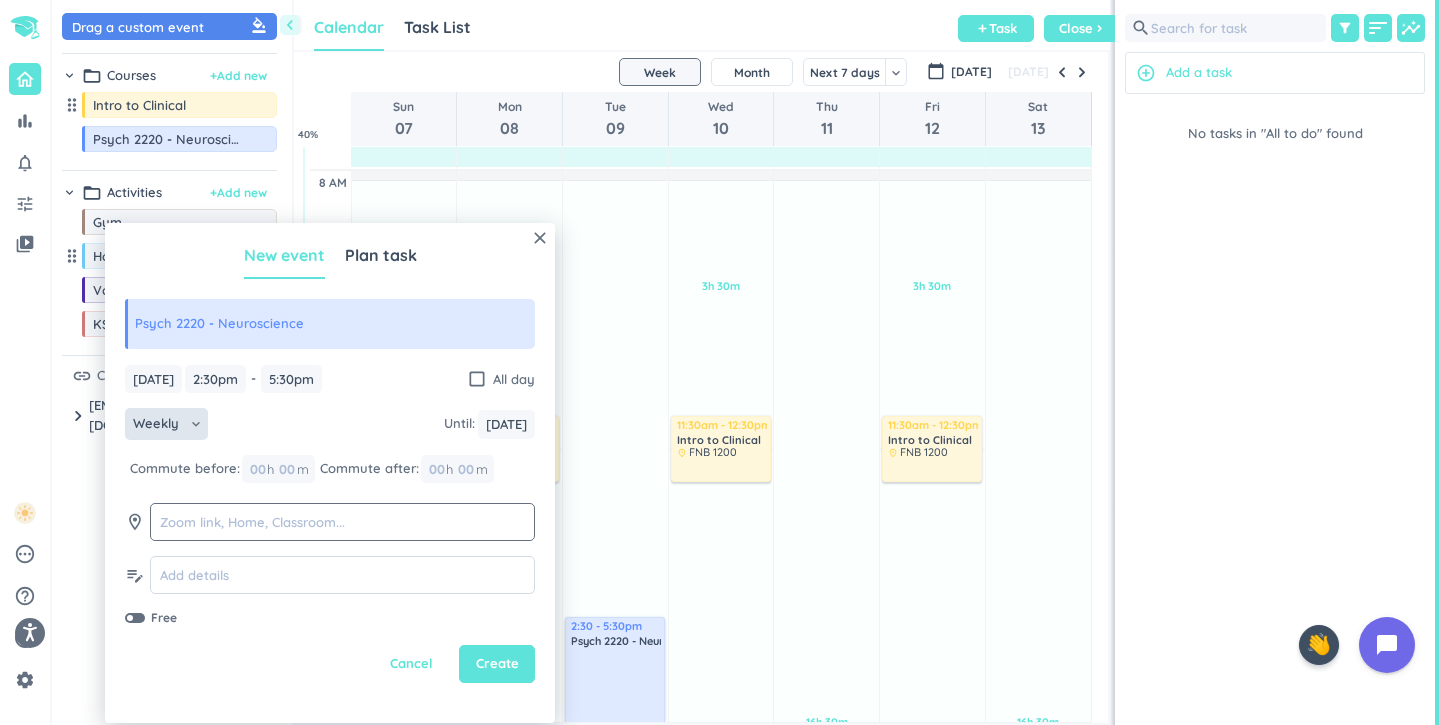 click 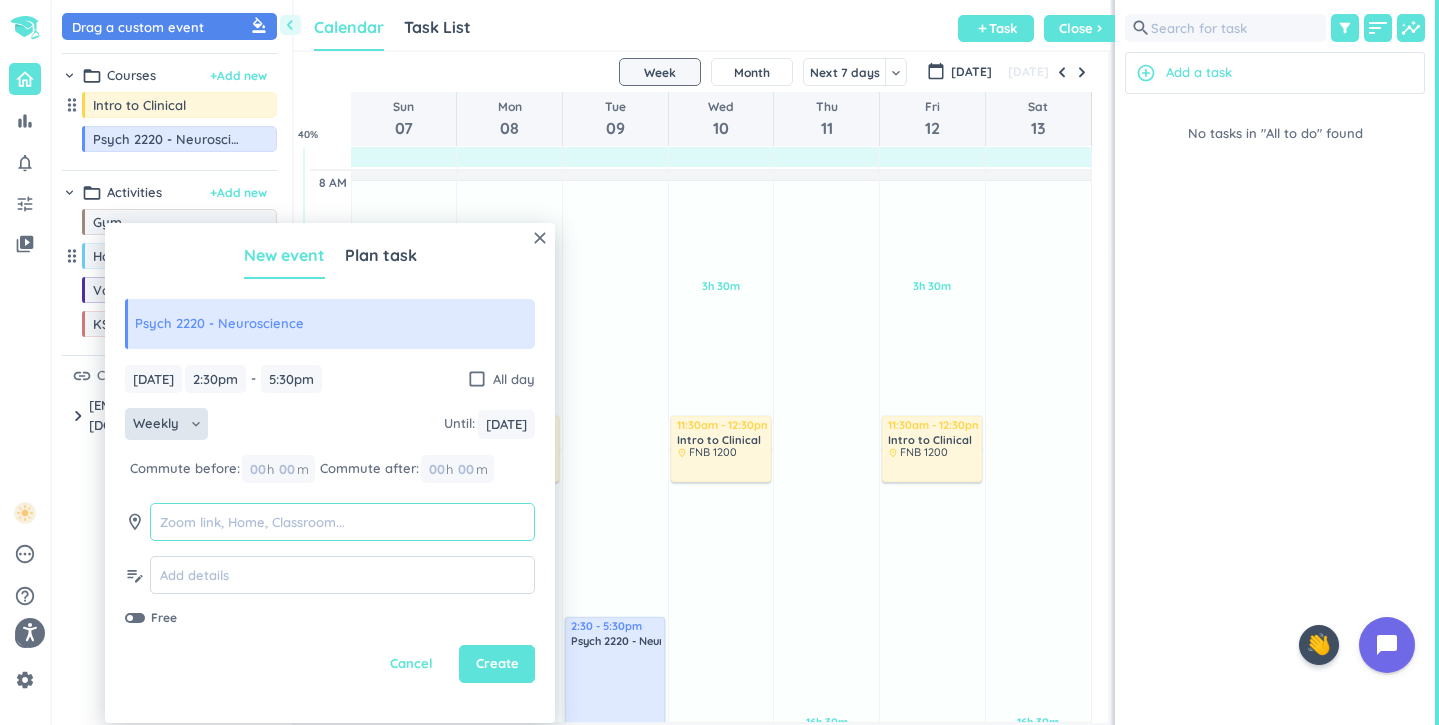 click at bounding box center [342, 522] 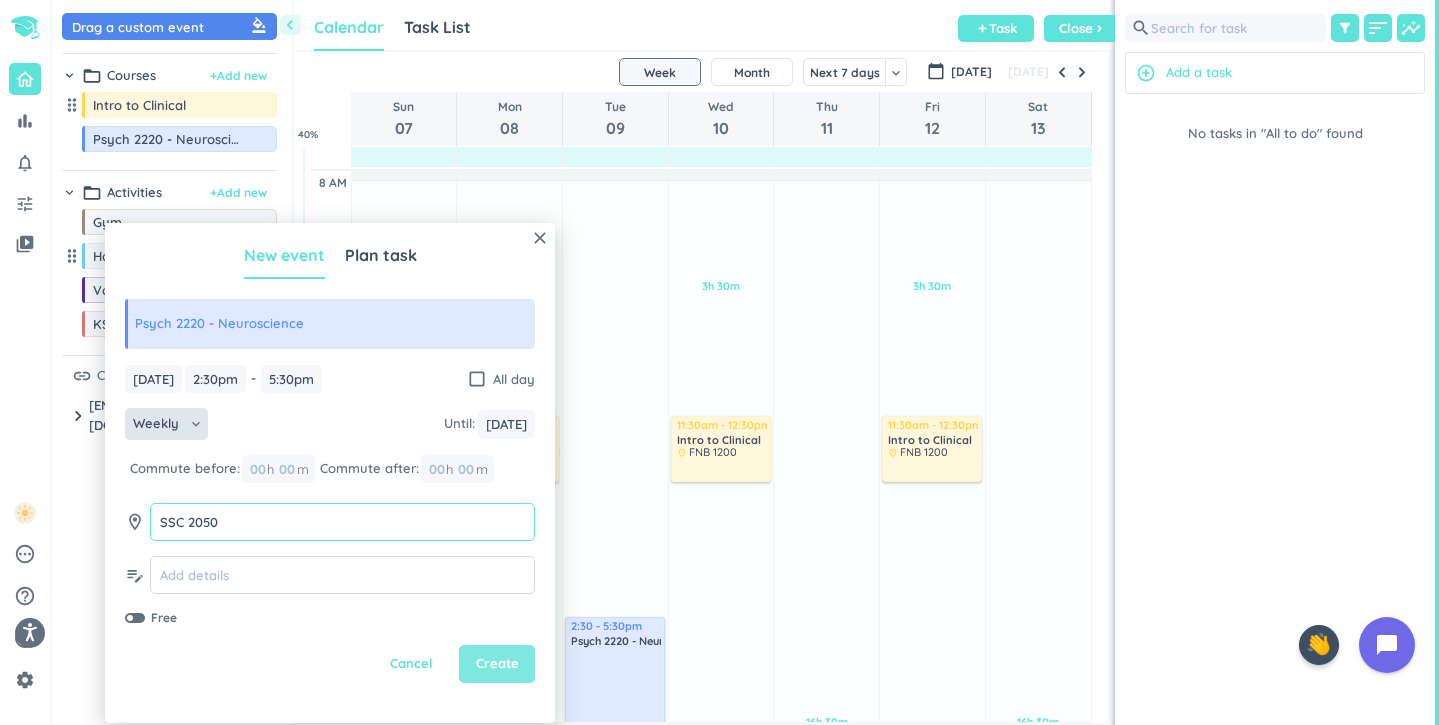 type on "SSC 2050" 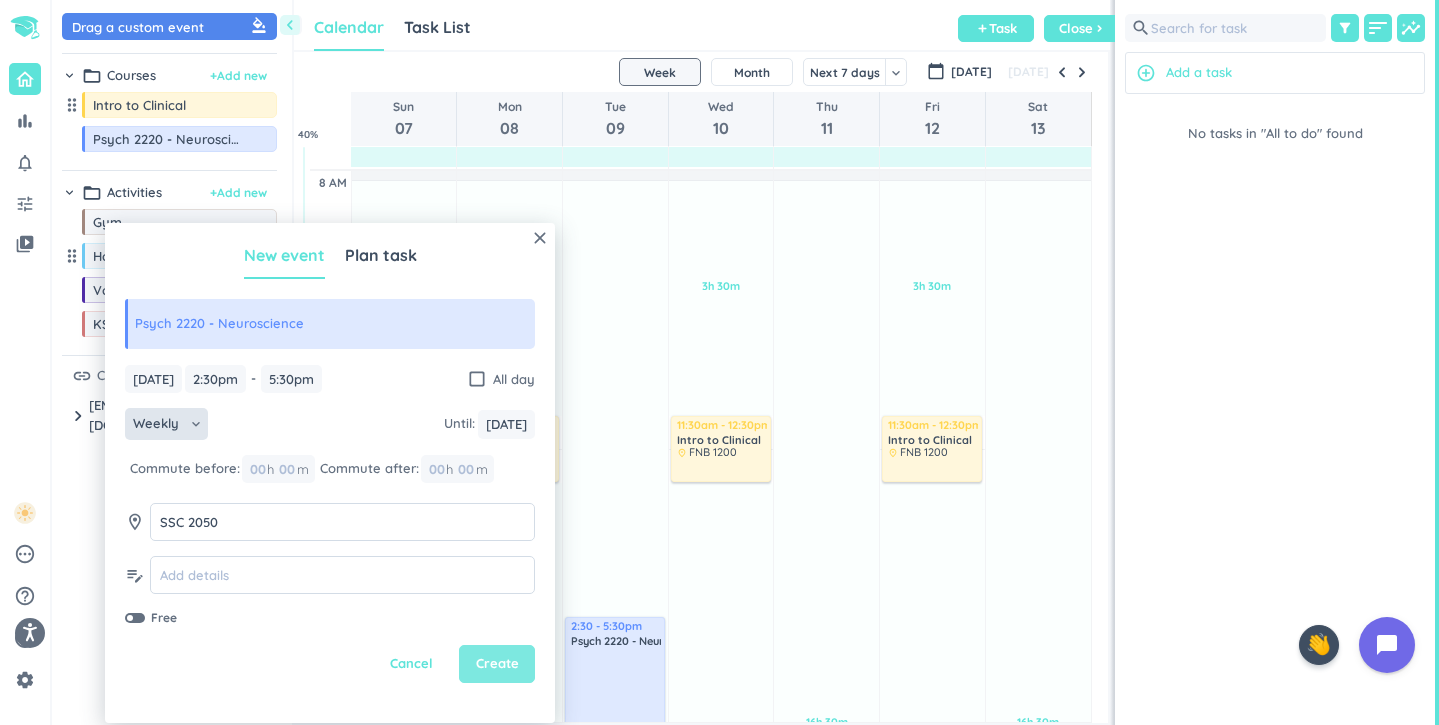 click on "Create" at bounding box center (497, 664) 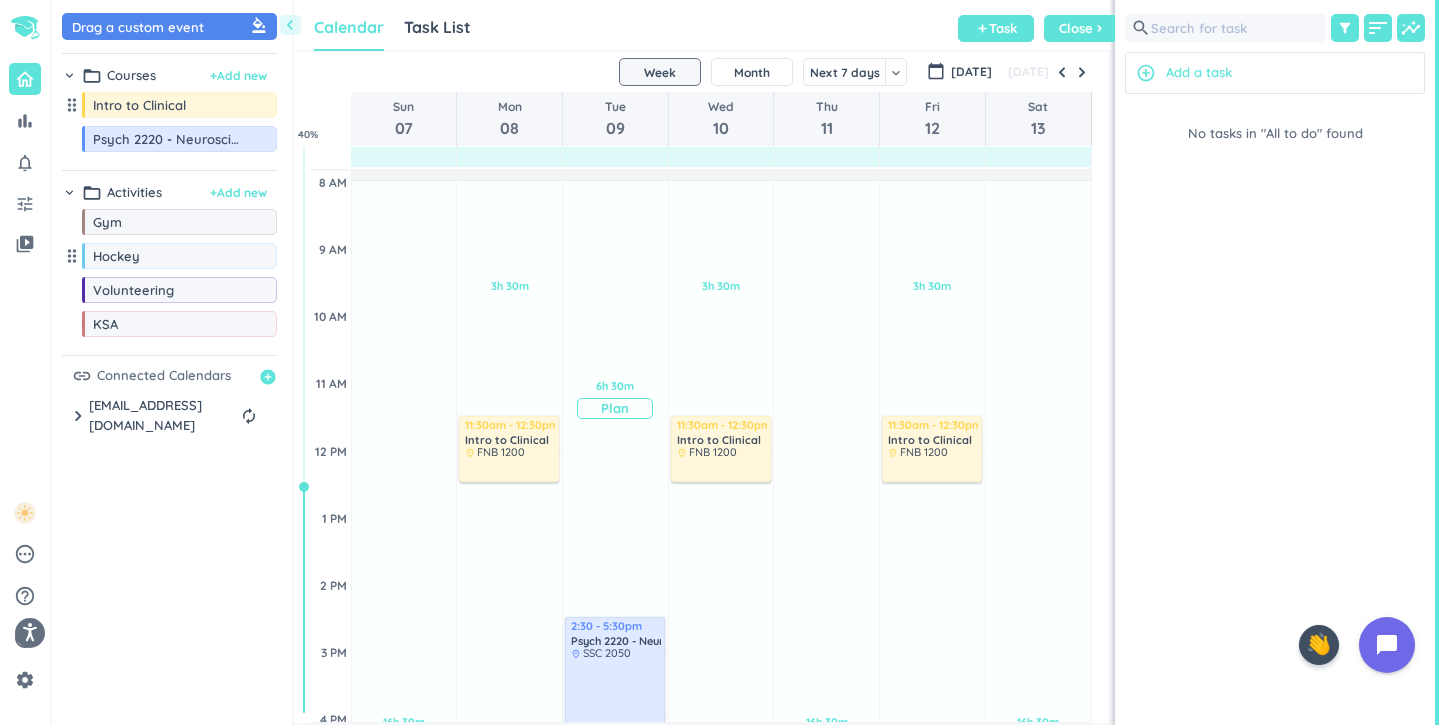 scroll, scrollTop: 417, scrollLeft: 0, axis: vertical 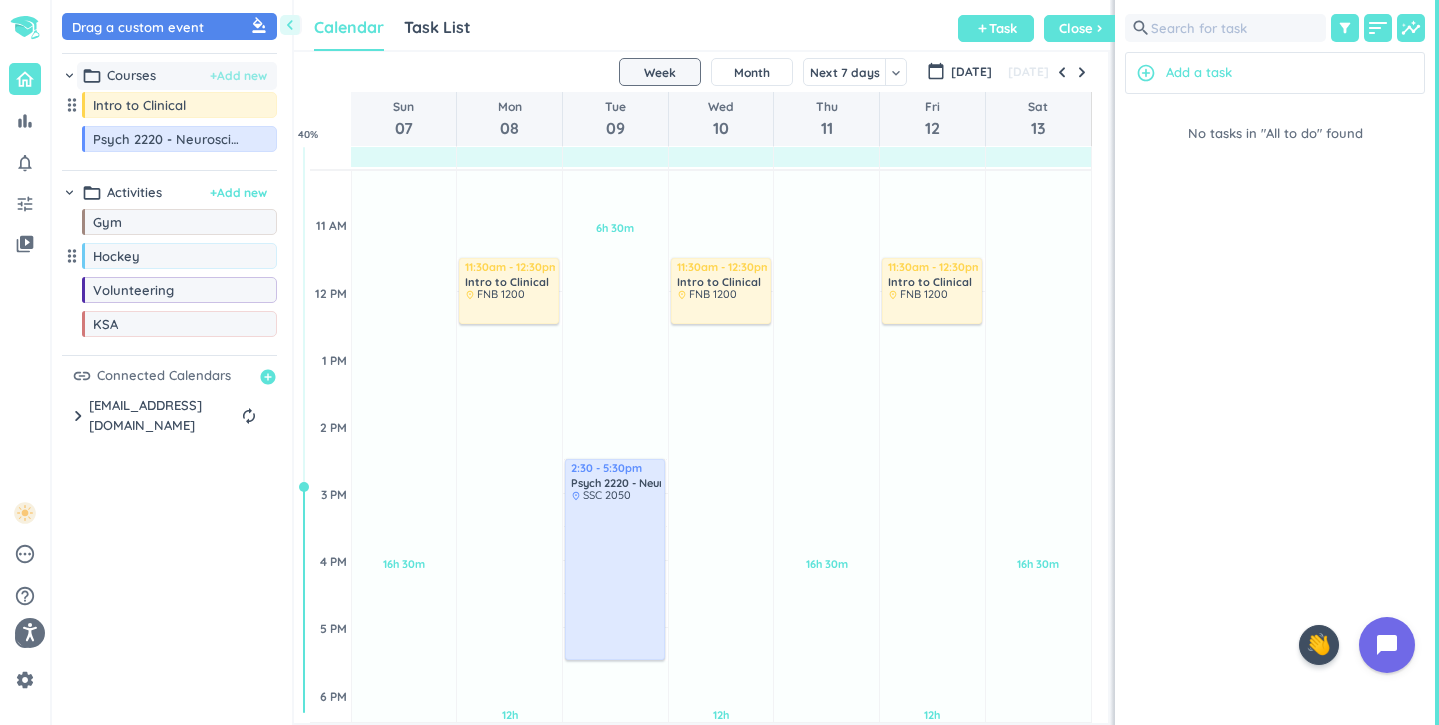 click on "+  Add new" at bounding box center (238, 76) 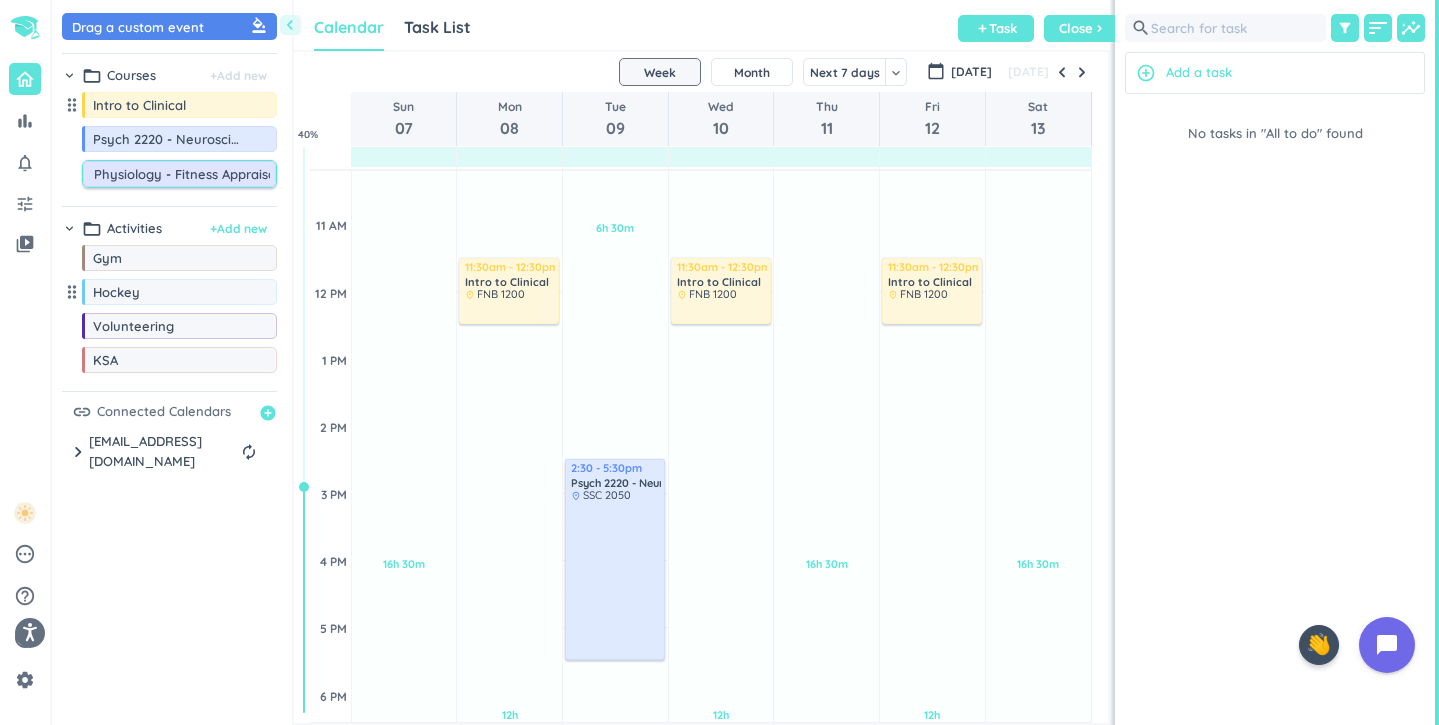 type on "Physiology - Fitness Appraisal" 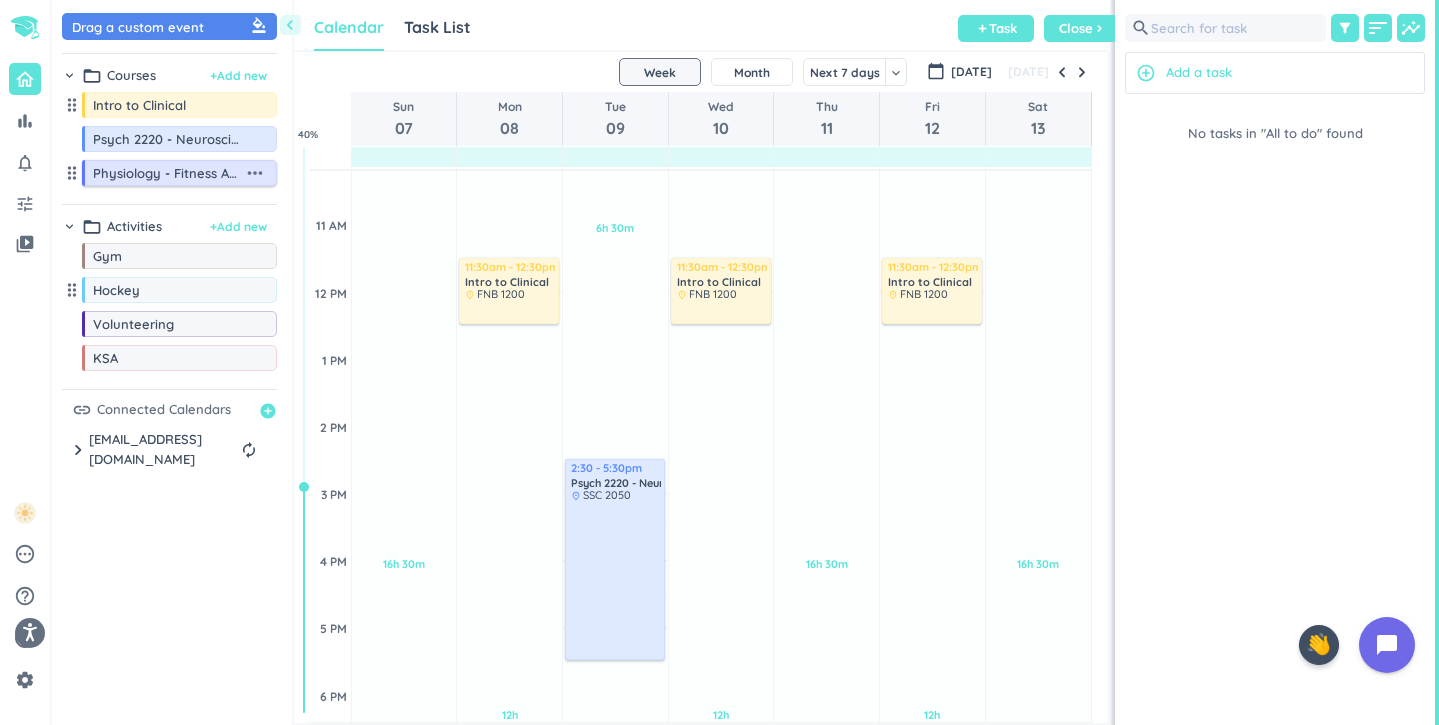 click on "more_horiz" at bounding box center [255, 173] 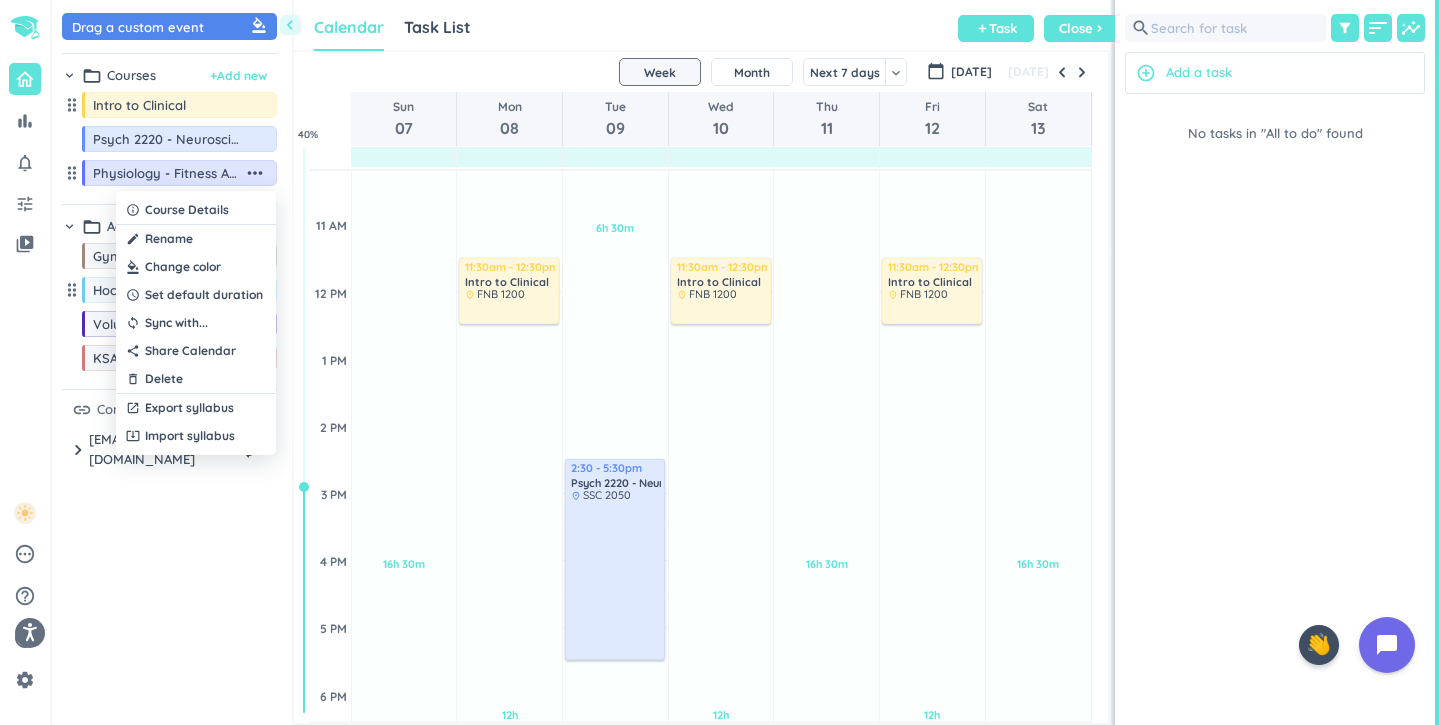click at bounding box center (196, 267) 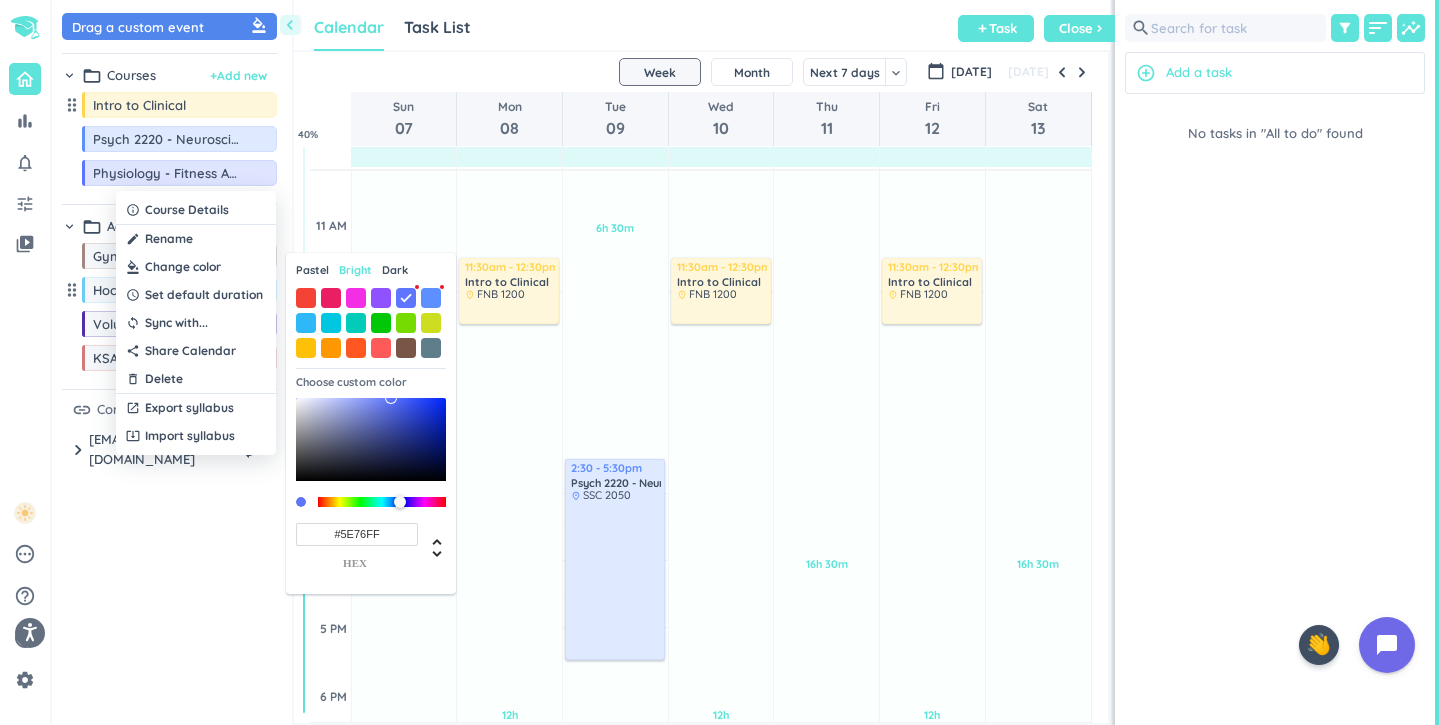 click on "Pastel" at bounding box center [312, 270] 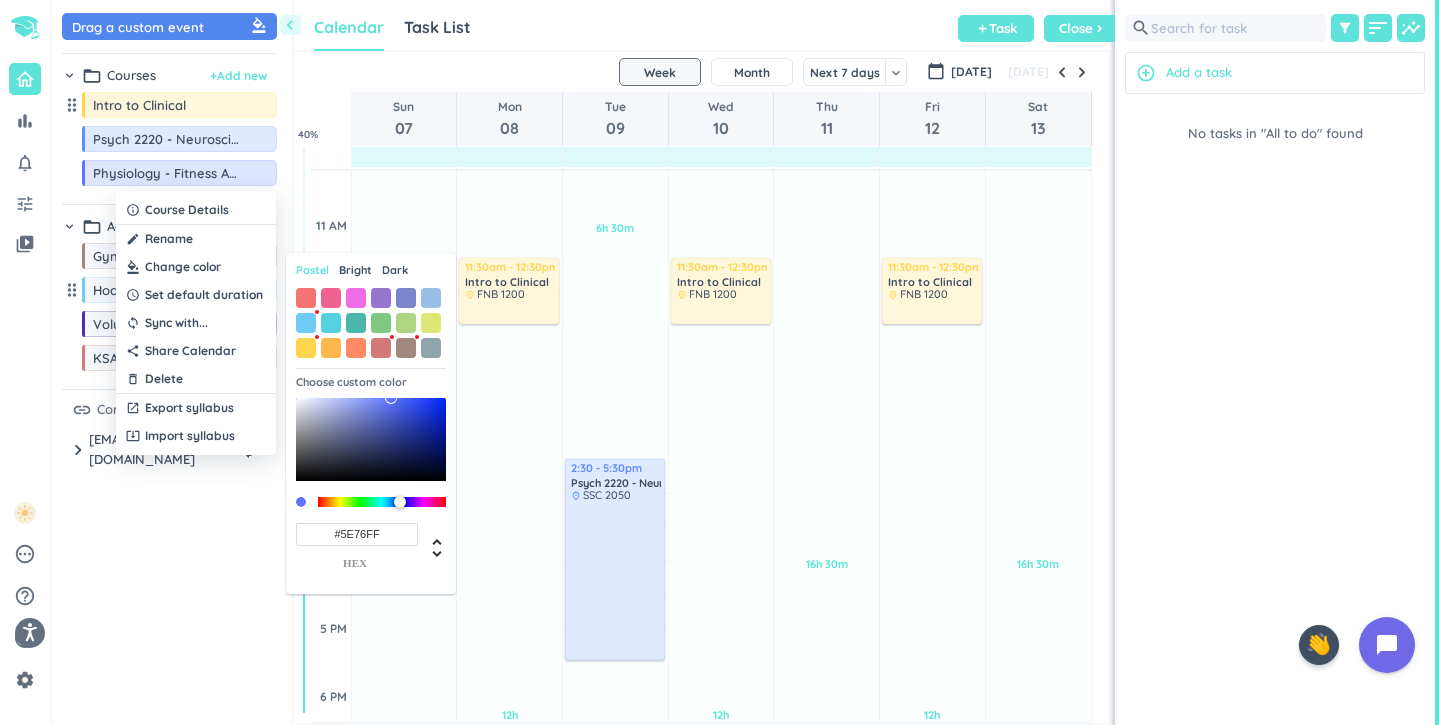 click on "Bright" at bounding box center [355, 270] 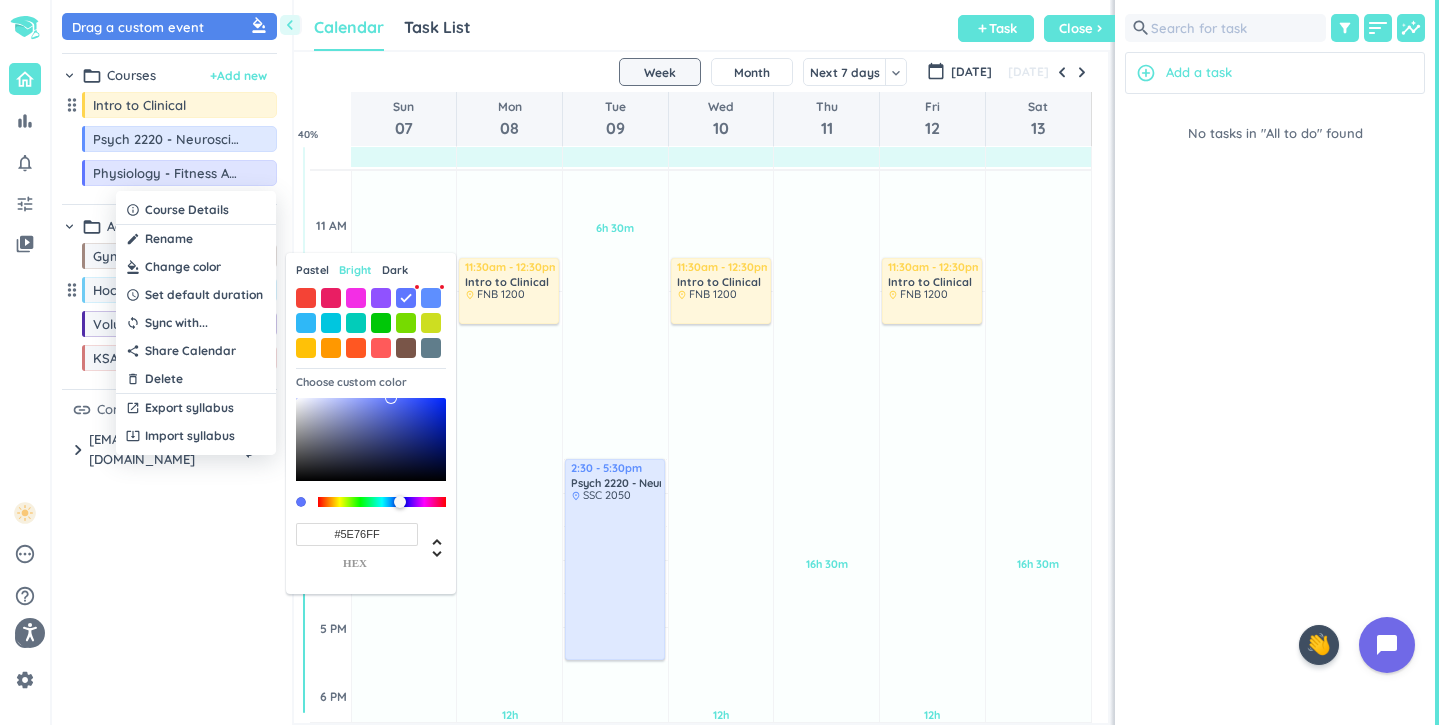 click on "Dark" at bounding box center (395, 270) 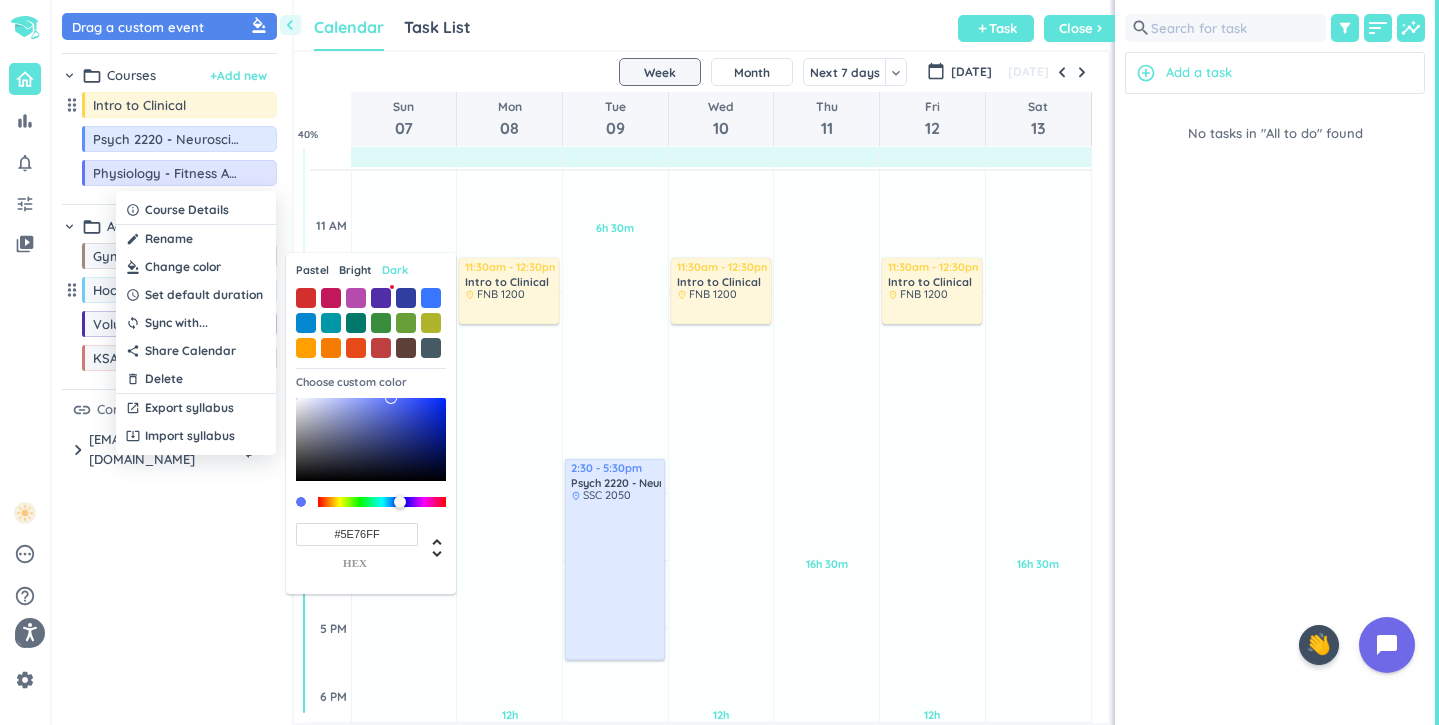 click on "Pastel" at bounding box center (312, 270) 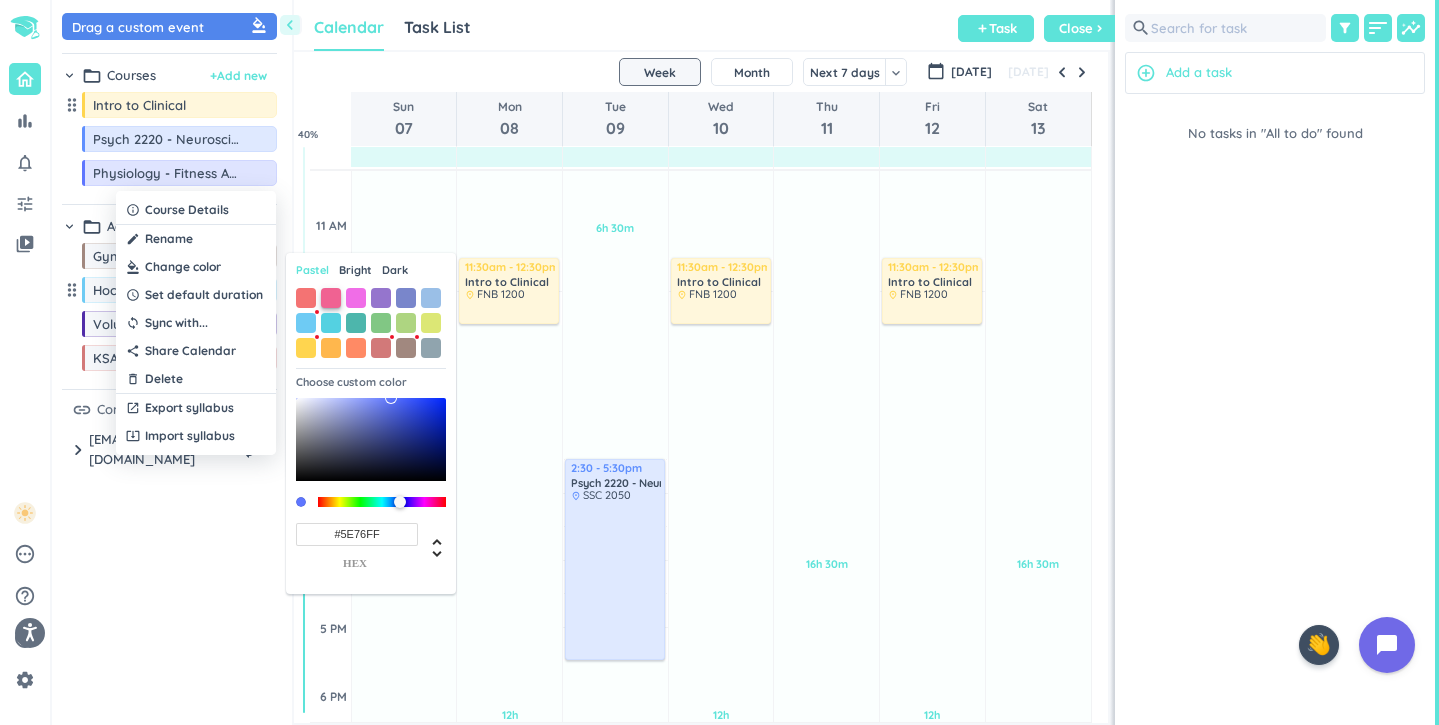 click at bounding box center (331, 298) 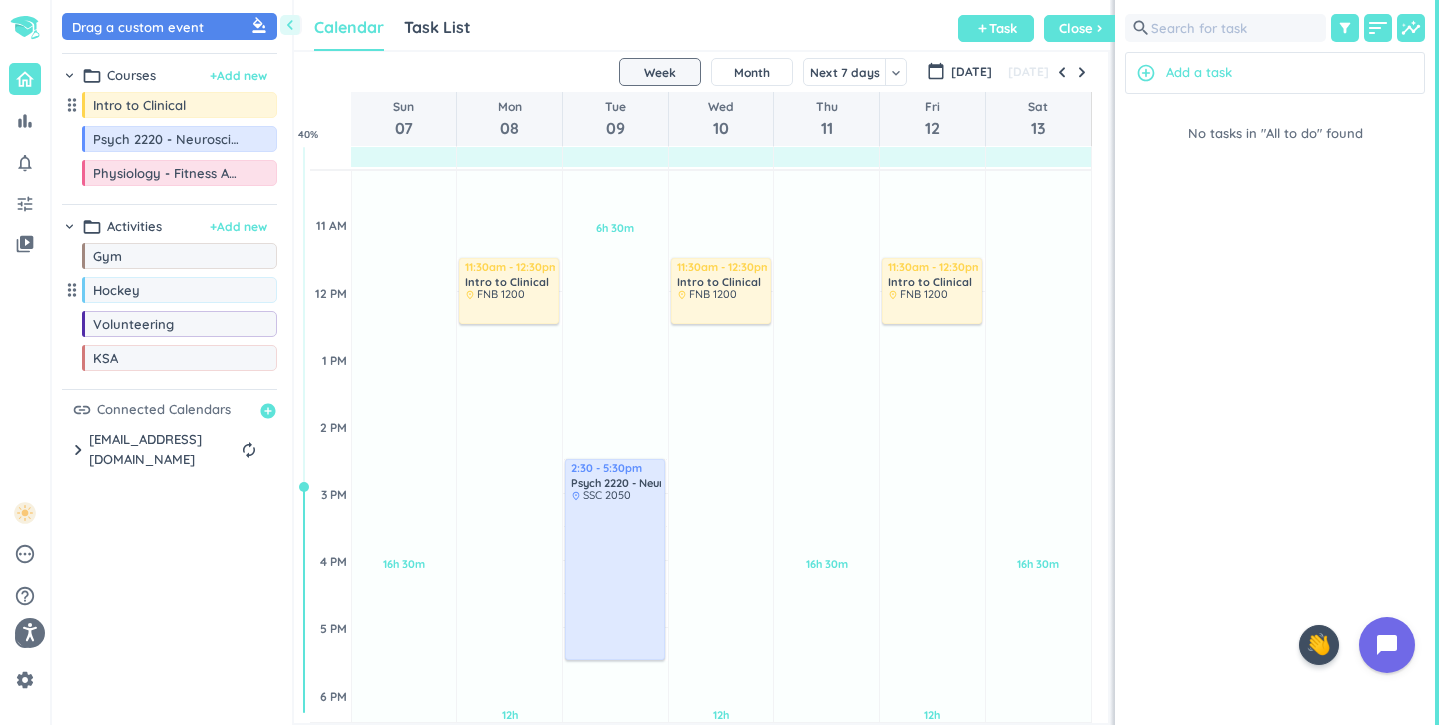 click on "Drag a custom event format_color_fill chevron_right folder_open Courses   +  Add new drag_indicator Intro to Clinical more_horiz drag_indicator Psych 2220 - Neuroscience more_horiz drag_indicator Physiology - Fitness Appraisal more_horiz chevron_right folder_open Activities   +  Add new drag_indicator Gym more_horiz drag_indicator Hockey more_horiz drag_indicator Volunteering more_horiz drag_indicator KSA more_horiz link Connected Calendars add_circle chevron_right [EMAIL_ADDRESS][DOMAIN_NAME] autorenew delete_outline check_box_outline_blank Birthdays check_box_outline_blank [EMAIL_ADDRESS][DOMAIN_NAME] check_box_outline_blank Holidays in [GEOGRAPHIC_DATA]" at bounding box center (172, 367) 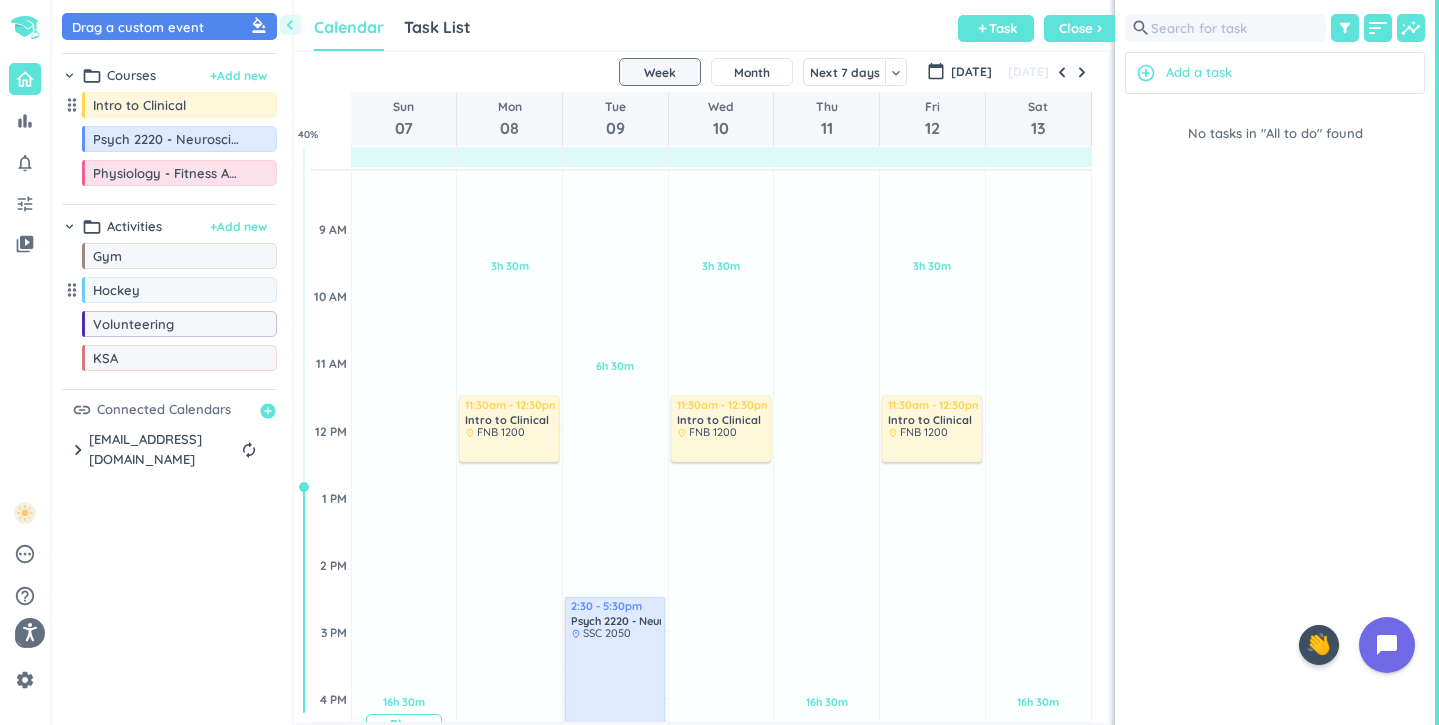 scroll, scrollTop: 277, scrollLeft: 0, axis: vertical 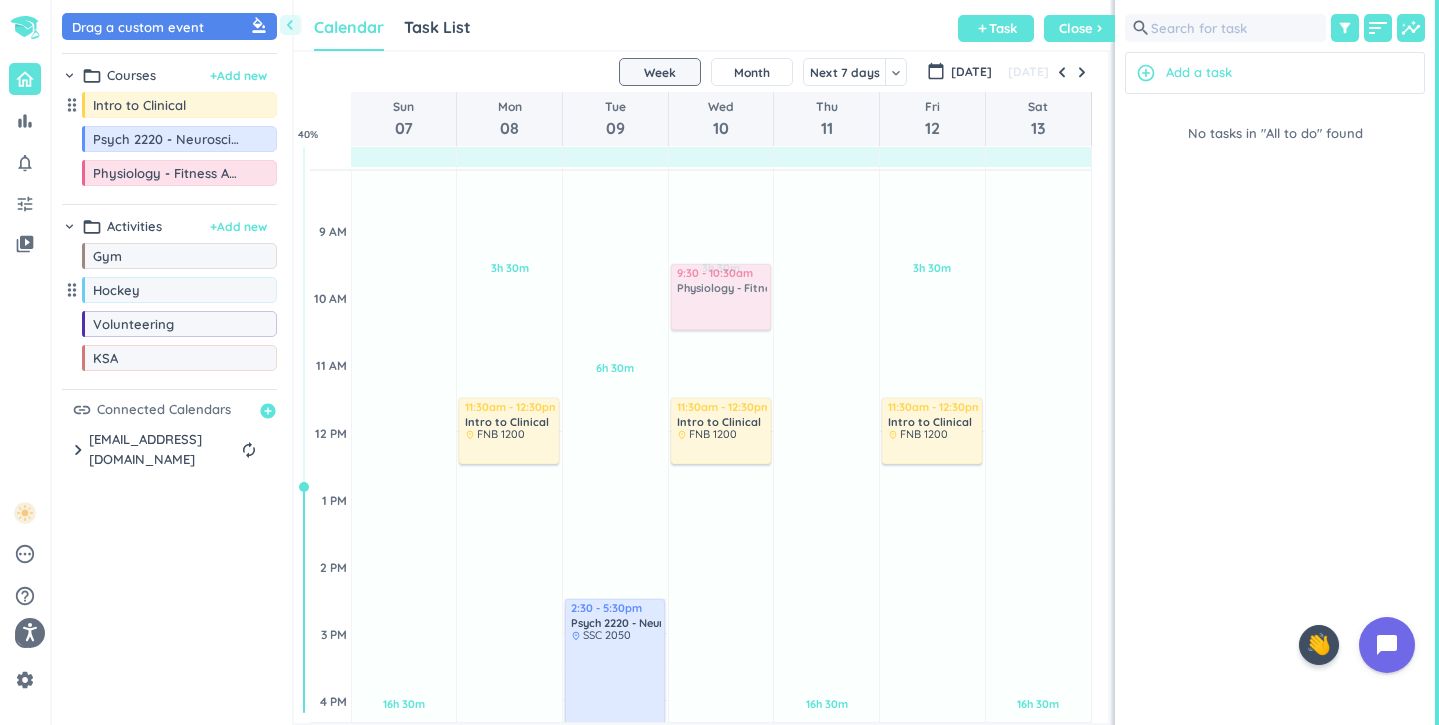 drag, startPoint x: 139, startPoint y: 173, endPoint x: 724, endPoint y: 269, distance: 592.8246 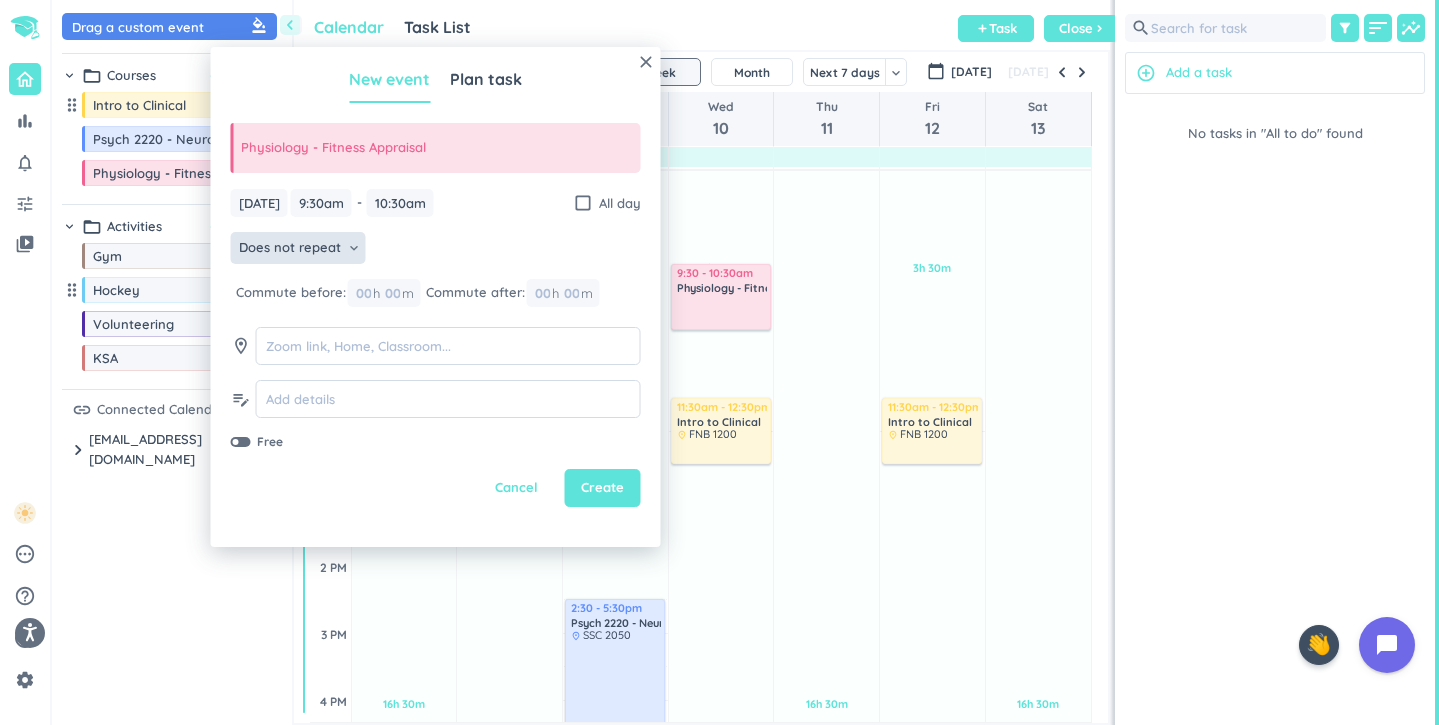 click on "Does not repeat" at bounding box center [290, 248] 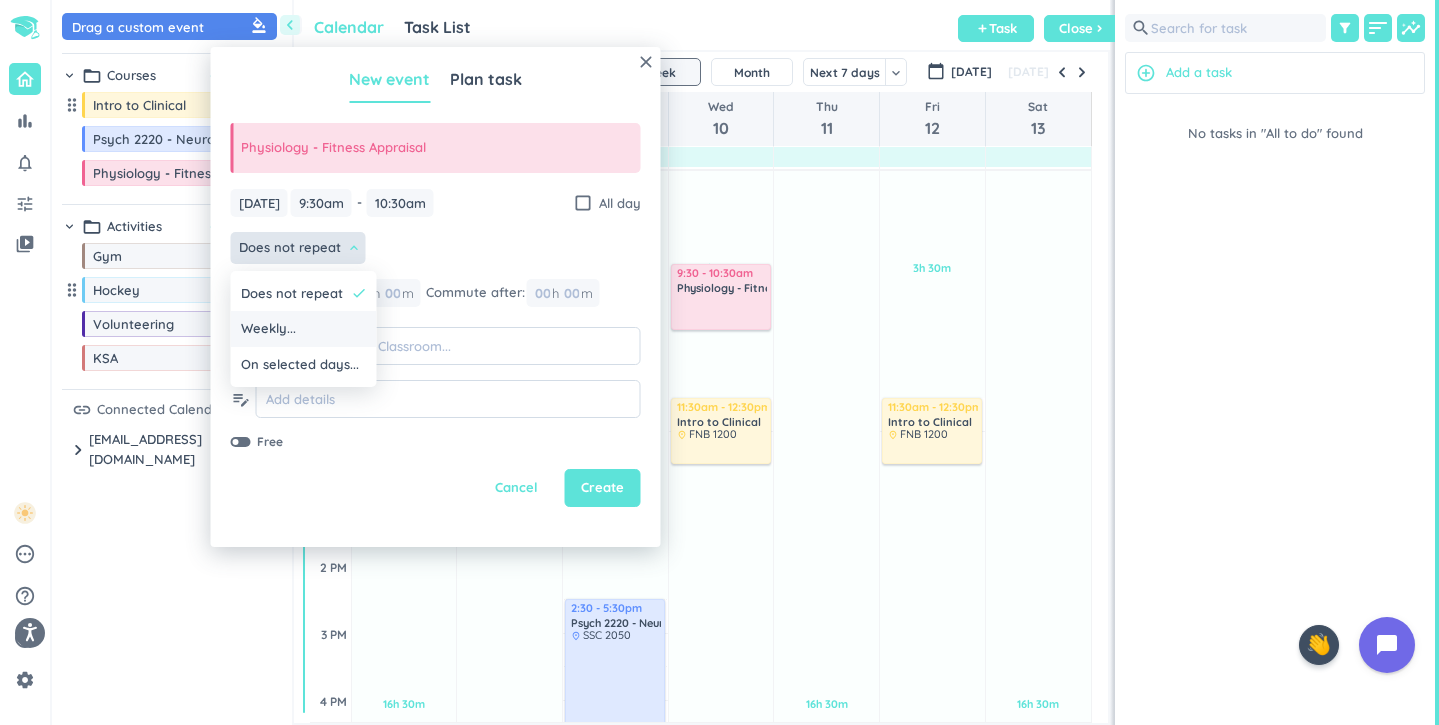click on "Weekly..." at bounding box center (304, 329) 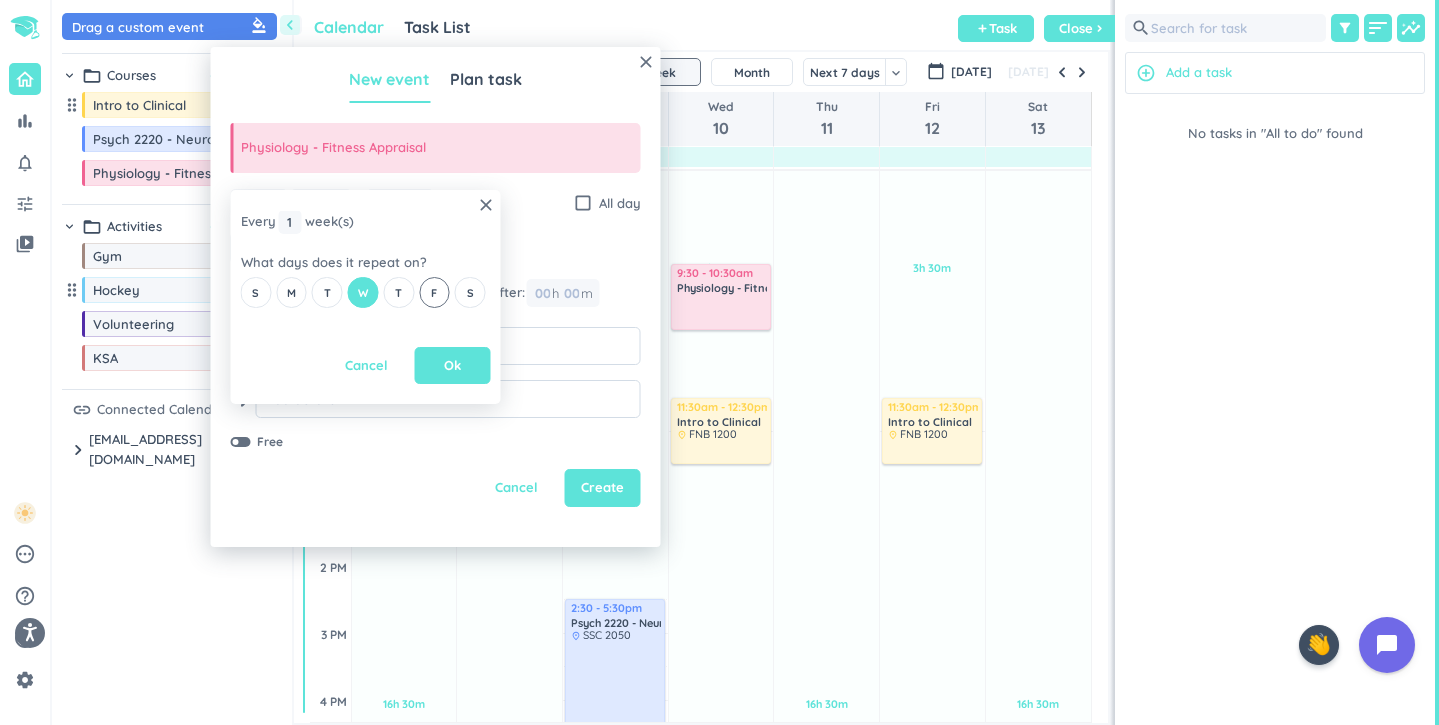 click on "F" at bounding box center [434, 292] 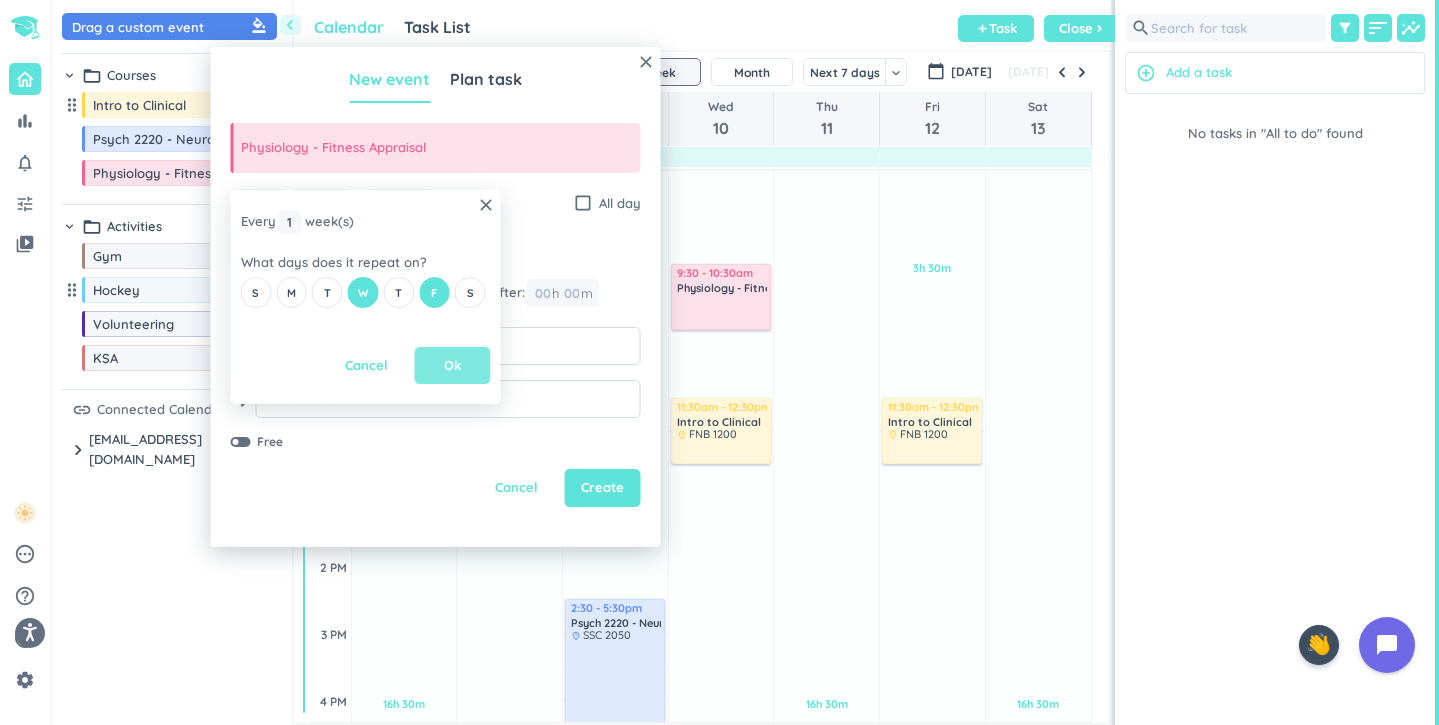 click on "Ok" at bounding box center [452, 366] 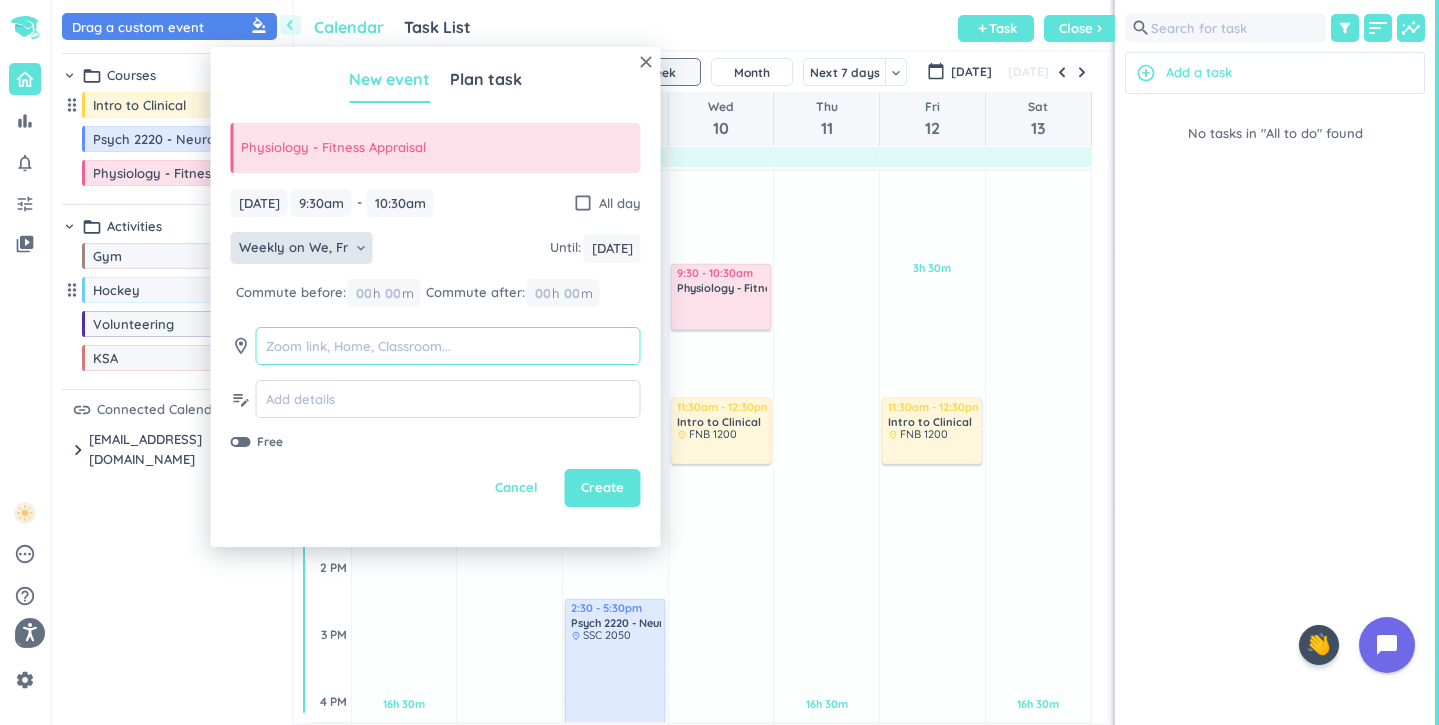 click at bounding box center [448, 346] 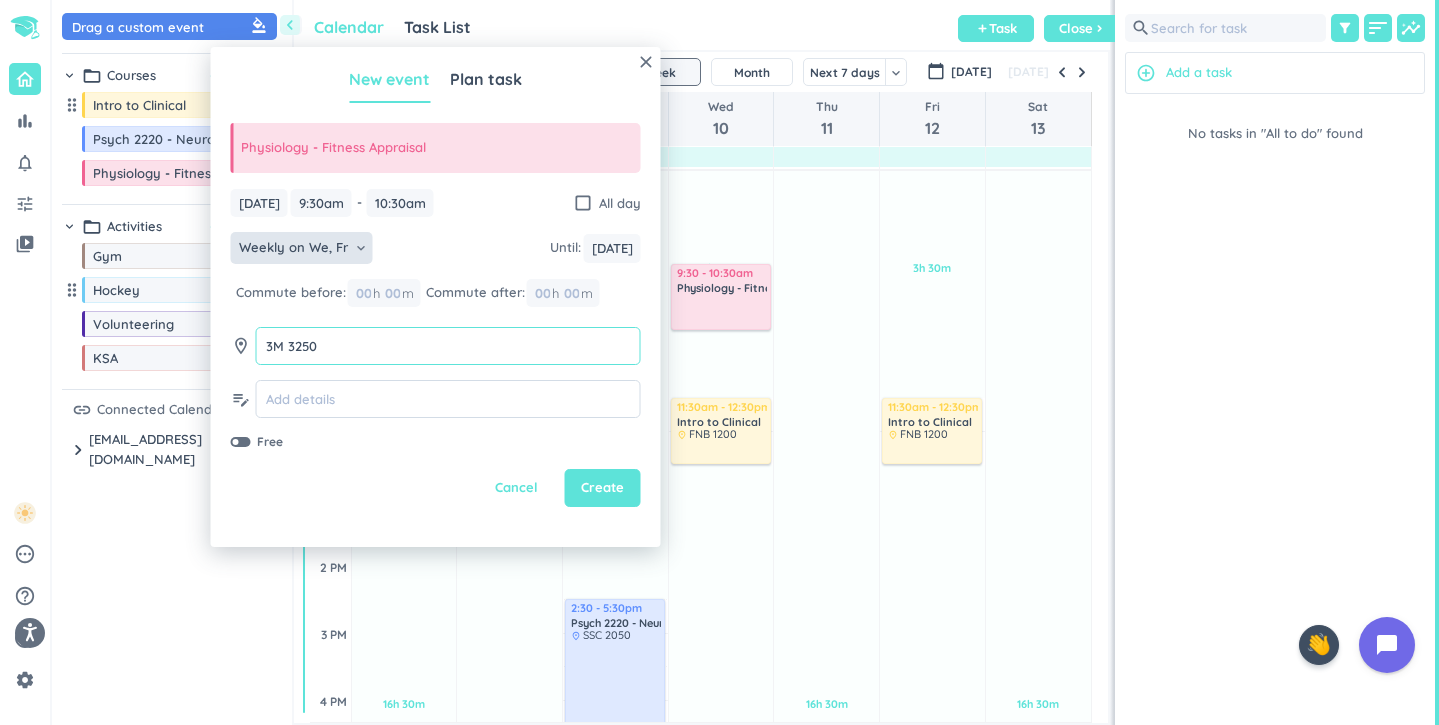 type on "3M 3250" 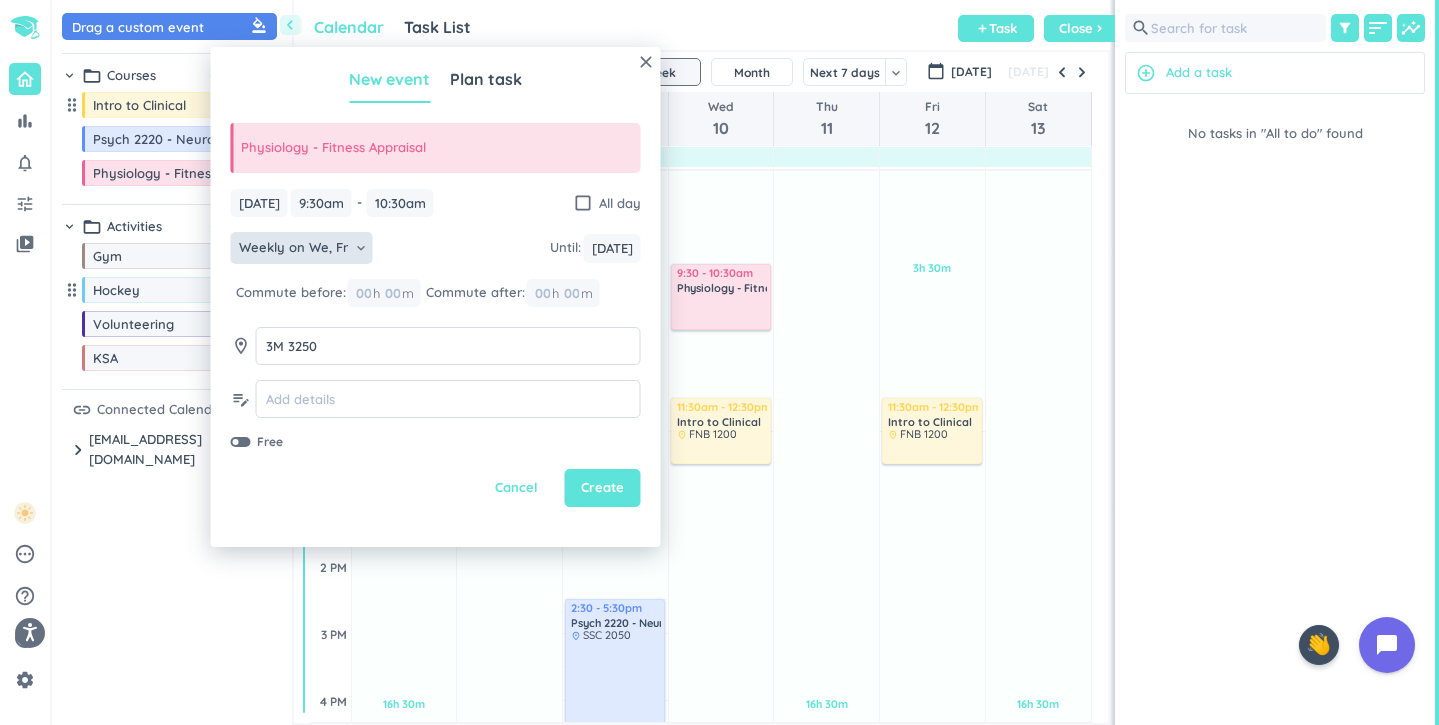 click on "Cancel Create" at bounding box center (436, 488) 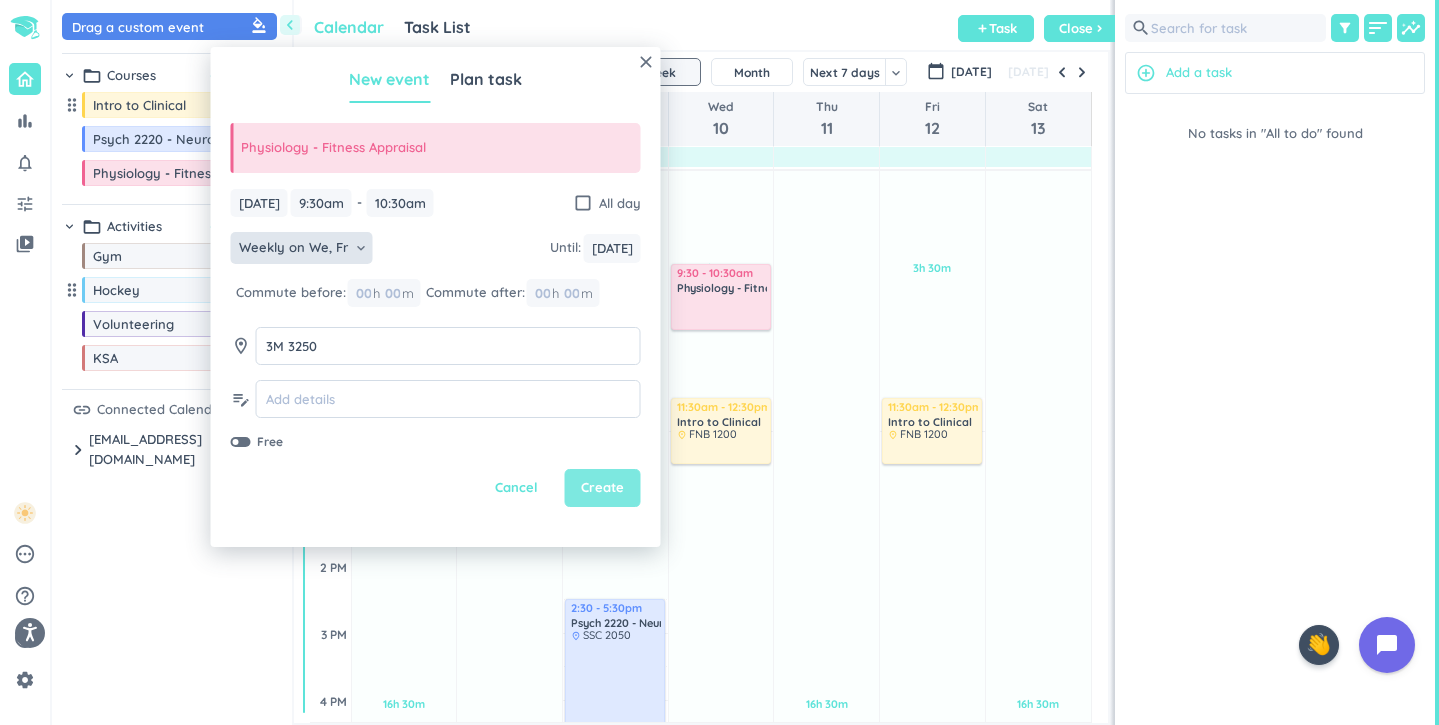 click on "Create" at bounding box center (603, 488) 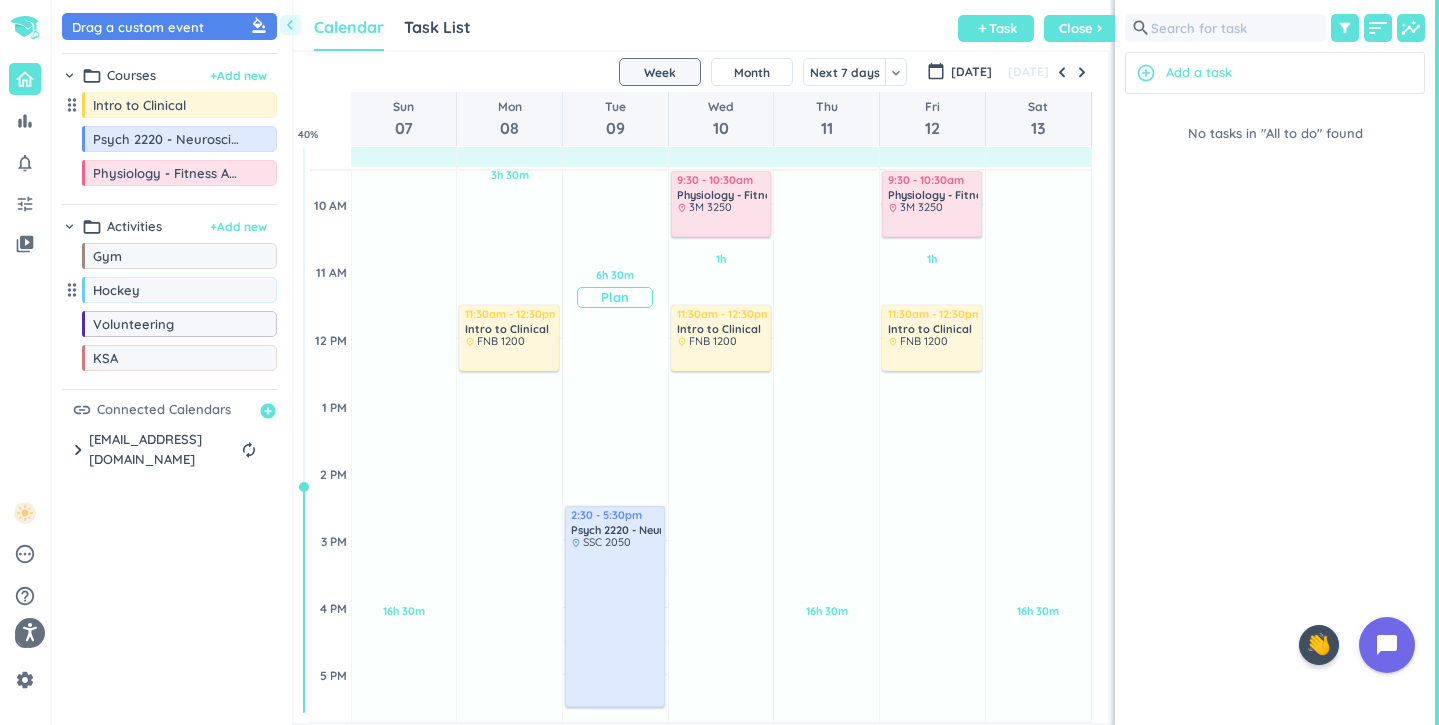 scroll, scrollTop: 371, scrollLeft: 0, axis: vertical 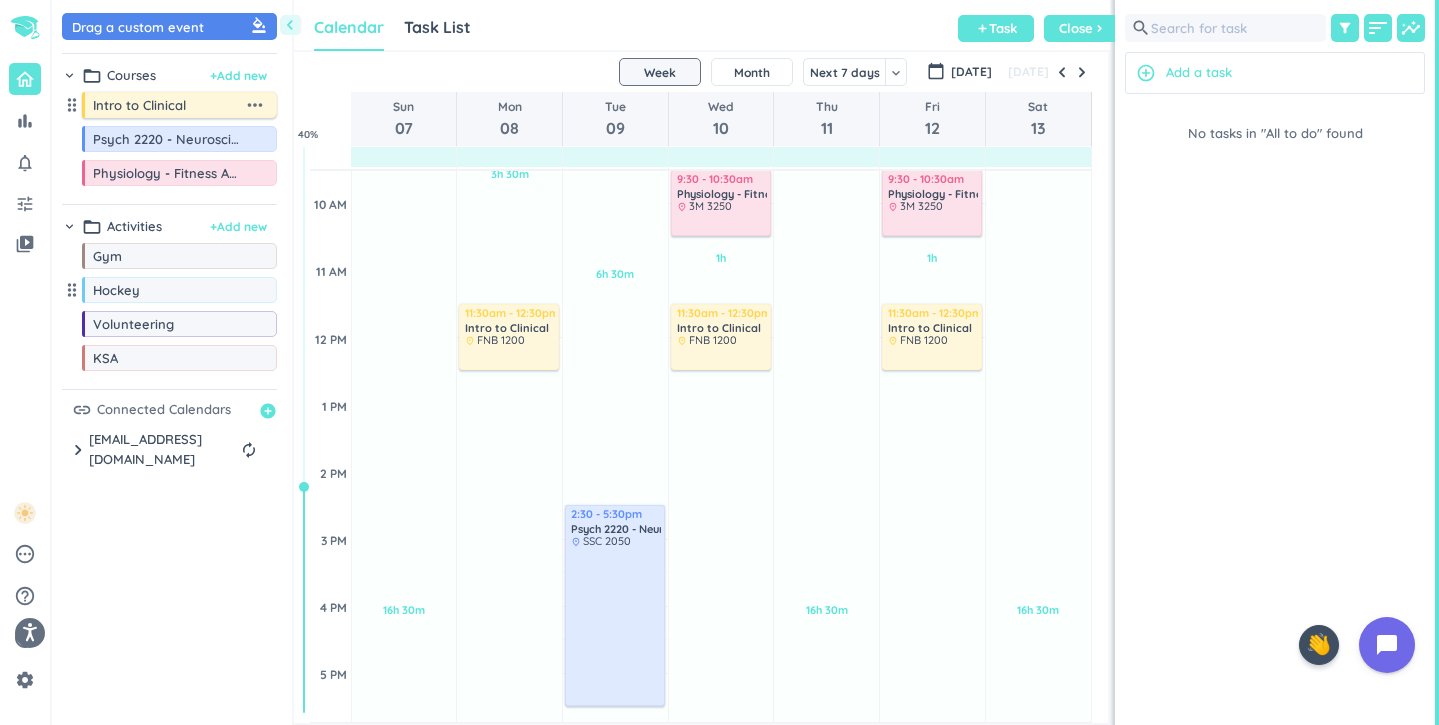 click on "+  Add new" at bounding box center (238, 76) 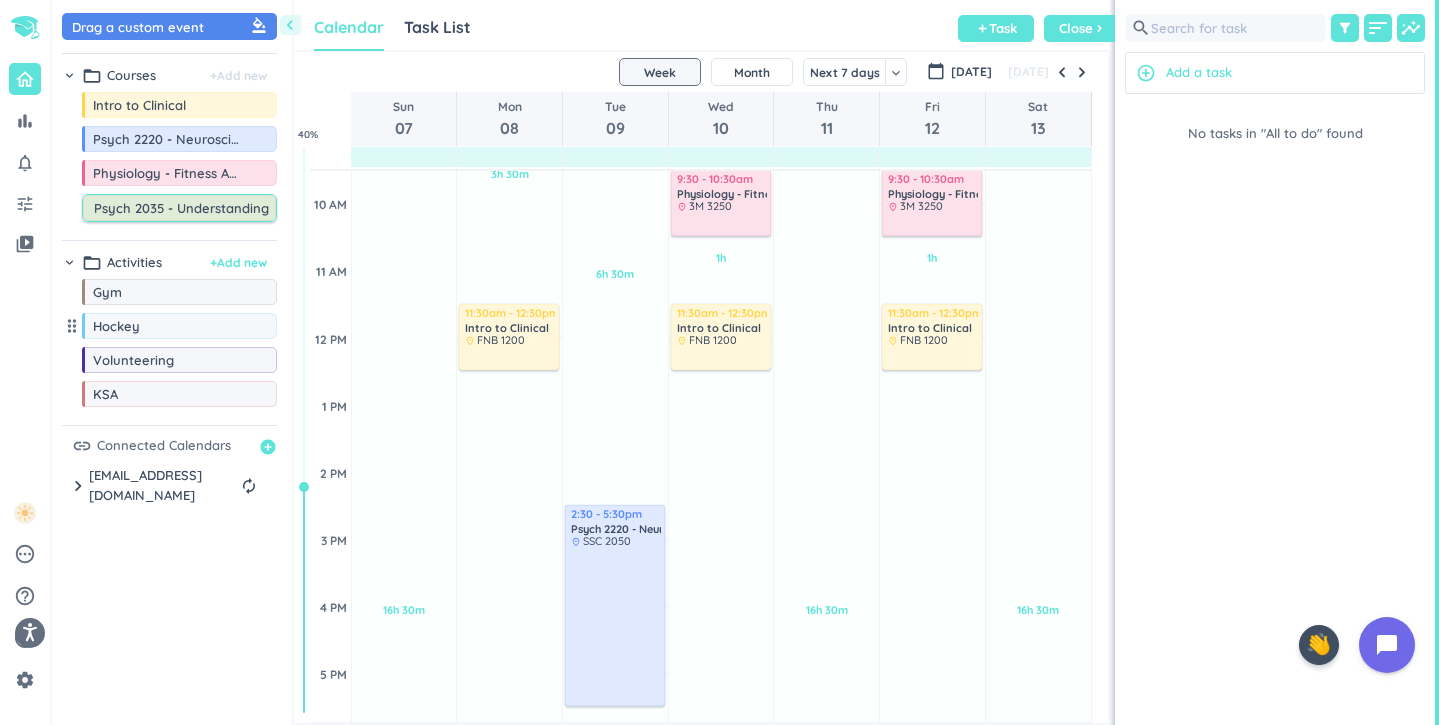 type on "Psych 2035 - Understanding Self/Others" 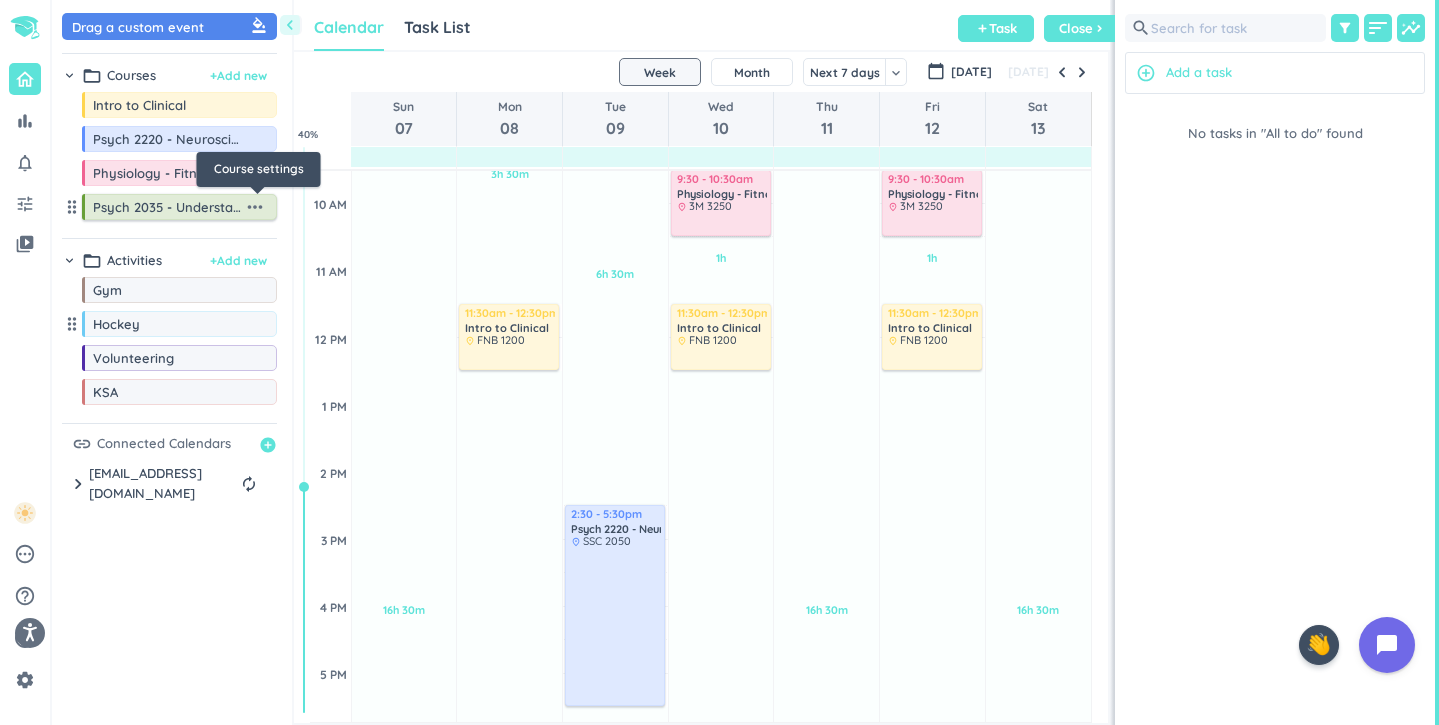 click on "more_horiz" at bounding box center [255, 207] 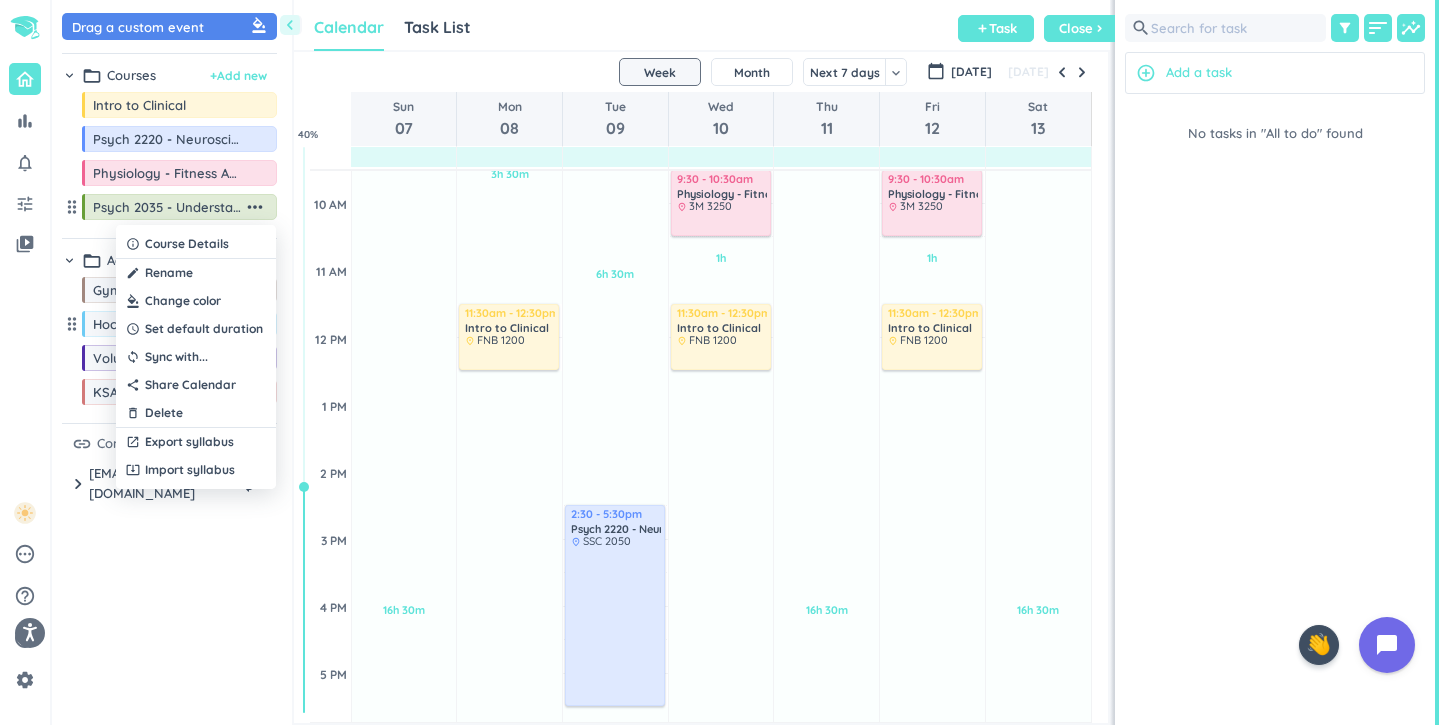 click at bounding box center [196, 301] 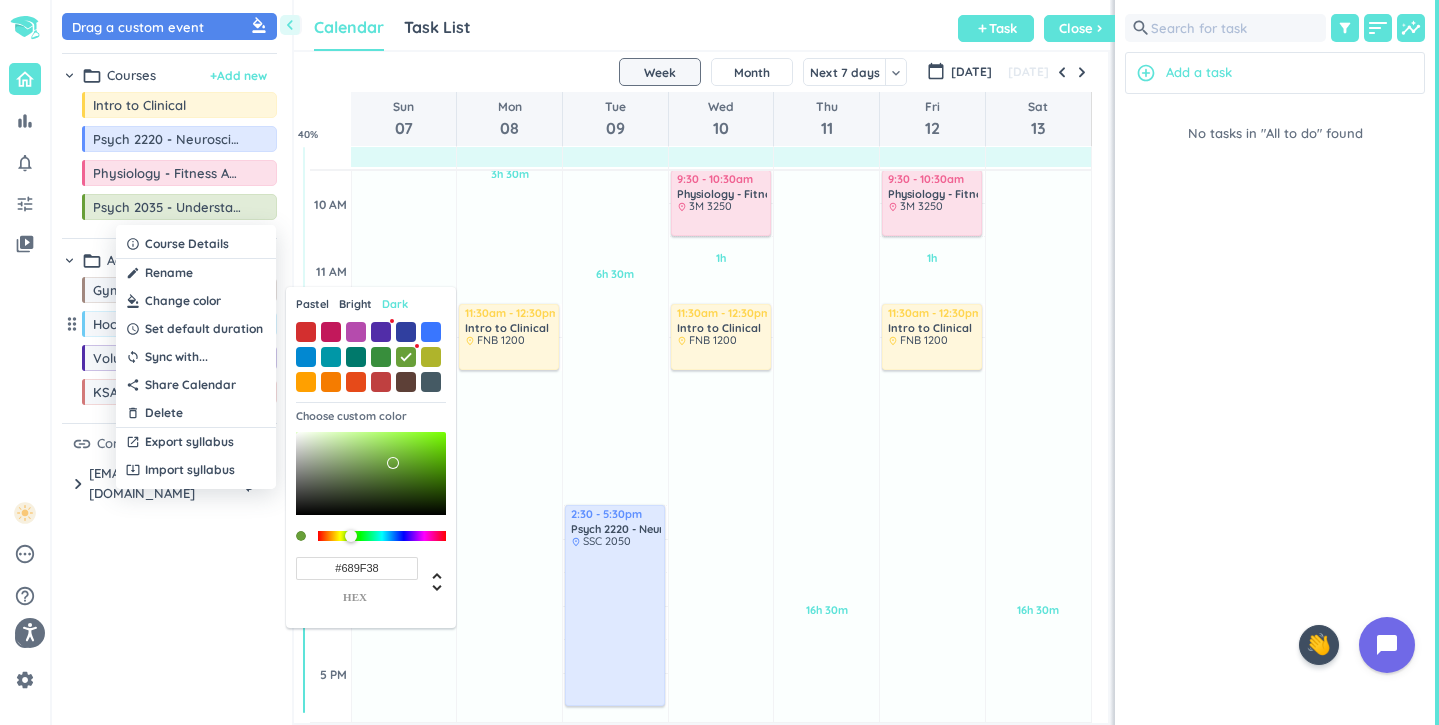 click on "Bright" at bounding box center (355, 304) 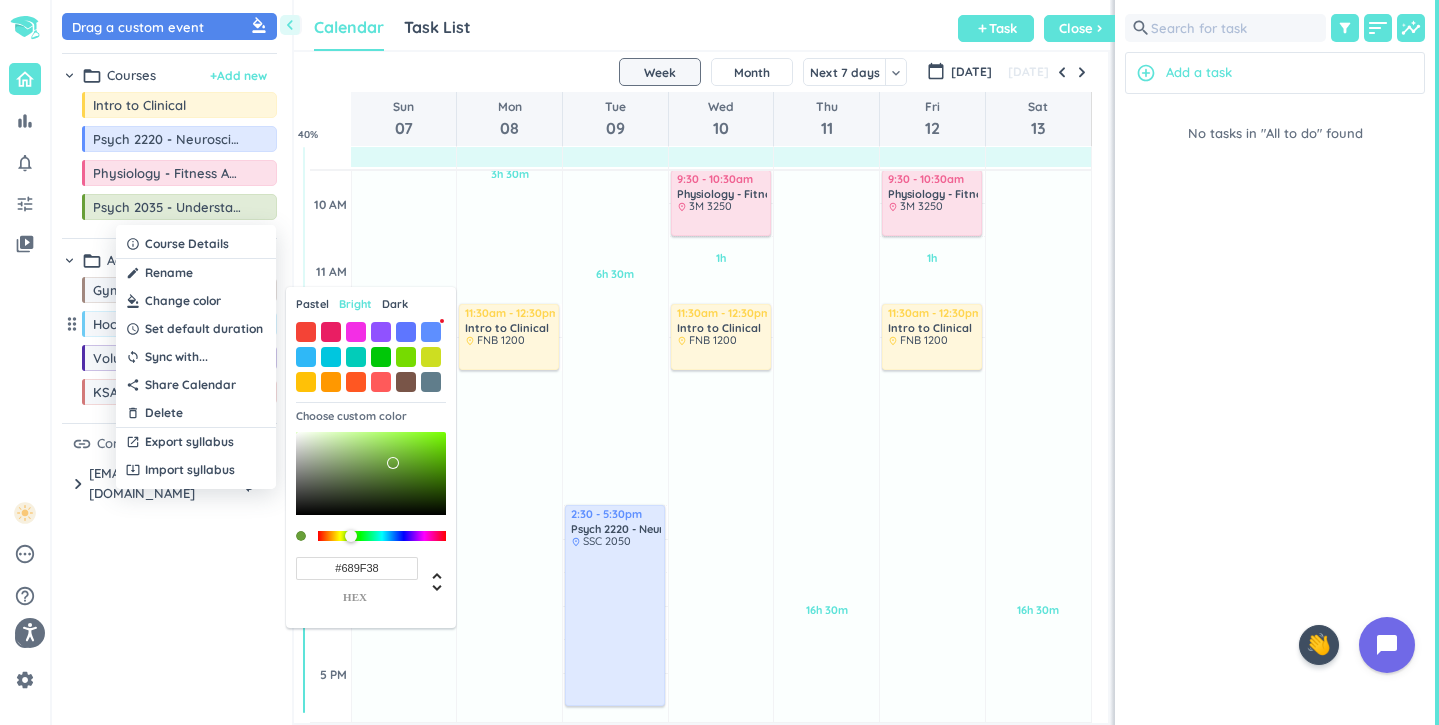 click on "Pastel" at bounding box center [312, 304] 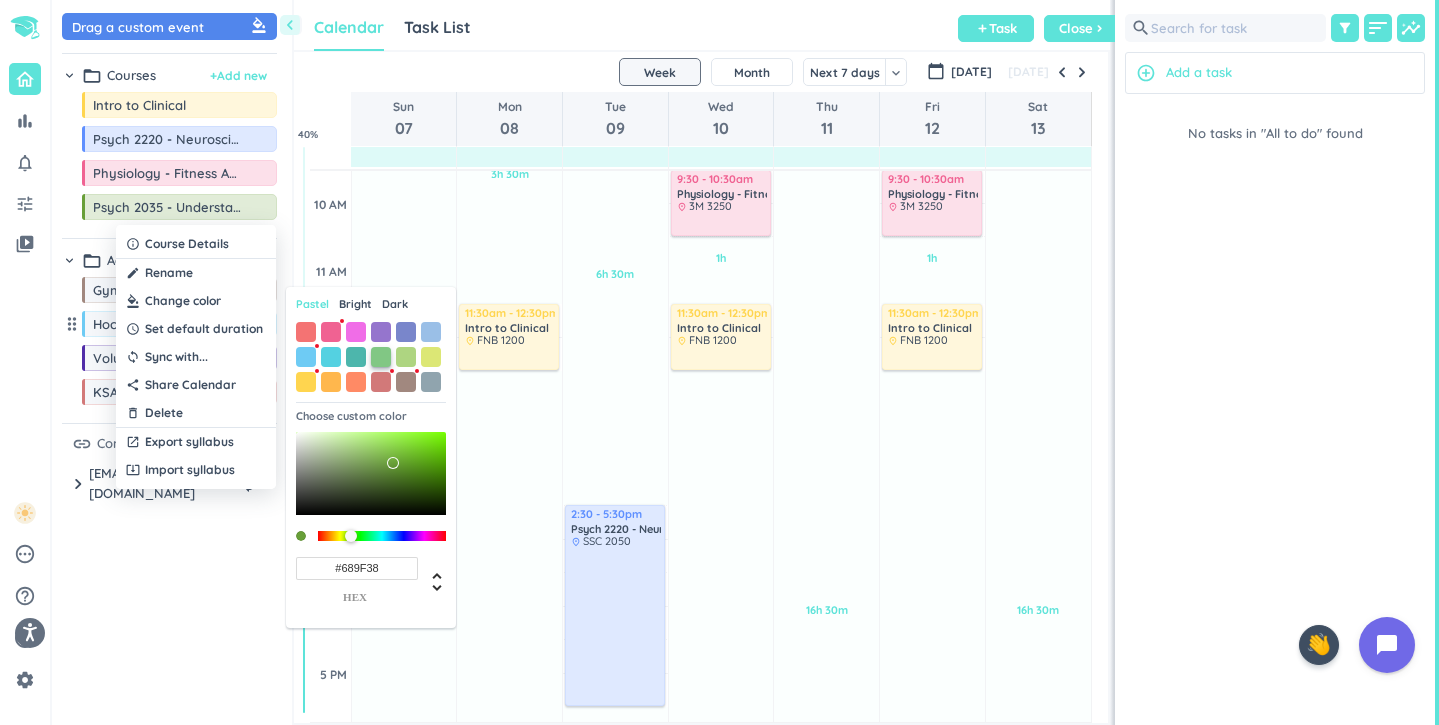click at bounding box center (381, 357) 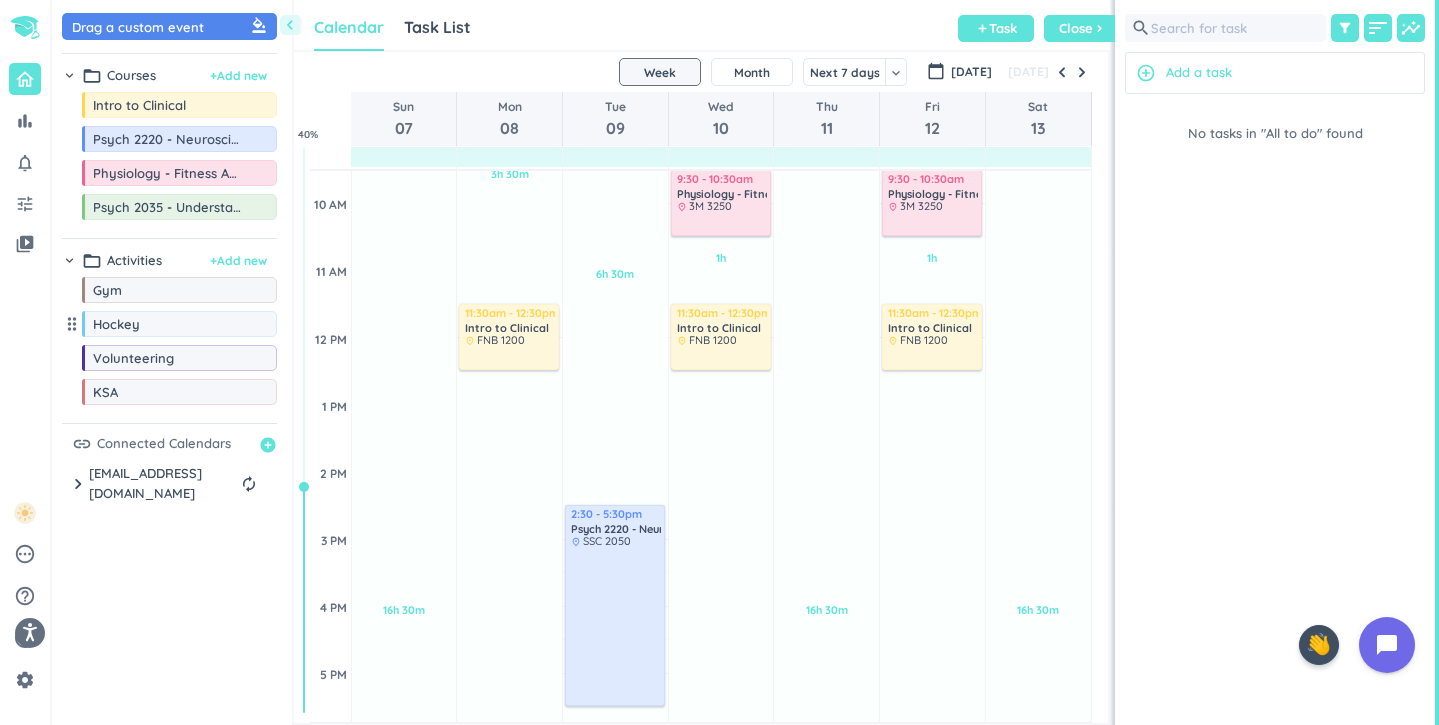 click on "Drag a custom event format_color_fill chevron_right folder_open Courses   +  Add new drag_indicator Intro to Clinical more_horiz drag_indicator Psych 2220 - Neuroscience more_horiz drag_indicator Physiology - Fitness Appraisal more_horiz drag_indicator Psych 2035 - Understanding Self/Others more_horiz chevron_right folder_open Activities   +  Add new drag_indicator Gym more_horiz drag_indicator Hockey more_horiz drag_indicator Volunteering more_horiz drag_indicator KSA more_horiz link Connected Calendars add_circle chevron_right [EMAIL_ADDRESS][DOMAIN_NAME] autorenew delete_outline check_box_outline_blank Birthdays check_box_outline_blank [EMAIL_ADDRESS][DOMAIN_NAME] check_box_outline_blank Holidays in [GEOGRAPHIC_DATA]" at bounding box center (172, 367) 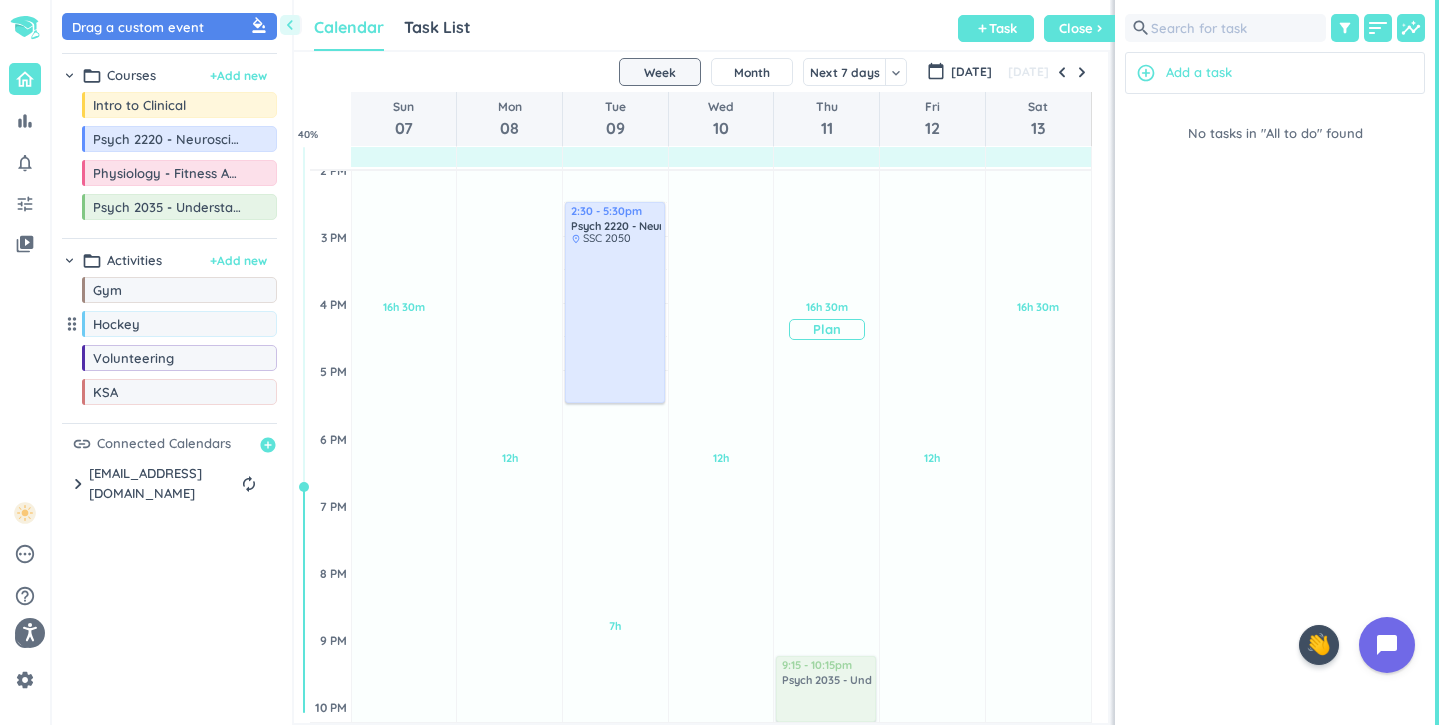 scroll, scrollTop: 674, scrollLeft: 0, axis: vertical 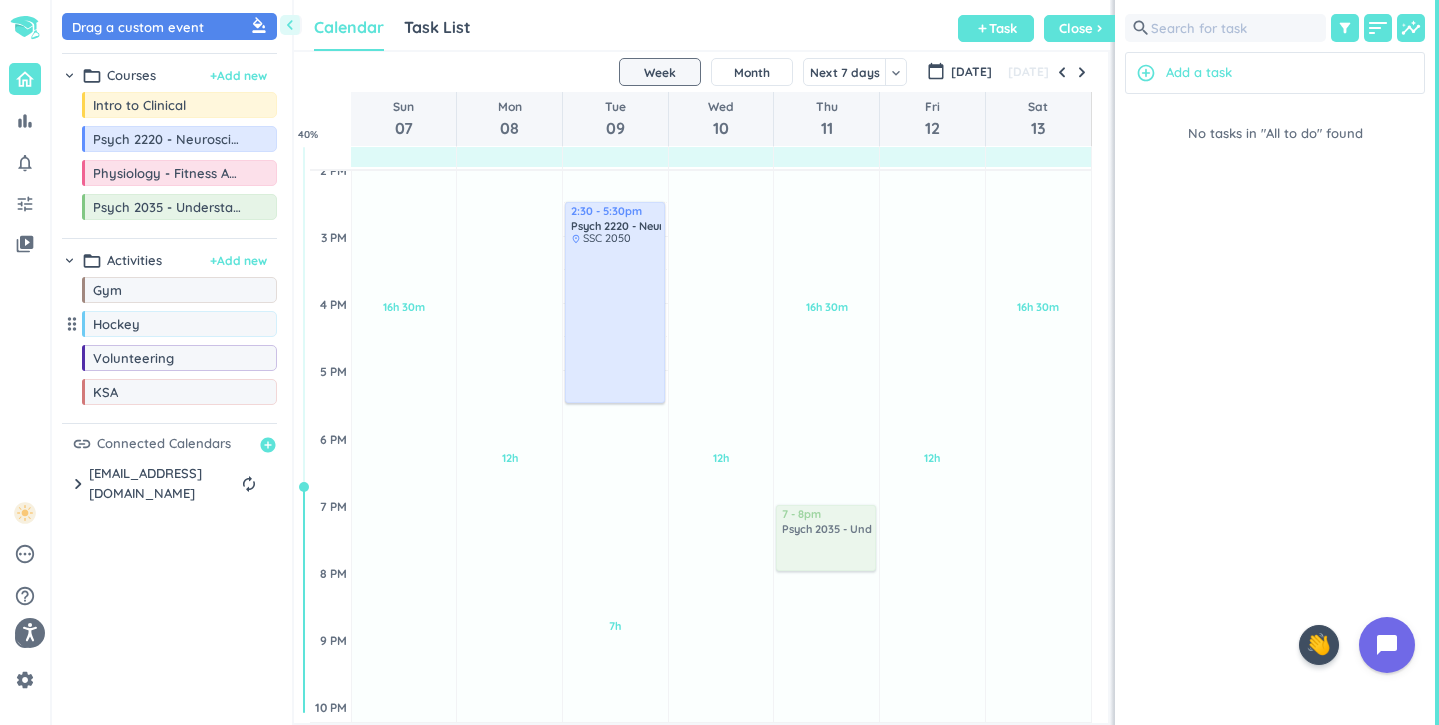 drag, startPoint x: 153, startPoint y: 205, endPoint x: 842, endPoint y: 510, distance: 753.4892 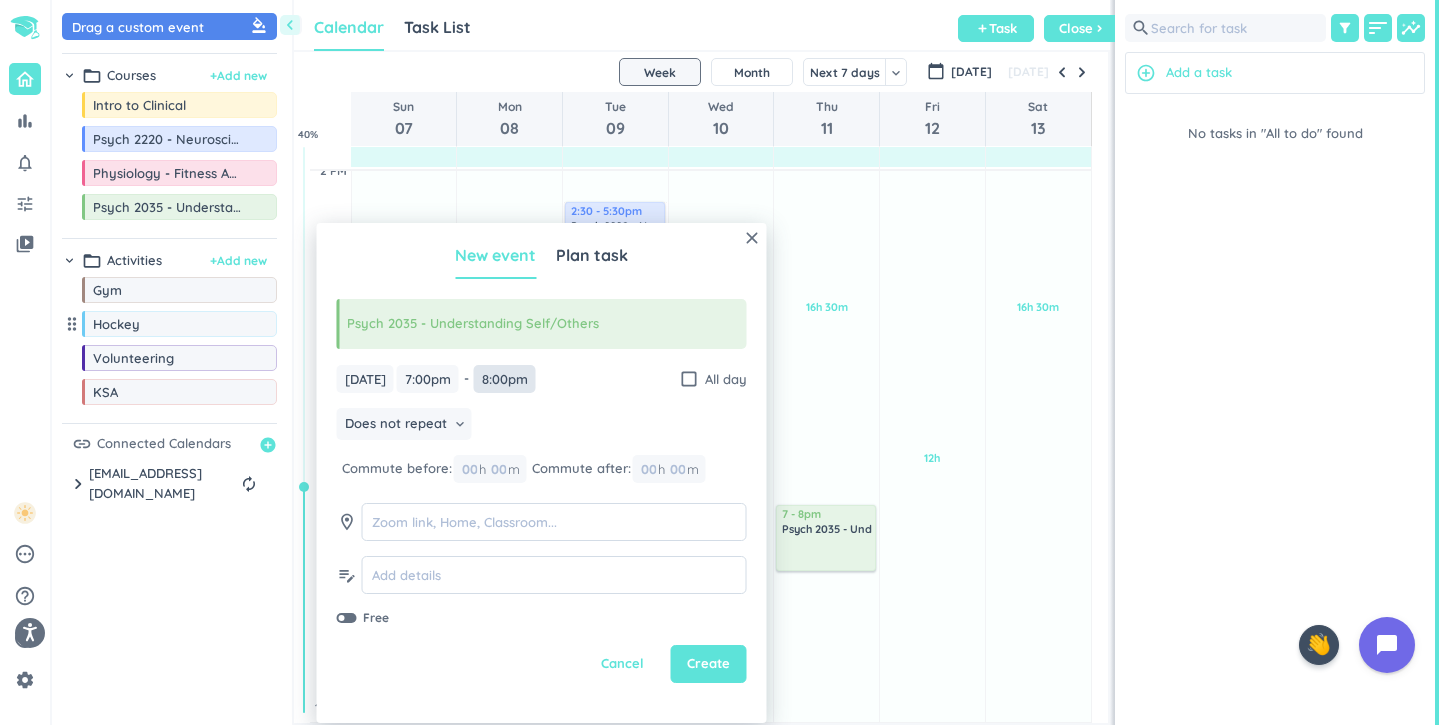 click on "8:00pm" at bounding box center (505, 379) 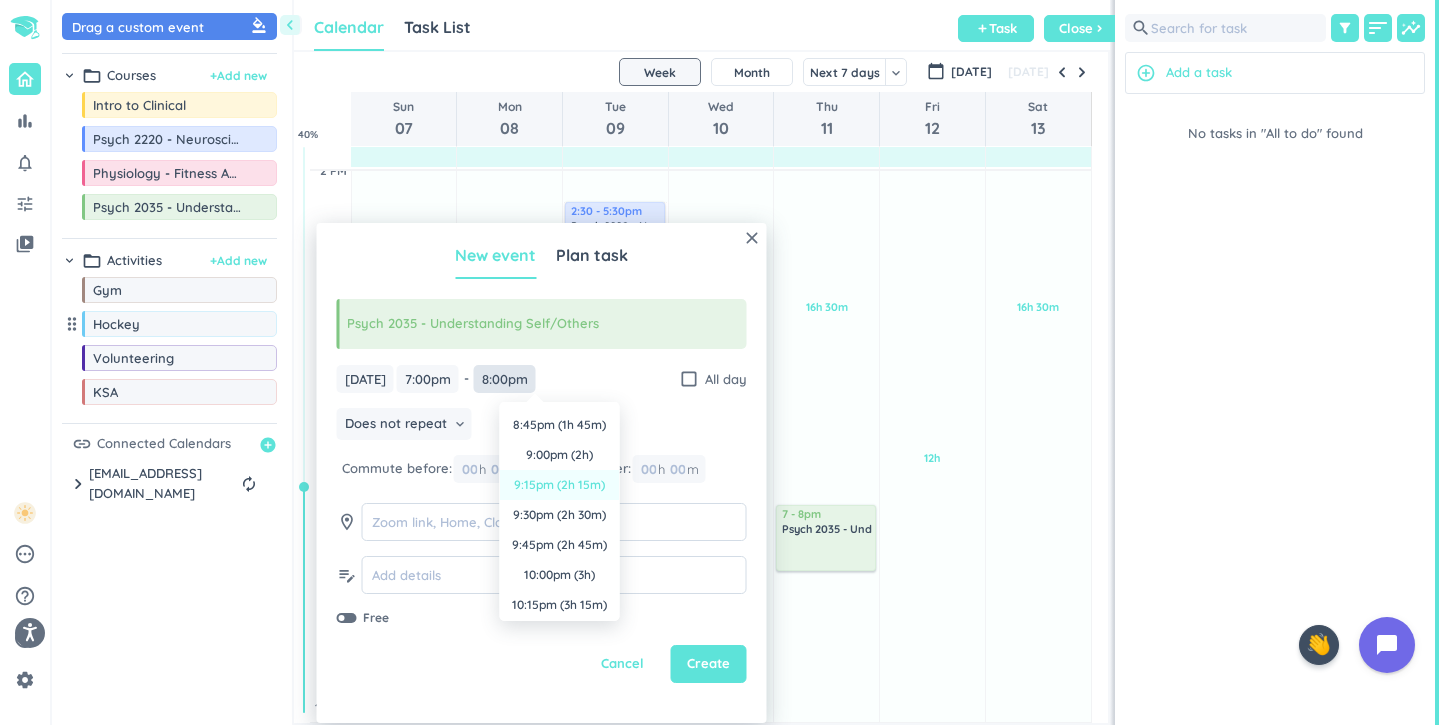 scroll, scrollTop: 183, scrollLeft: 0, axis: vertical 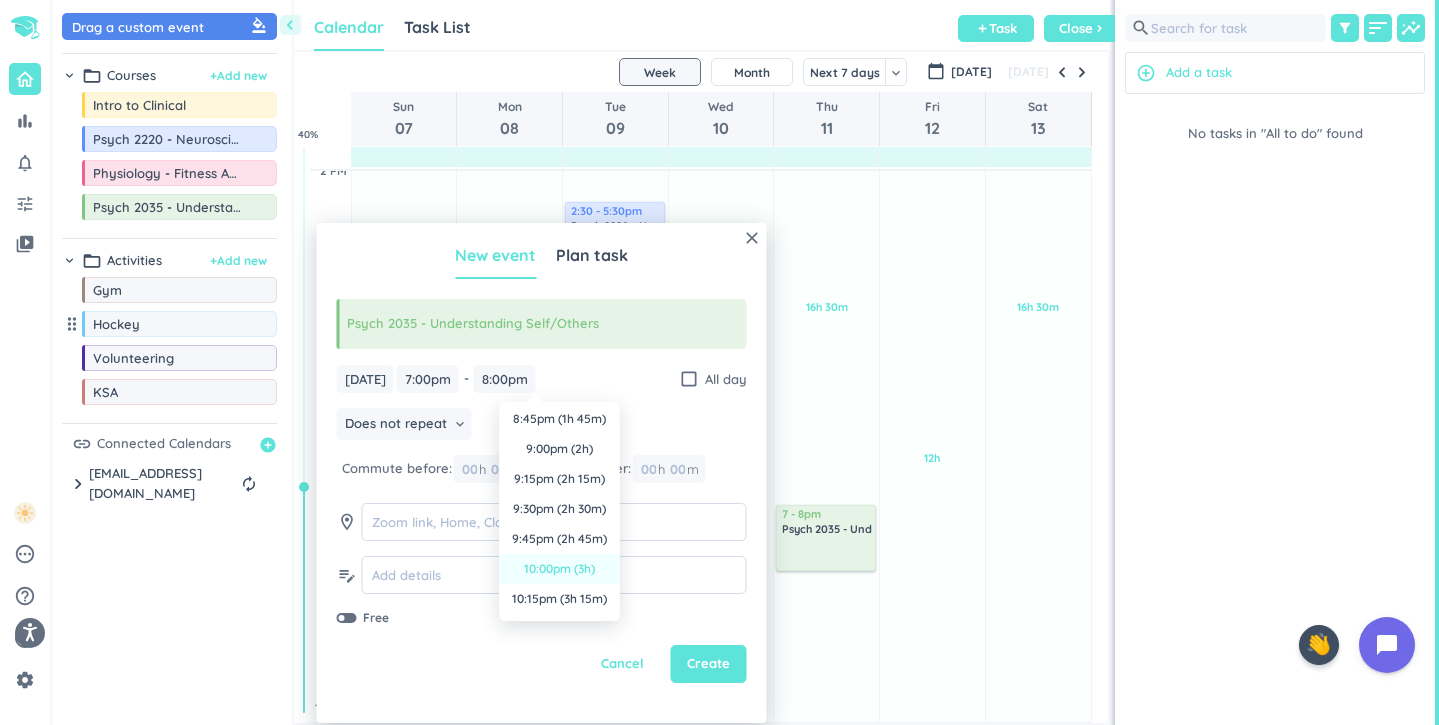click on "10:00pm (3h)" at bounding box center (560, 569) 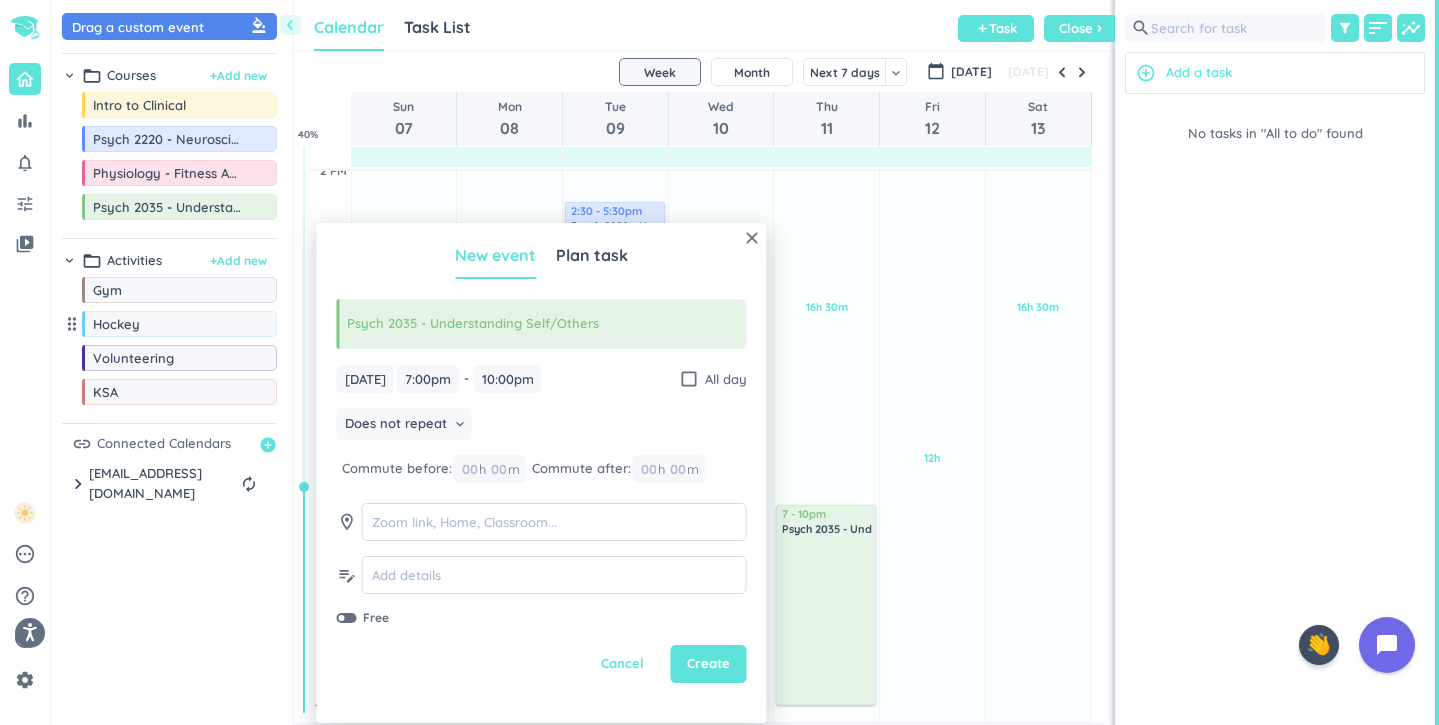 click on "[DATE] [DATE]   7:00pm 7:00pm - 10:00pm 10:00pm check_box_outline_blank All day" at bounding box center [542, 379] 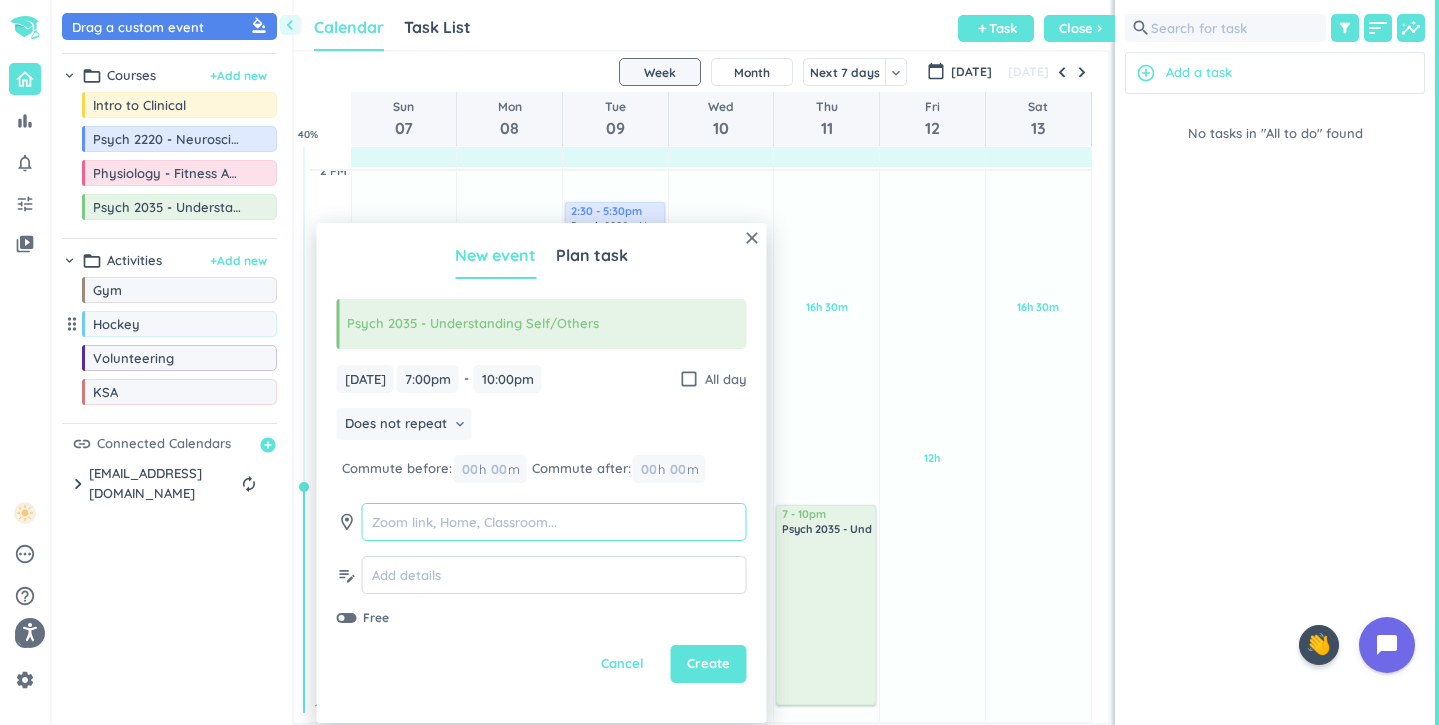 click at bounding box center [554, 522] 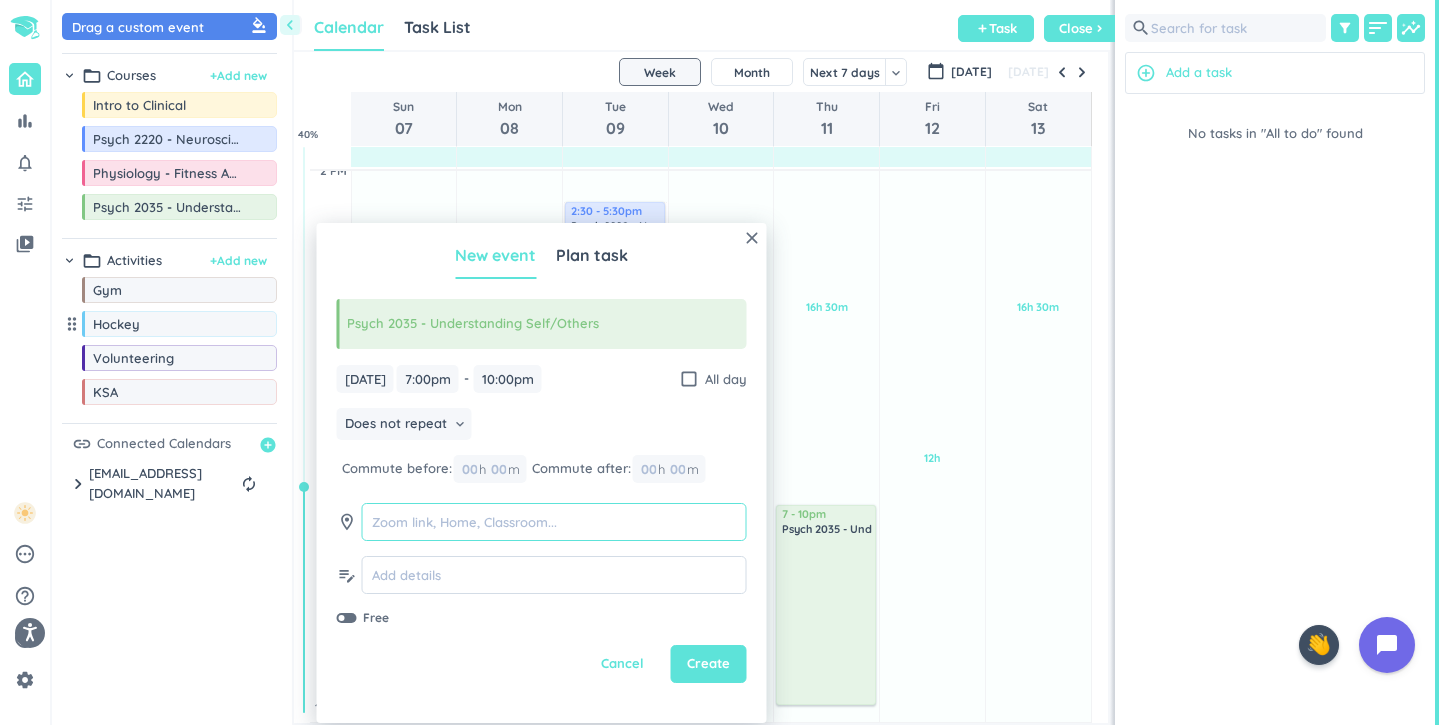 click at bounding box center [554, 522] 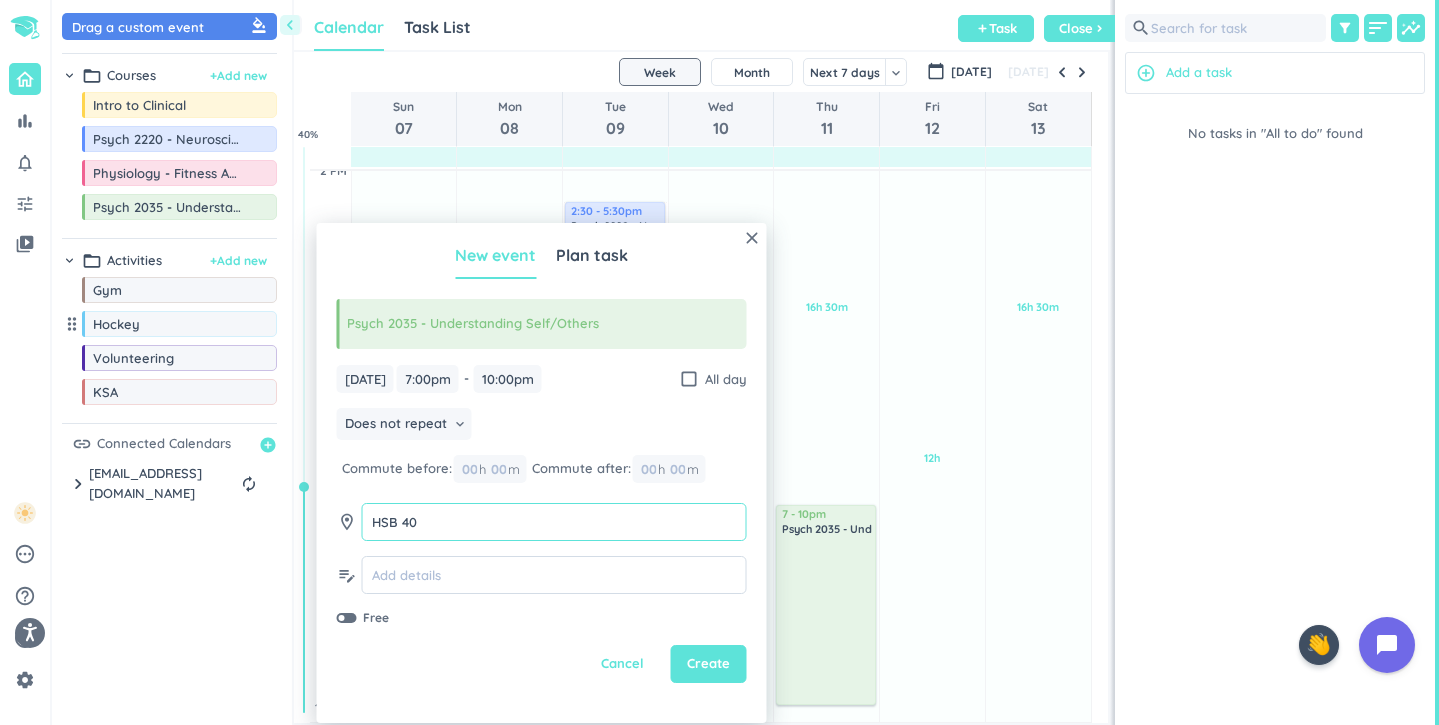 type on "HSB 40" 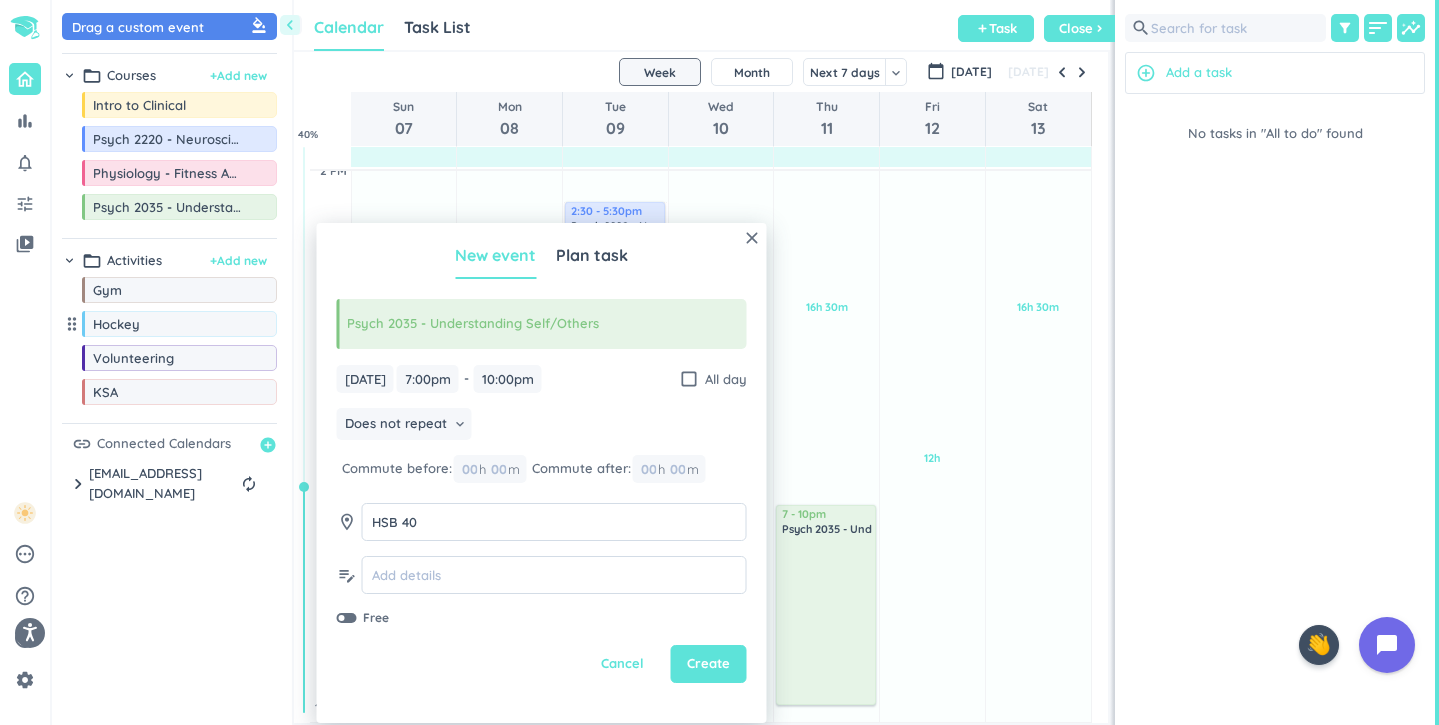 click on "Does not repeat keyboard_arrow_down" at bounding box center (542, 426) 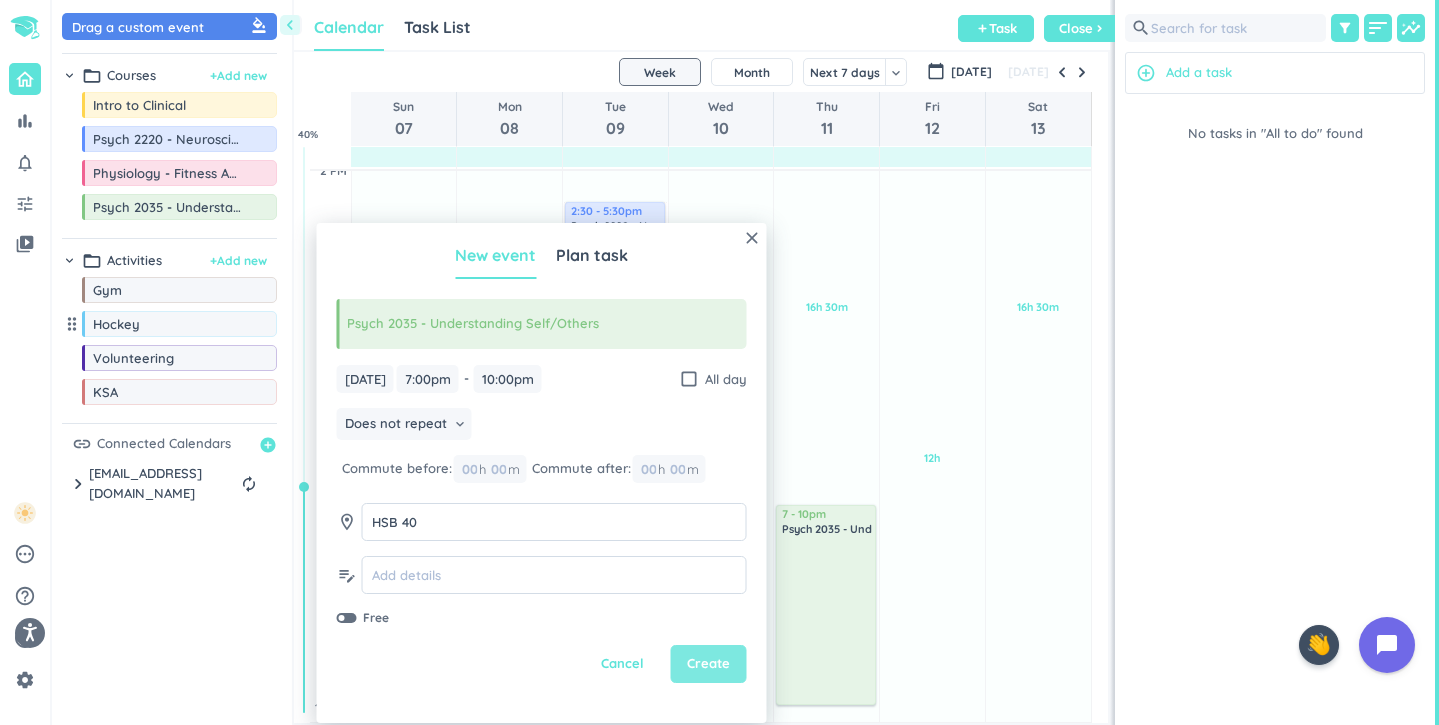 click on "Create" at bounding box center [708, 664] 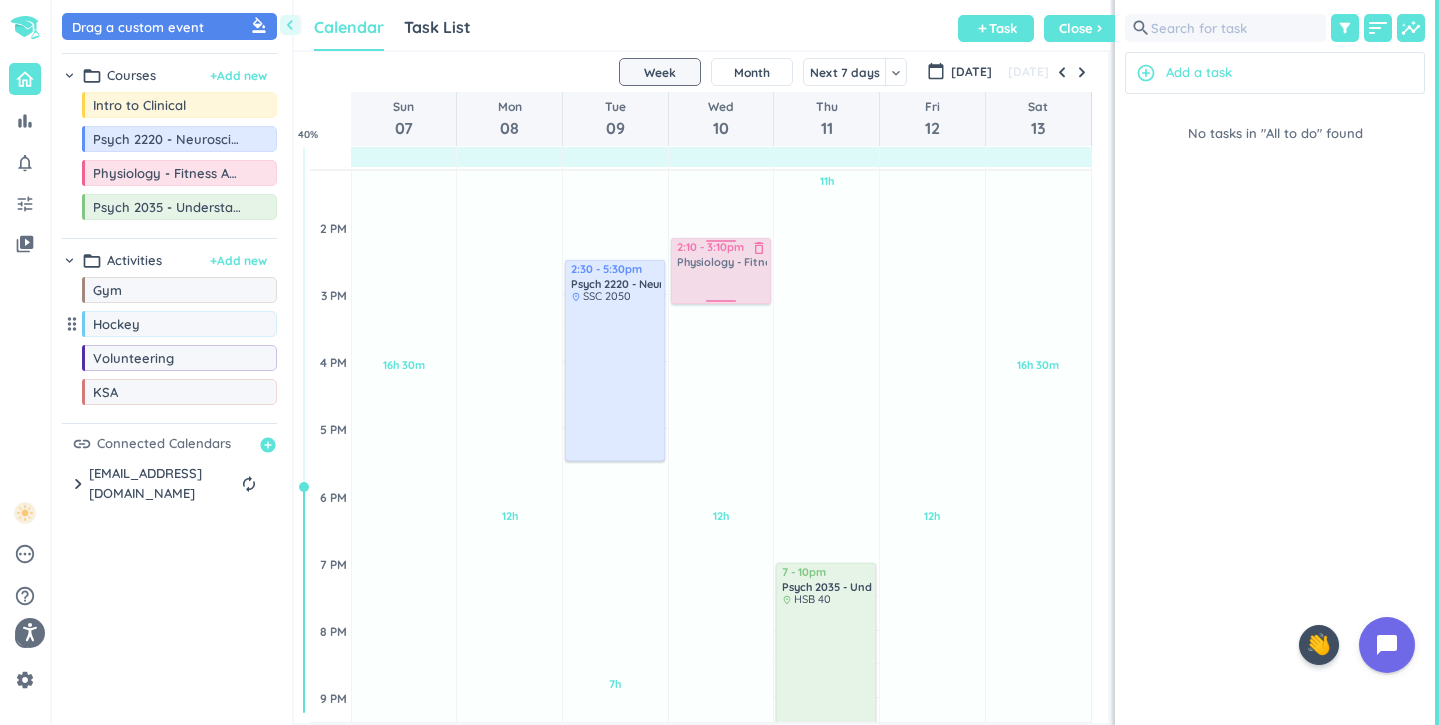 scroll, scrollTop: 615, scrollLeft: 0, axis: vertical 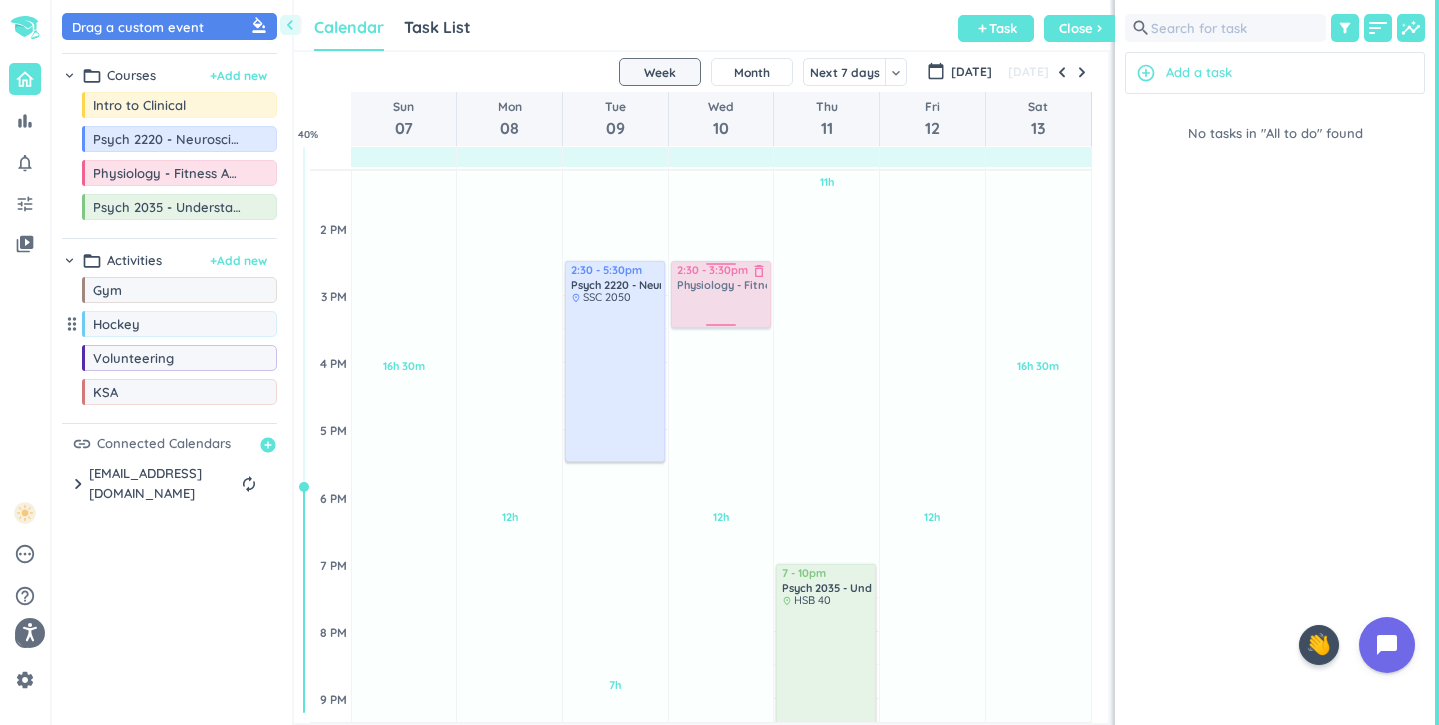 drag, startPoint x: 221, startPoint y: 166, endPoint x: 718, endPoint y: 266, distance: 506.96054 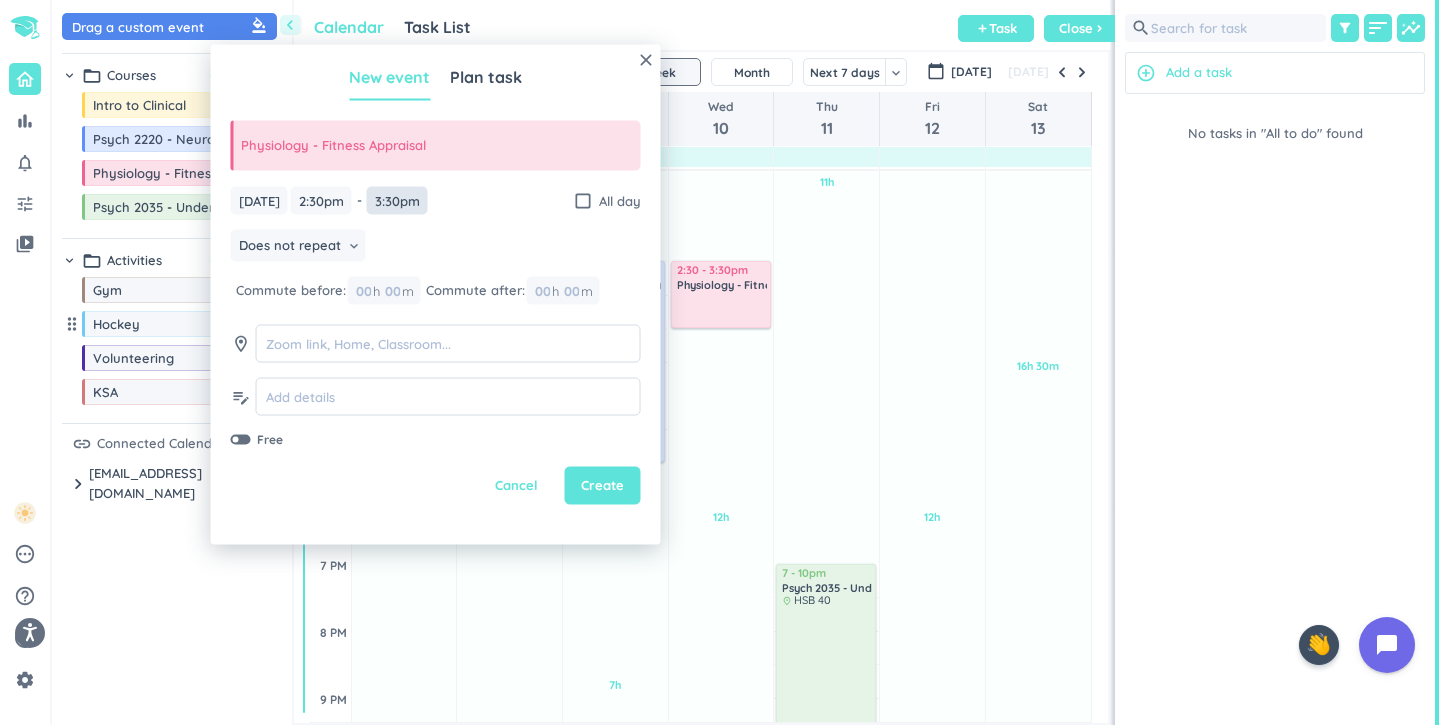 click on "3:30pm" at bounding box center (397, 200) 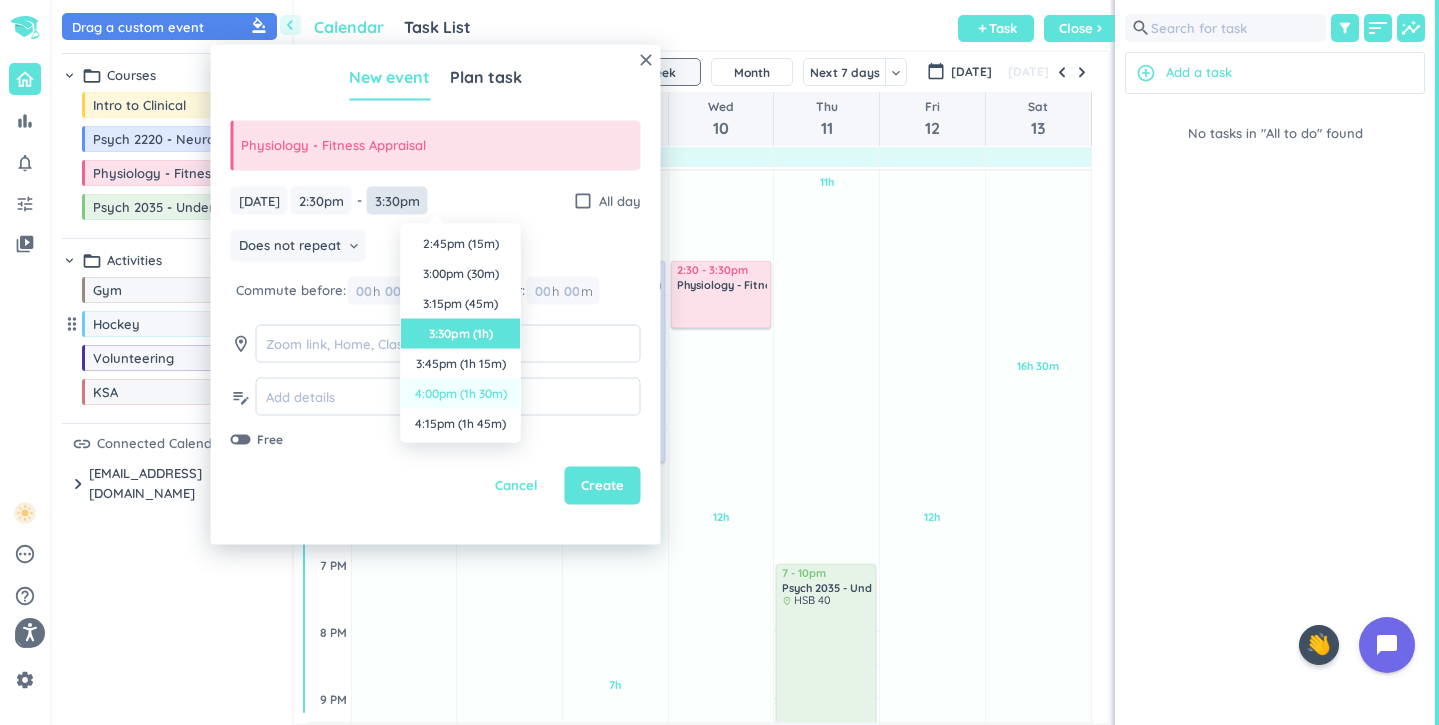 scroll, scrollTop: 90, scrollLeft: 0, axis: vertical 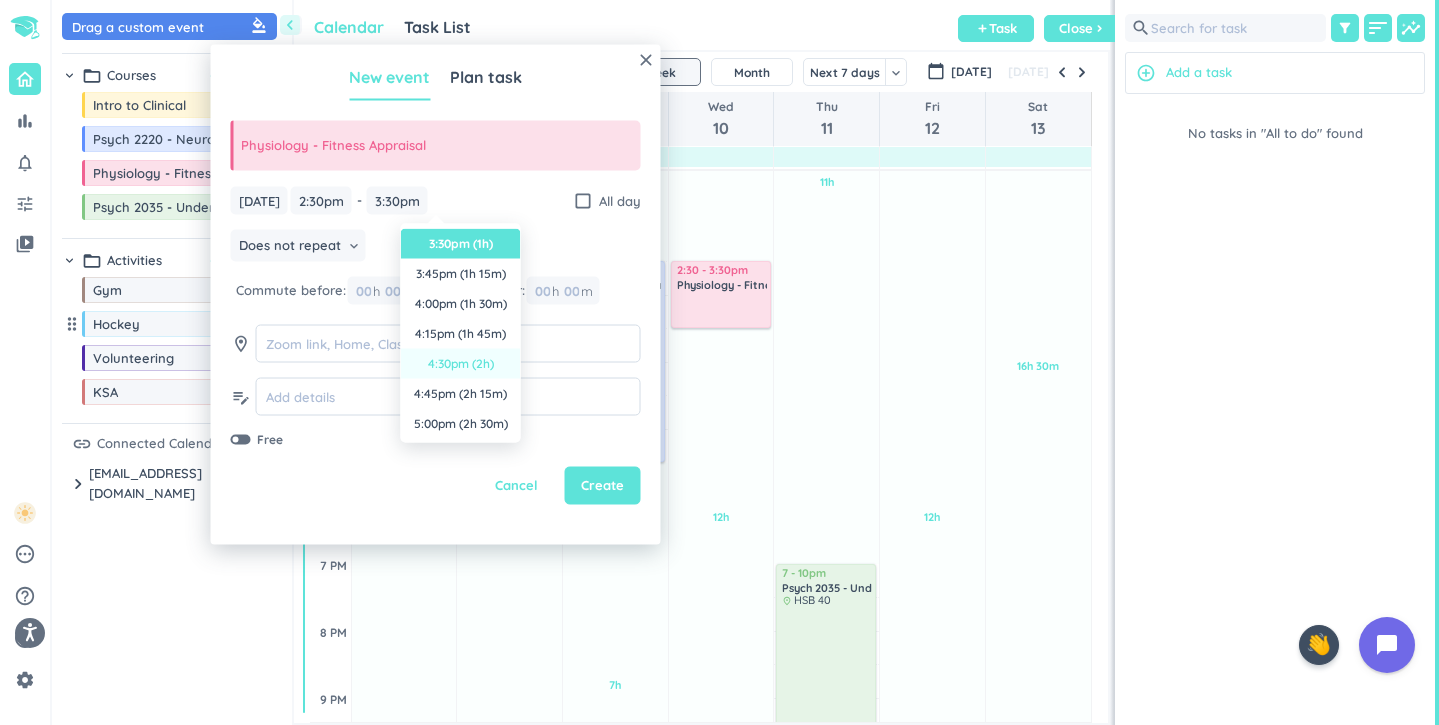 click on "4:30pm (2h)" at bounding box center (461, 364) 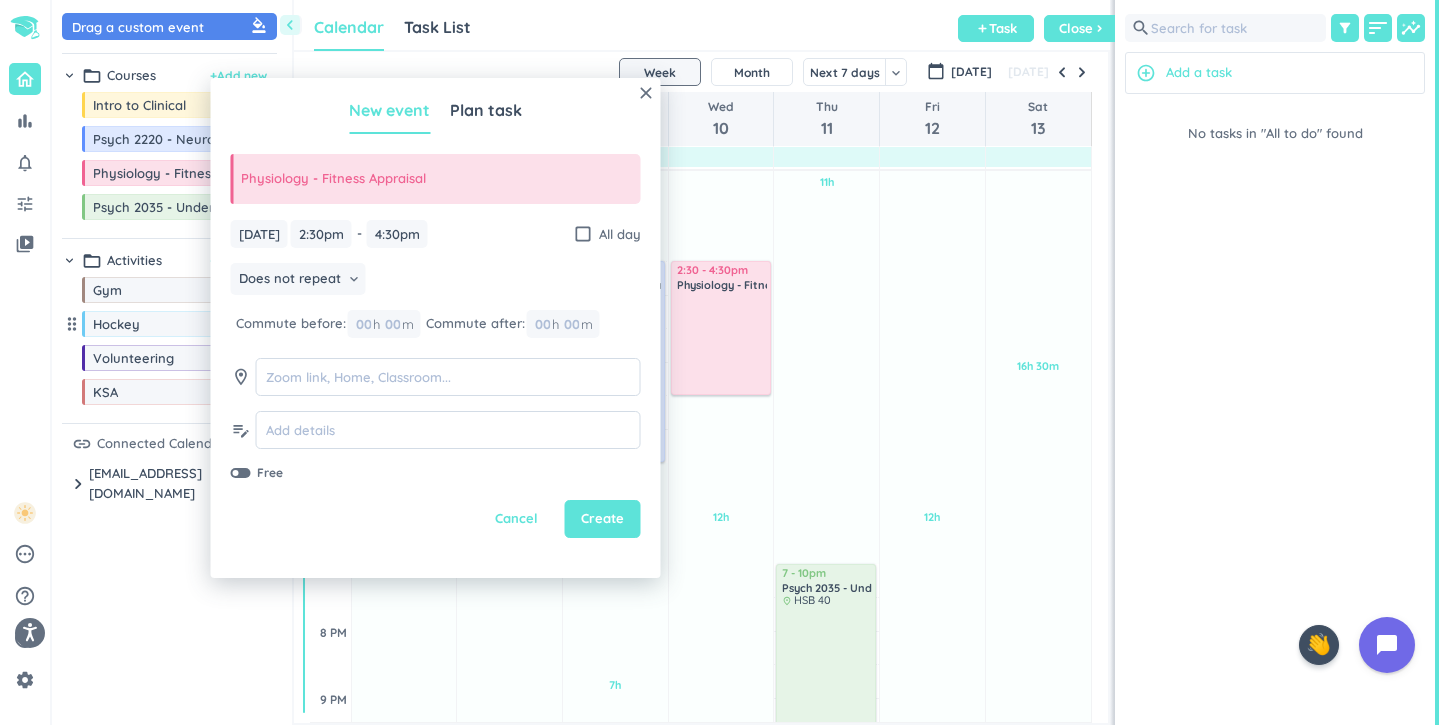 type on "4:30pm" 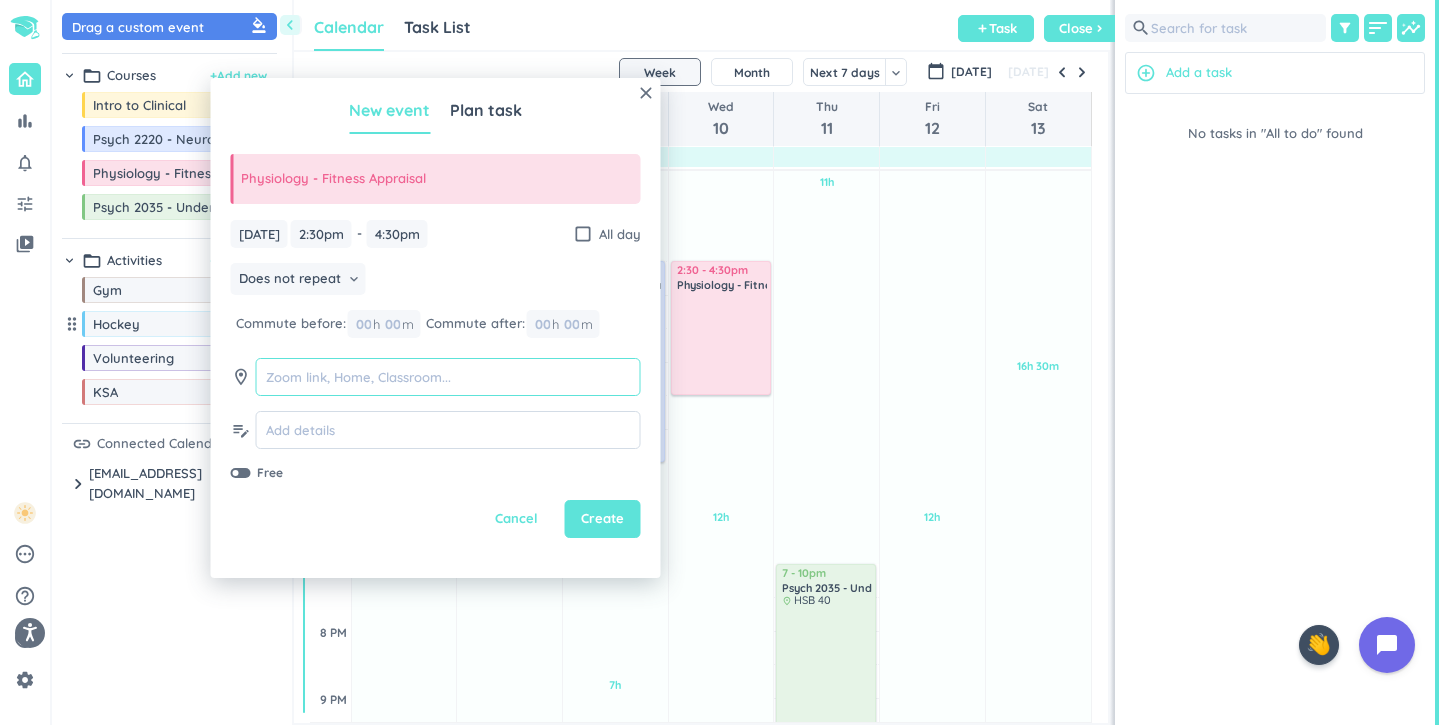 click at bounding box center (448, 377) 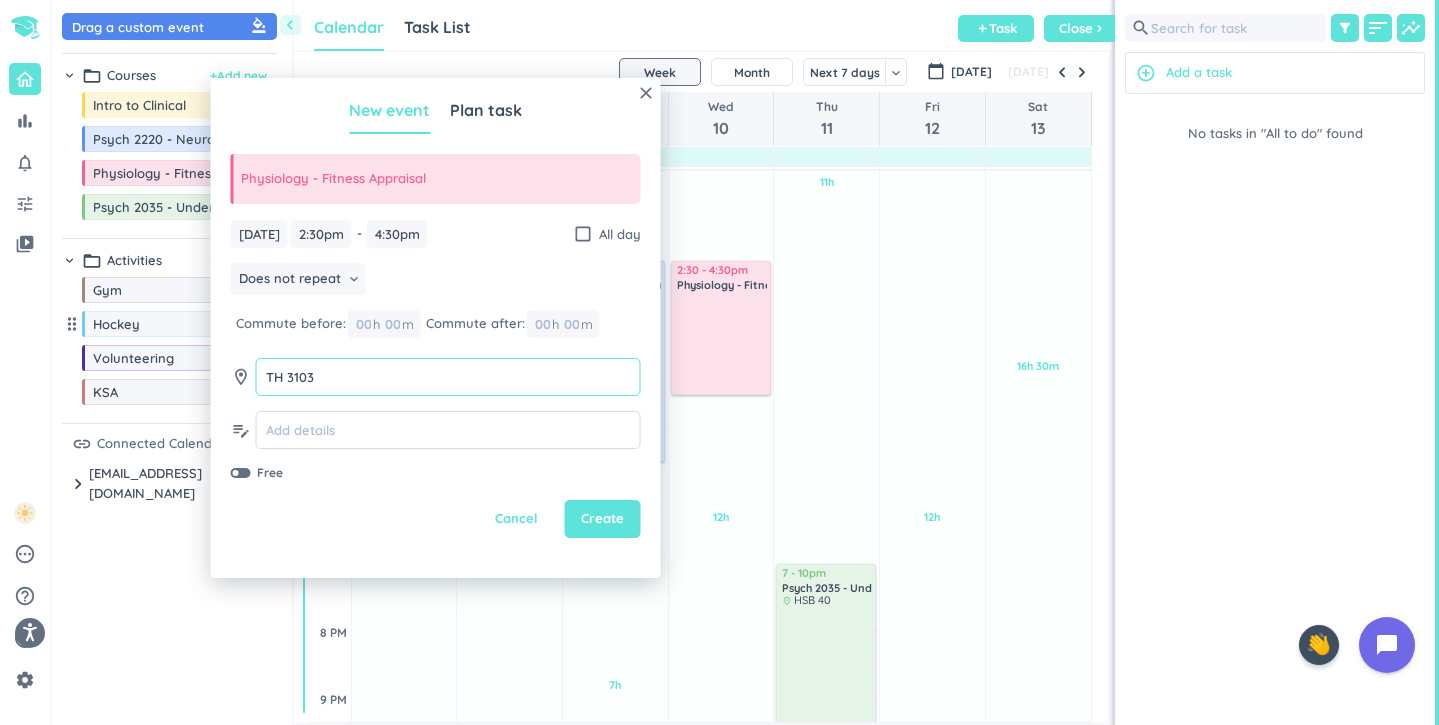 type on "TH 3103" 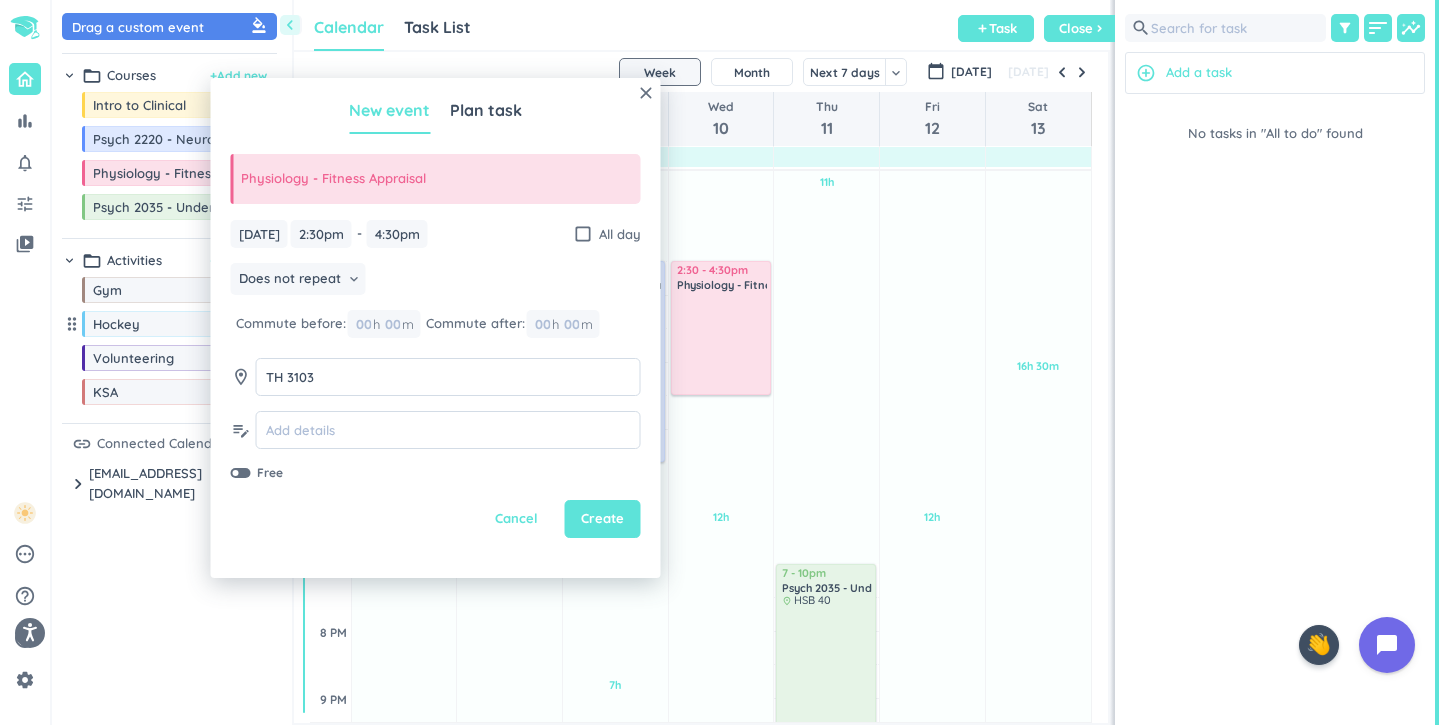 click on "Does not repeat keyboard_arrow_down" at bounding box center (436, 281) 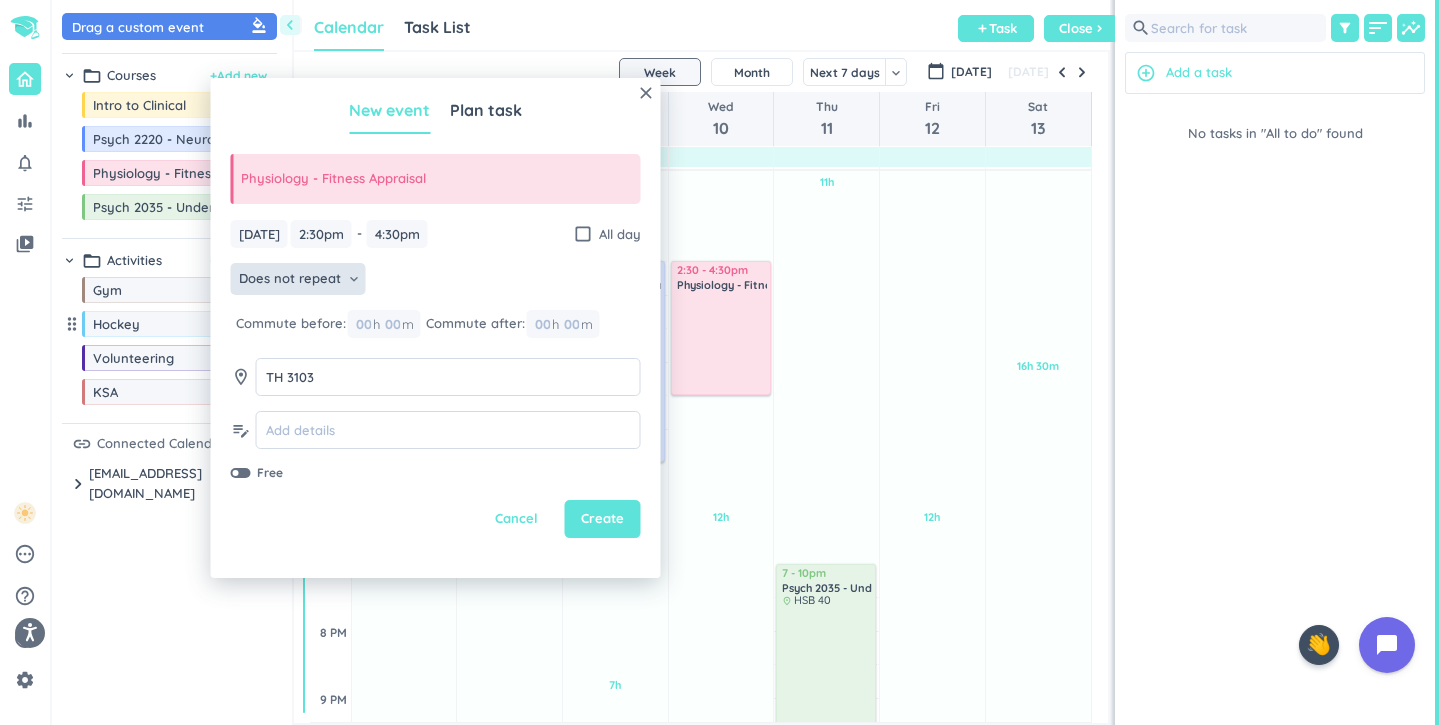 click on "keyboard_arrow_down" at bounding box center (354, 279) 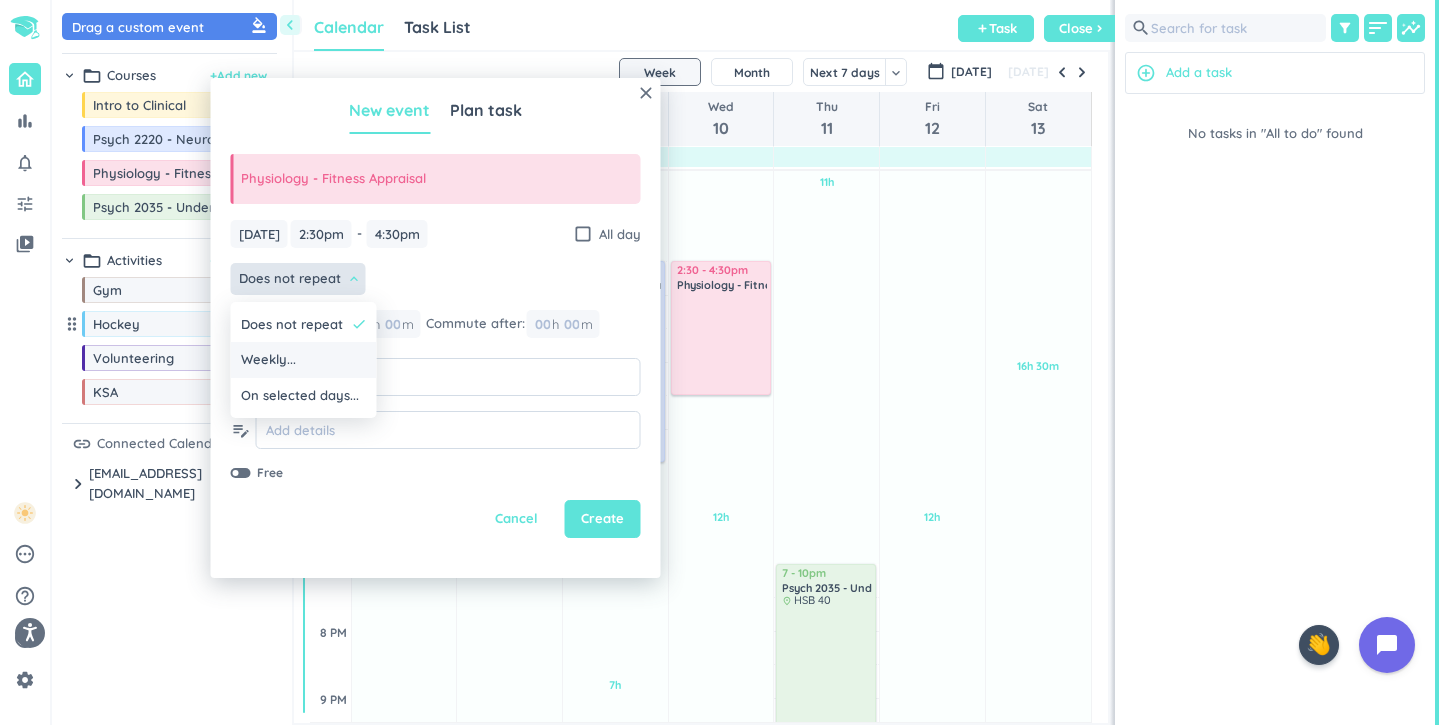 click on "Weekly..." at bounding box center (304, 360) 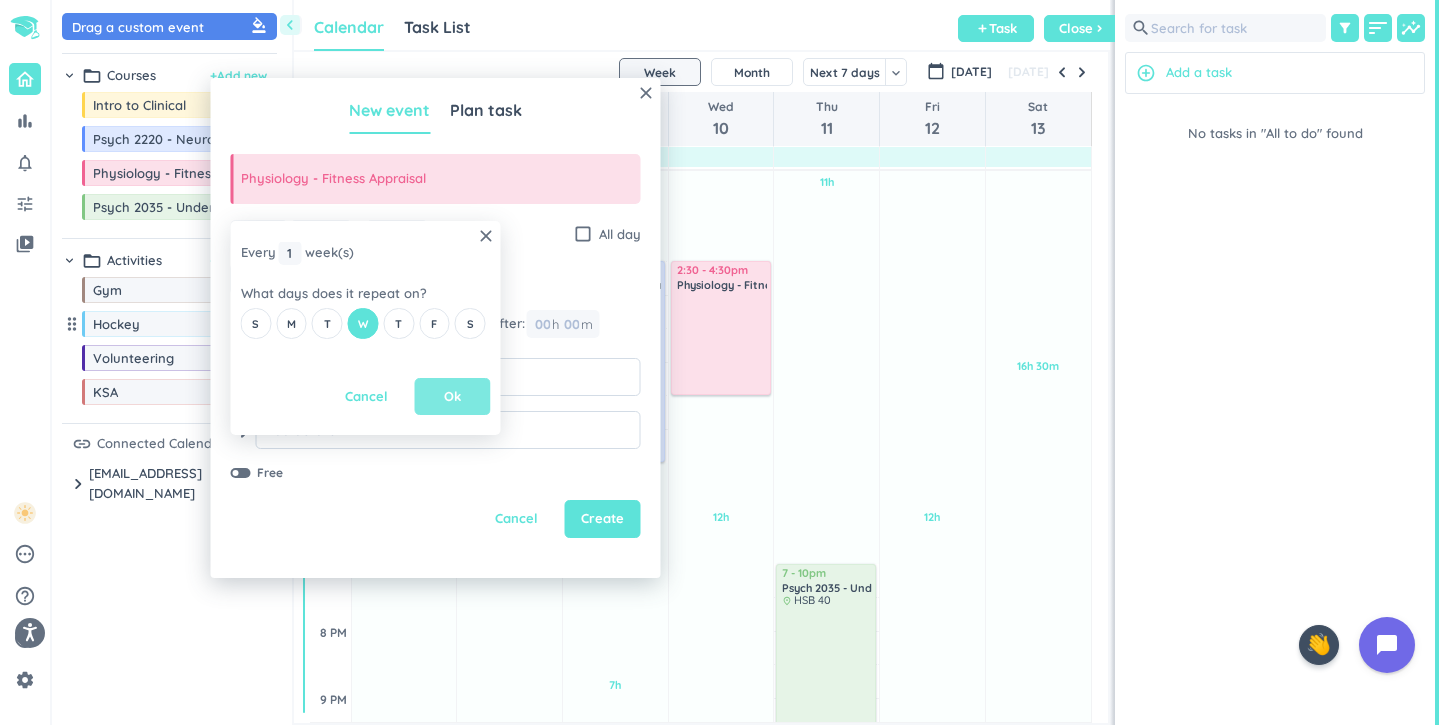 click on "Ok" at bounding box center [452, 397] 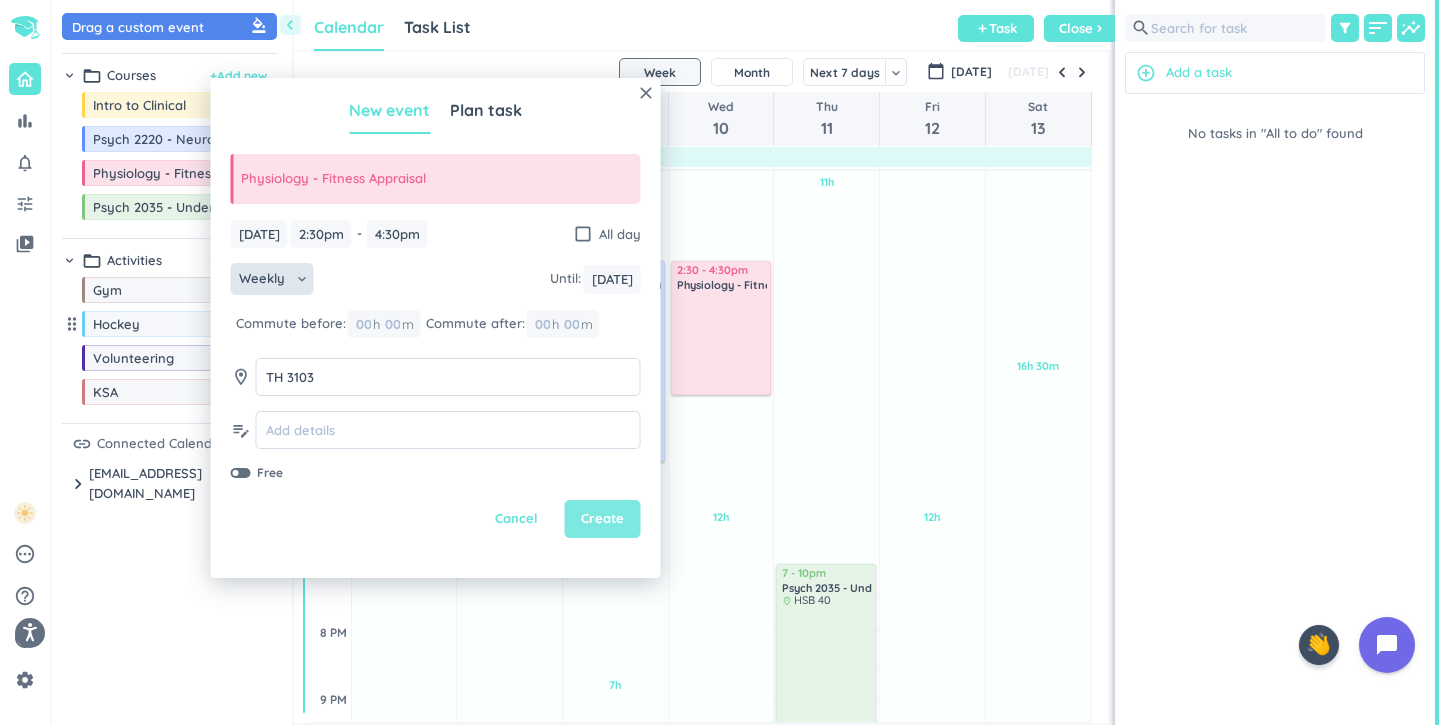 click on "Create" at bounding box center [602, 519] 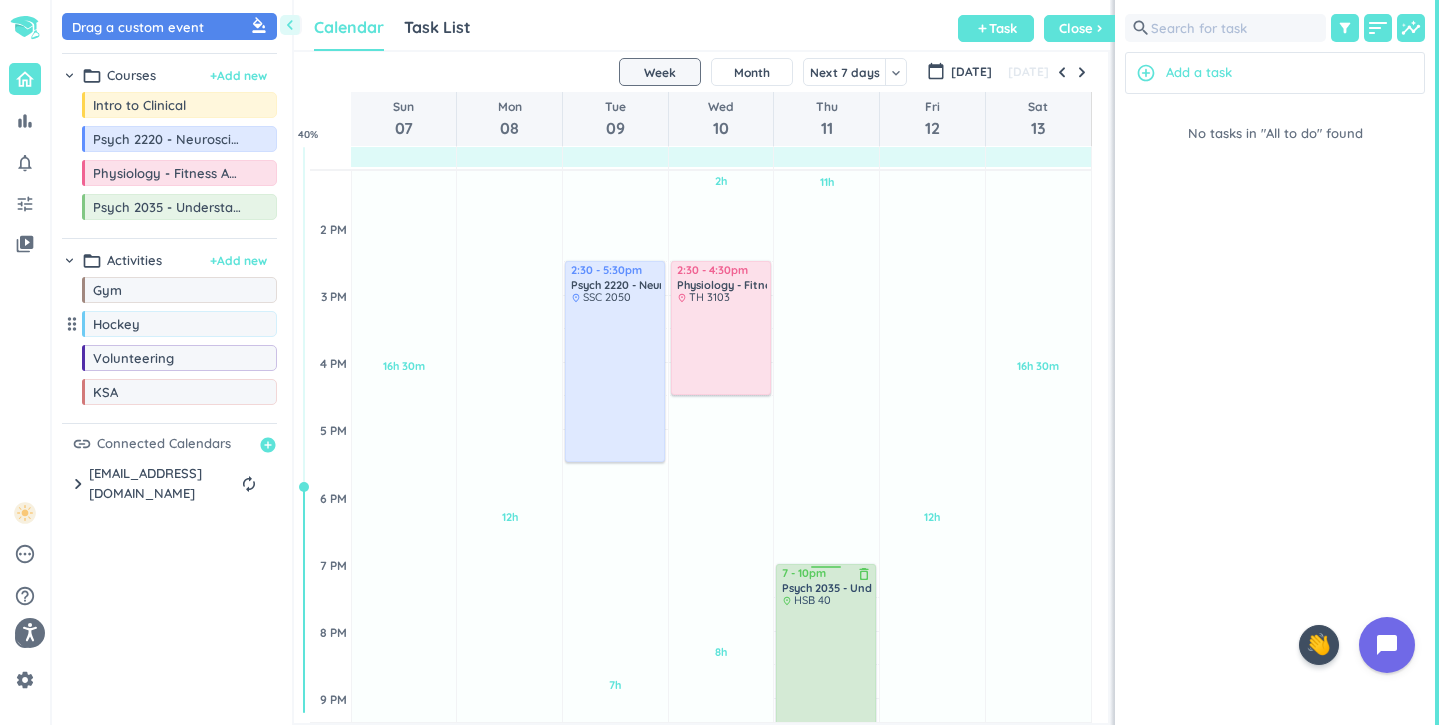 click at bounding box center [827, 684] 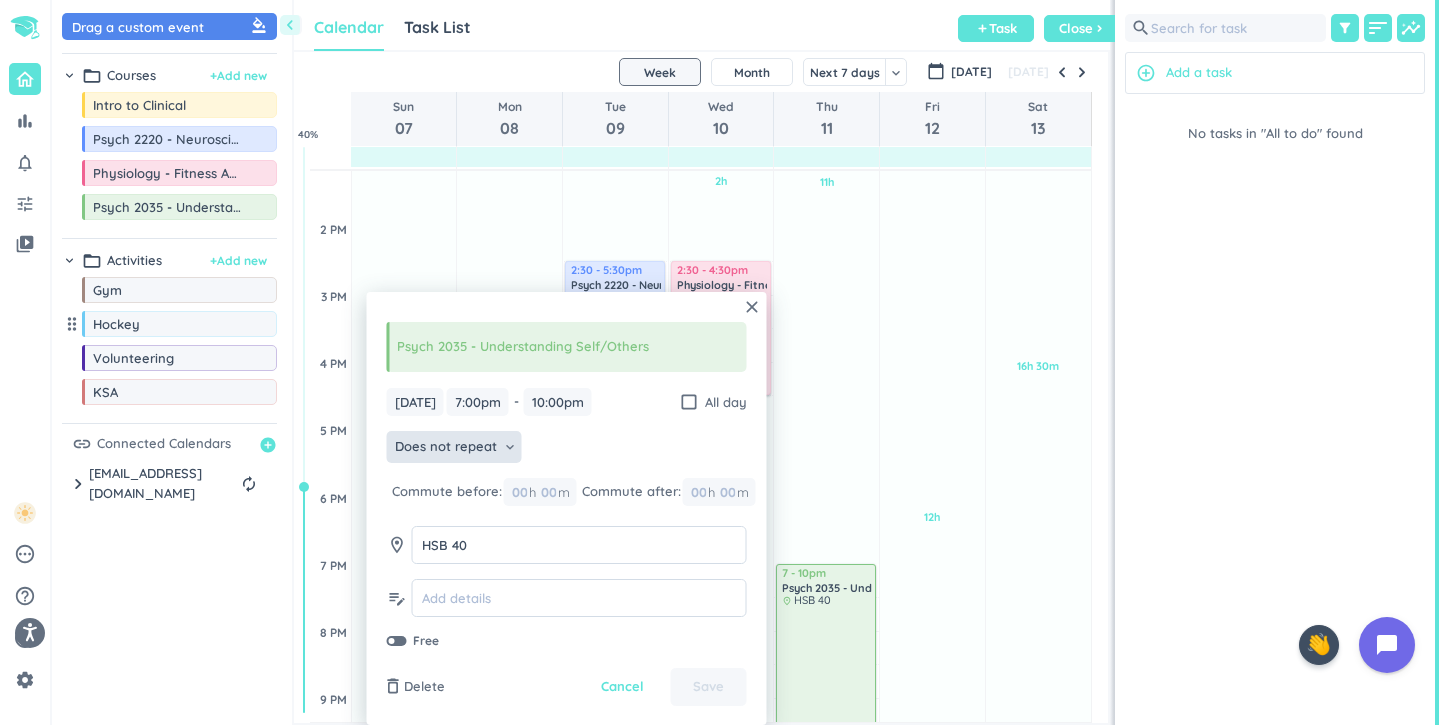 click on "Does not repeat" at bounding box center [446, 447] 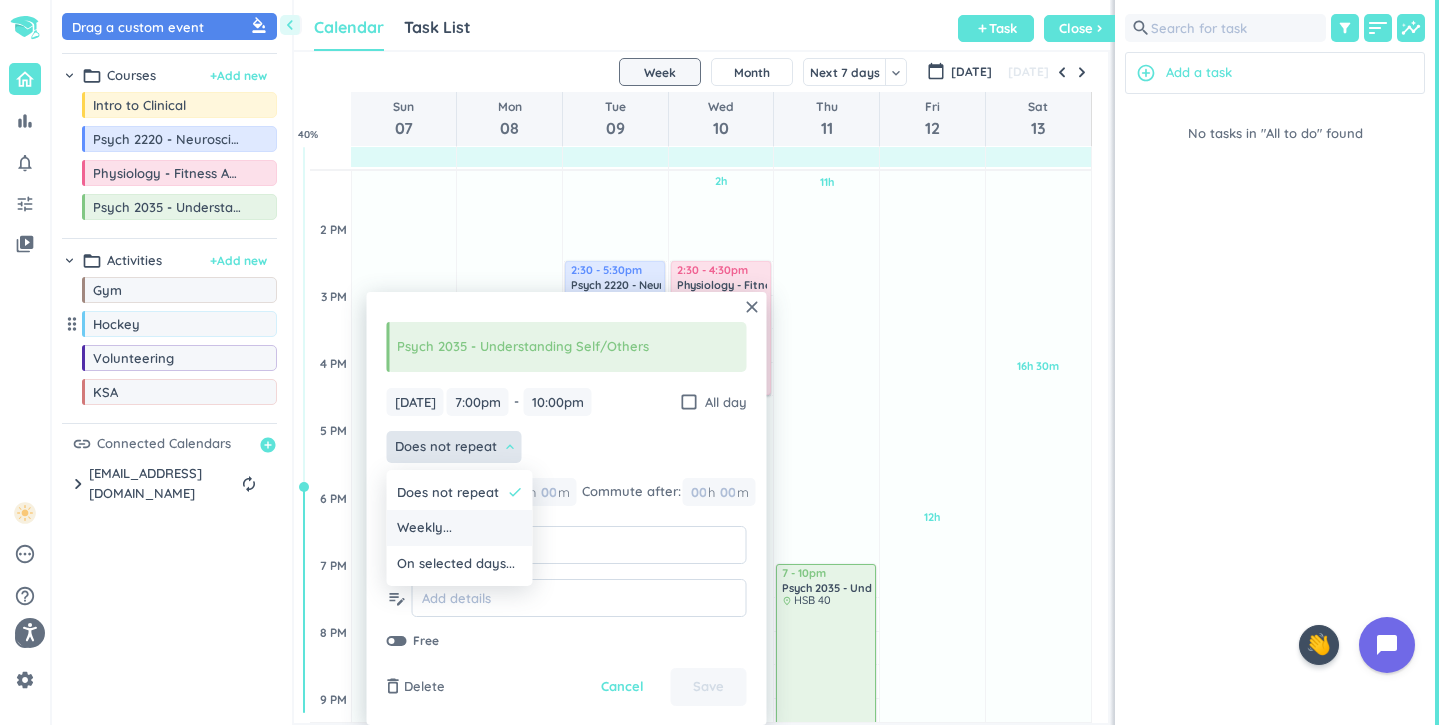 click on "Weekly..." at bounding box center (460, 528) 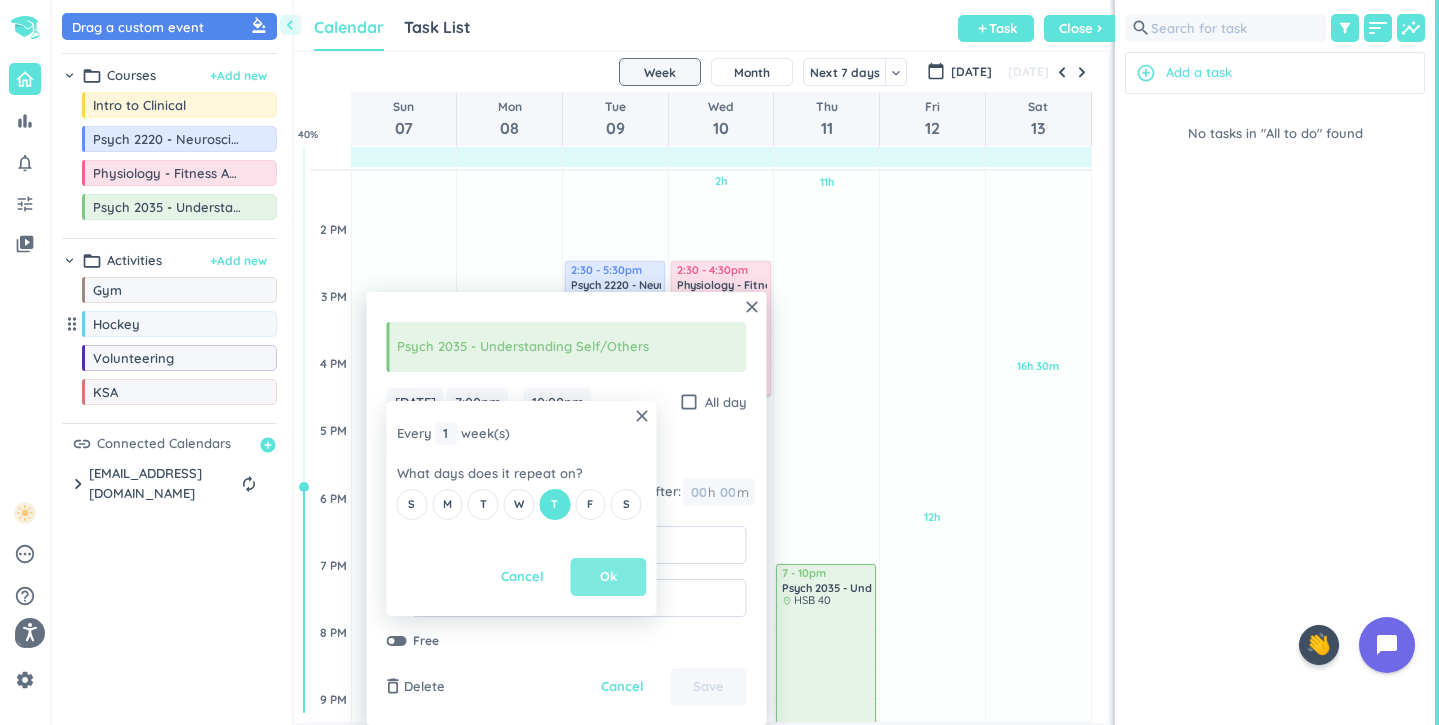 click on "Ok" at bounding box center [609, 577] 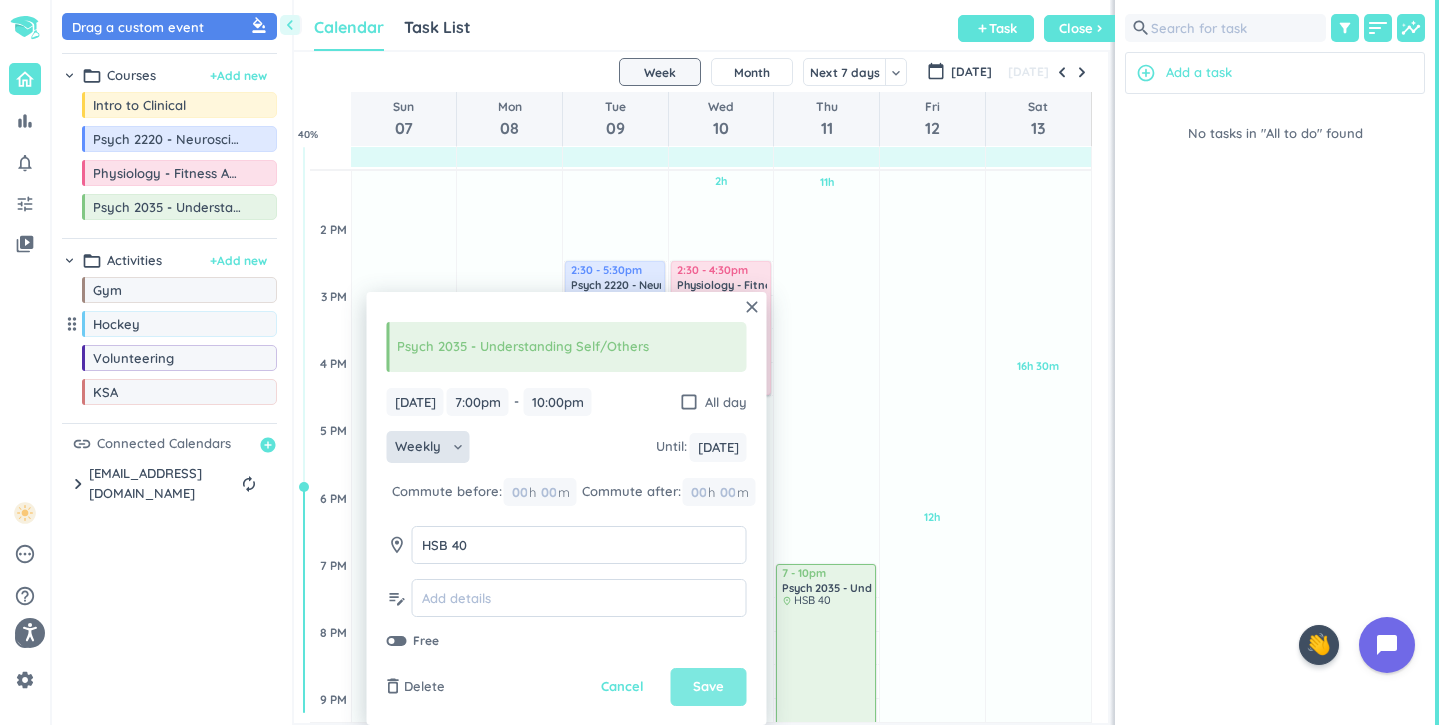 click on "Save" at bounding box center (709, 687) 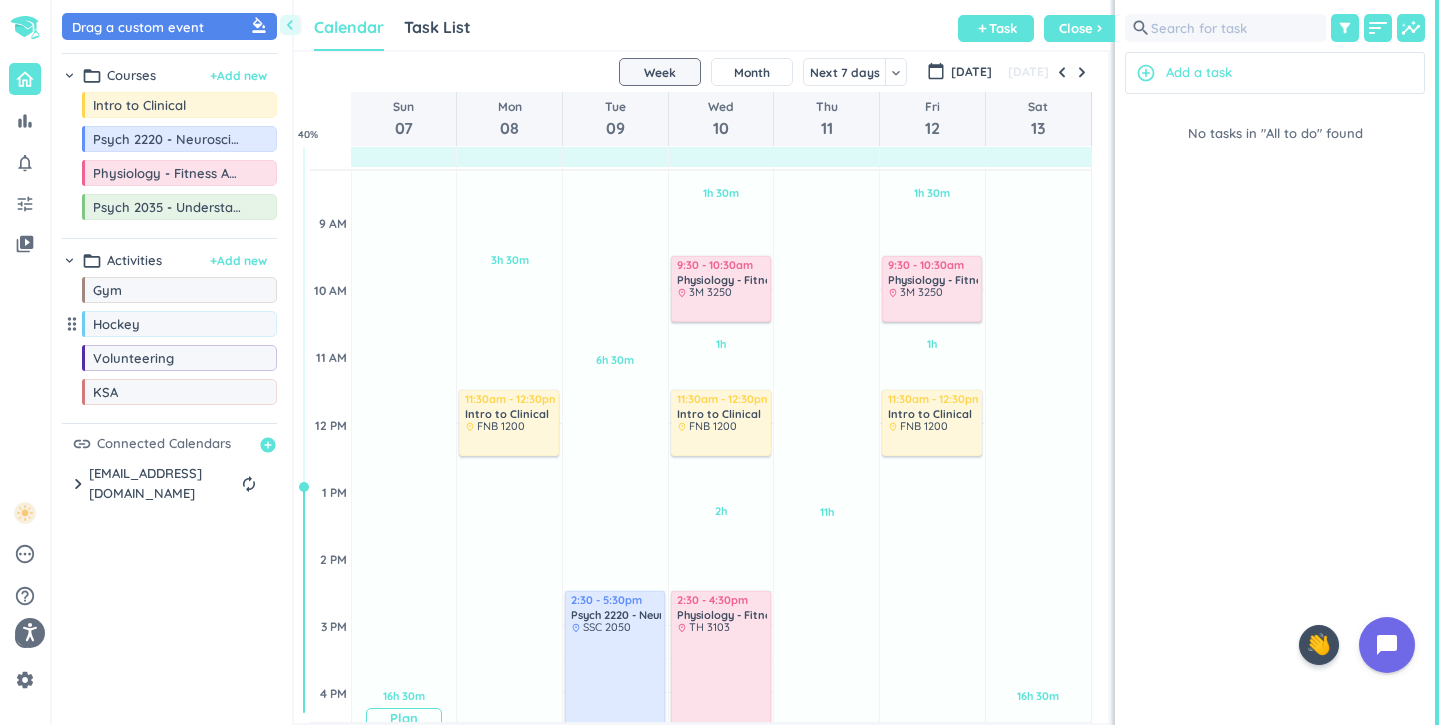 scroll, scrollTop: 288, scrollLeft: 0, axis: vertical 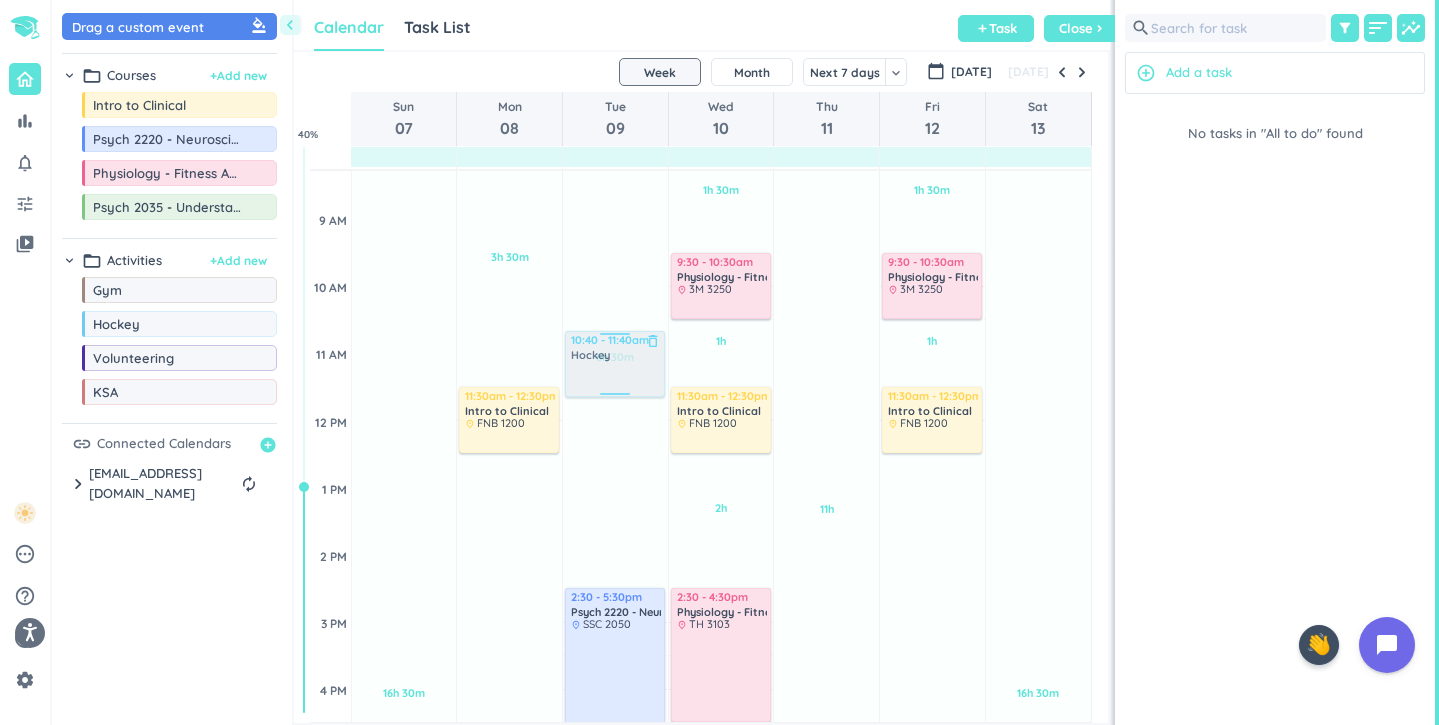 drag, startPoint x: 175, startPoint y: 336, endPoint x: 600, endPoint y: 333, distance: 425.0106 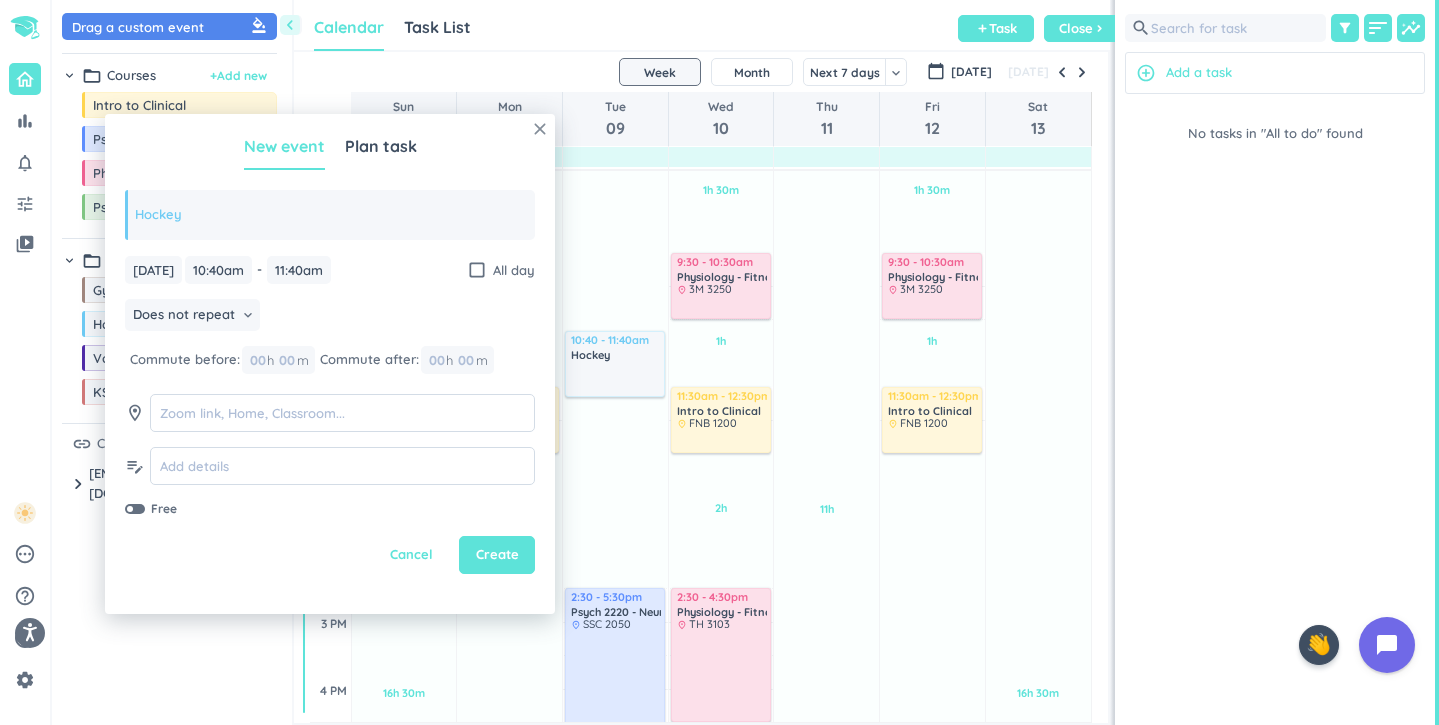 click on "close" at bounding box center [540, 129] 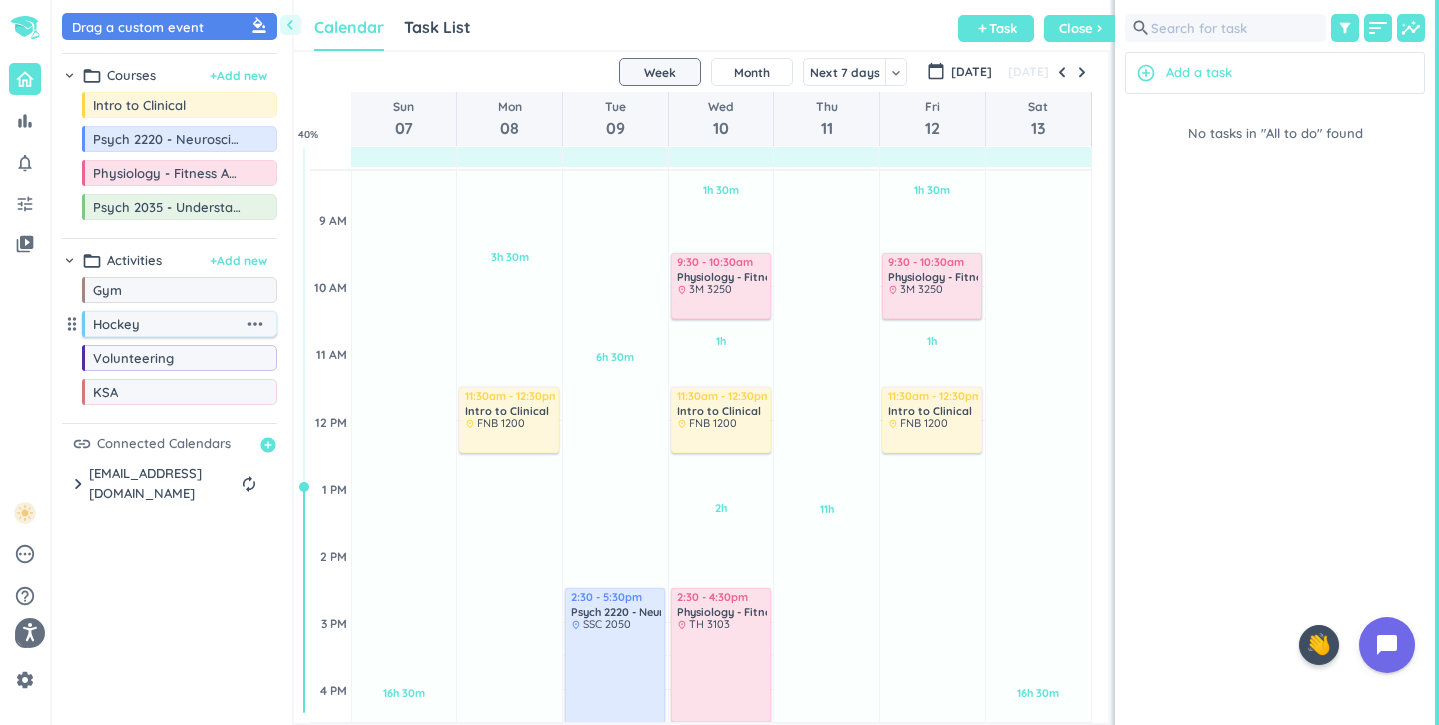 click on "more_horiz" at bounding box center [255, 324] 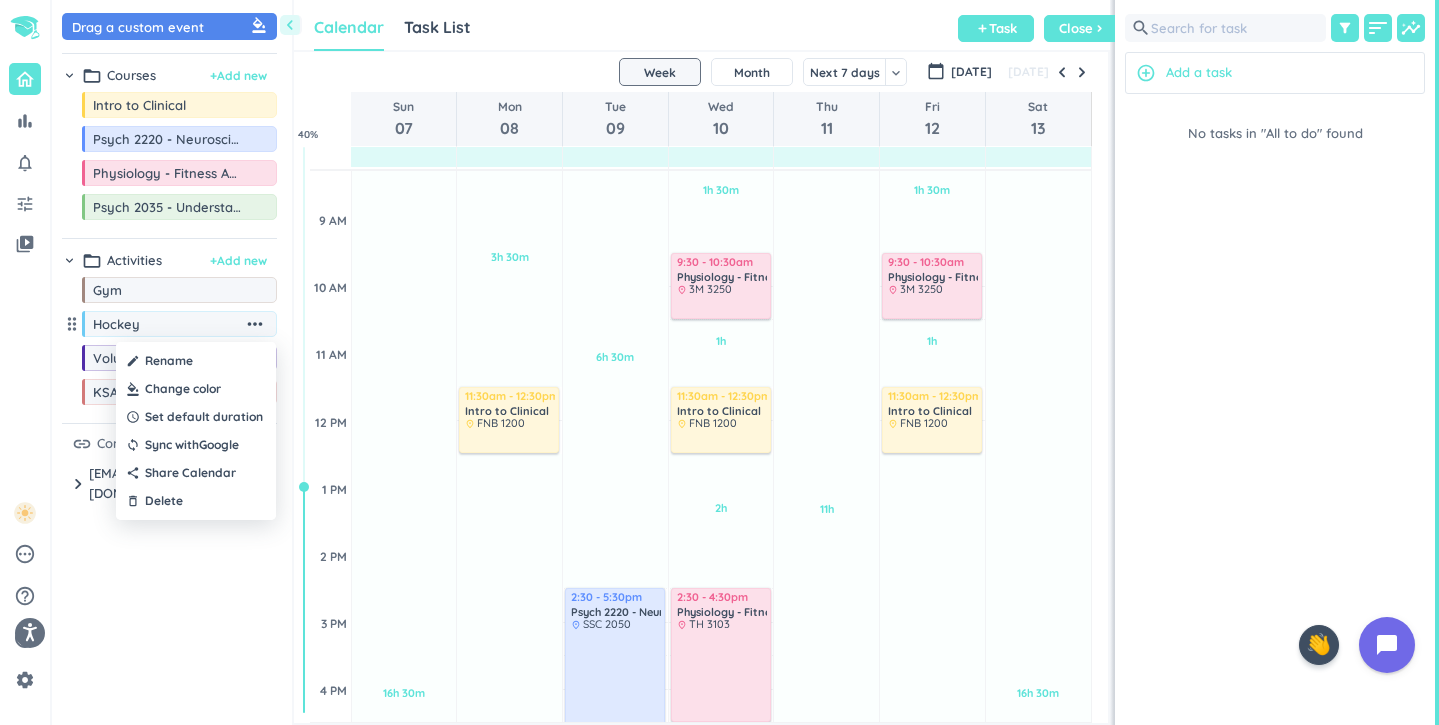 click at bounding box center (196, 389) 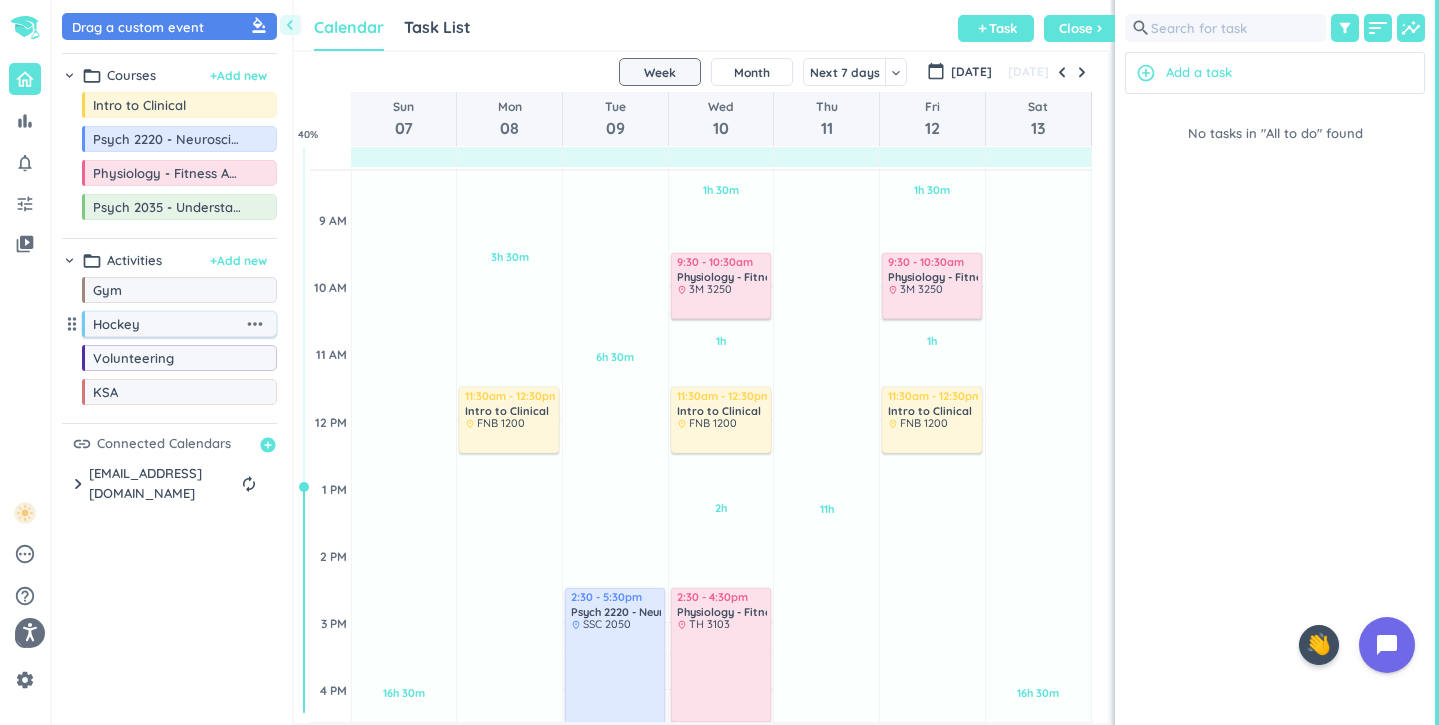 click on "more_horiz" at bounding box center (255, 324) 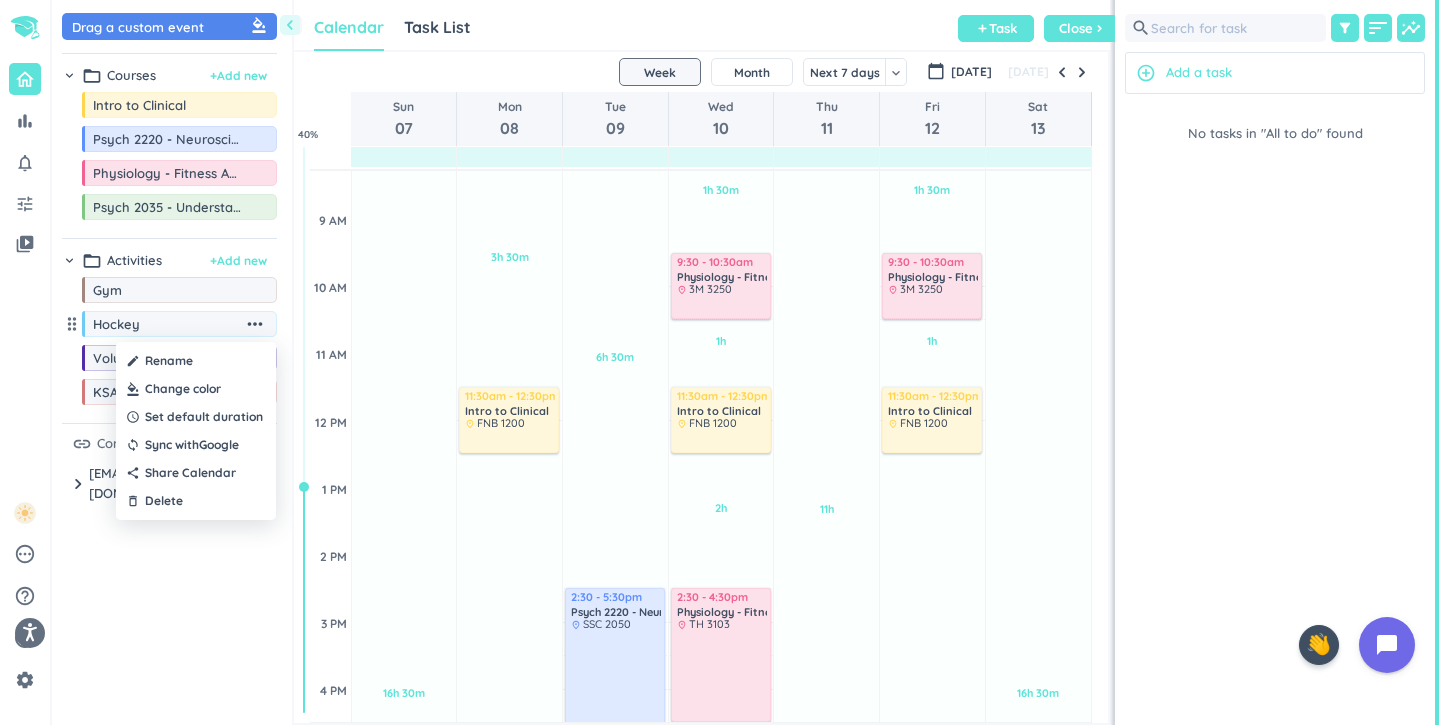 click at bounding box center (719, 362) 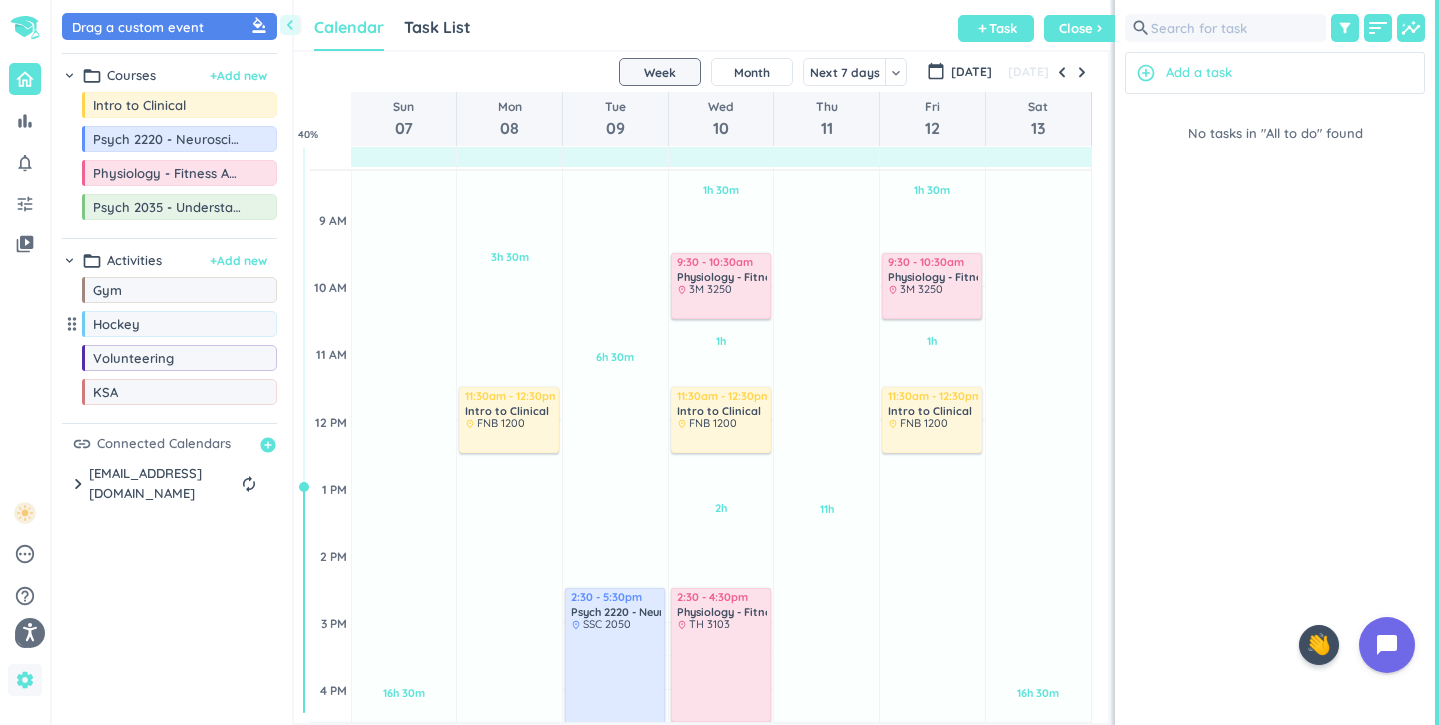 click on "settings" at bounding box center [25, 680] 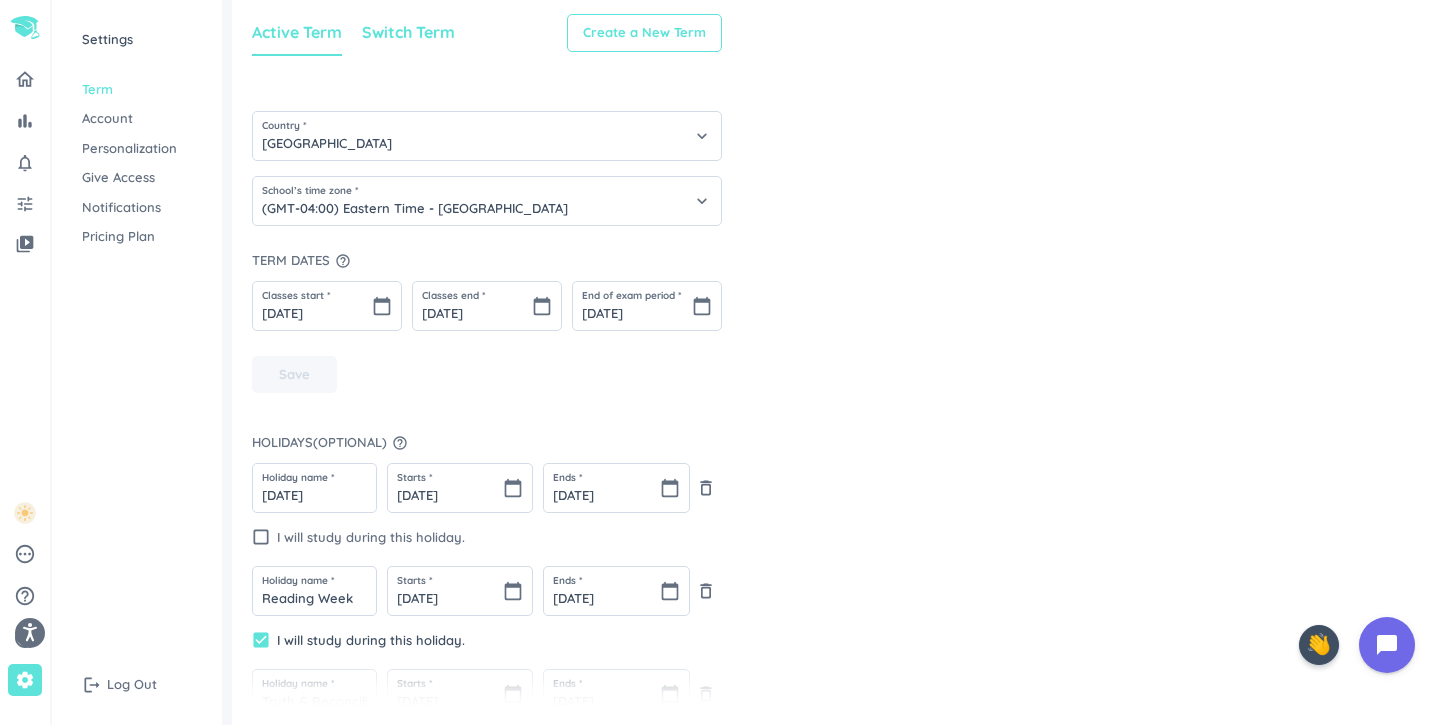 click on "Switch Term" at bounding box center [408, 32] 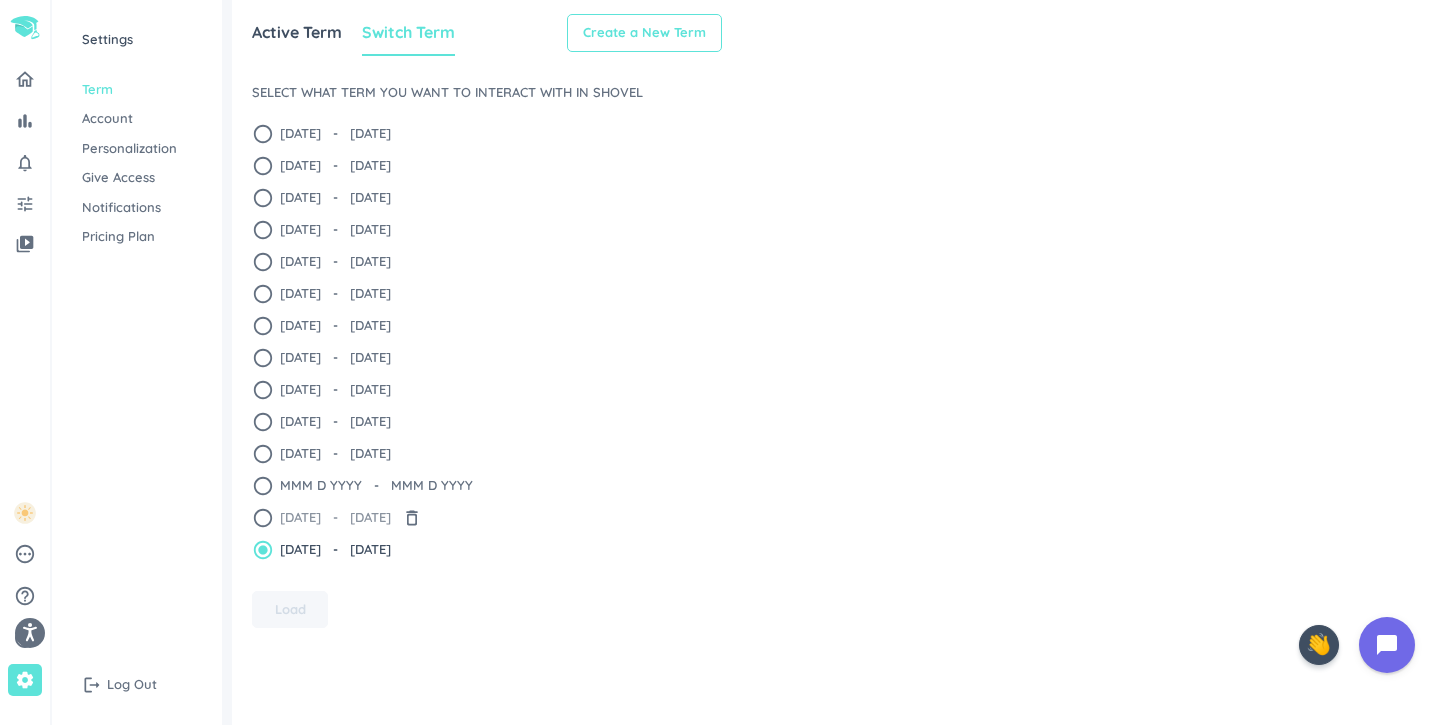click on "[DATE]   -   [DATE]" at bounding box center (335, 518) 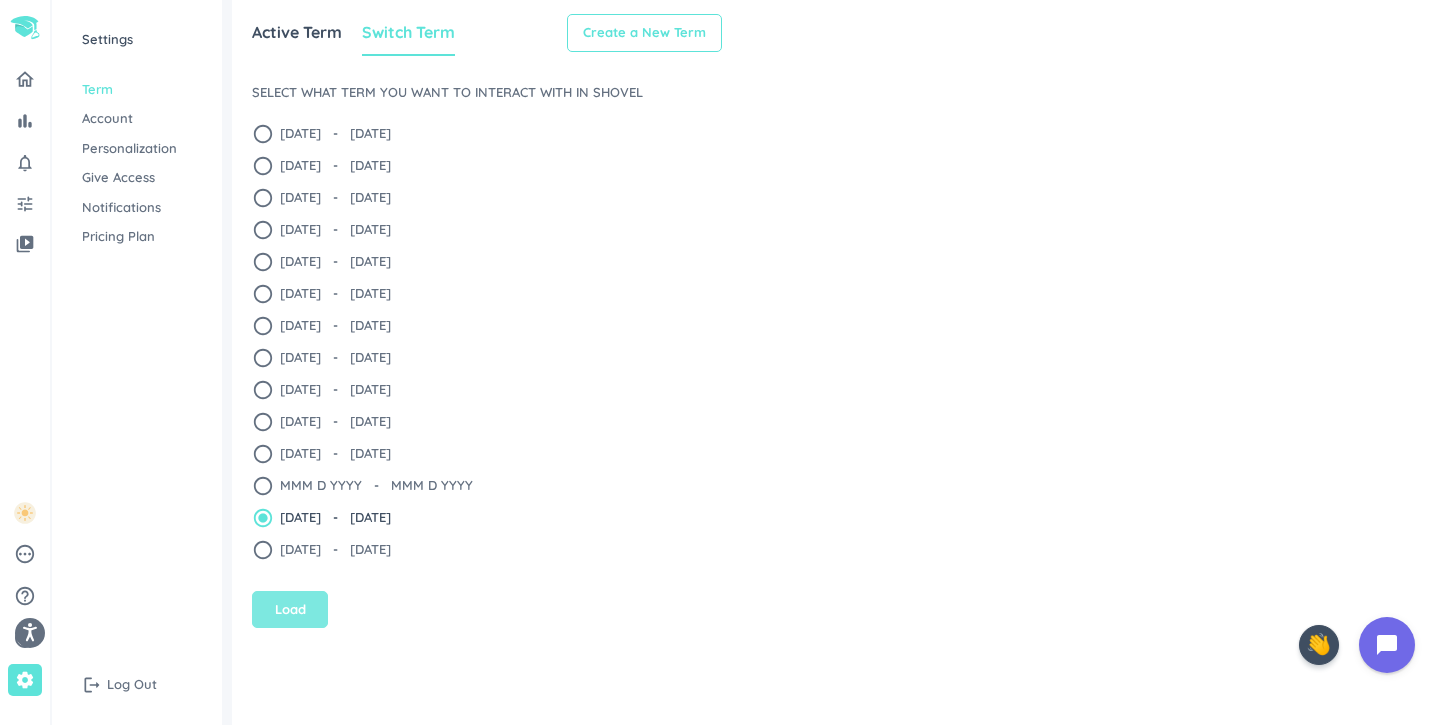 click on "Load" at bounding box center [290, 610] 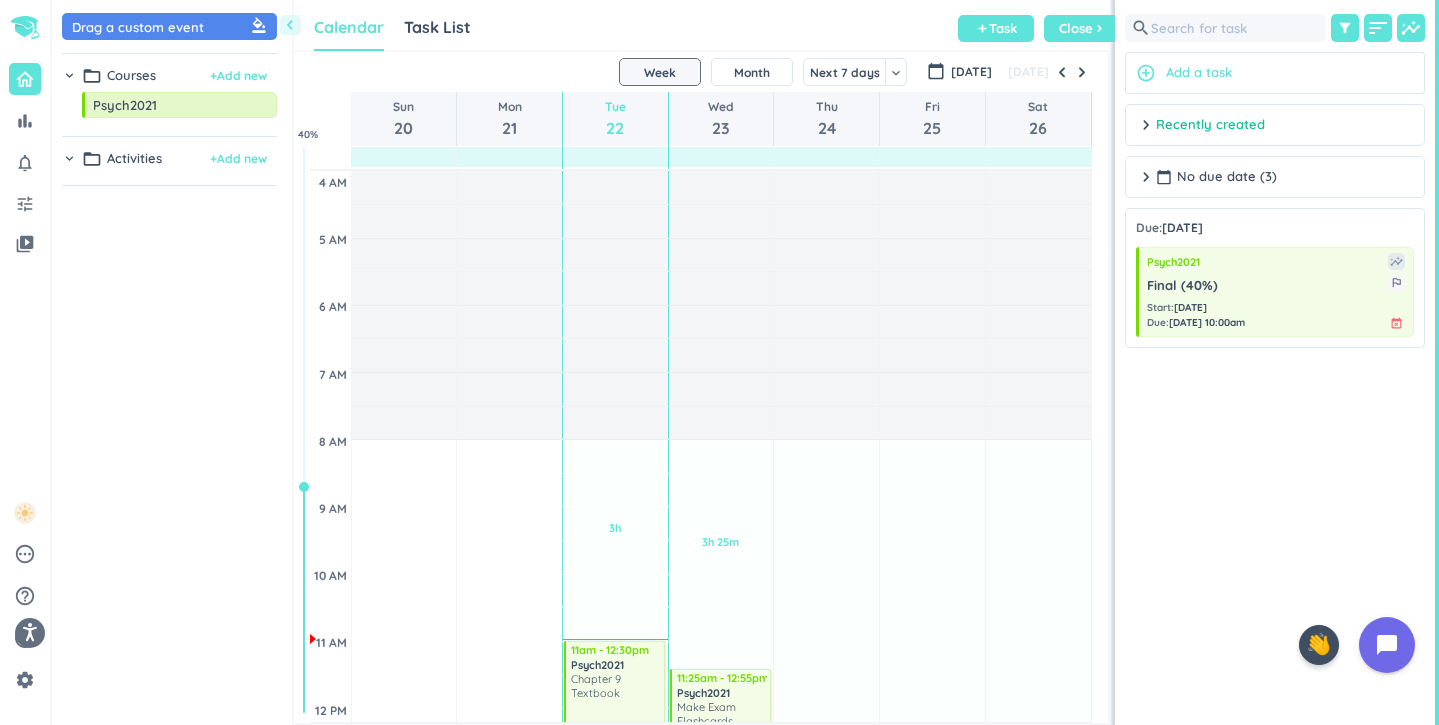 scroll, scrollTop: 1, scrollLeft: 1, axis: both 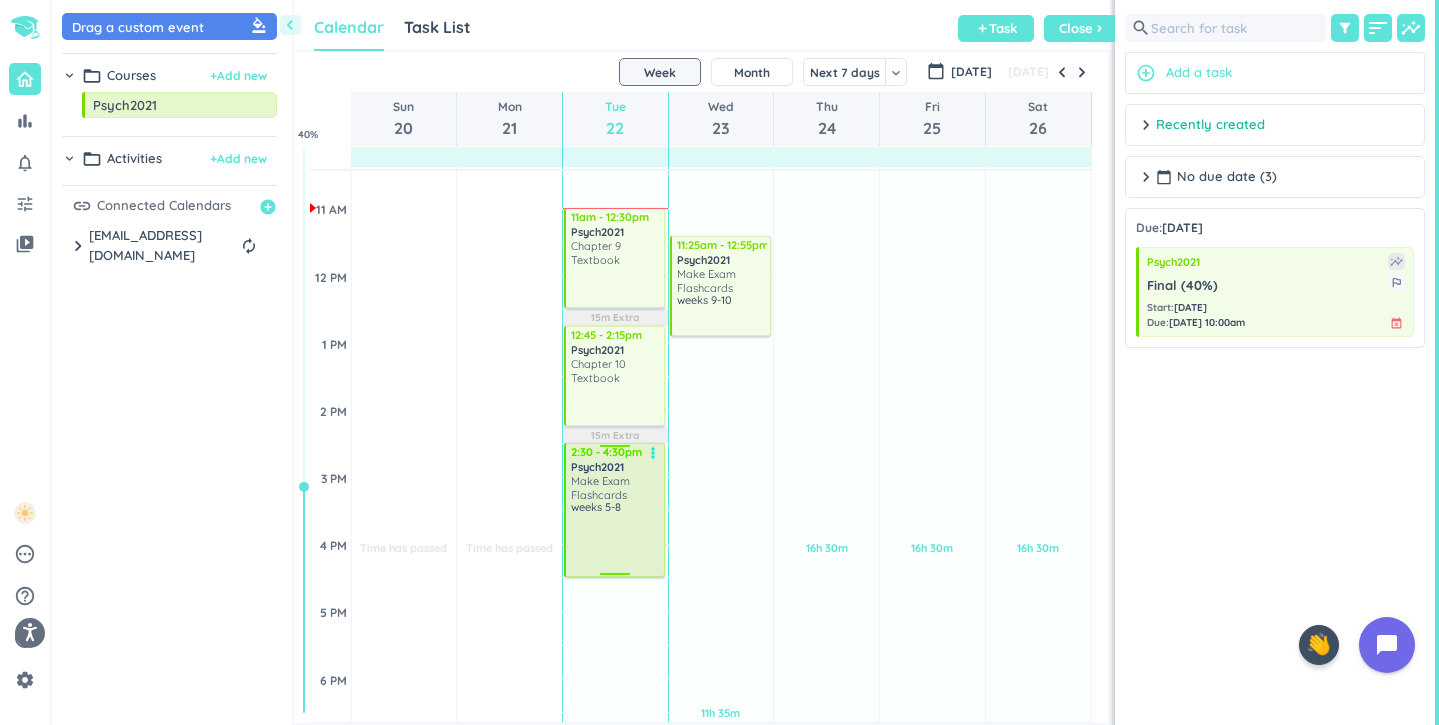 click on "weeks 5-8" at bounding box center [616, 537] 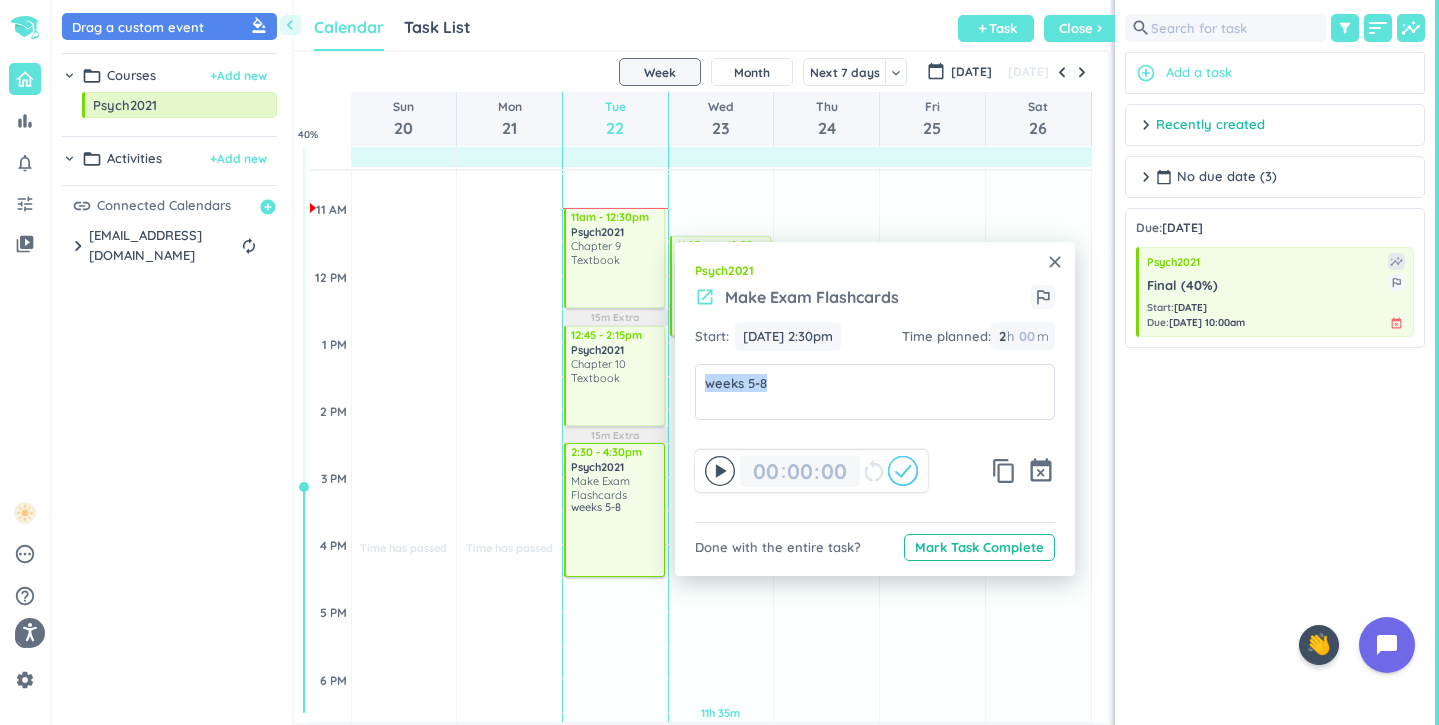 drag, startPoint x: 795, startPoint y: 380, endPoint x: 692, endPoint y: 380, distance: 103 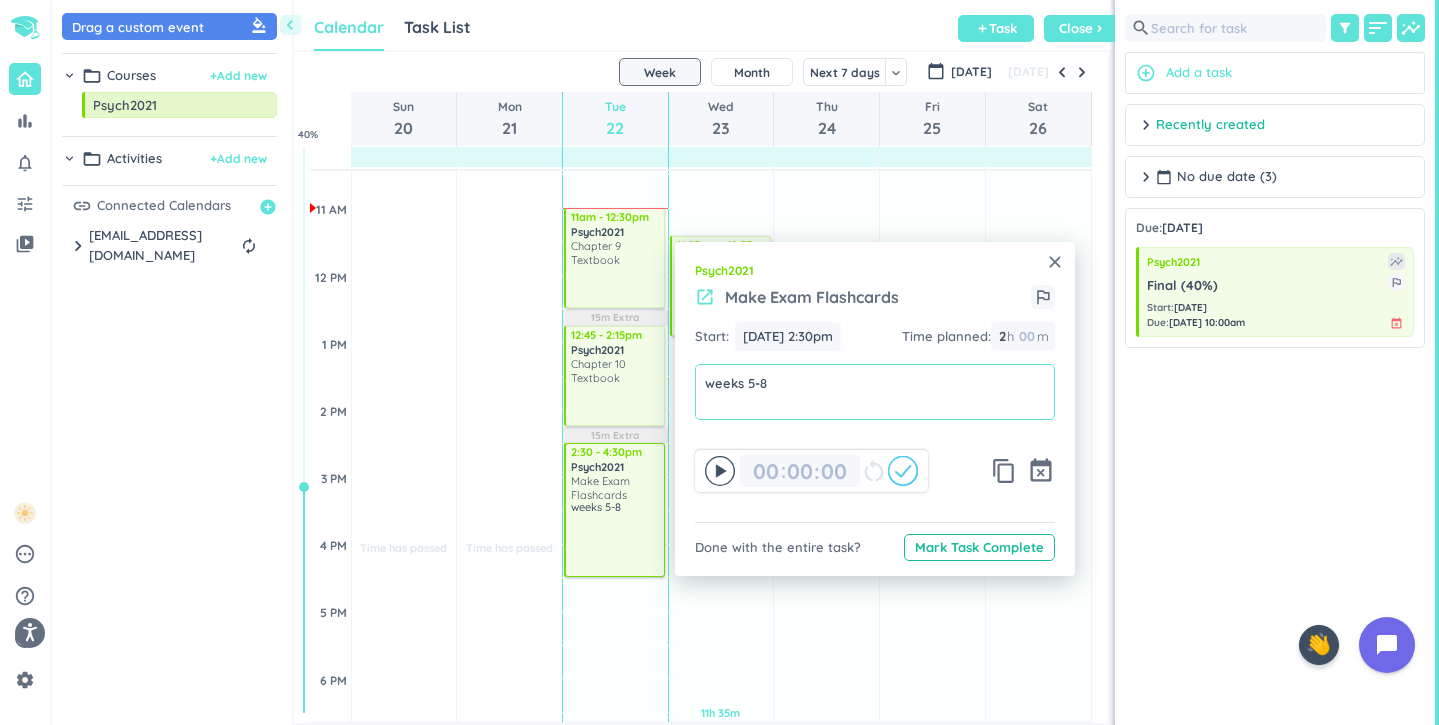 click on "close Psych2021 launch Make Exam Flashcards outlined_flag Start: [DATE] 2:30pm [DATE] 2:30pm Time planned : 2 2 00 h 00 m weeks 5-8 weeks 5-8 00 00 : 00 restart_alt content_copy event_busy Done with the entire task? Mark Task Complete" at bounding box center (875, 409) 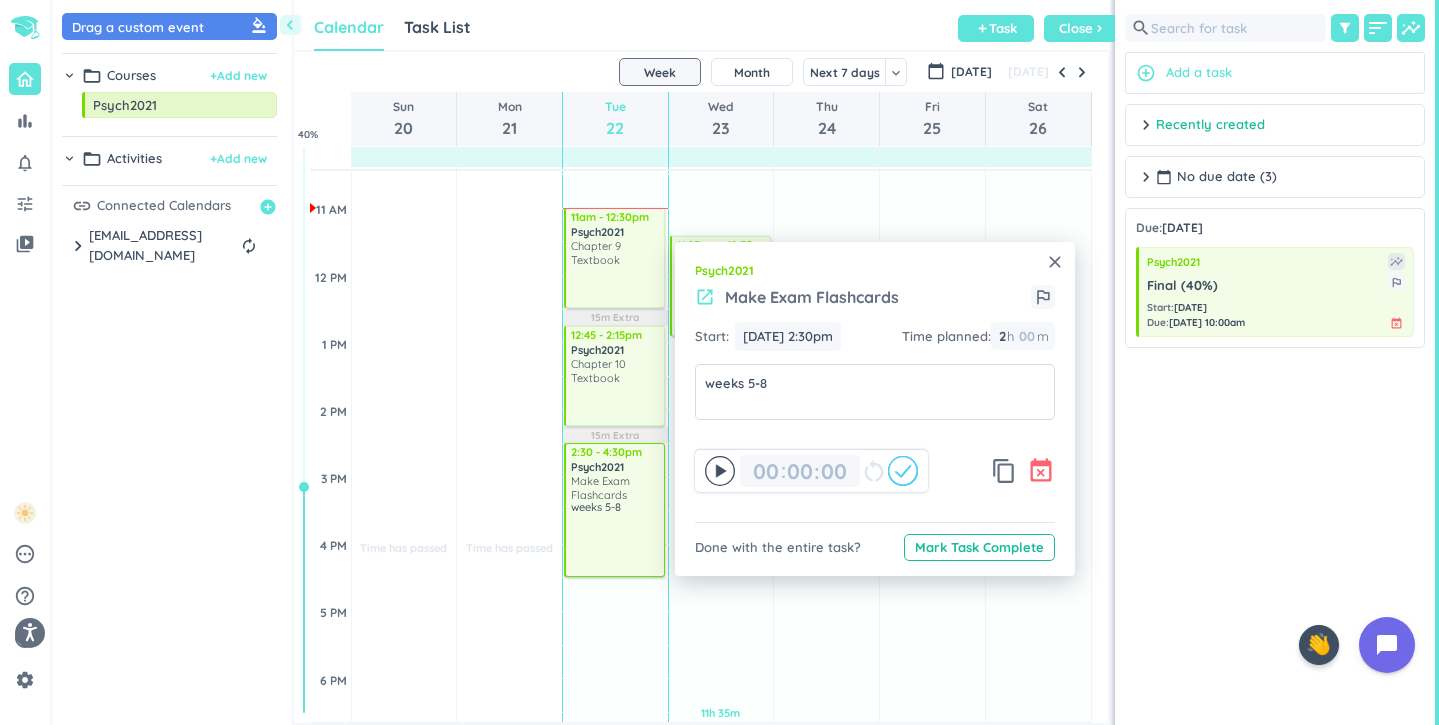 click on "event_busy" at bounding box center (1041, 471) 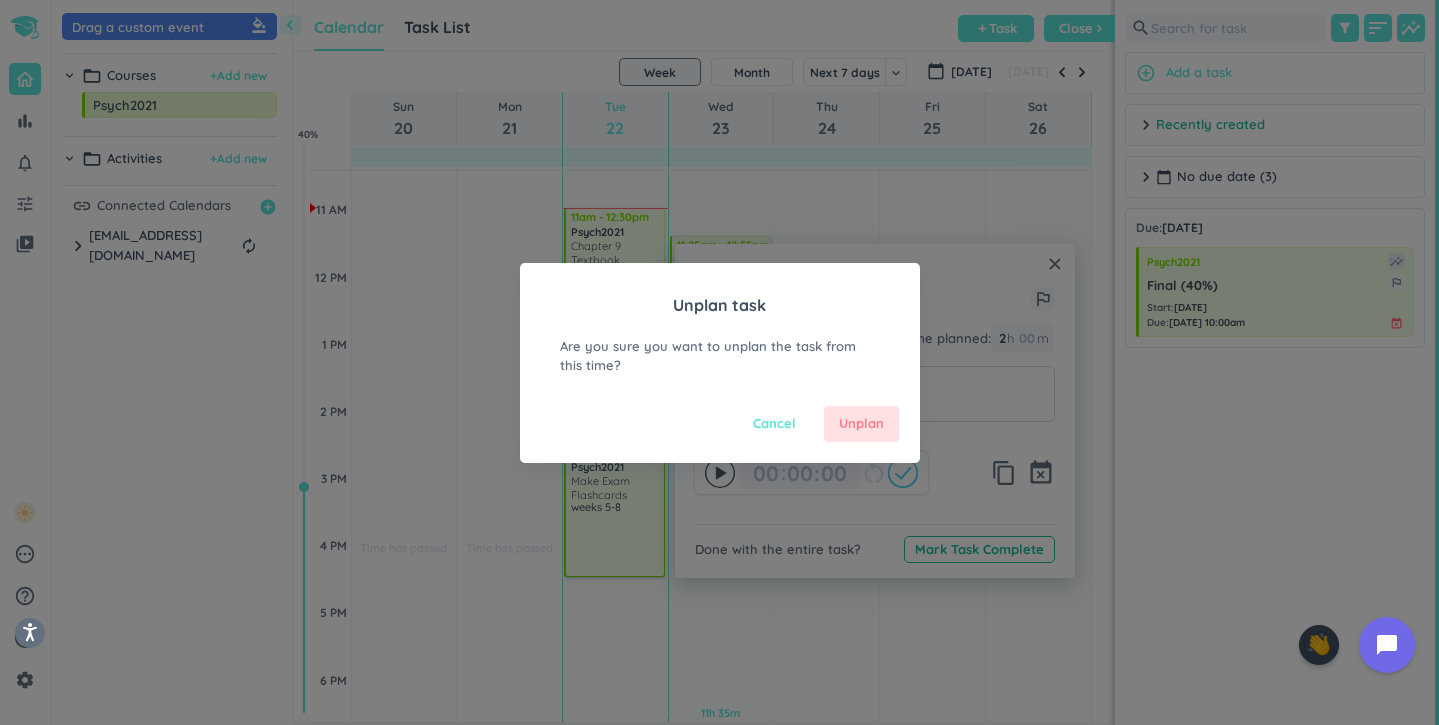 click on "Unplan" at bounding box center (861, 424) 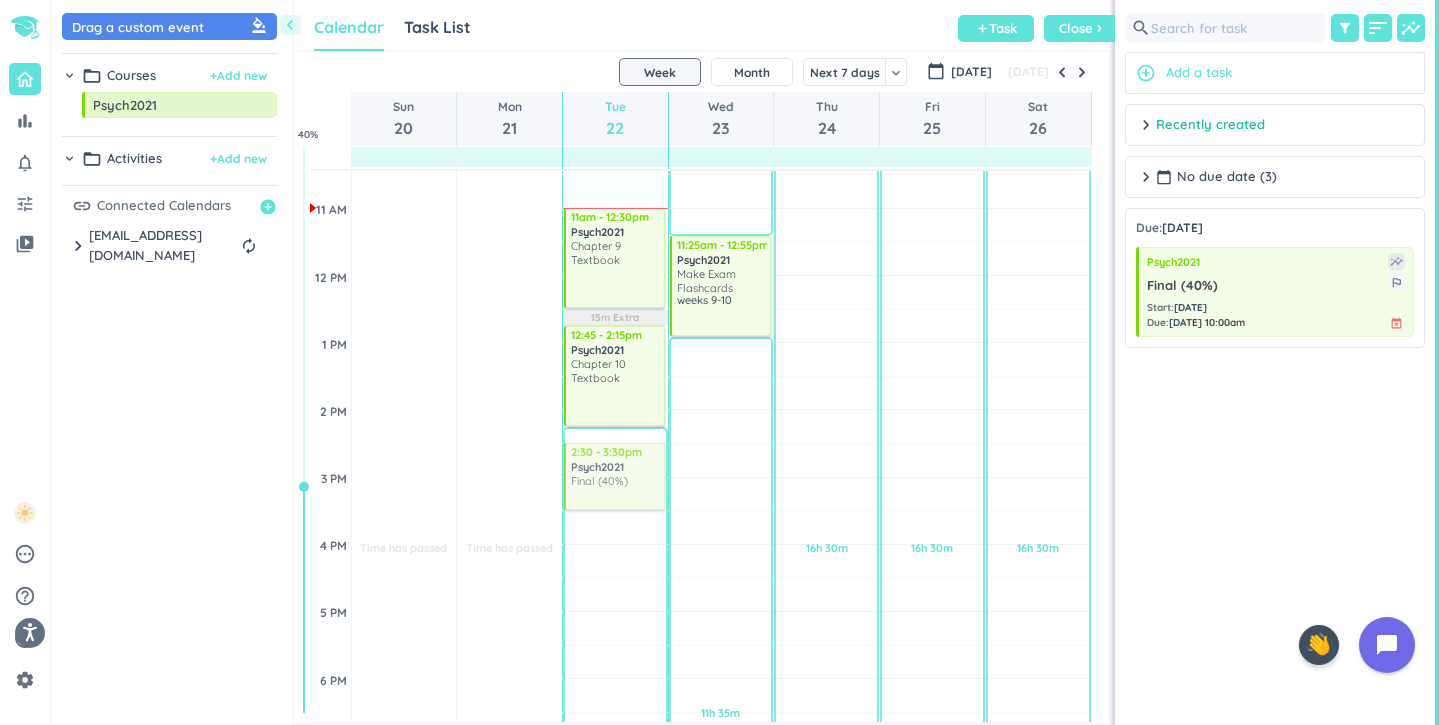 drag, startPoint x: 1207, startPoint y: 306, endPoint x: 638, endPoint y: 449, distance: 586.69415 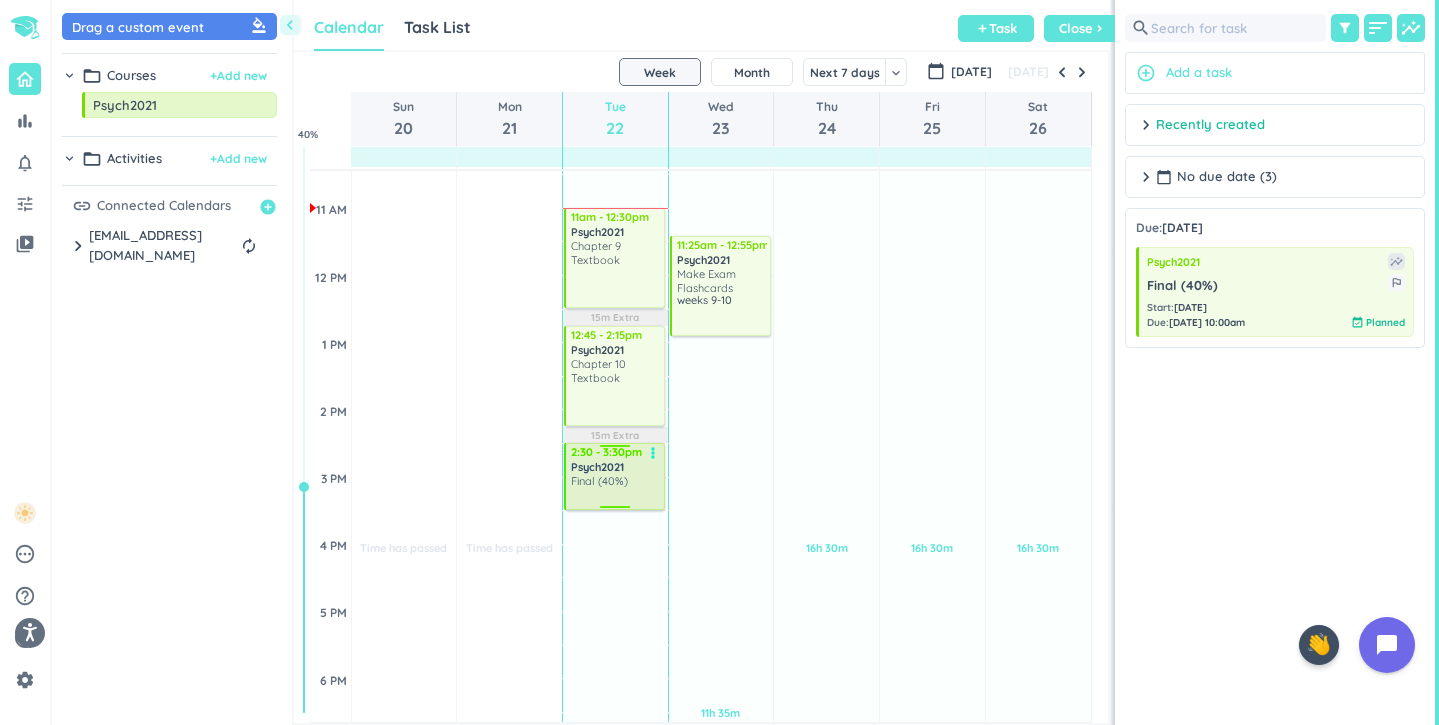 click on "Final (40%)" at bounding box center [599, 481] 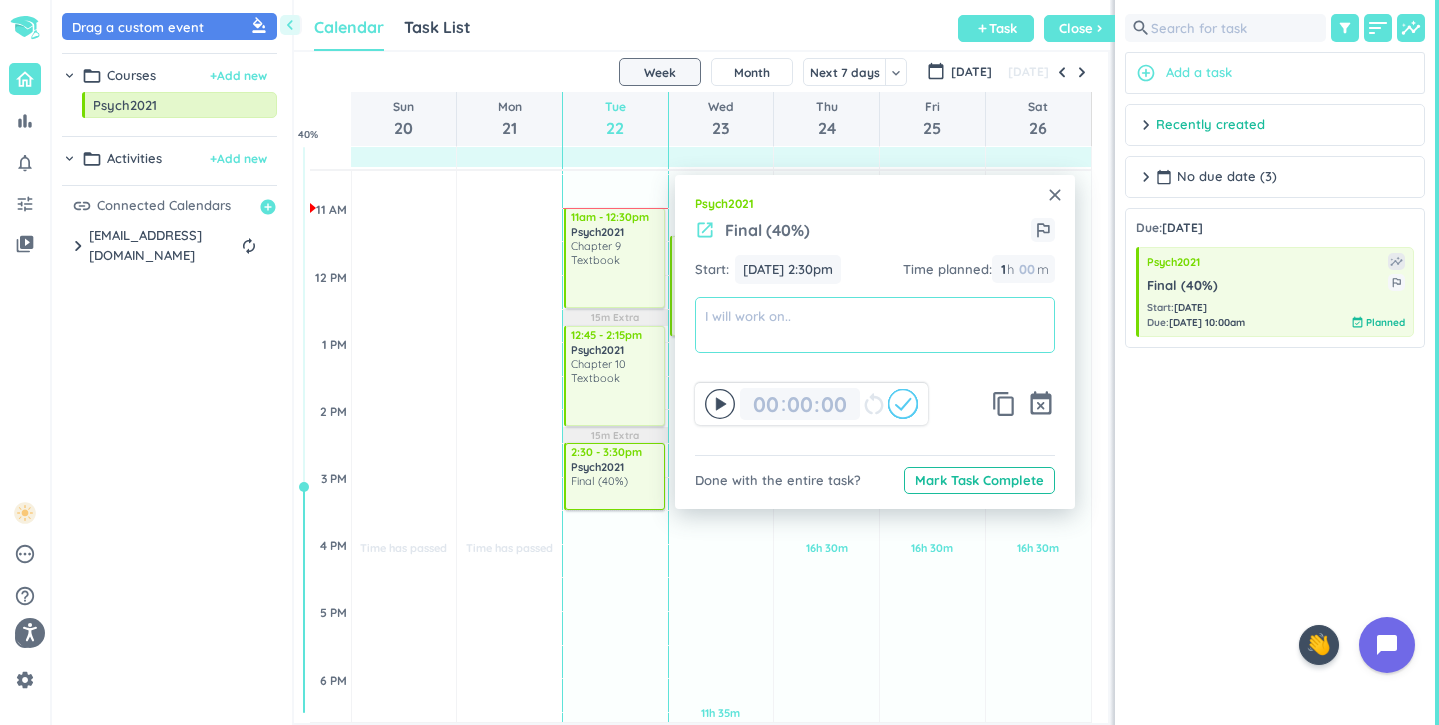 click at bounding box center (875, 325) 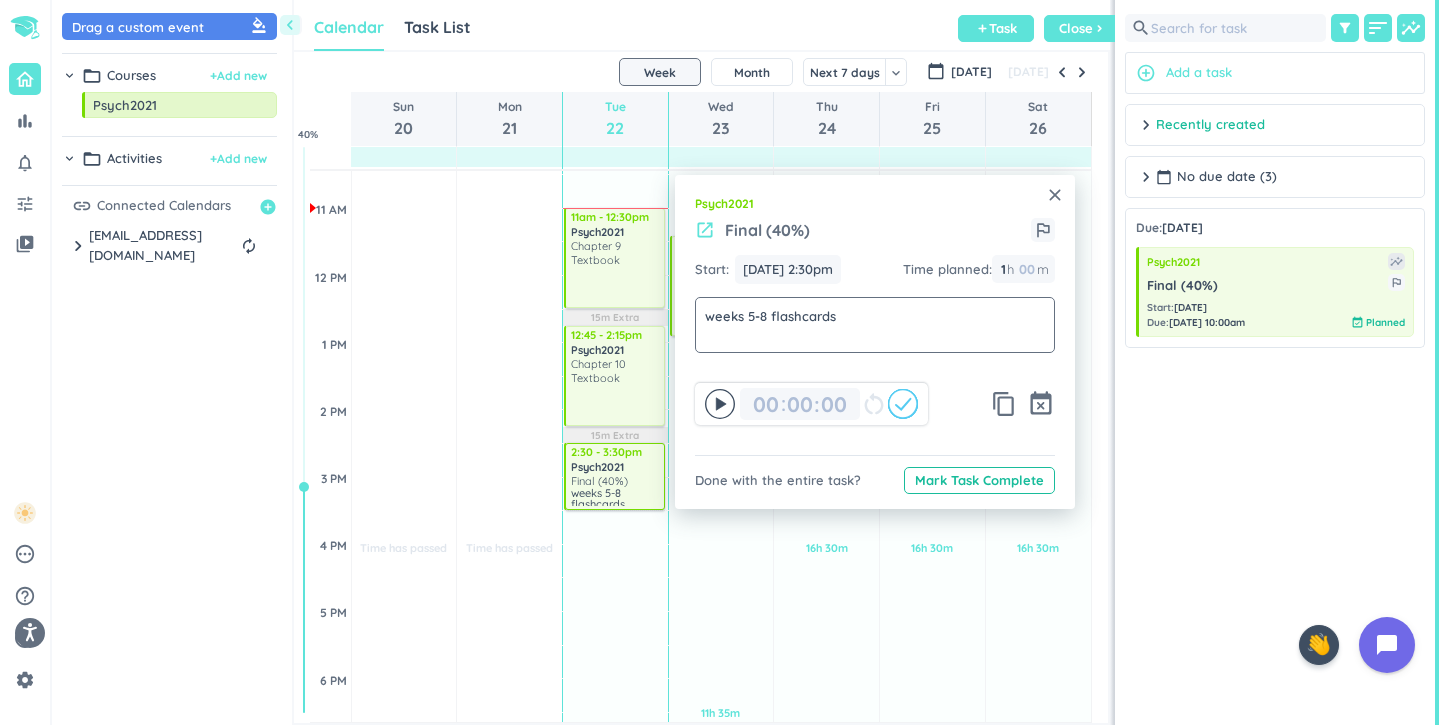 click on "weeks 5-8 flashcards weeks 5-8 flashcards" 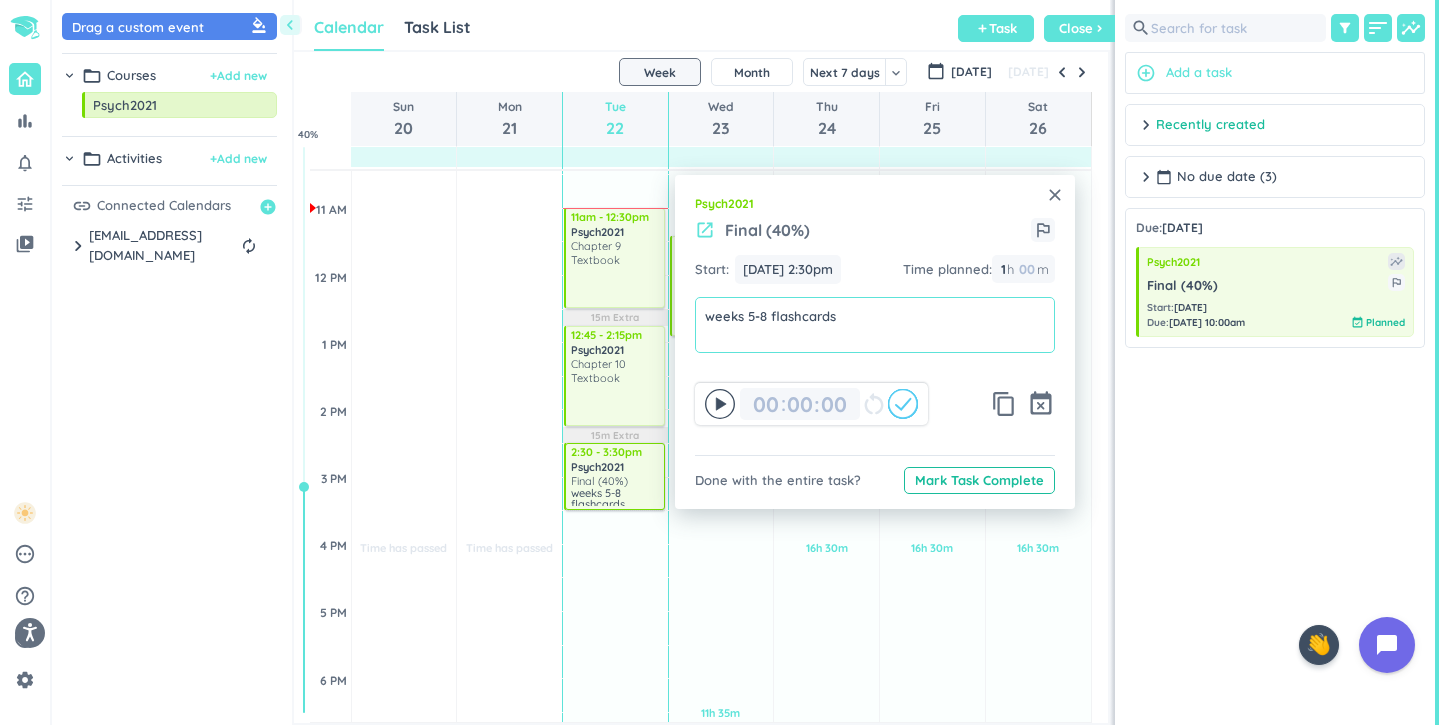 click on "weeks 5-8 flashcards" at bounding box center (875, 316) 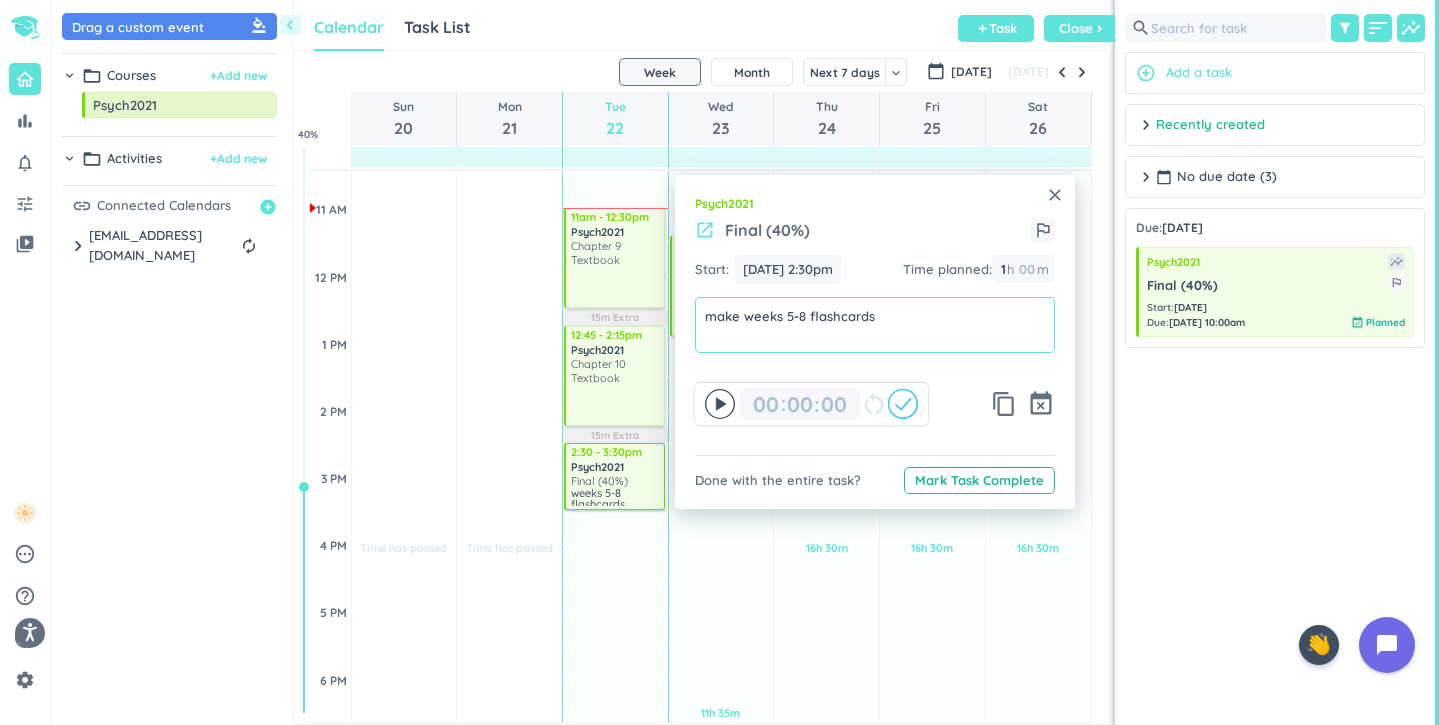type on "make weeks 5-8 flashcards" 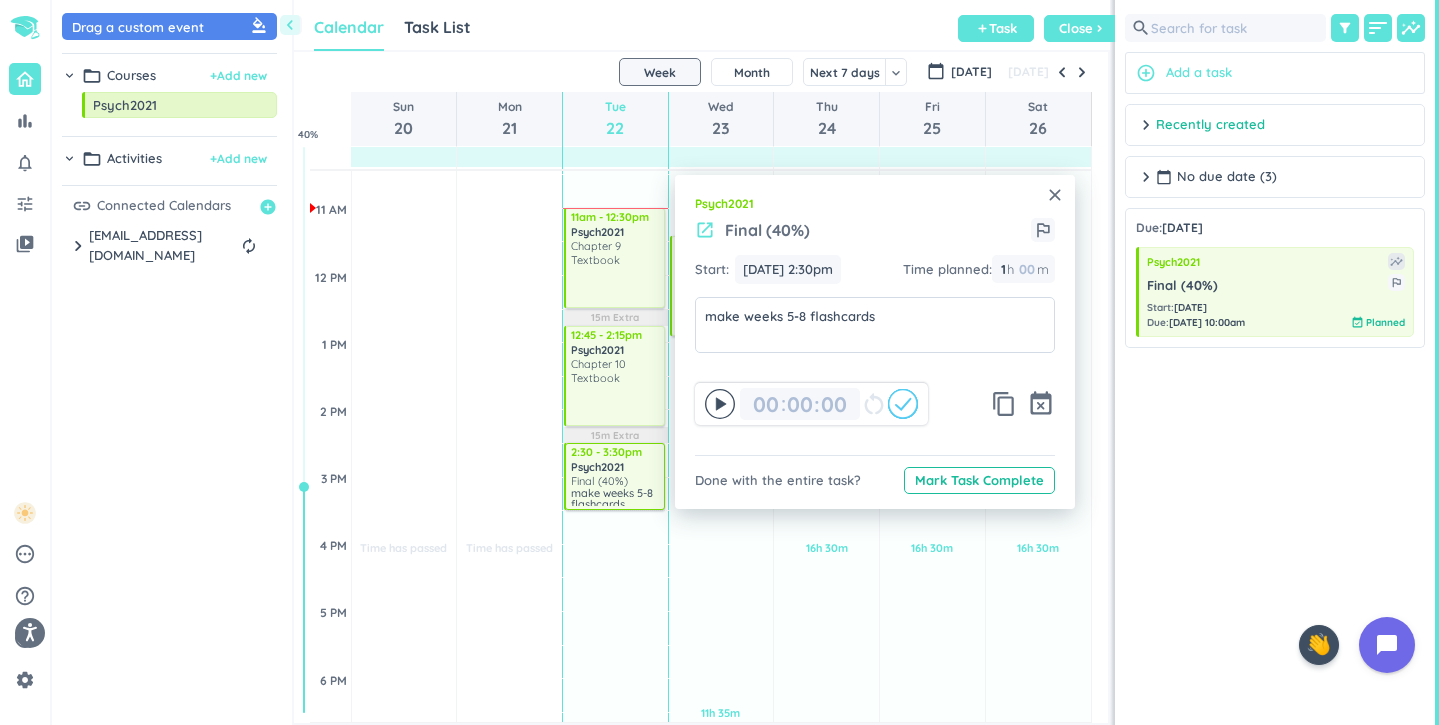 click on "launch Final (40%) outlined_flag" at bounding box center [875, 236] 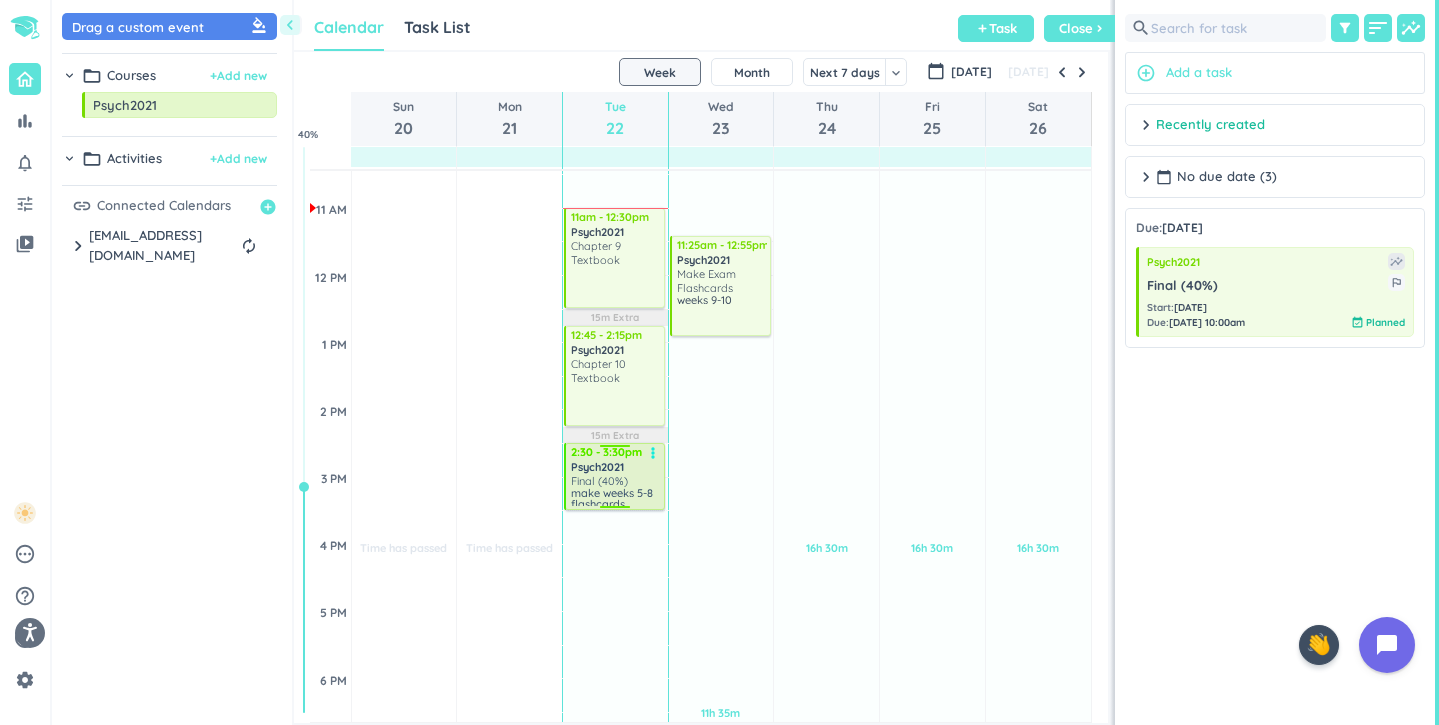 click on "make weeks 5-8 flashcards" at bounding box center (616, 497) 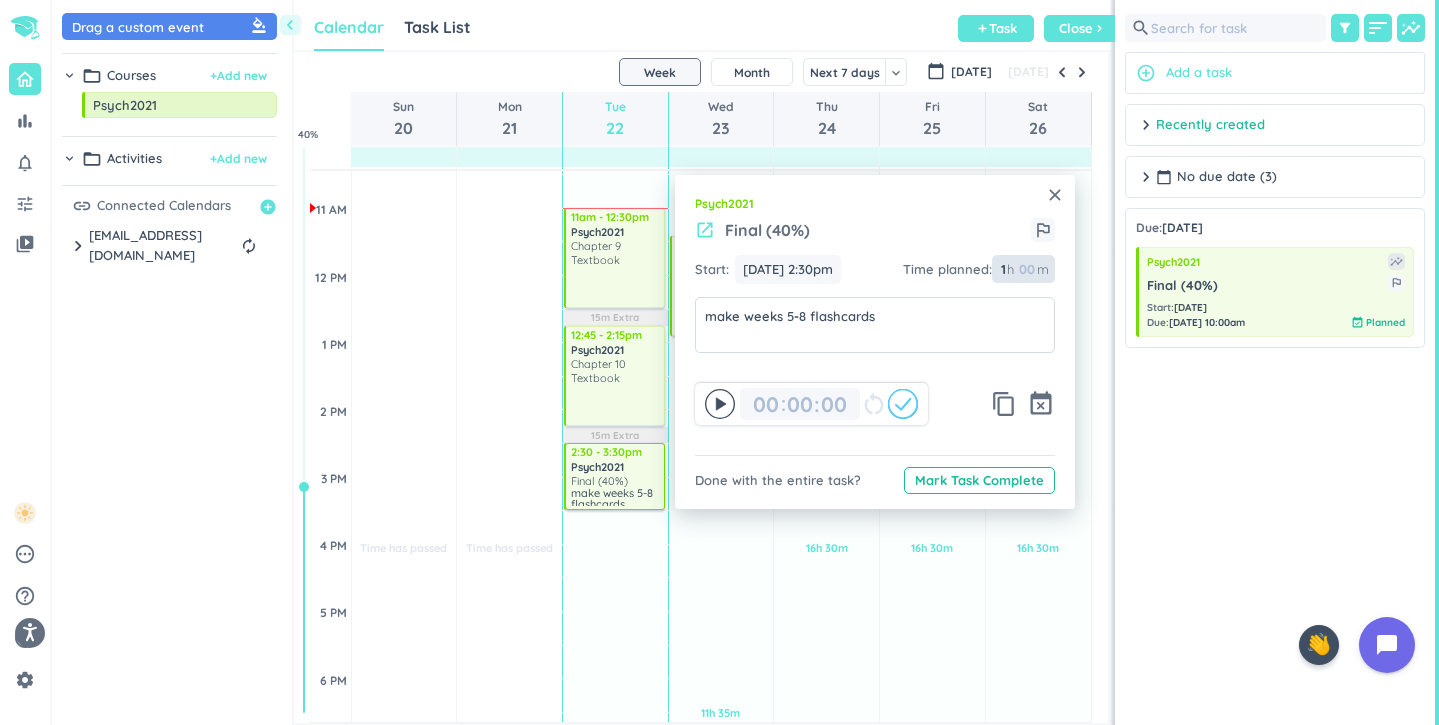 click on "1" at bounding box center [1002, 269] 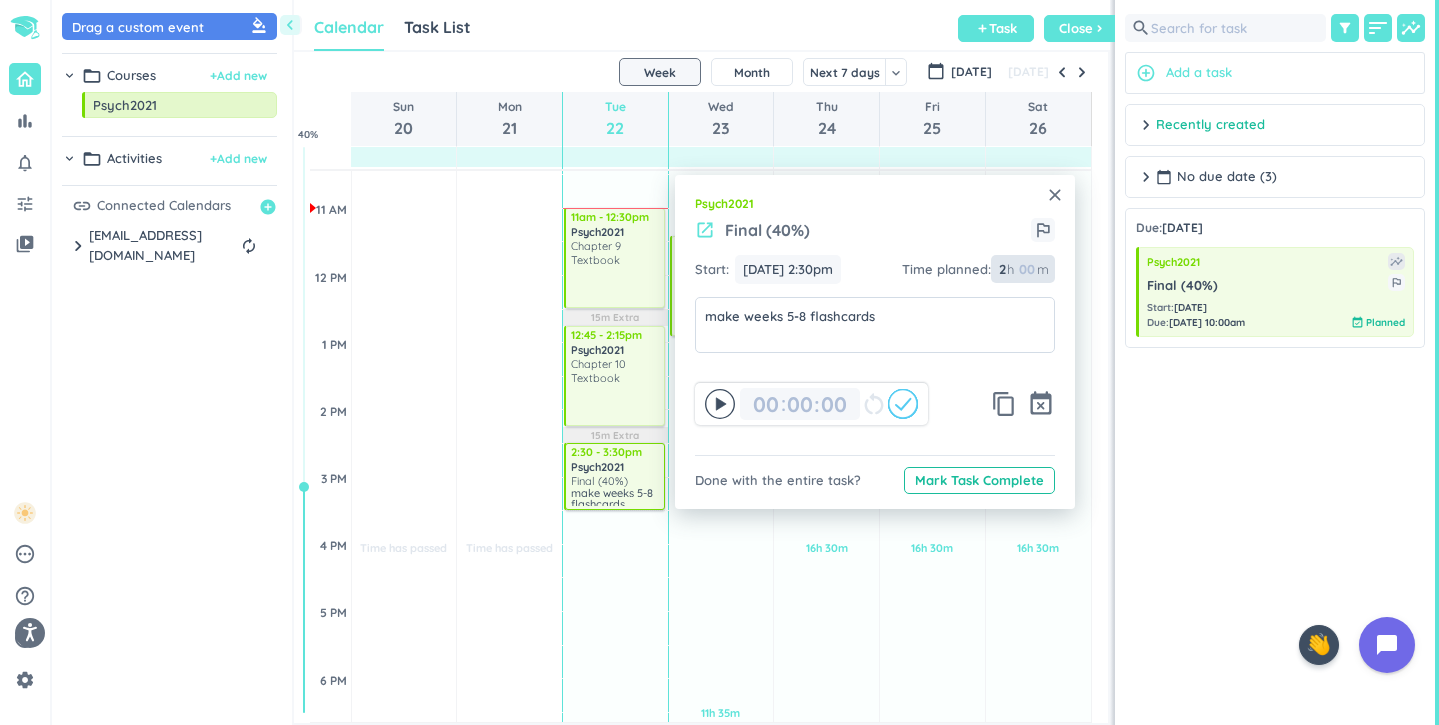 type on "2" 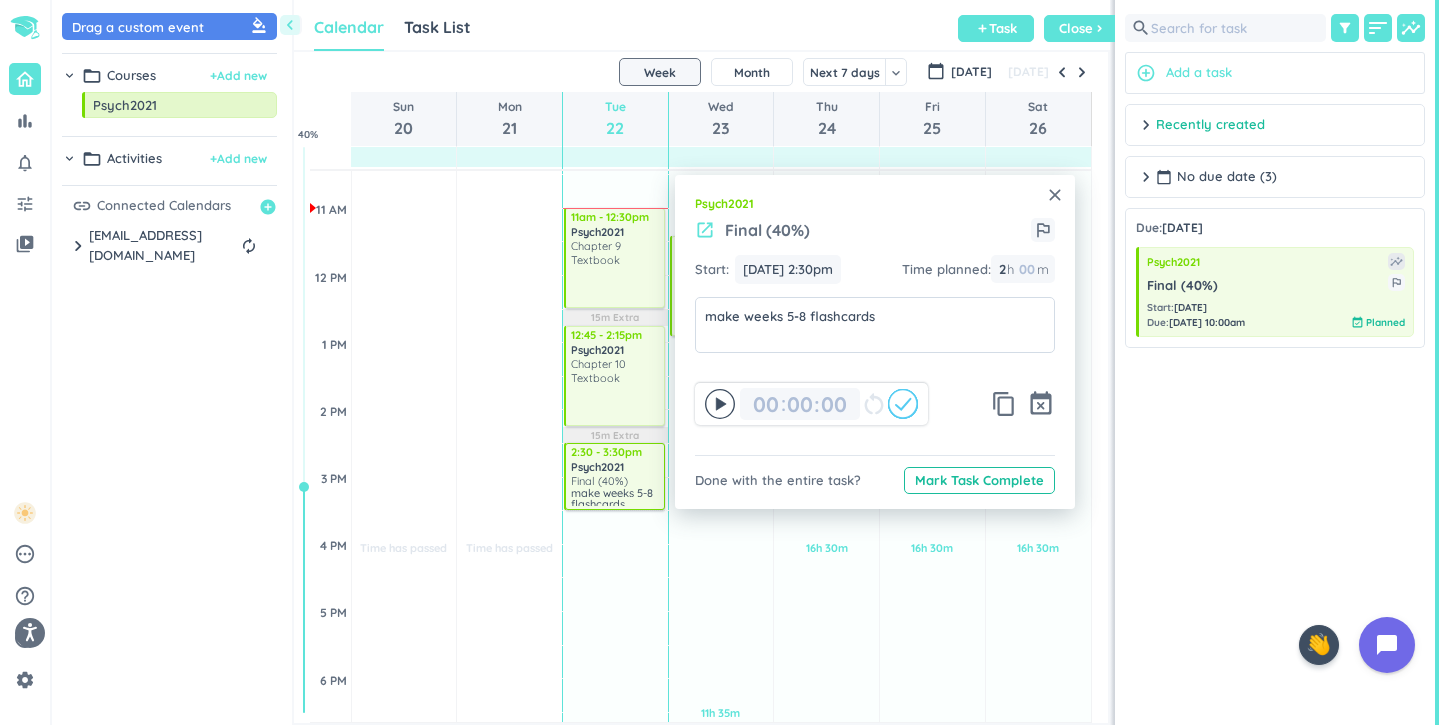 click on "launch Final (40%) outlined_flag" at bounding box center [875, 236] 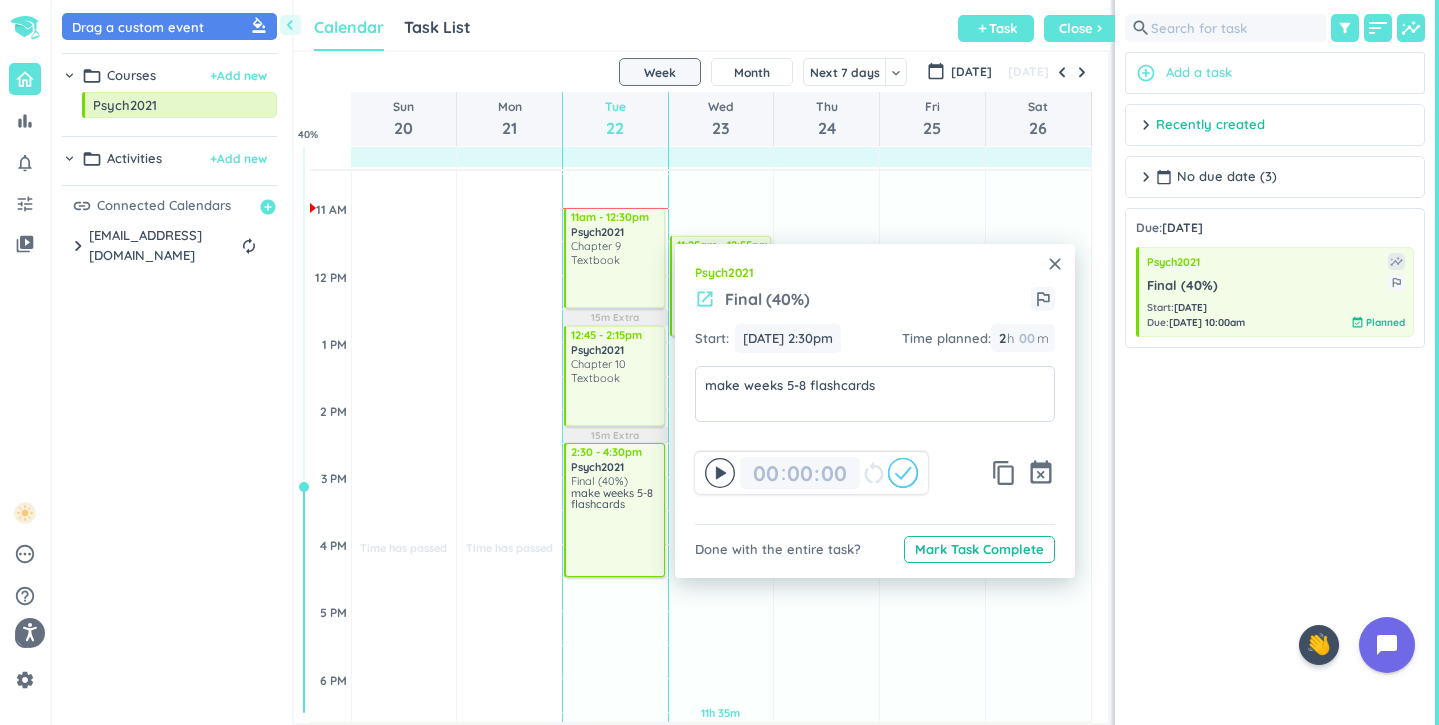 click on "close" at bounding box center [1055, 264] 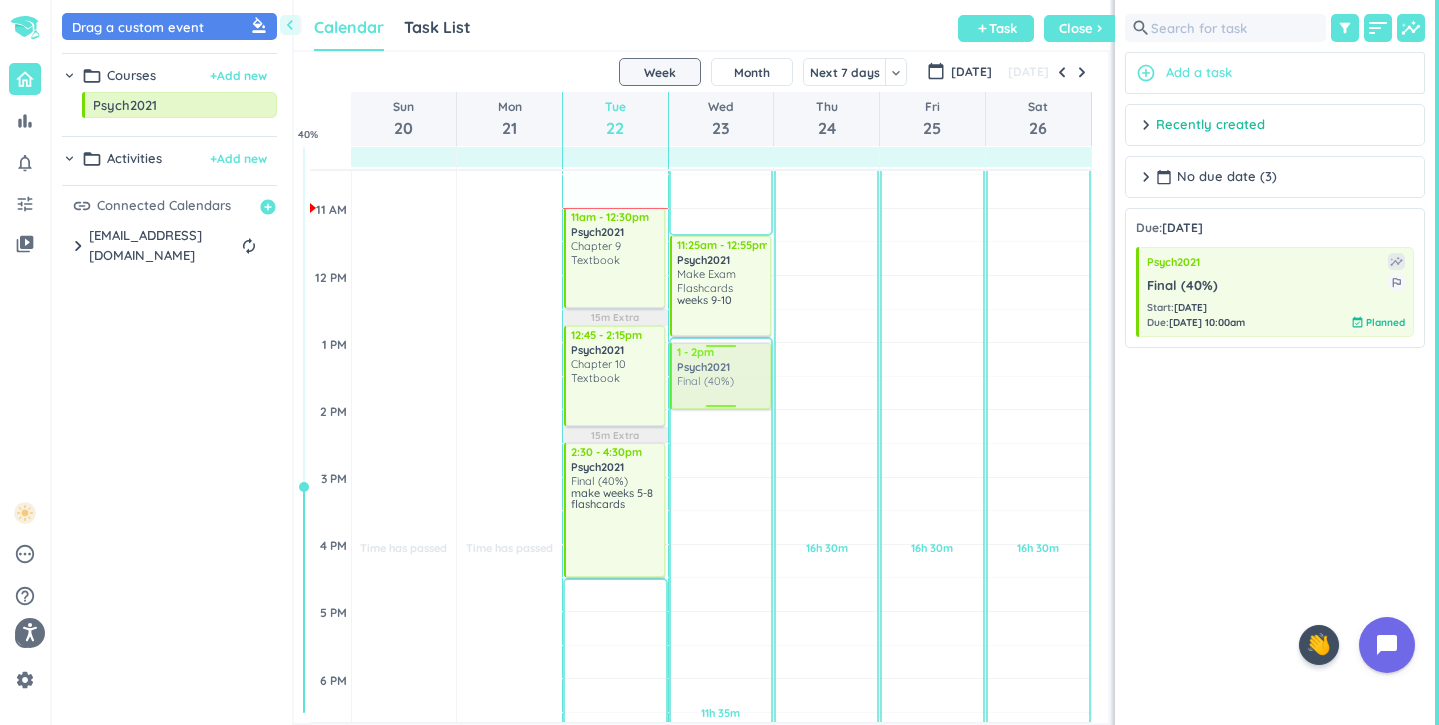 drag, startPoint x: 1203, startPoint y: 278, endPoint x: 756, endPoint y: 348, distance: 452.44778 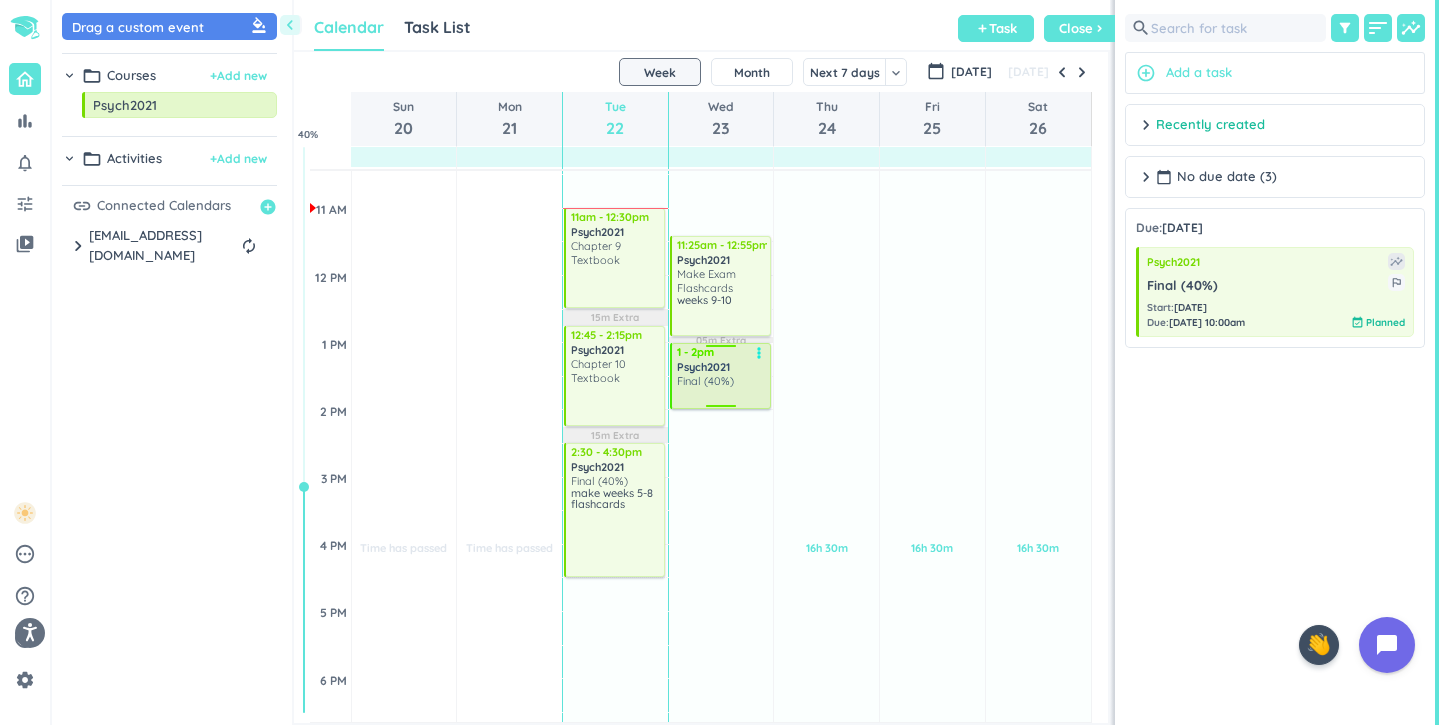 click on "Final (40%)" at bounding box center (705, 381) 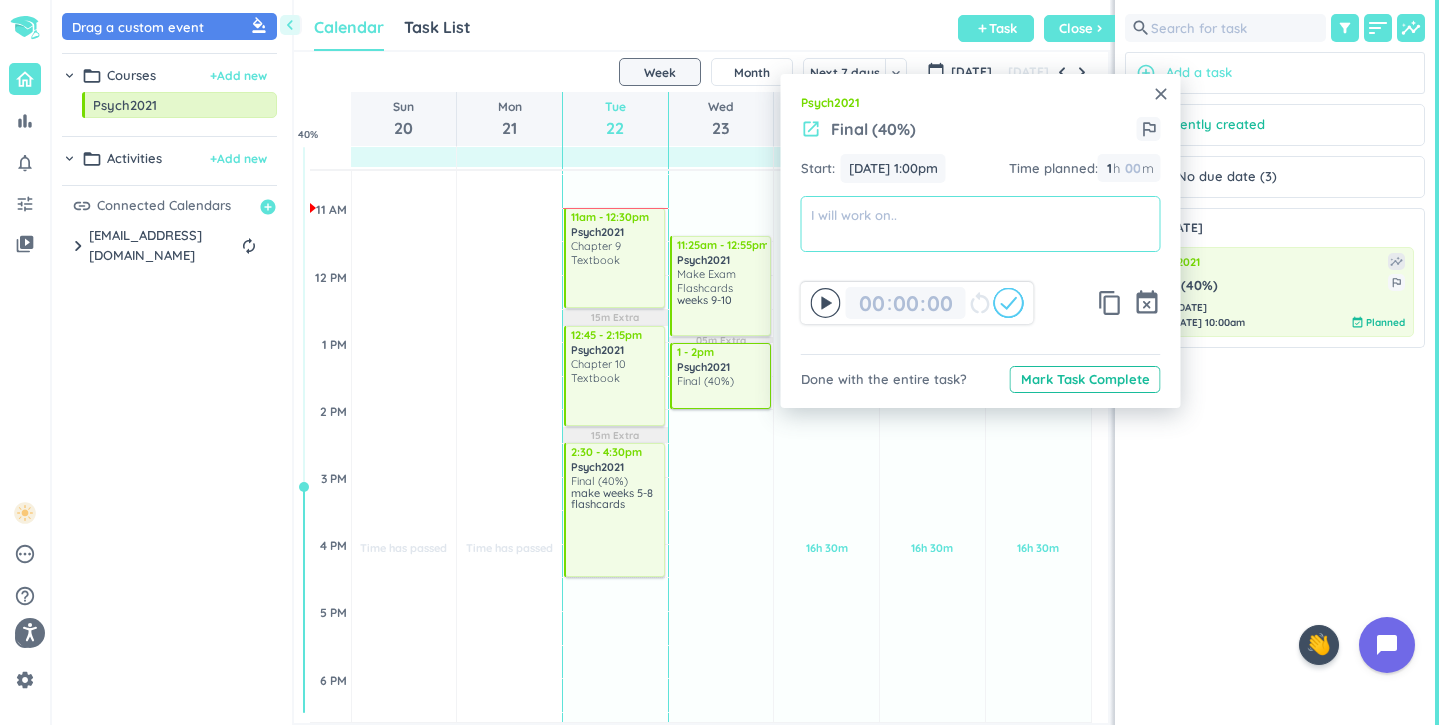click at bounding box center [981, 224] 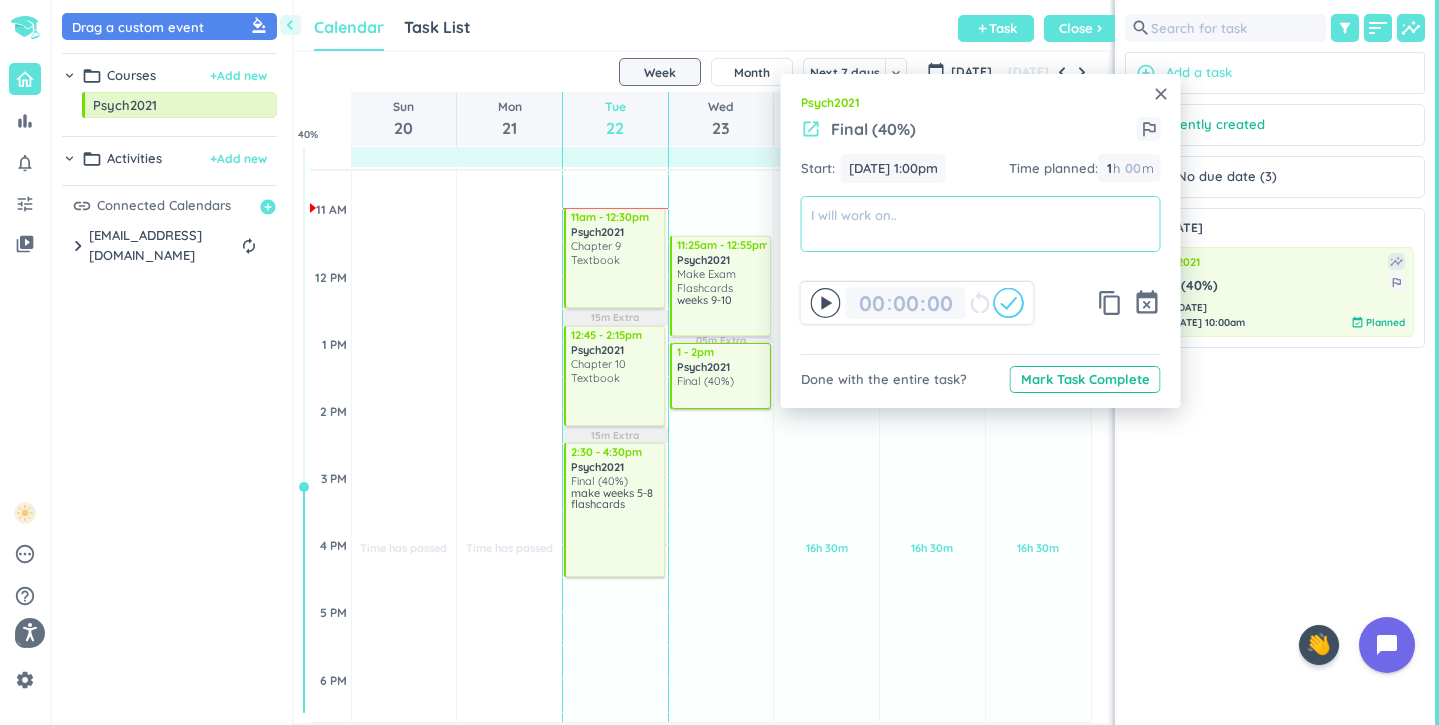 paste on "weeks 5-8" 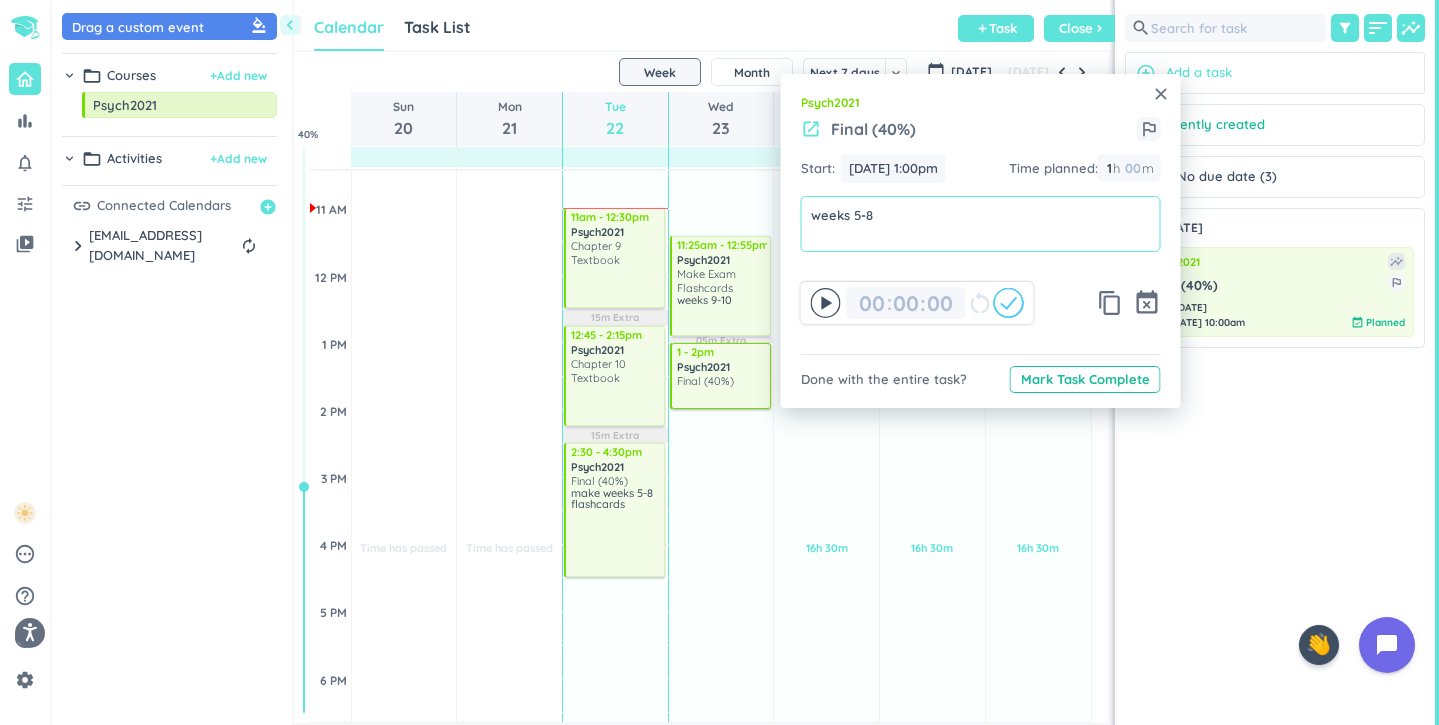 click on "weeks 5-8" at bounding box center (981, 224) 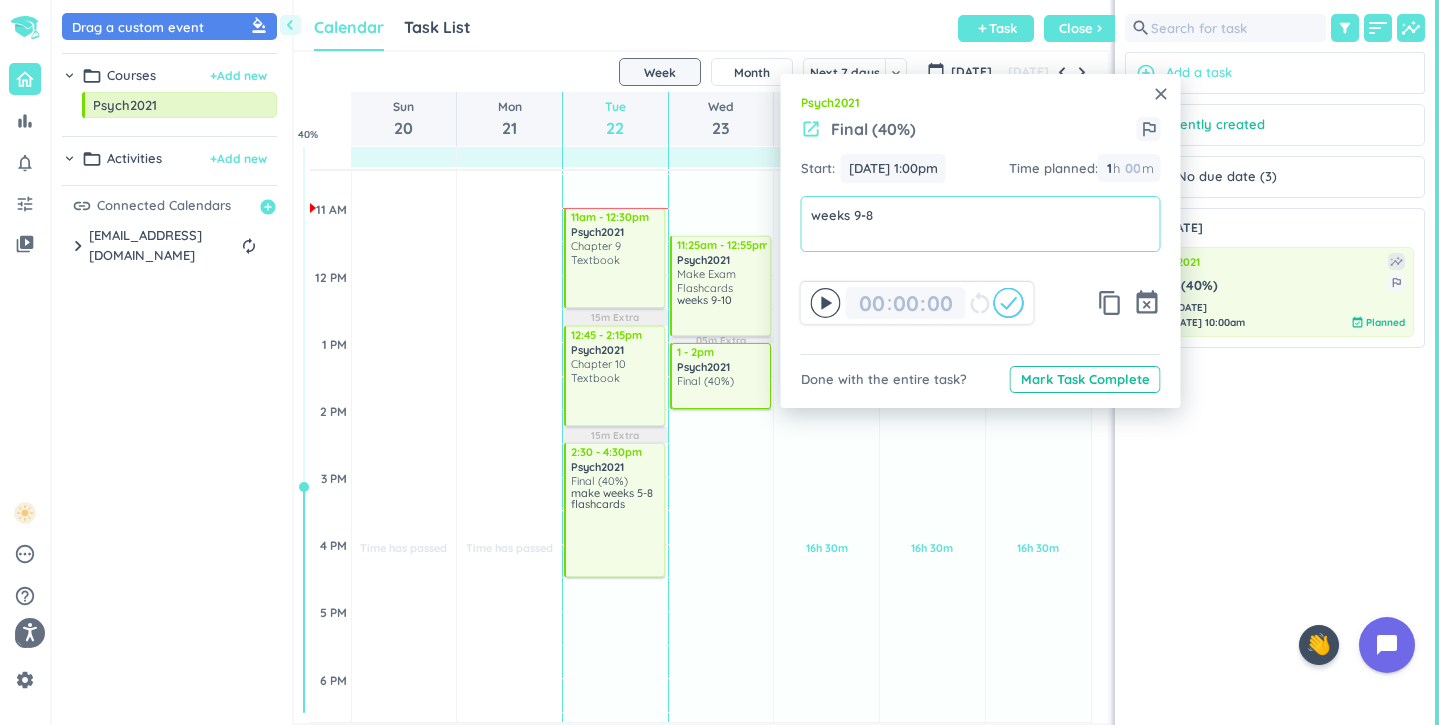 click on "weeks 9-8" at bounding box center [981, 224] 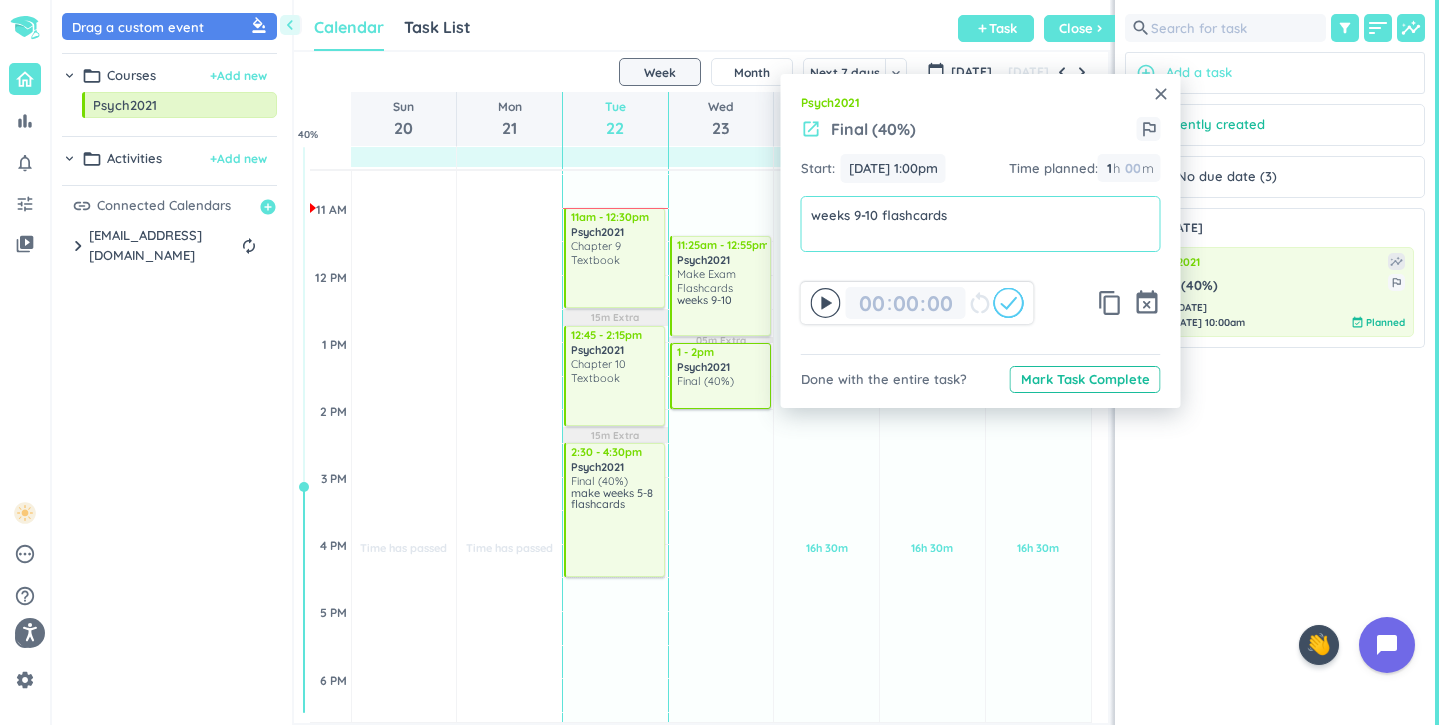 click on "weeks 9-10 flashcards" at bounding box center [981, 224] 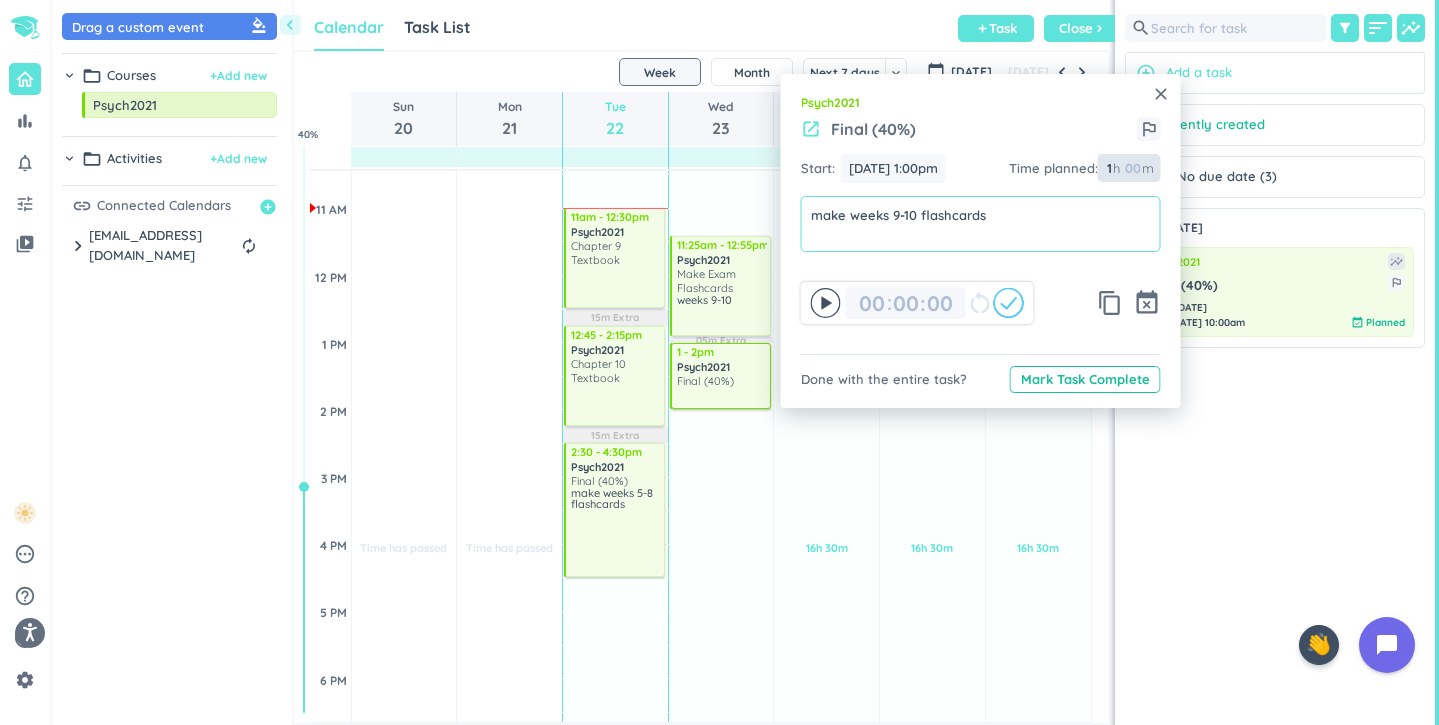 type on "make weeks 9-10 flashcards" 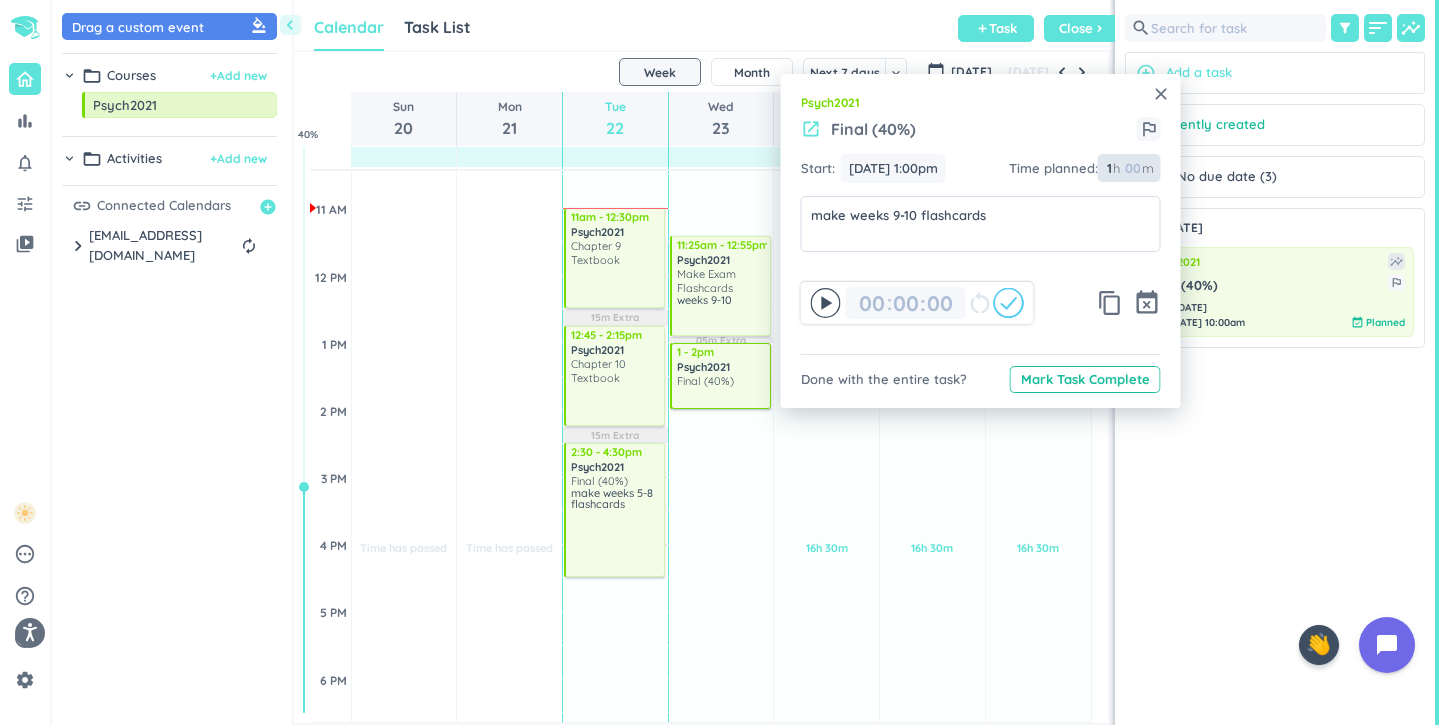 click on "1" at bounding box center (1108, 168) 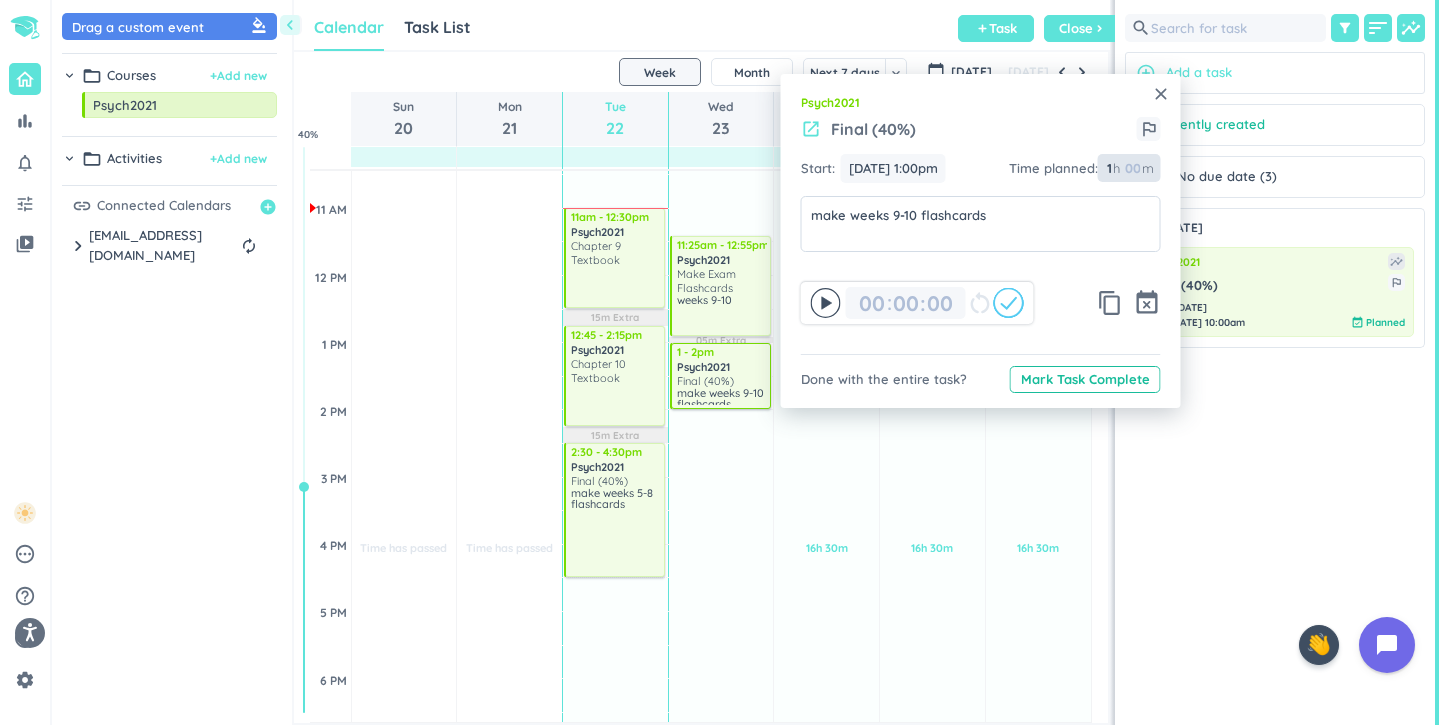 click on "1" at bounding box center (1108, 168) 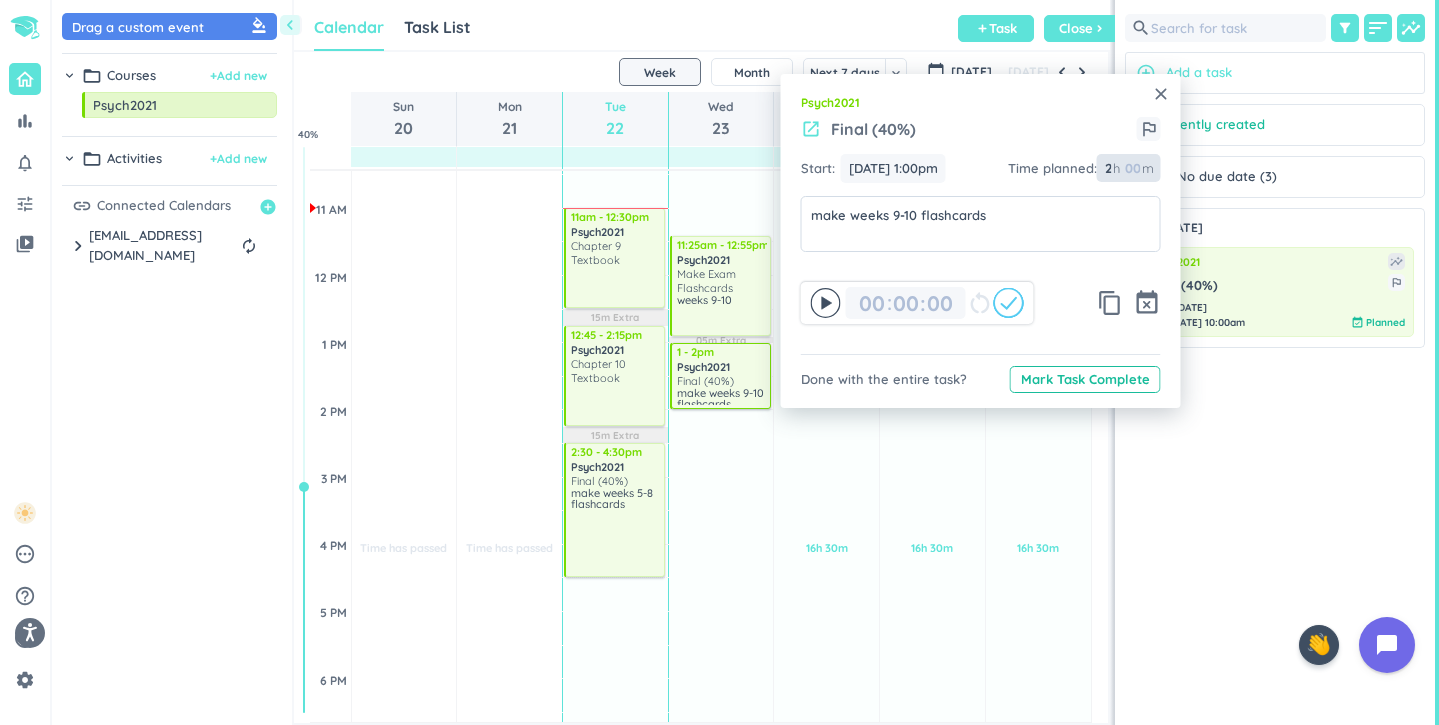 type on "2" 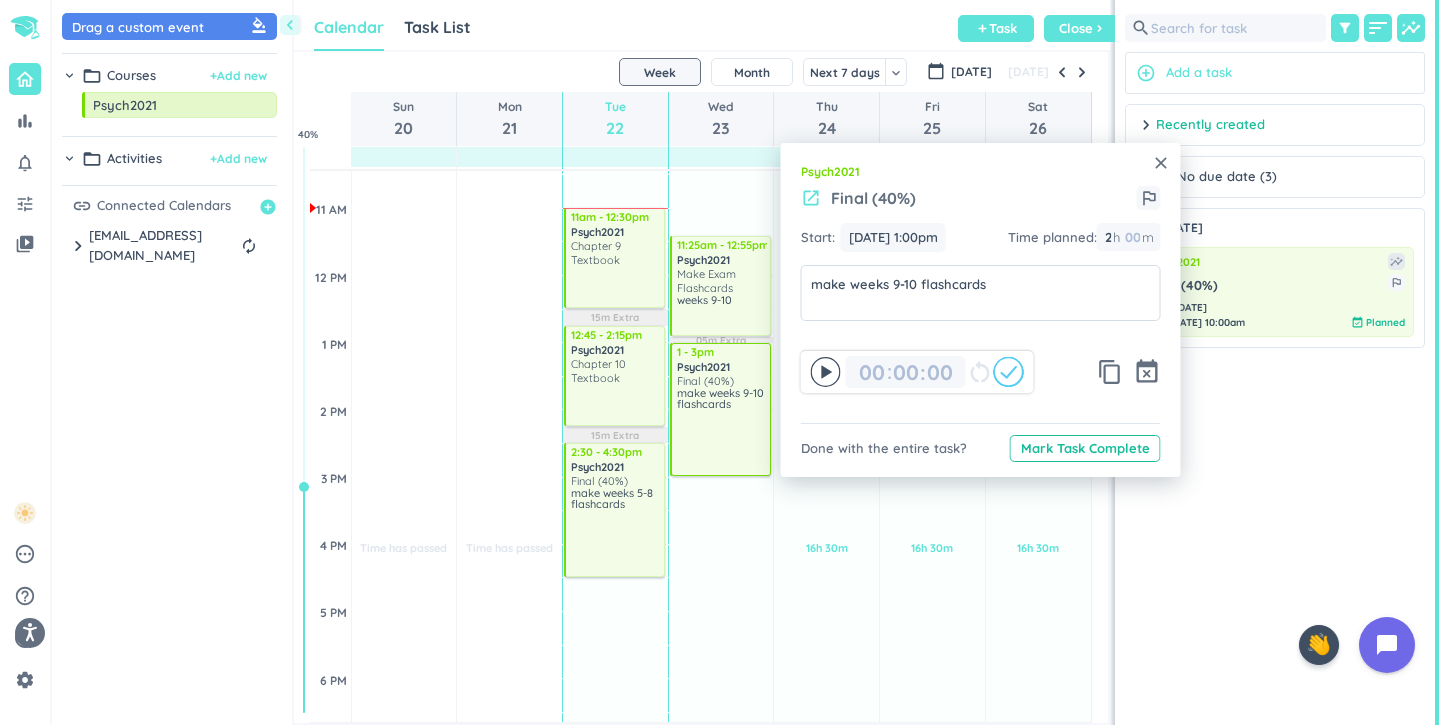 click on "launch Final (40%) outlined_flag" at bounding box center (981, 204) 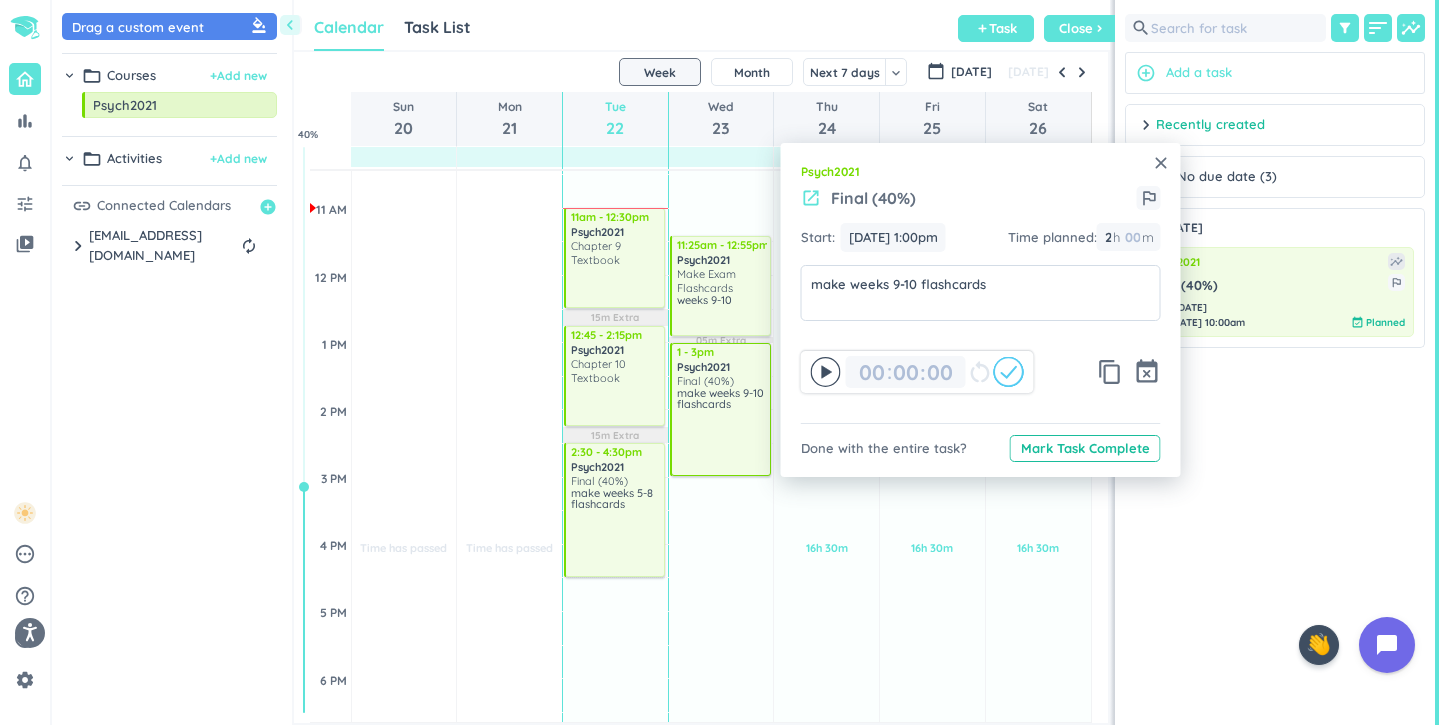 click on "close" at bounding box center [1161, 163] 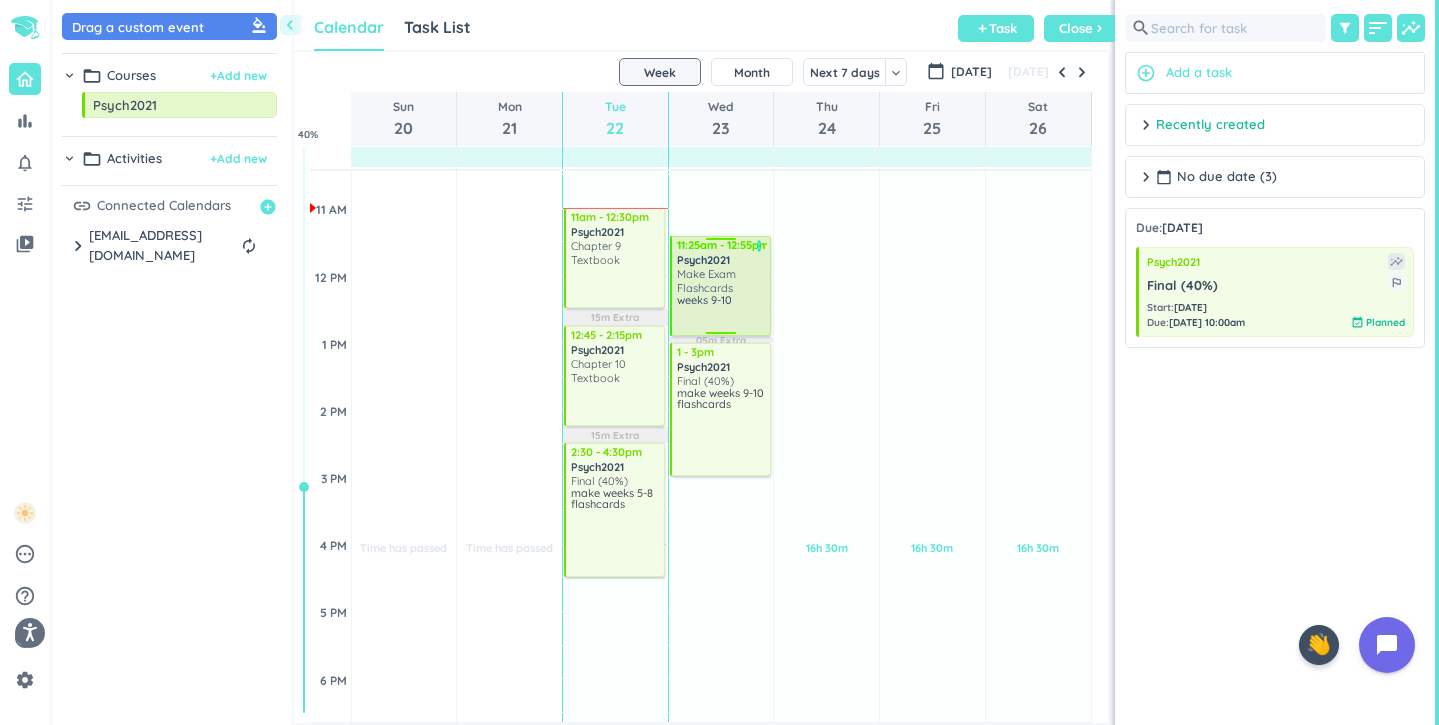 click on "Make Exam Flashcards" at bounding box center (722, 281) 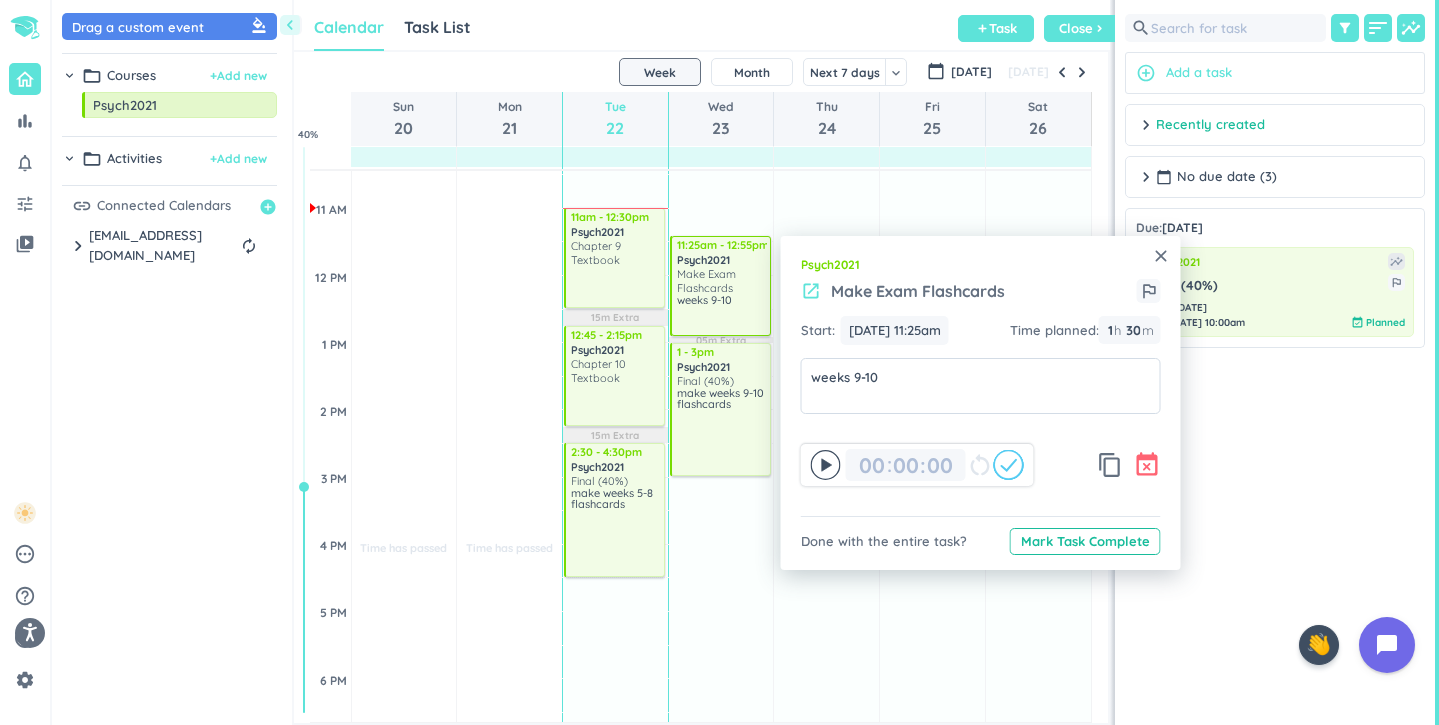 click on "event_busy" at bounding box center [1147, 465] 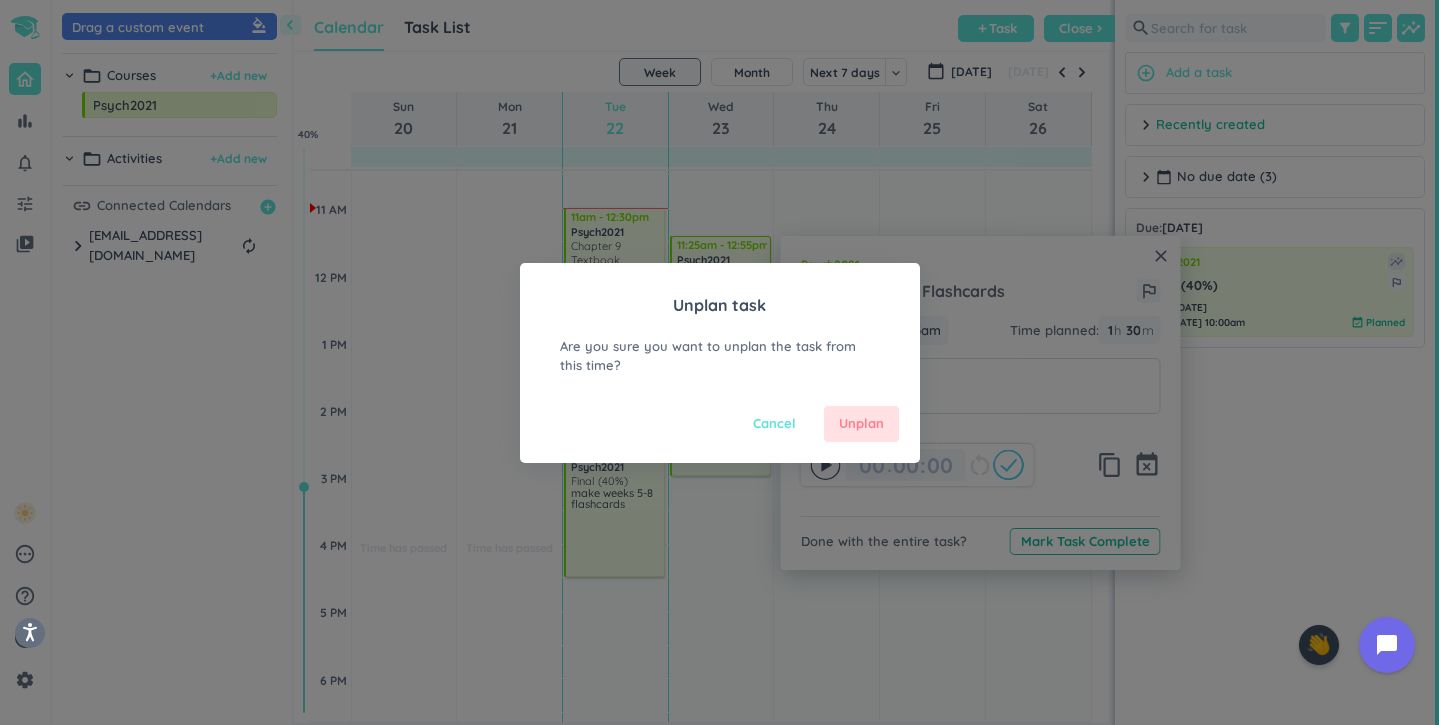 click on "Unplan" at bounding box center [861, 424] 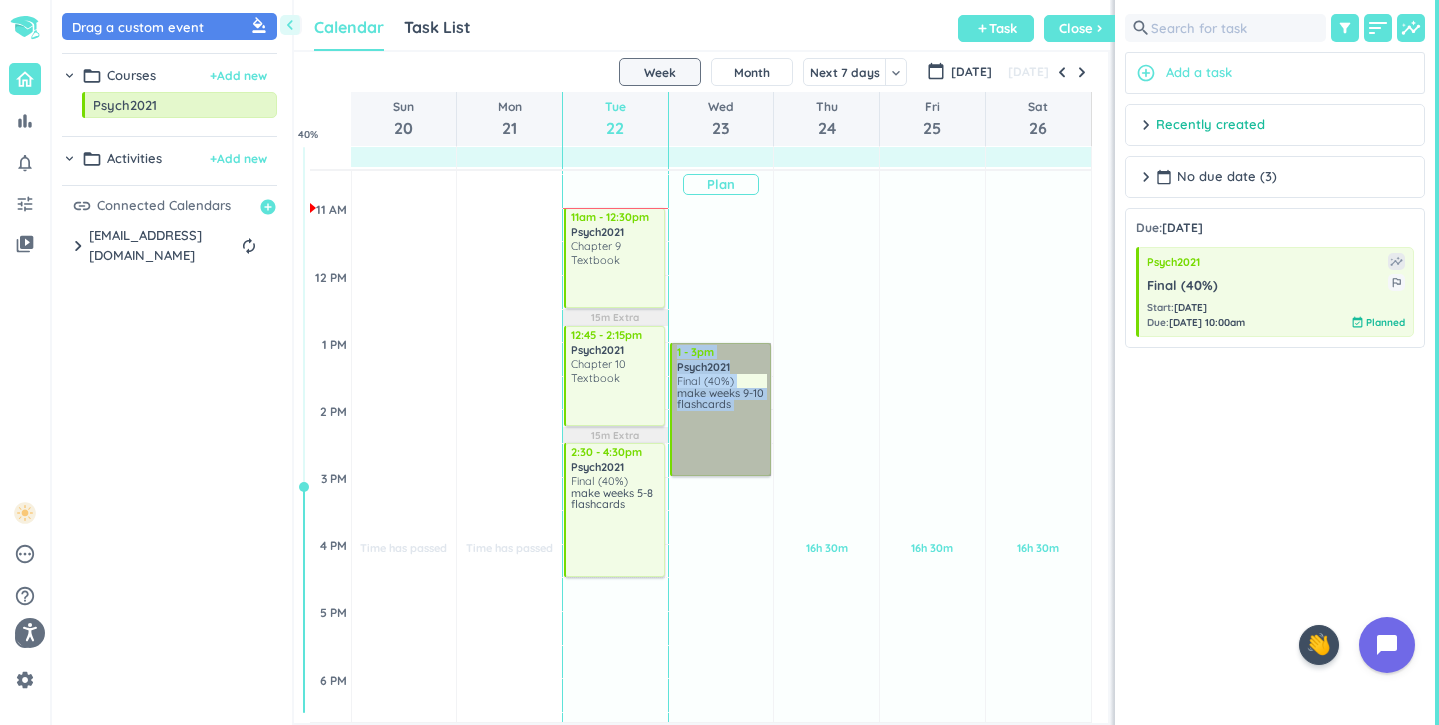 drag, startPoint x: 724, startPoint y: 418, endPoint x: 731, endPoint y: 281, distance: 137.17871 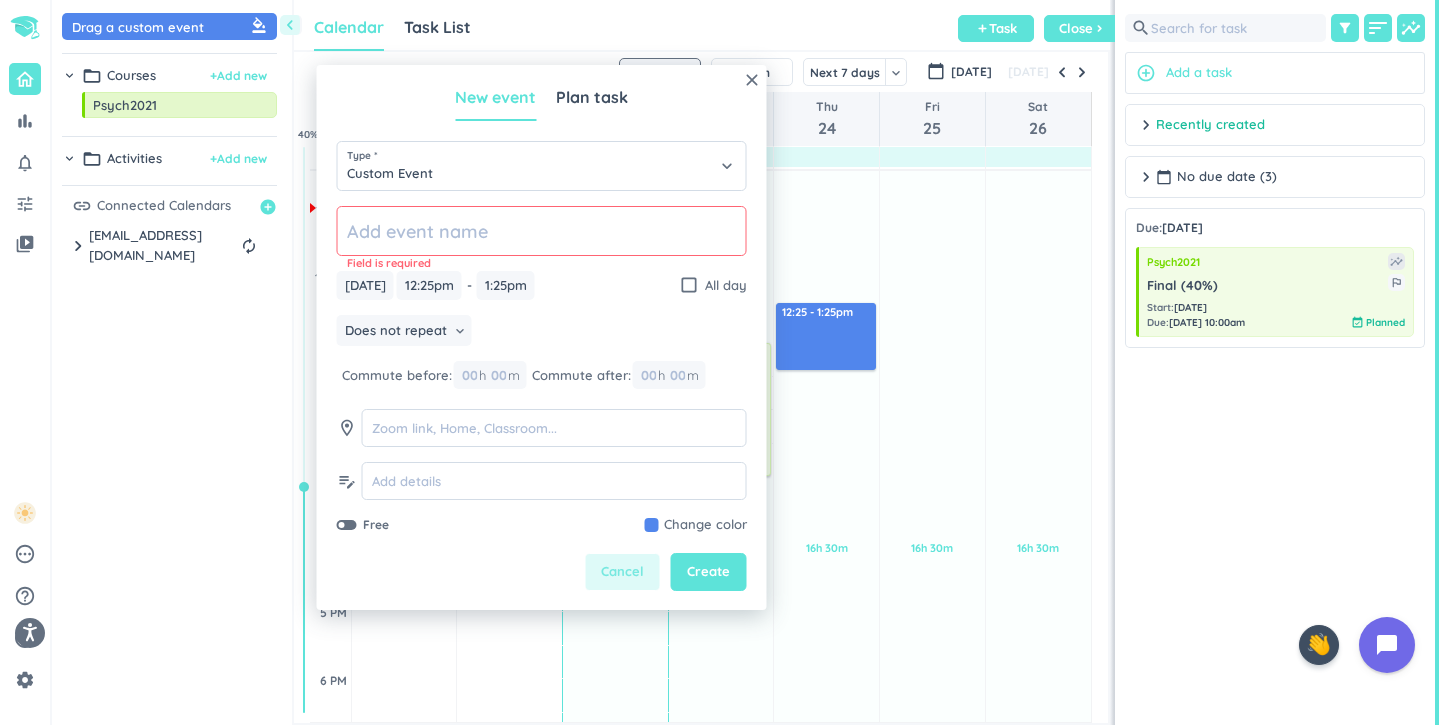 click on "Cancel" at bounding box center (622, 572) 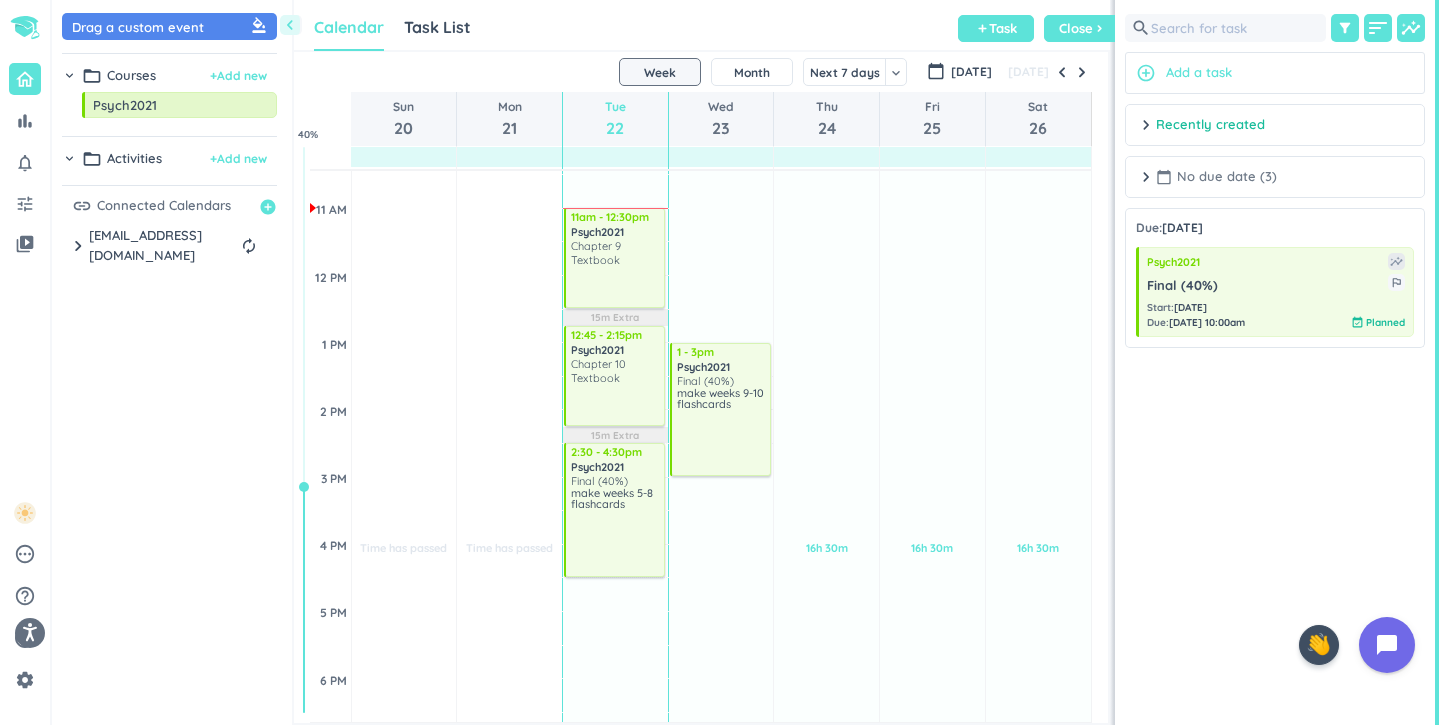 click on "calendar_today No due date (3)" at bounding box center [1216, 177] 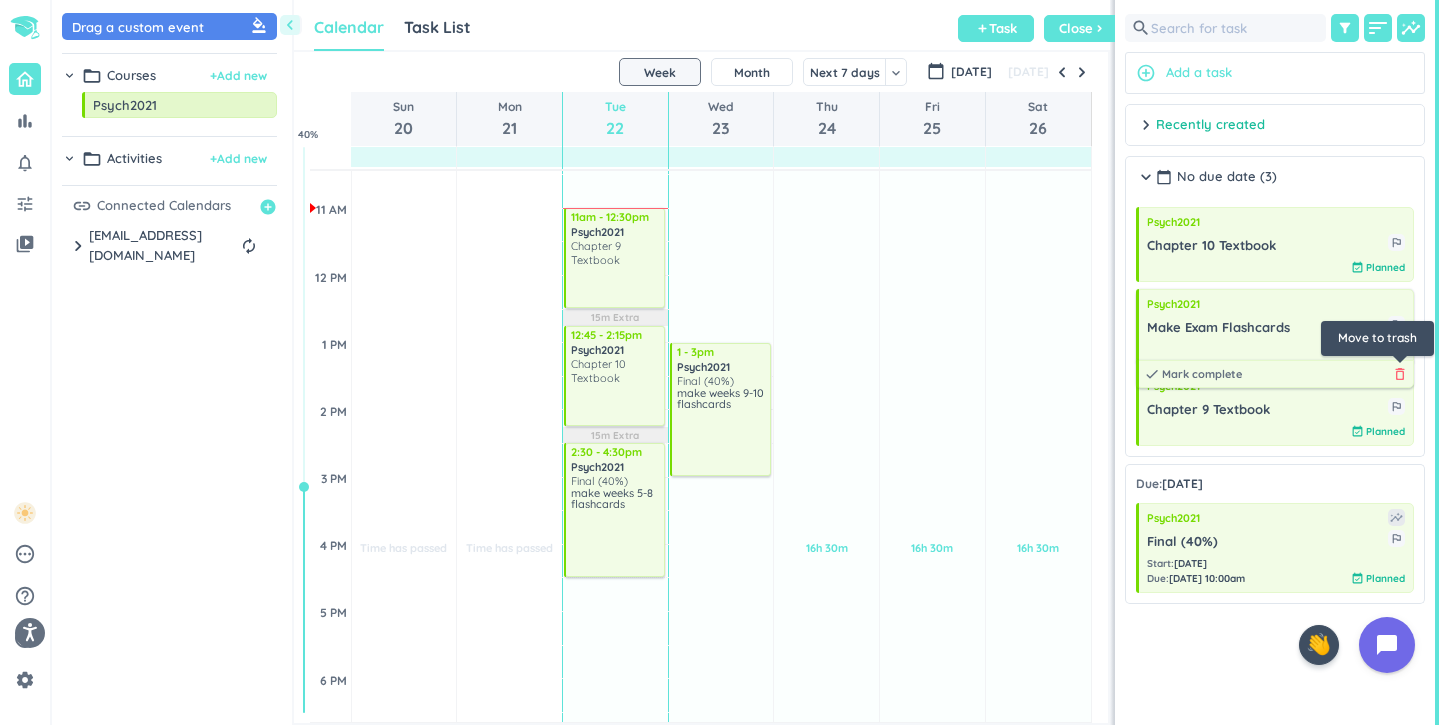 click on "delete_outline" at bounding box center (1400, 374) 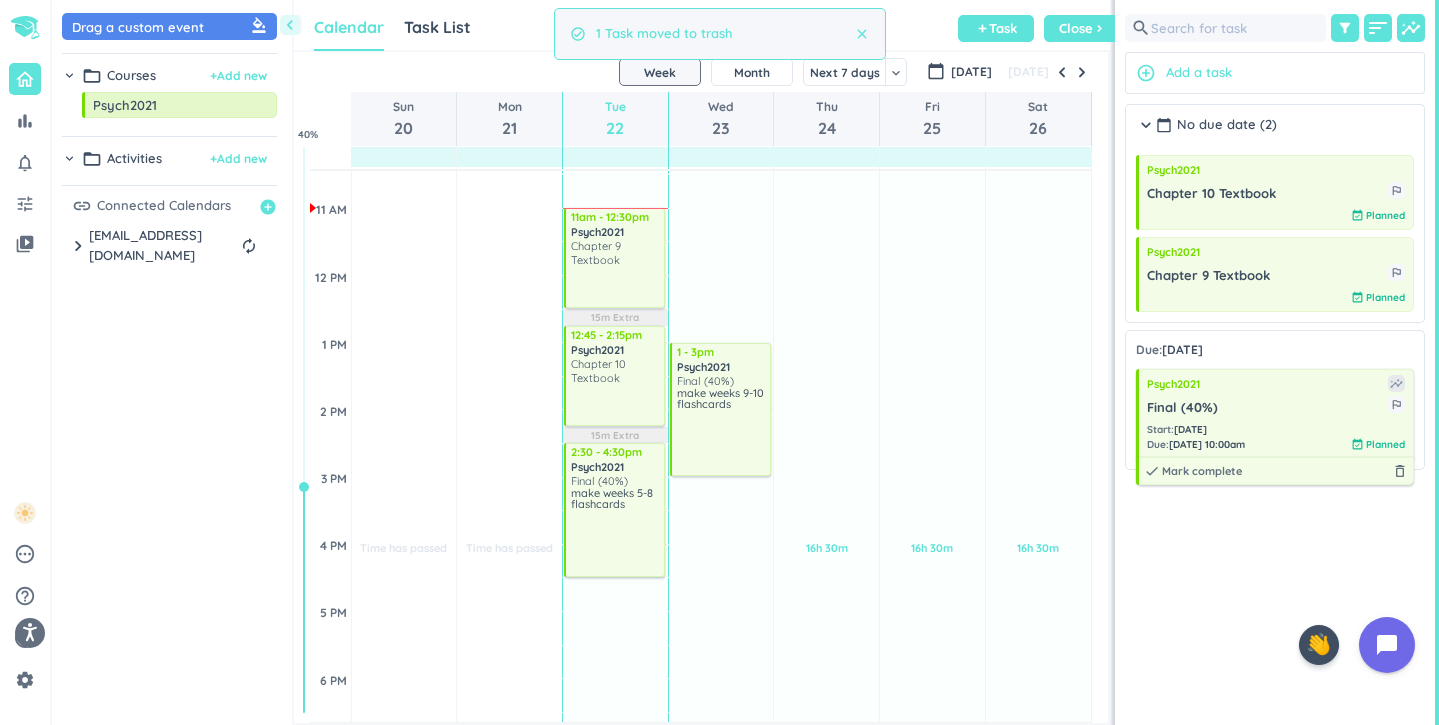 click on "Final (40%) outlined_flag" at bounding box center (1276, 405) 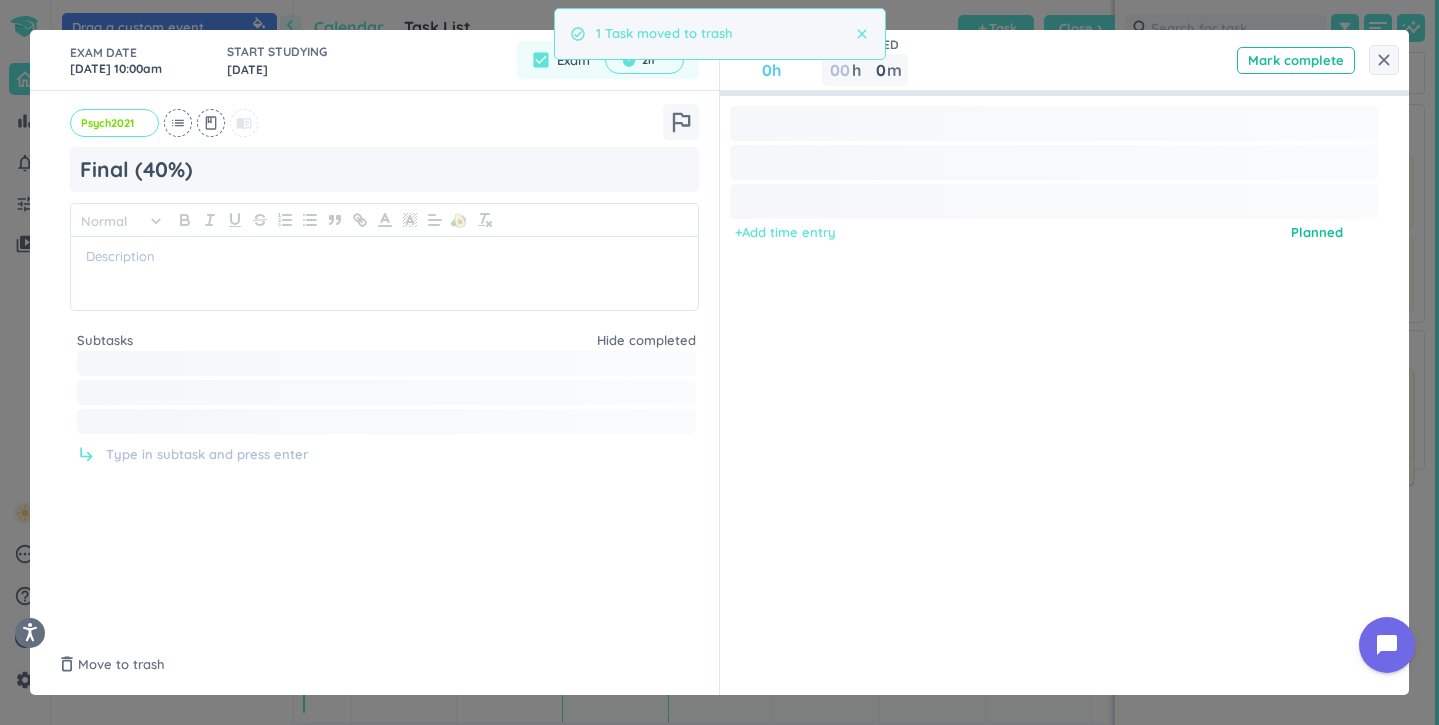 type on "x" 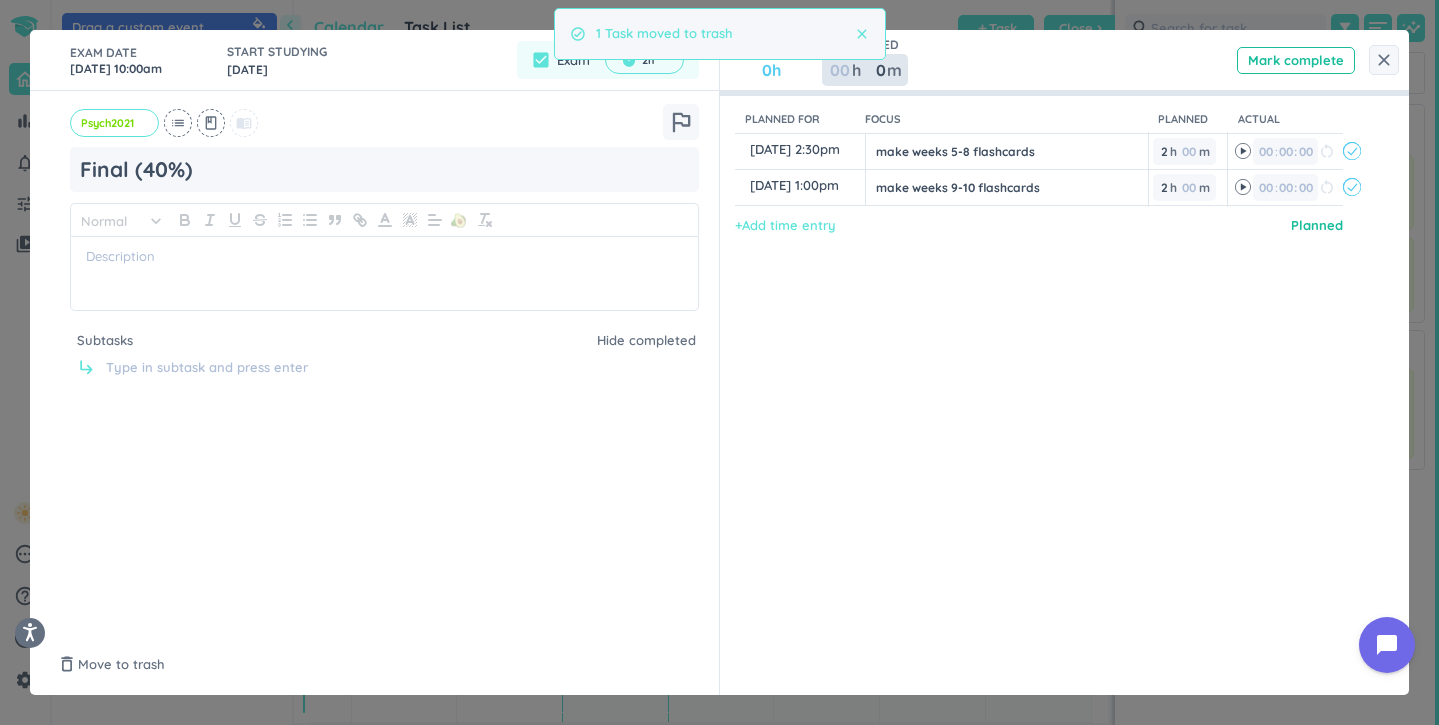 click at bounding box center (839, 70) 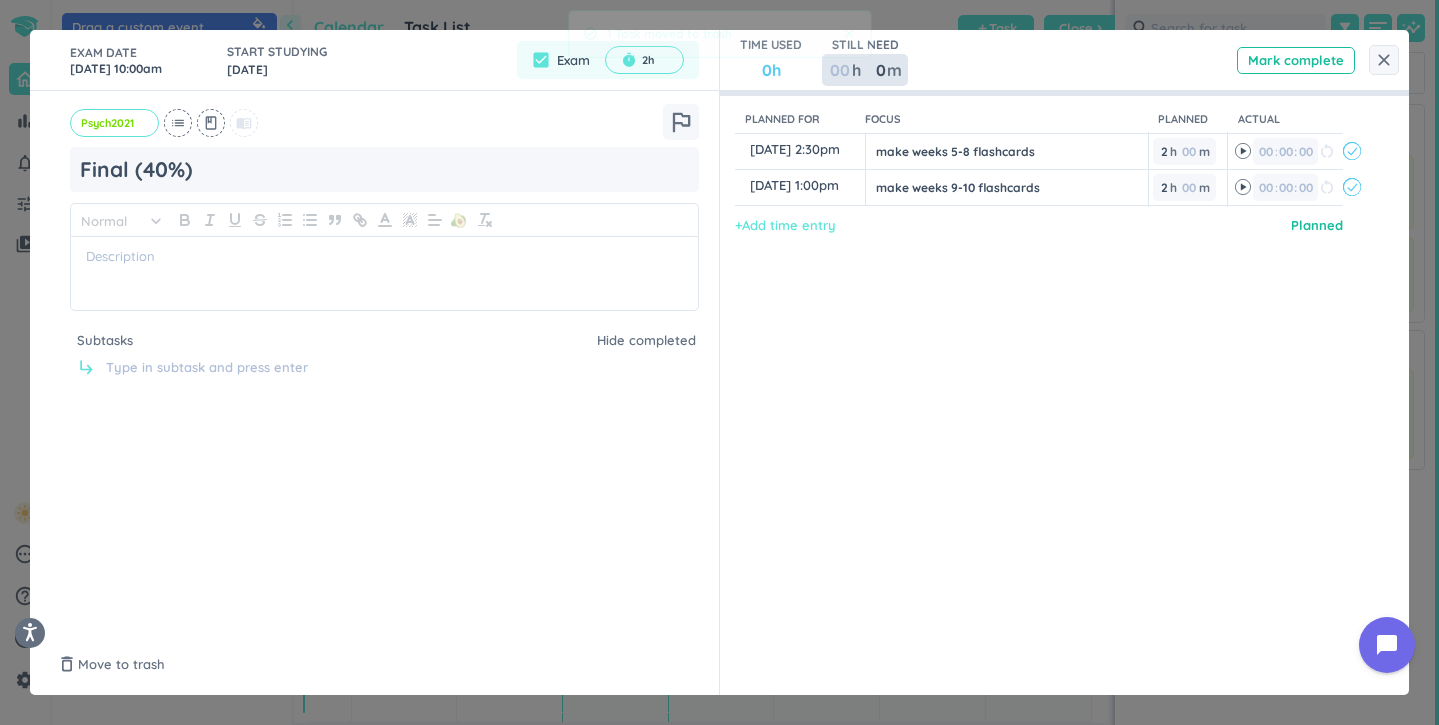 type on "1" 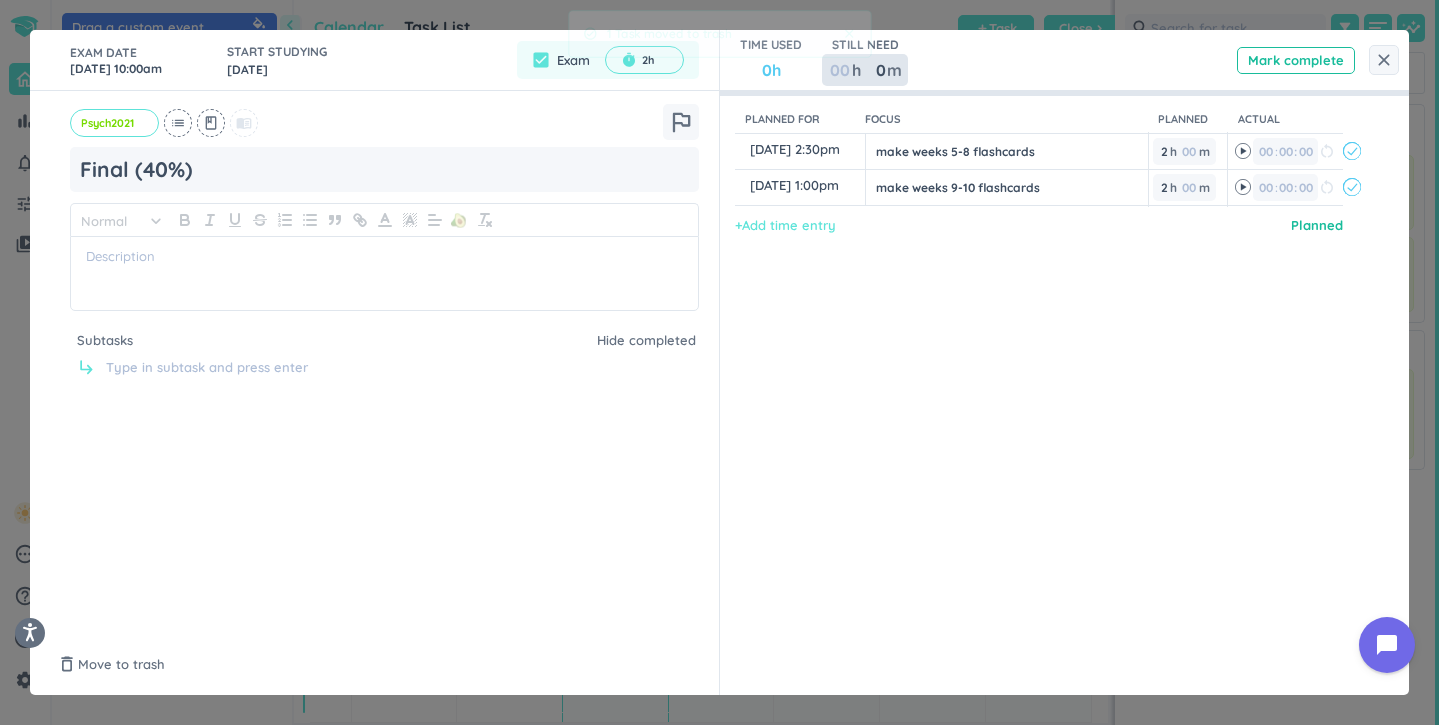 type 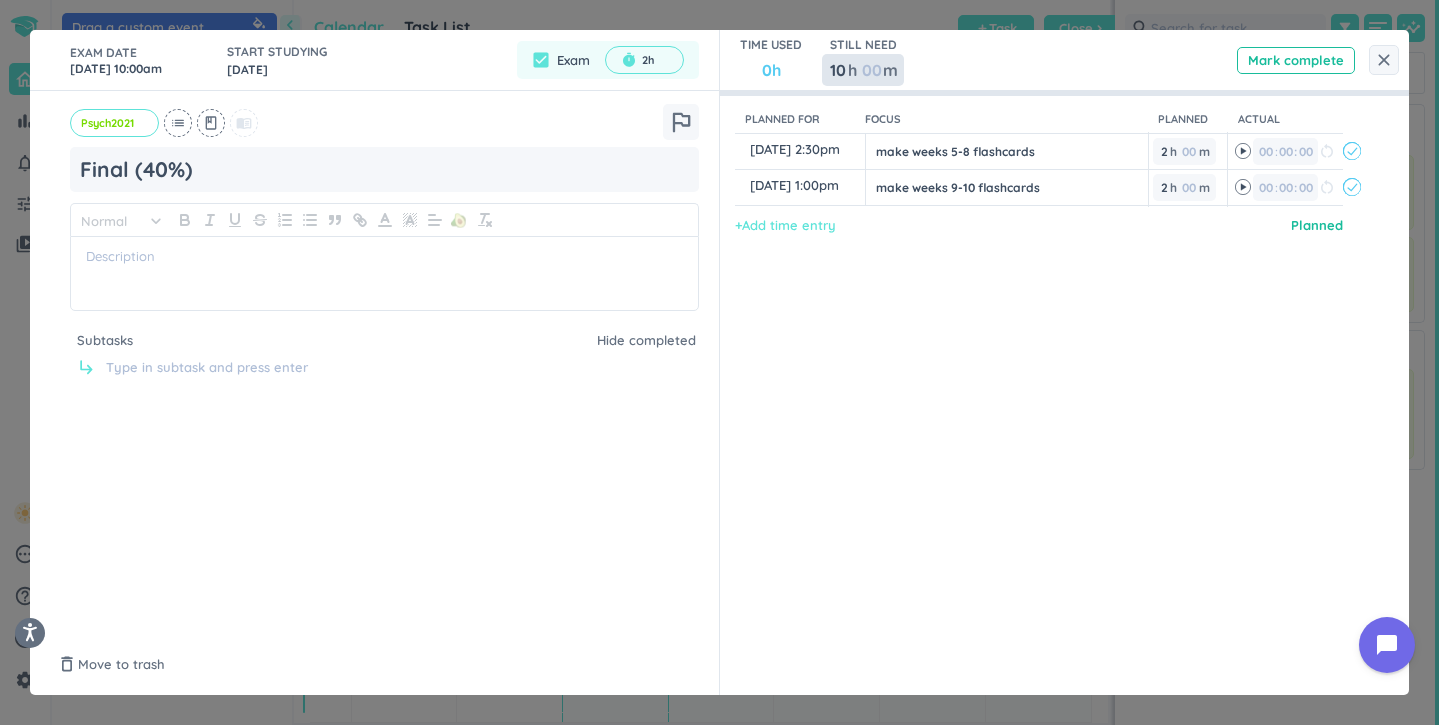 type on "10" 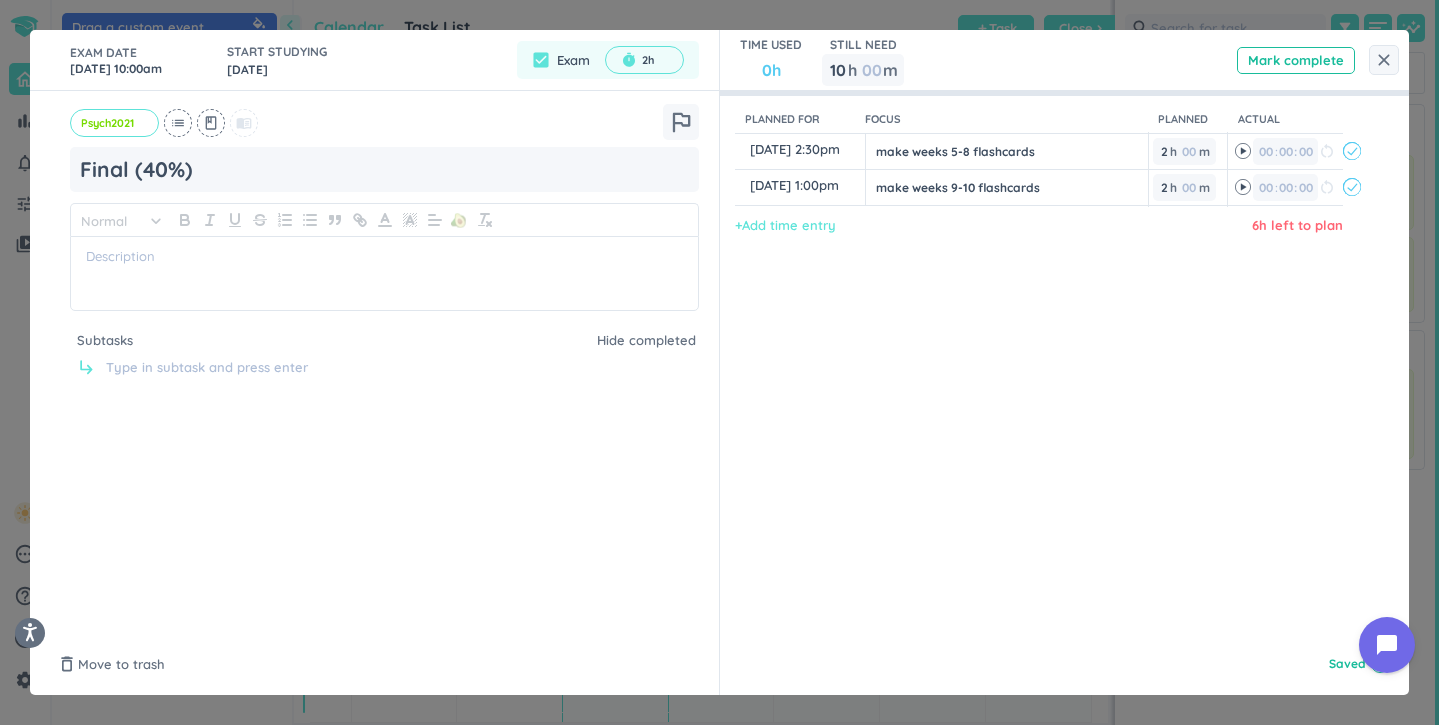 click on "TIME USED 0h STILL NEED 10 10 00 h 00 m Mark complete" at bounding box center [1064, 60] 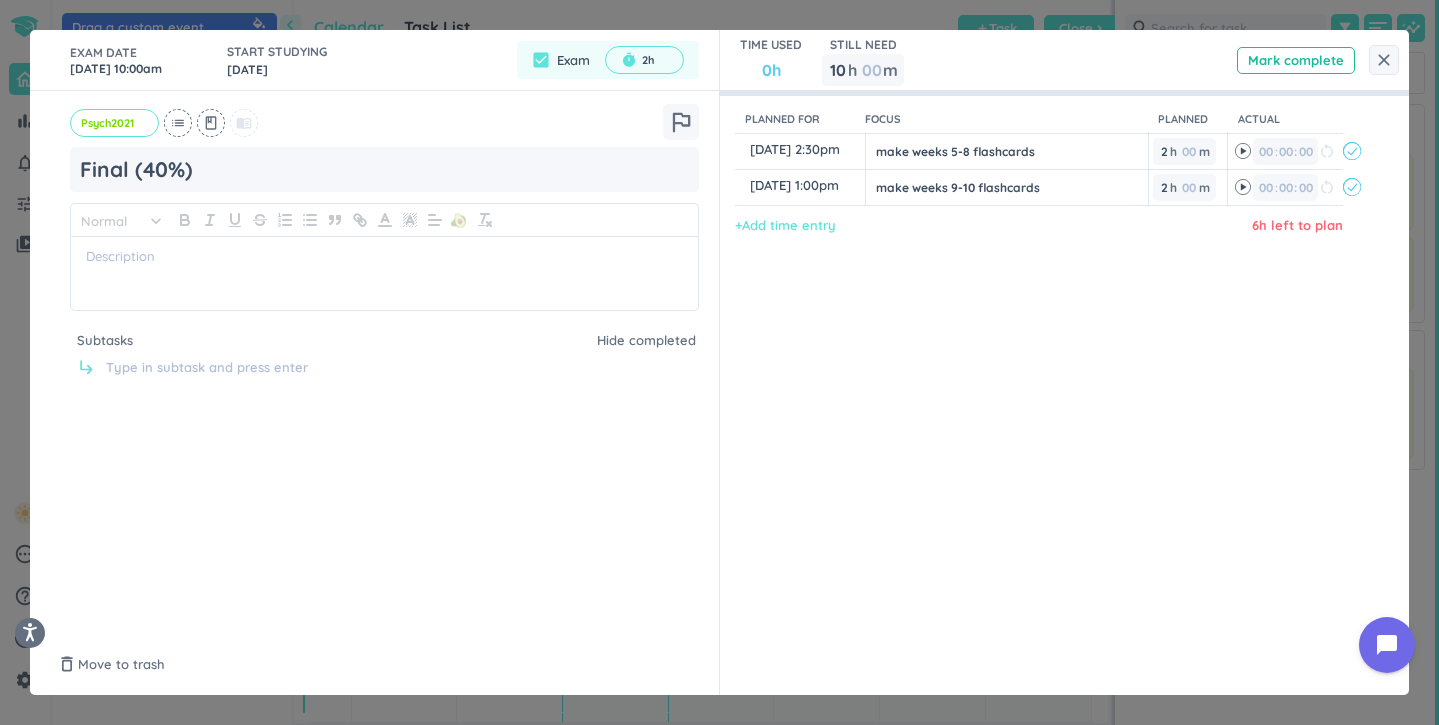 click on "TIME USED 0h STILL NEED 10 10 00 h 00 m Mark complete" at bounding box center (1064, 60) 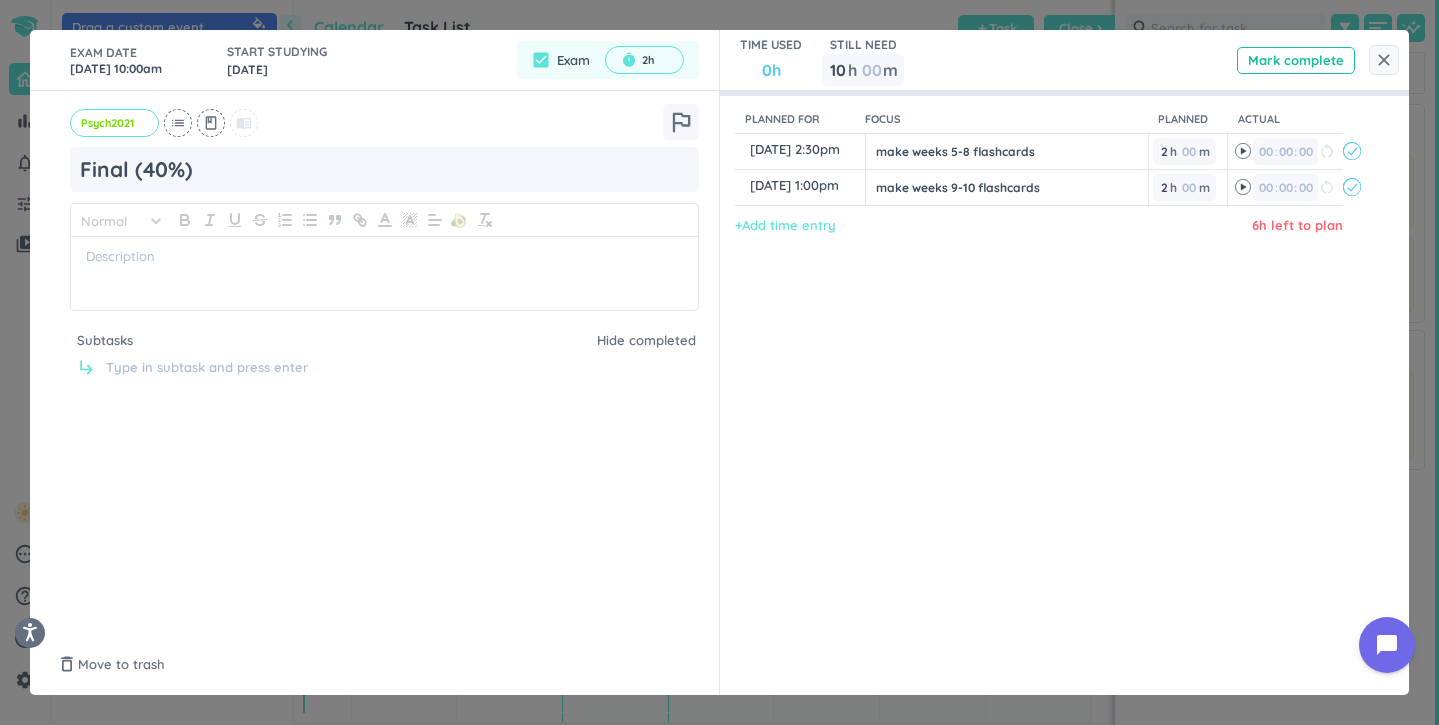click on "close" at bounding box center [1384, 60] 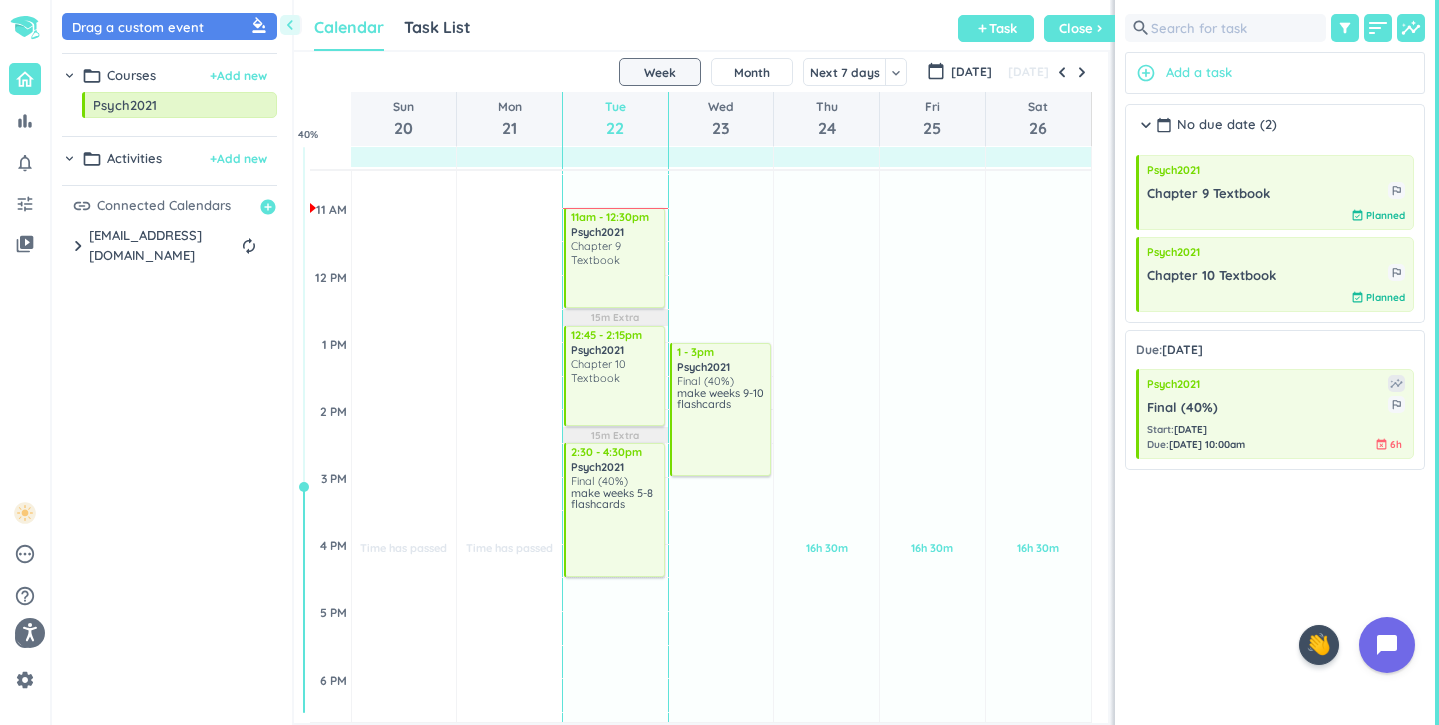 click on "Task List" at bounding box center (437, 27) 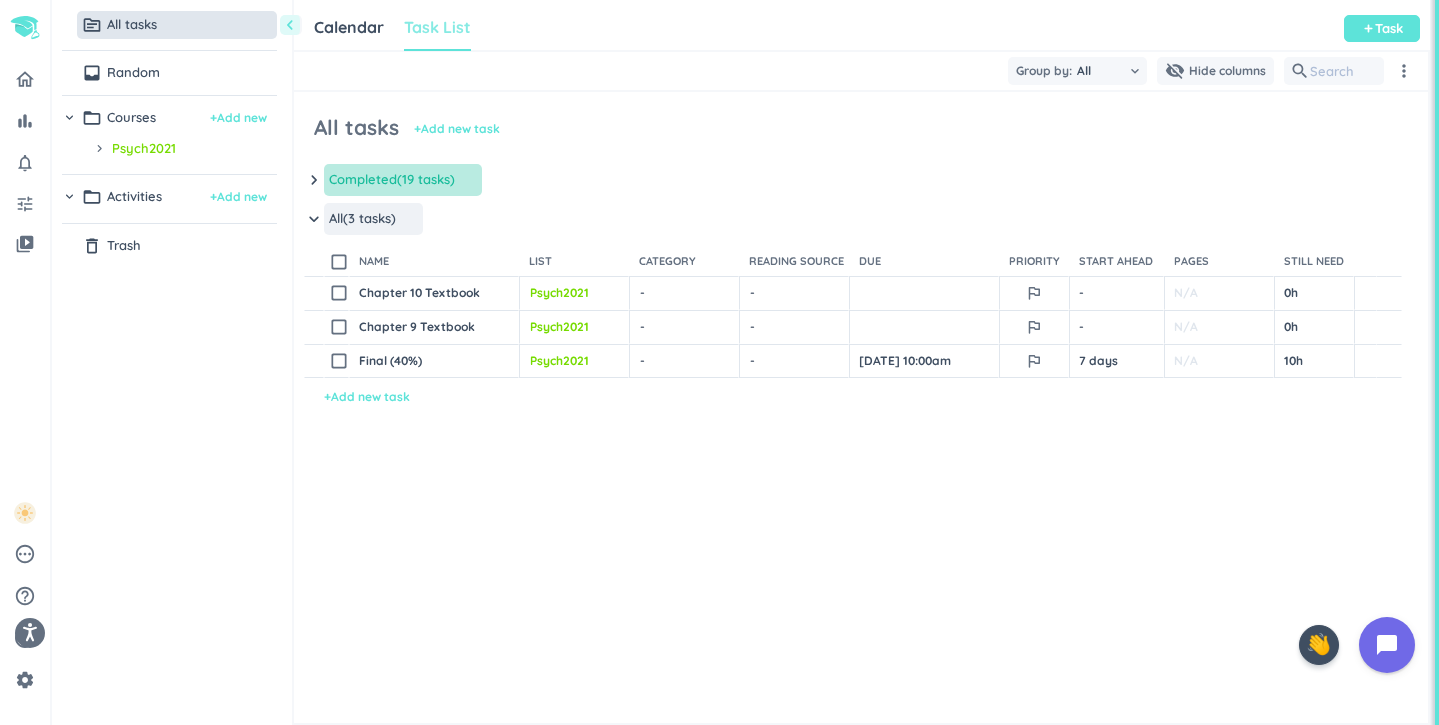 scroll, scrollTop: 50, scrollLeft: 1136, axis: both 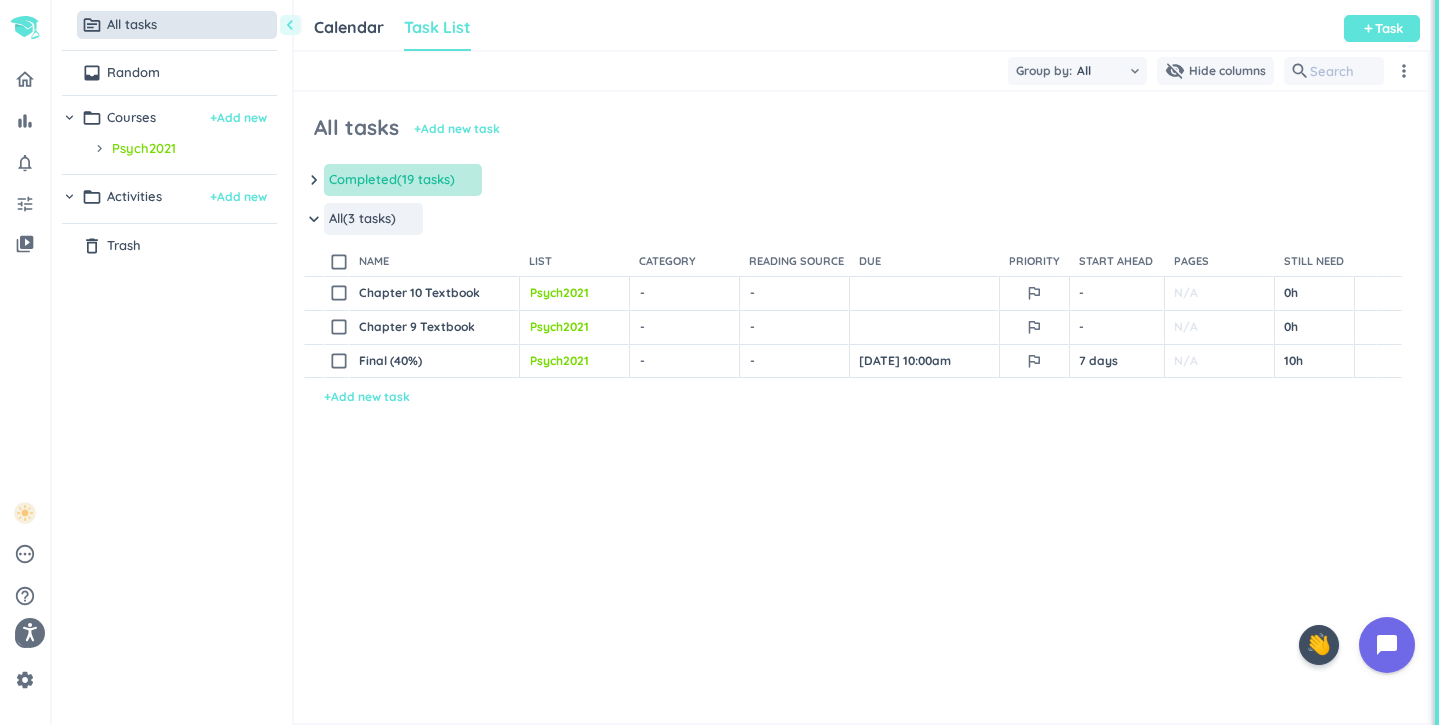 click on "keyboard_arrow_down" at bounding box center [314, 180] 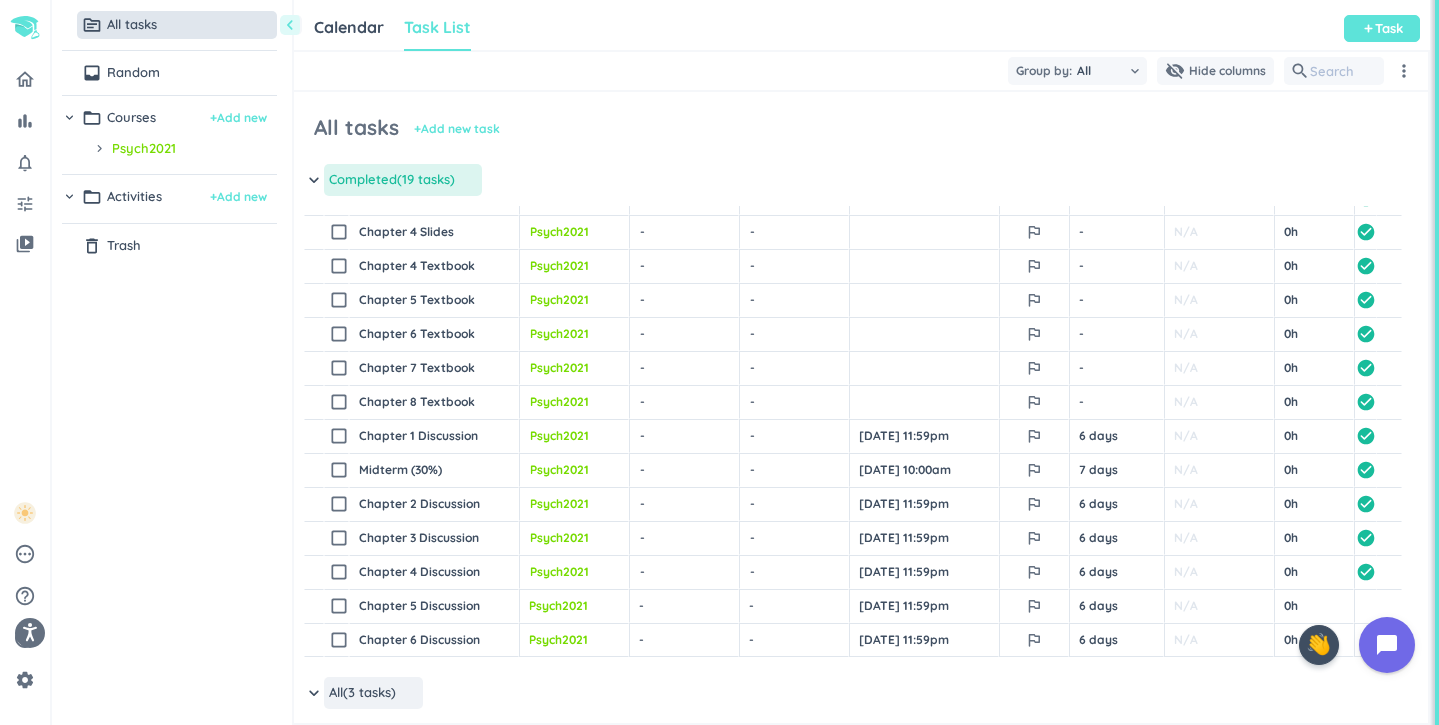 scroll, scrollTop: 238, scrollLeft: 0, axis: vertical 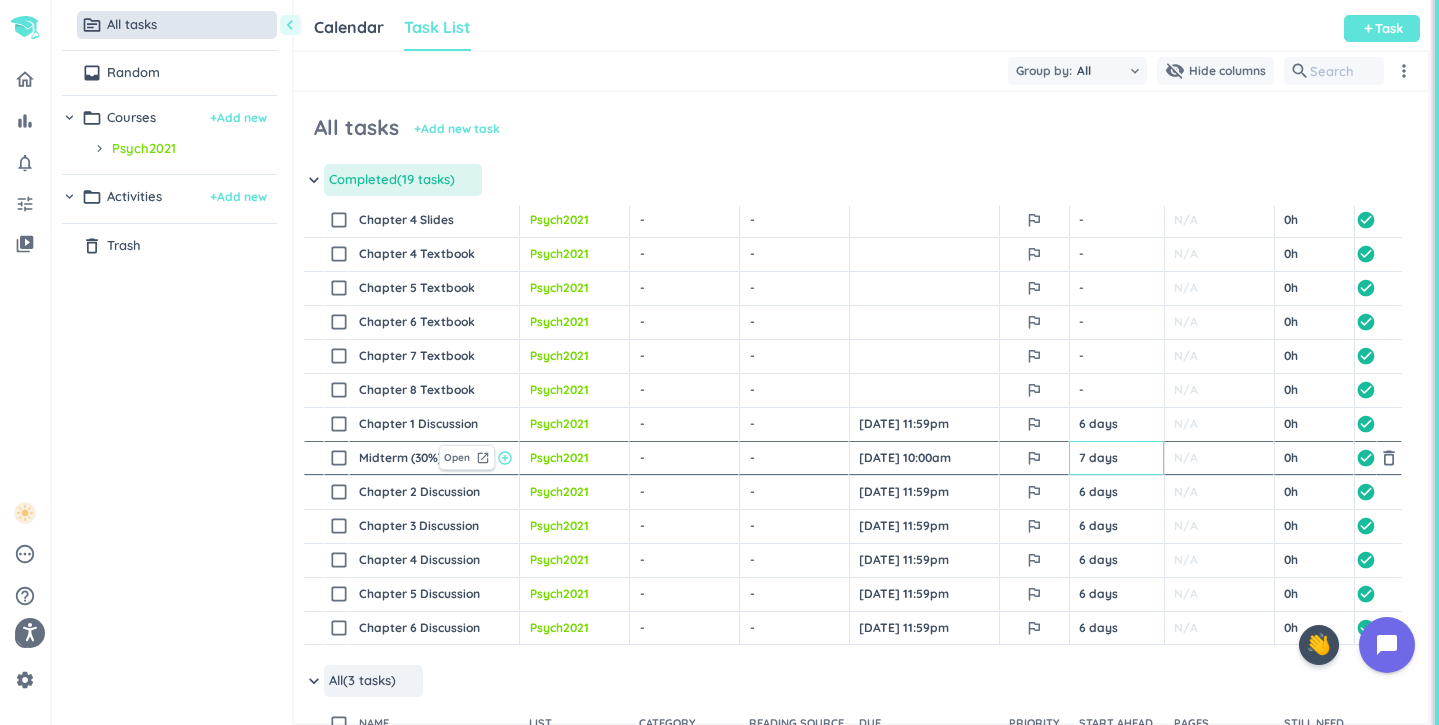 click on "7   days" at bounding box center [1116, 458] 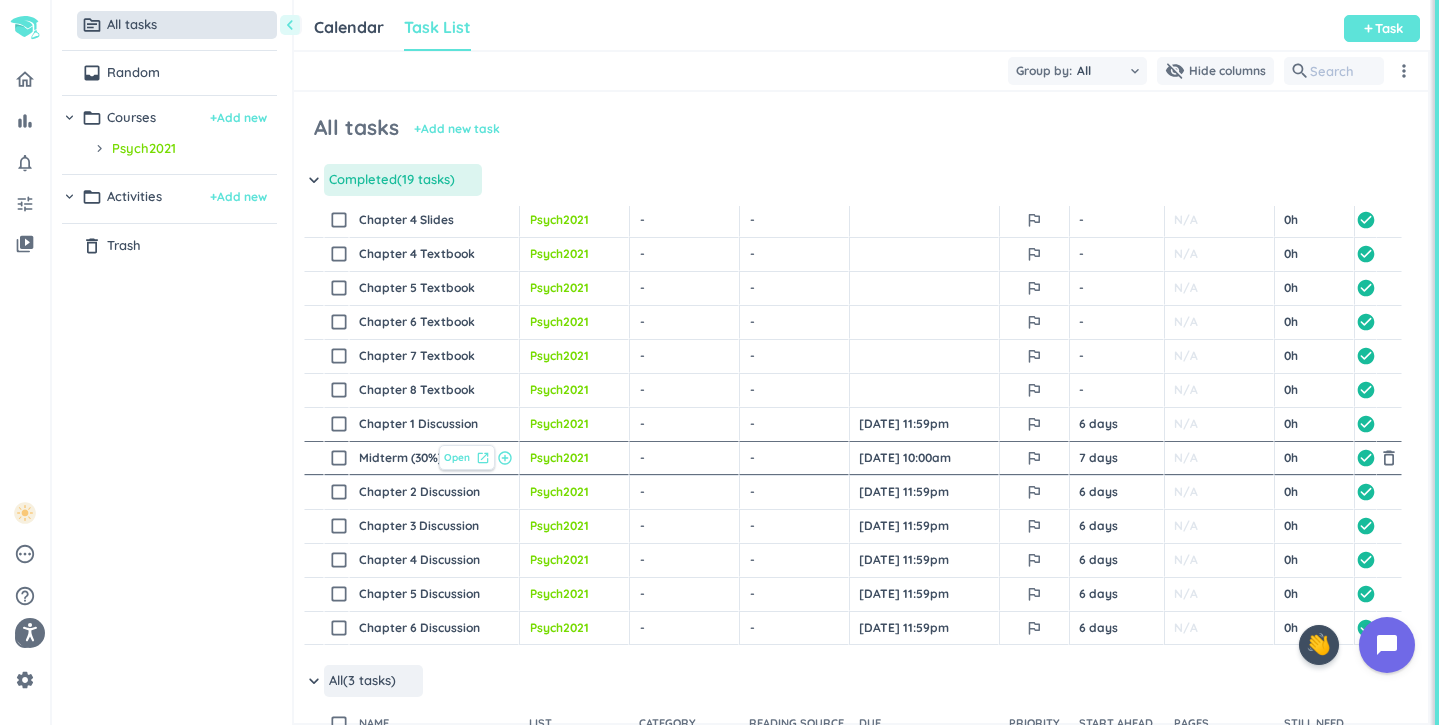 click on "Open" at bounding box center [457, 457] 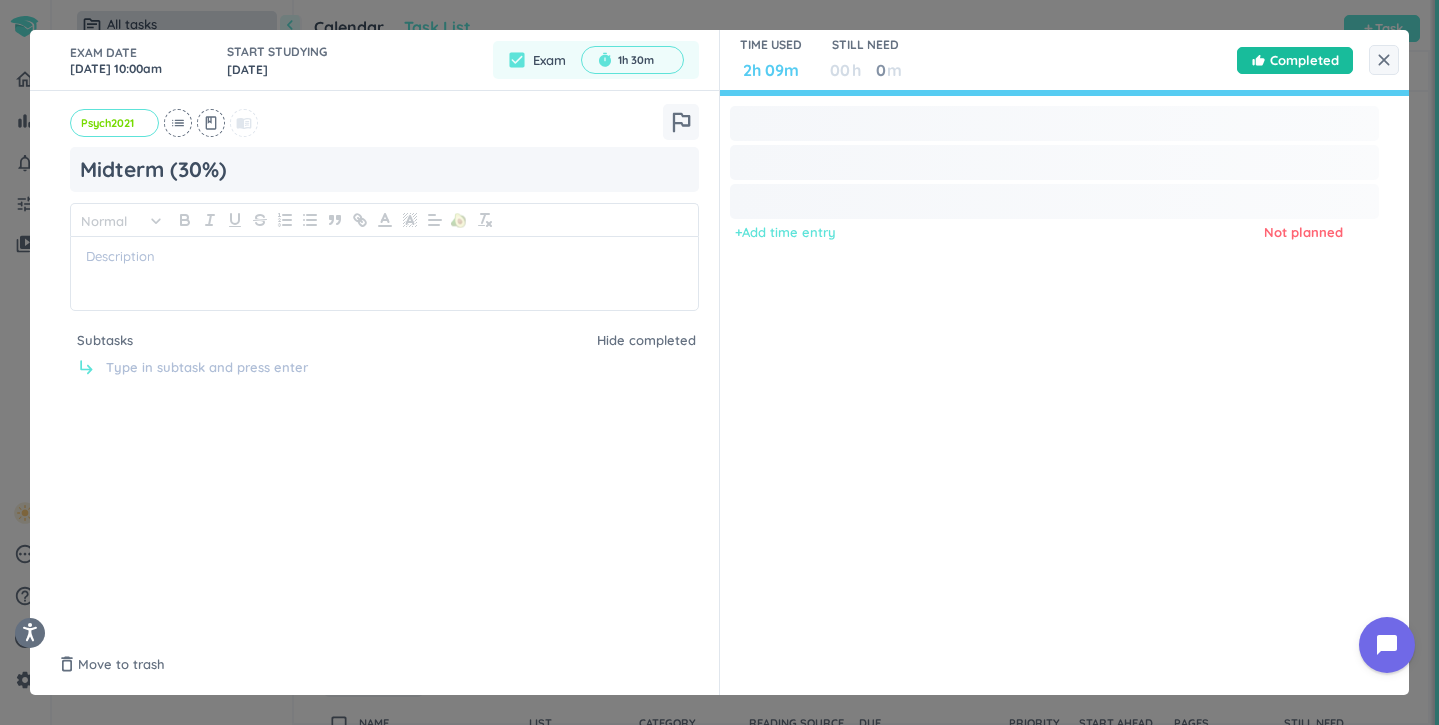 type on "x" 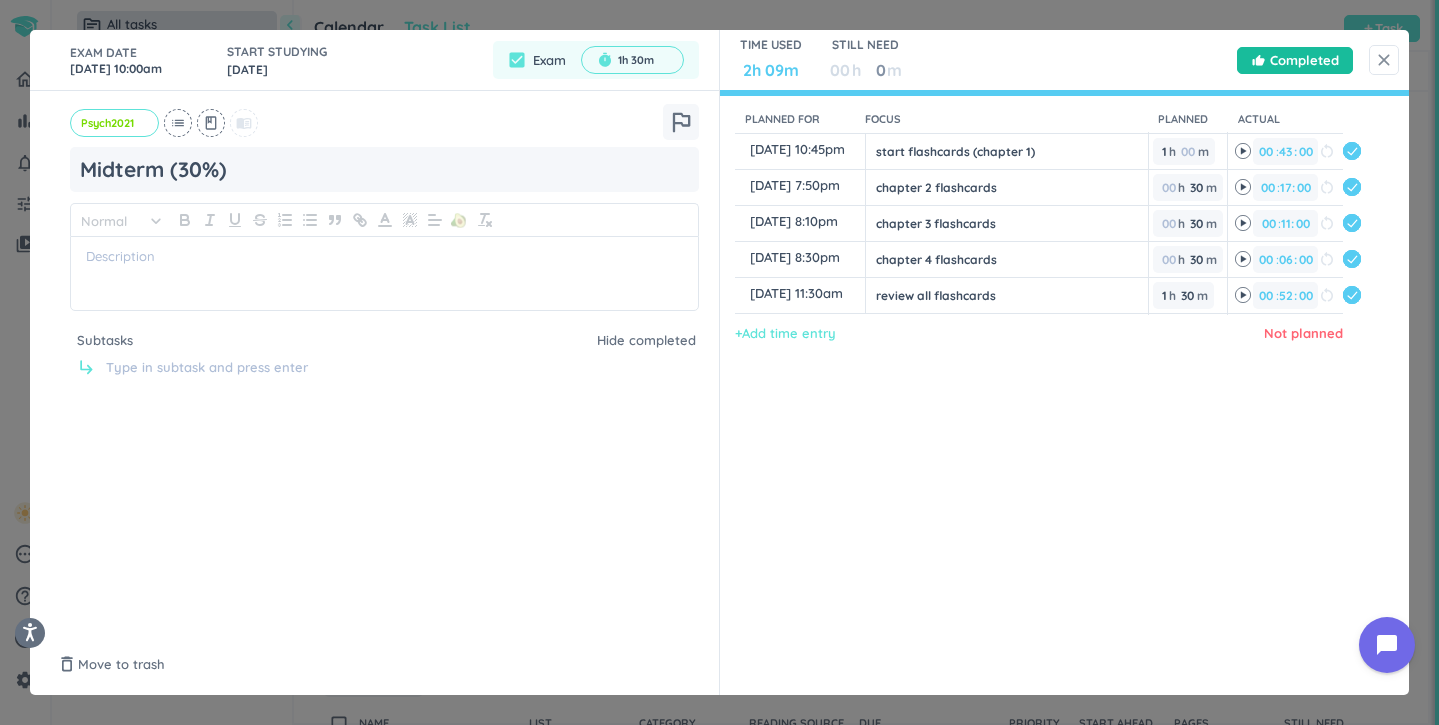 click on "close" at bounding box center (1384, 60) 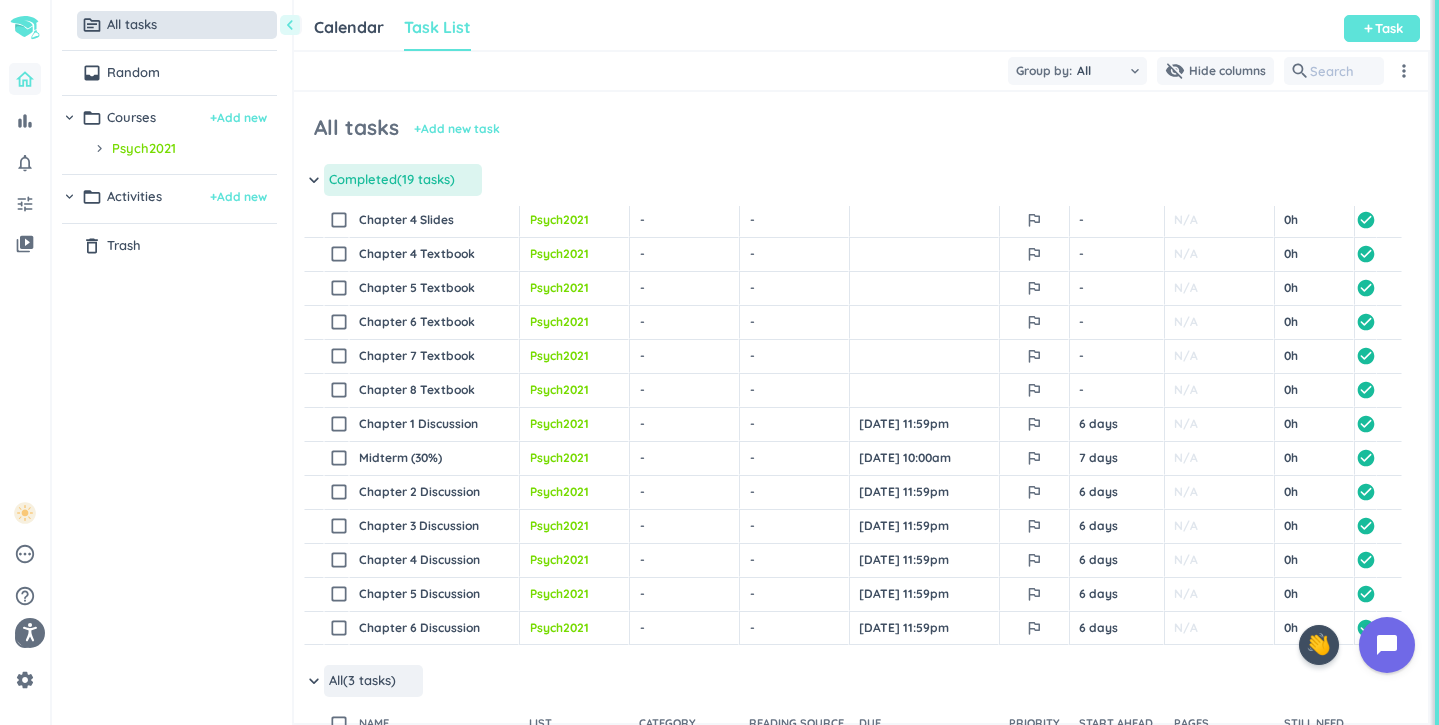 click 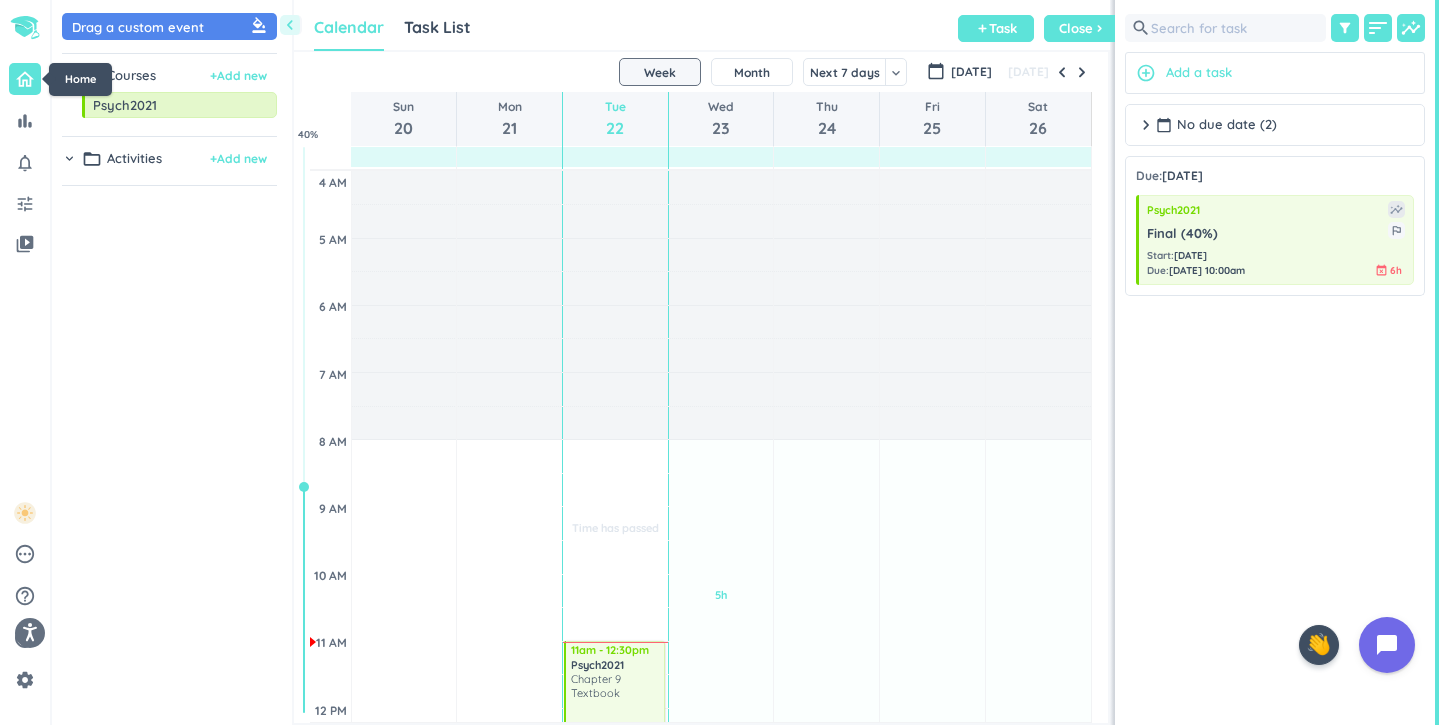 scroll, scrollTop: 50, scrollLeft: 816, axis: both 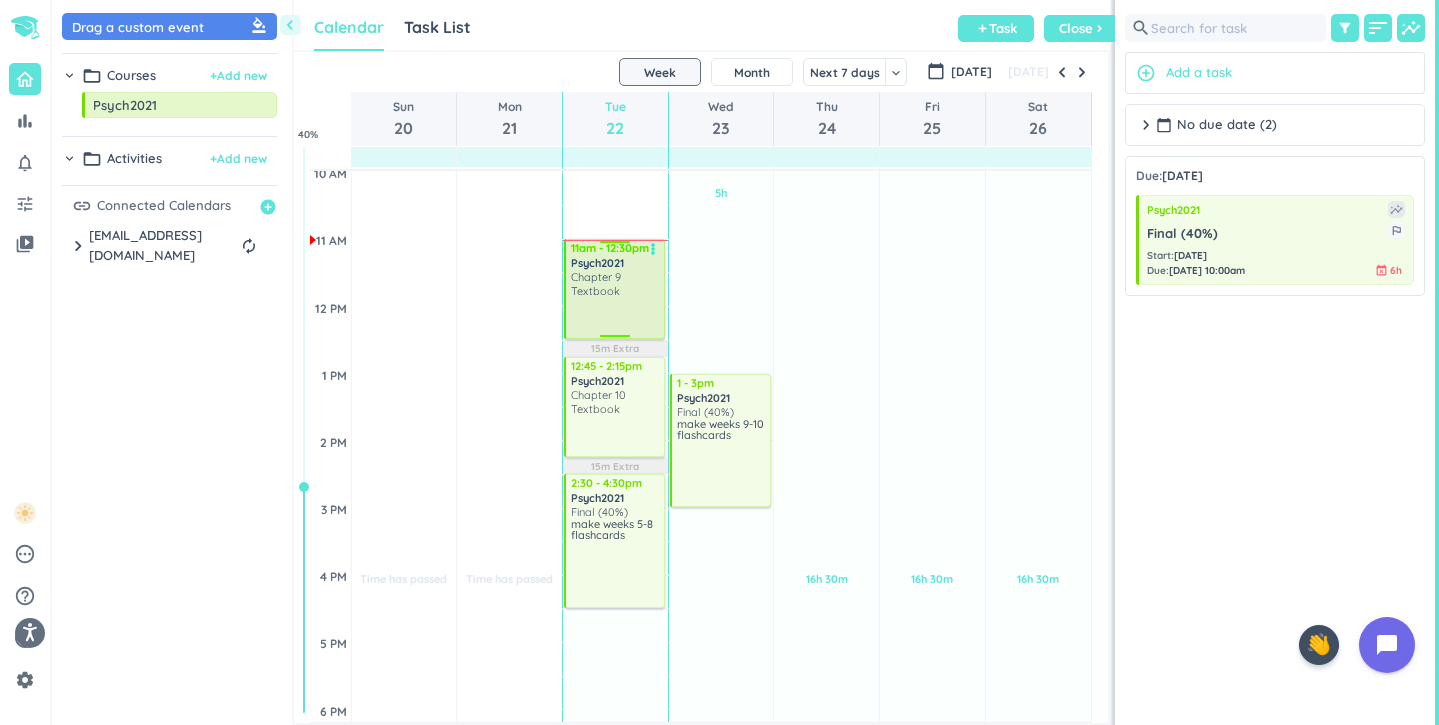 click on "Chapter 9 Textbook" at bounding box center [616, 284] 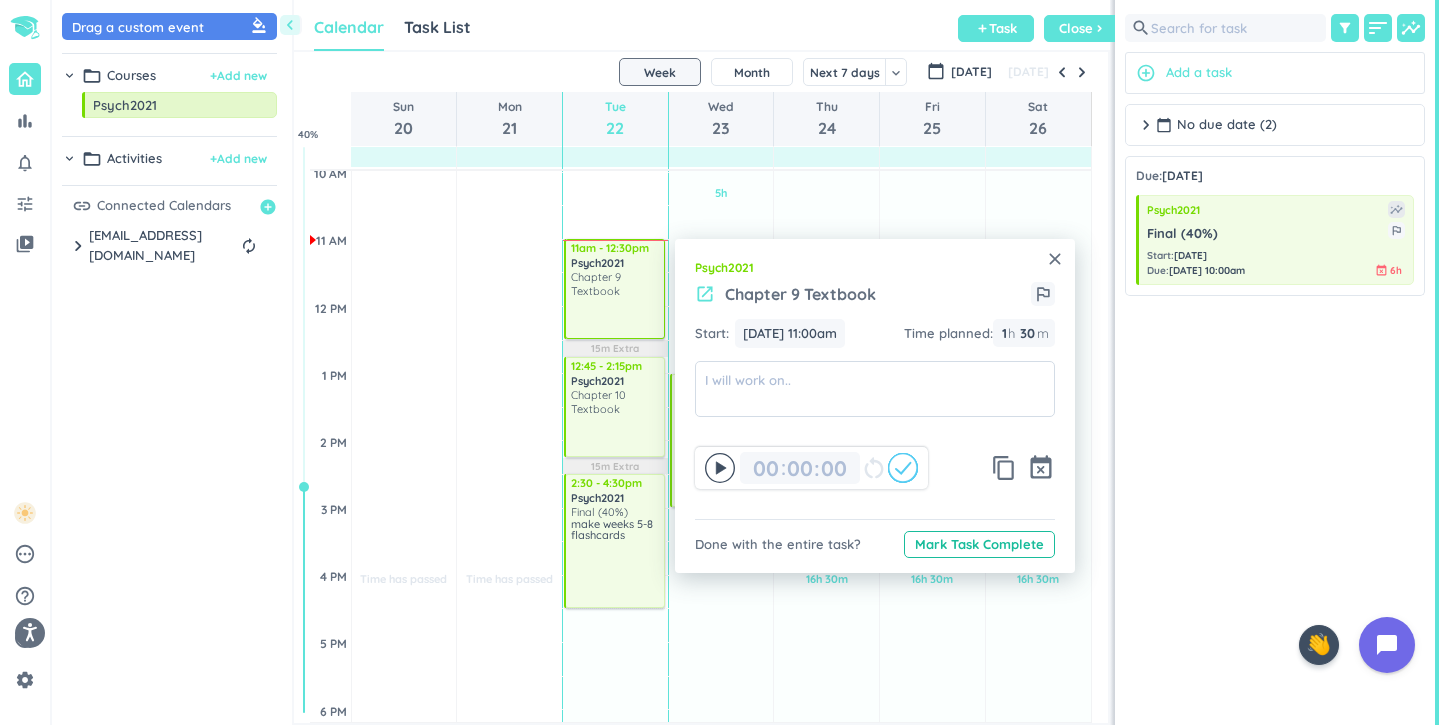 click 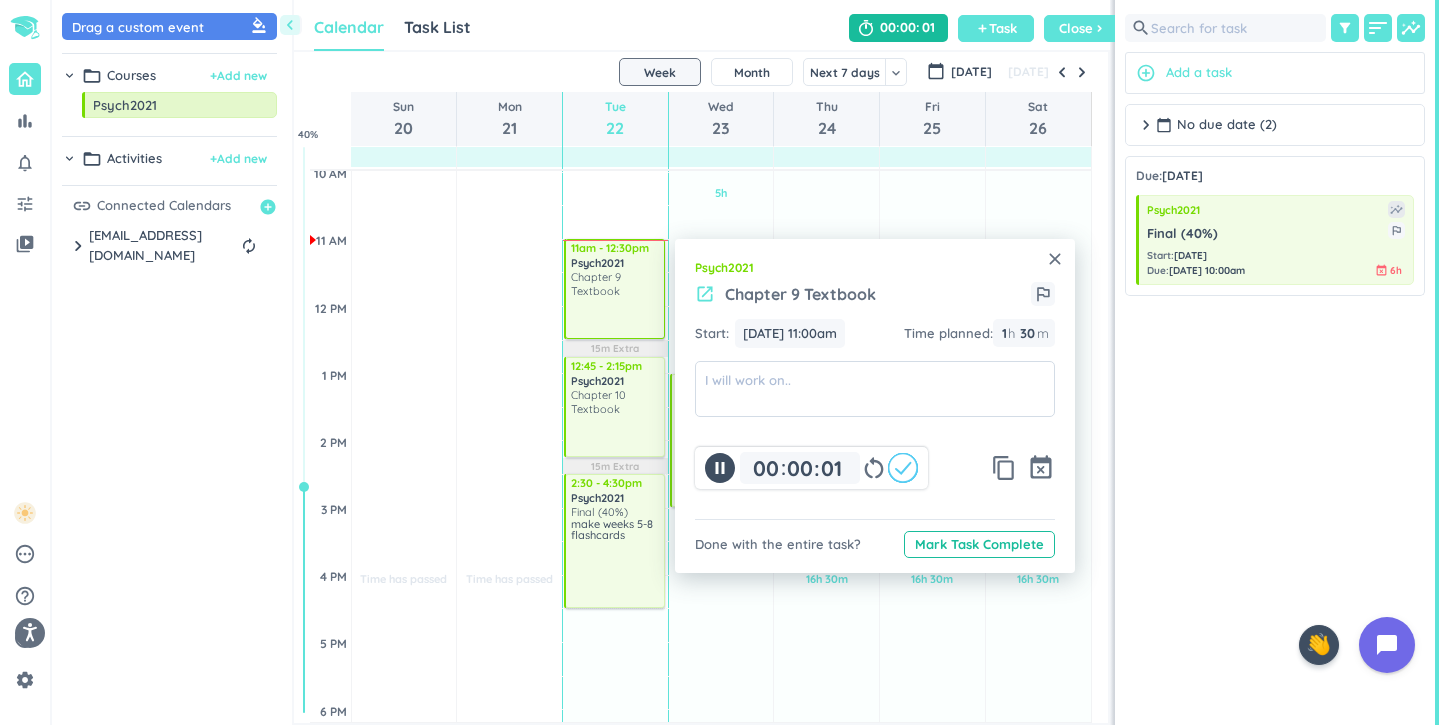 type on "00" 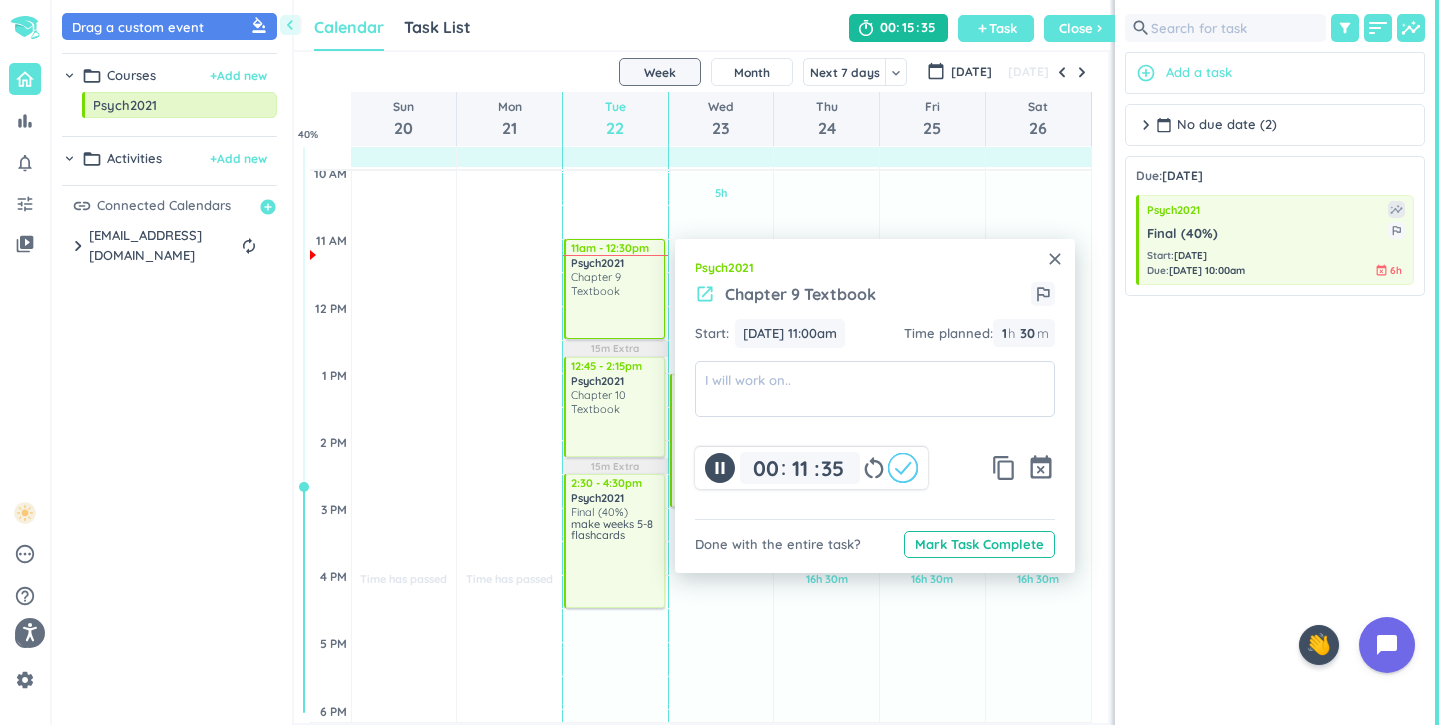 type on "22" 